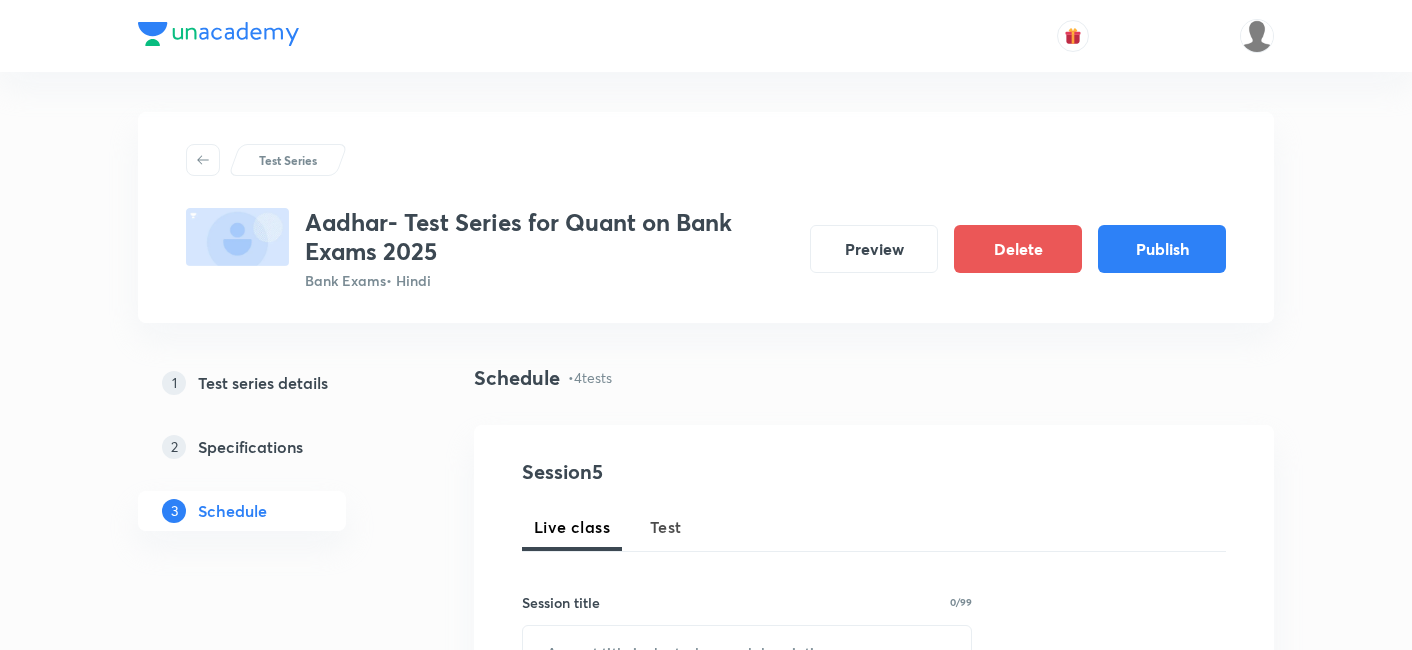 scroll, scrollTop: 568, scrollLeft: 0, axis: vertical 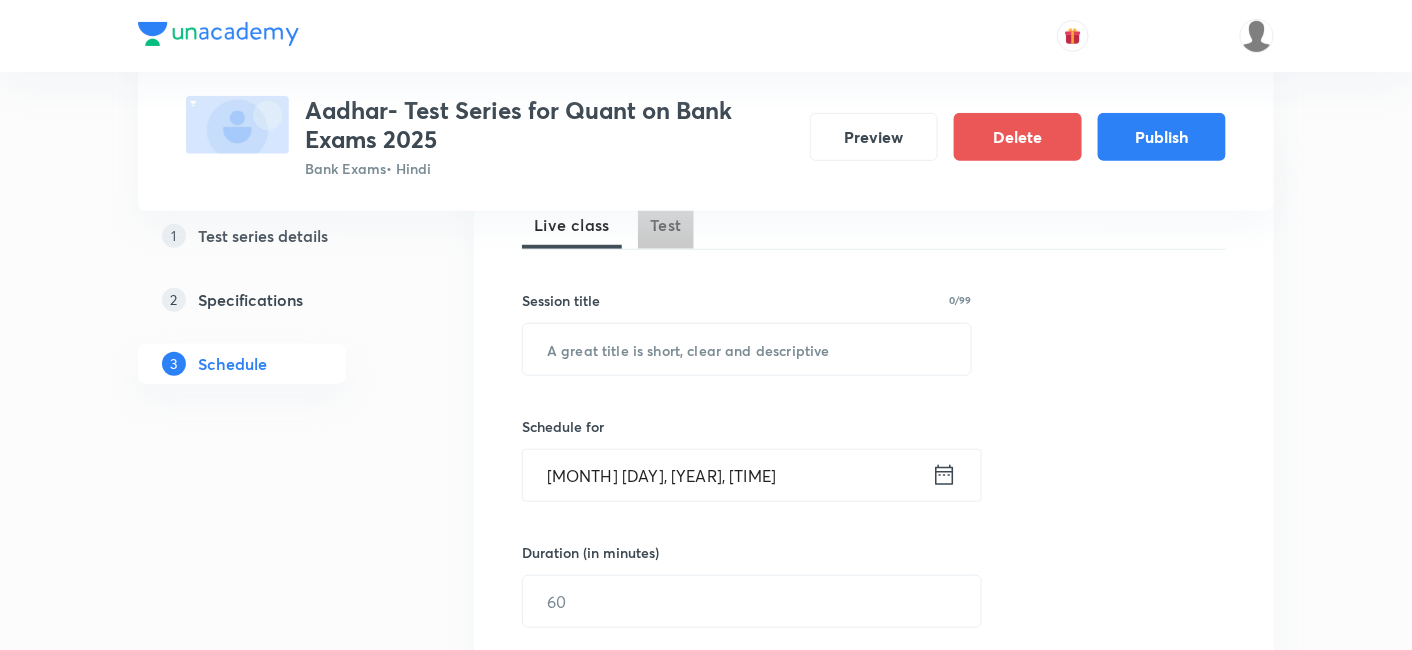 click on "Test" at bounding box center (666, 225) 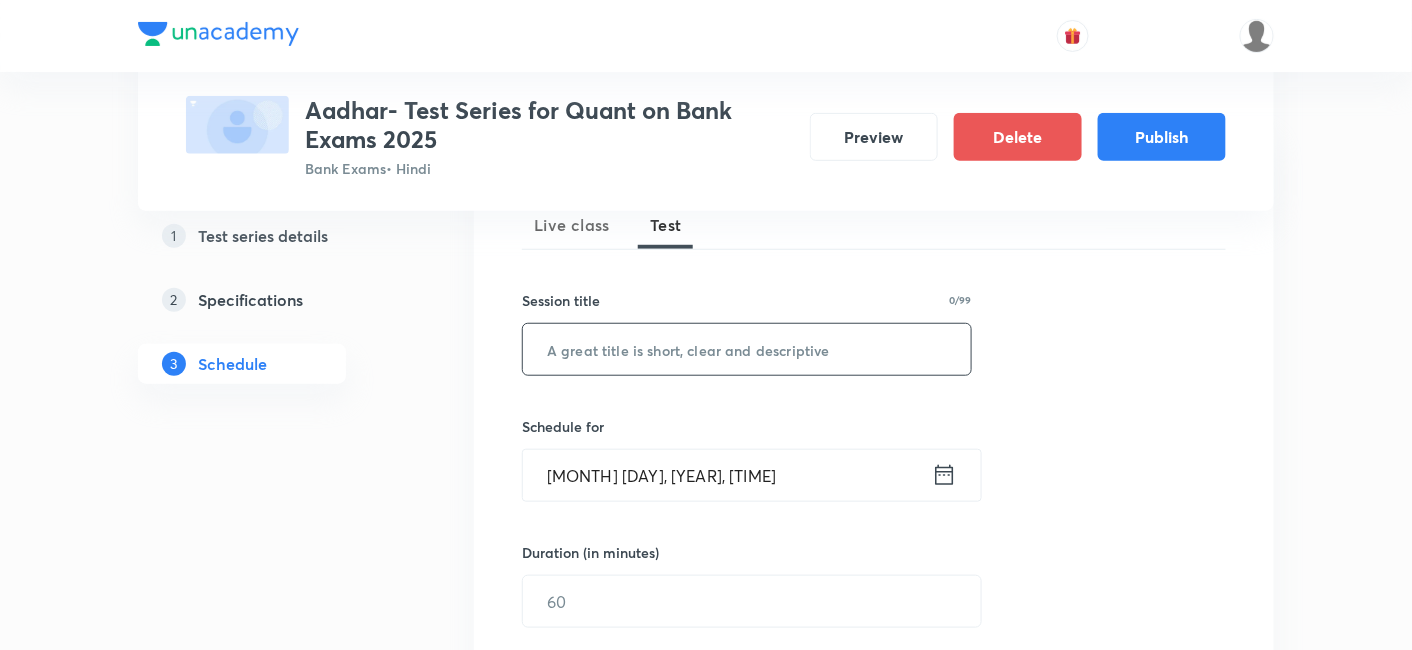 paste on "Ratio & Proportion-1" 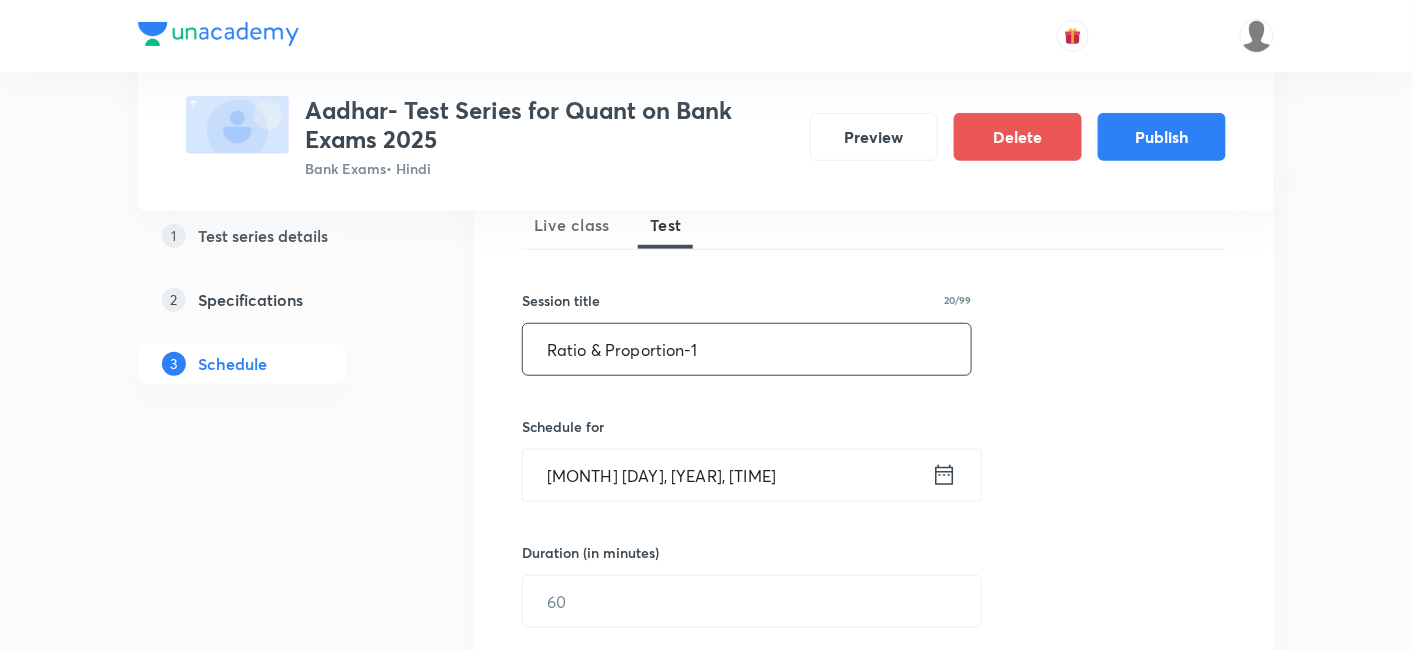 drag, startPoint x: 680, startPoint y: 352, endPoint x: 721, endPoint y: 363, distance: 42.44997 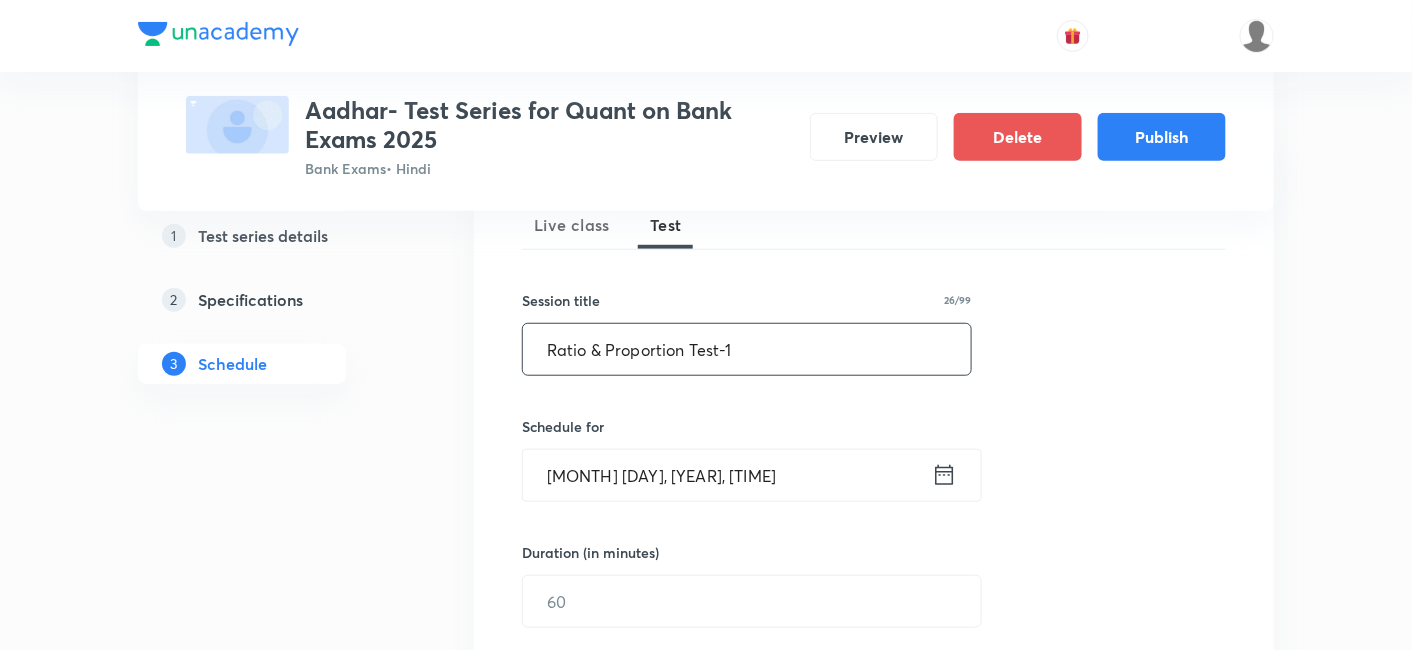 type on "Ratio & Proportion Test-1" 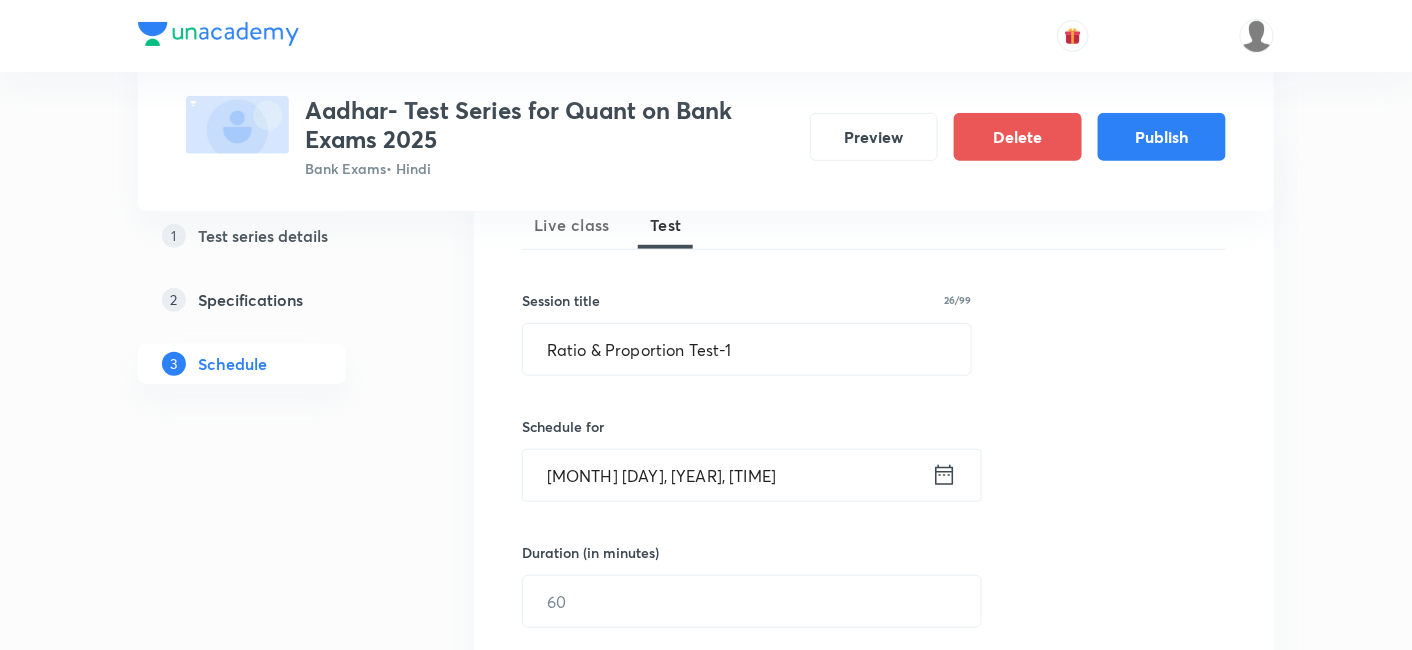 click 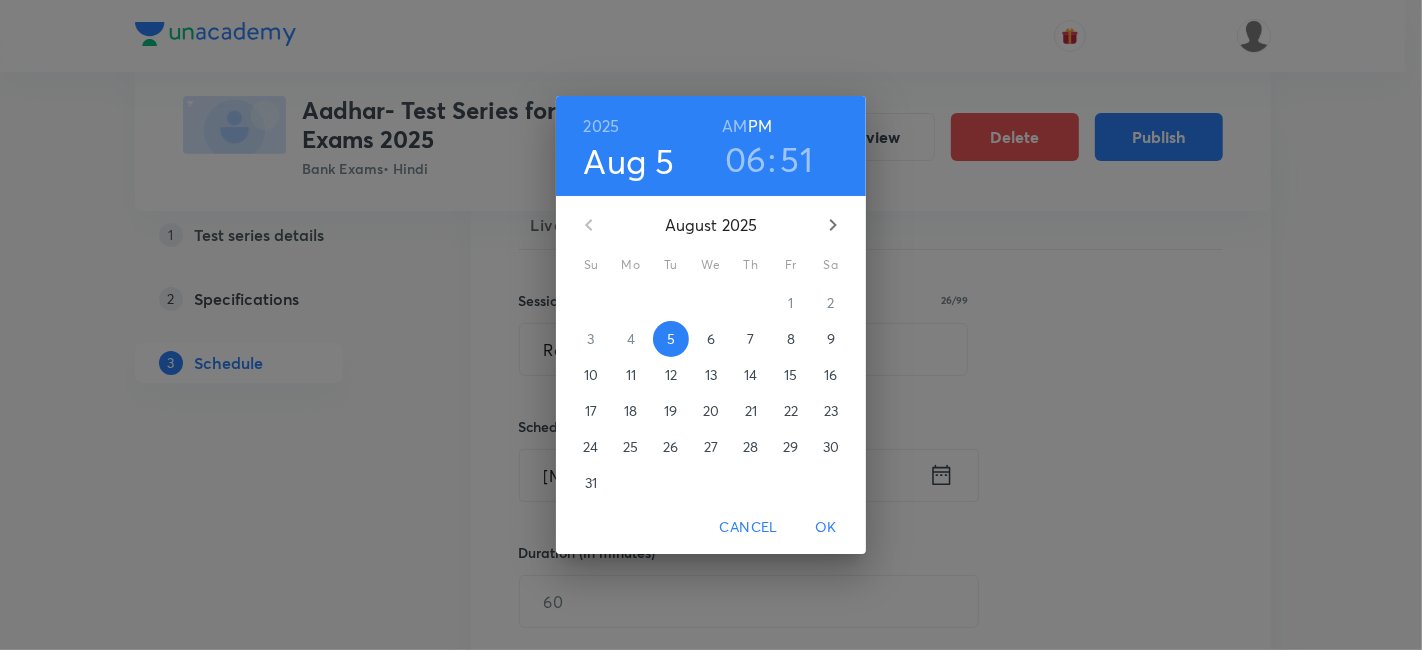 click on "15" at bounding box center [790, 375] 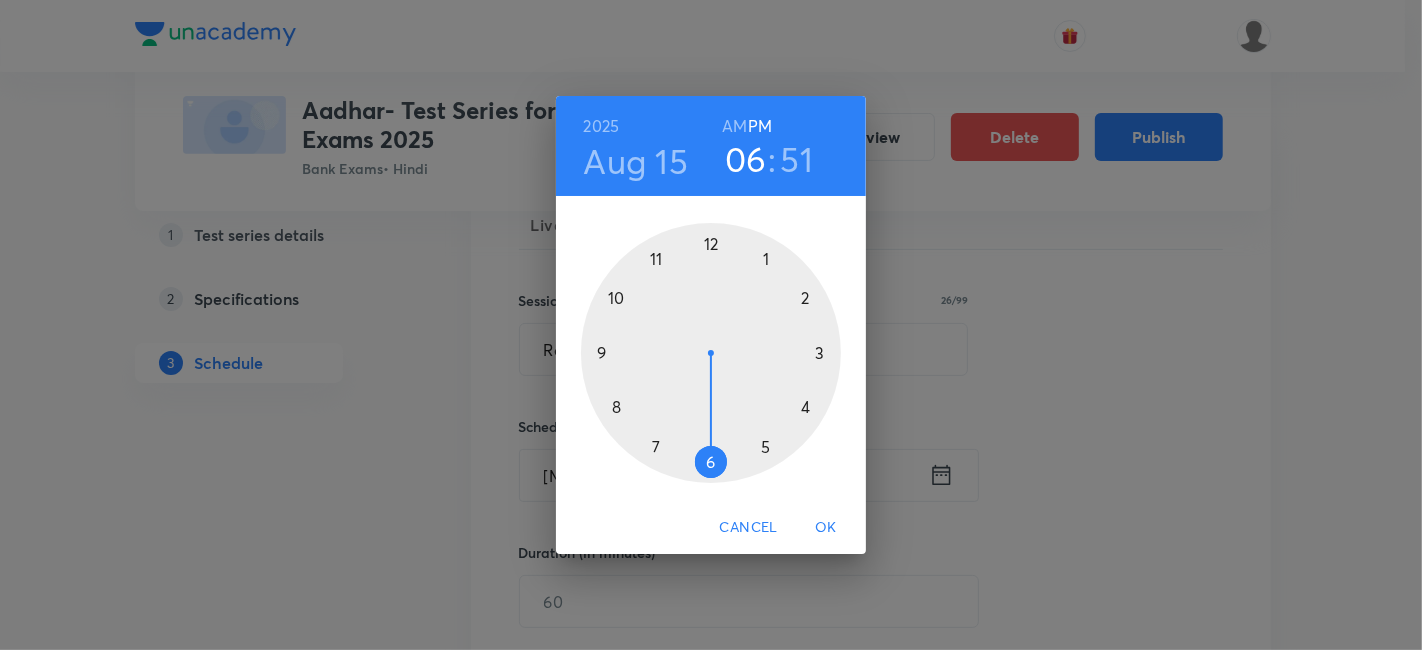 click at bounding box center [711, 353] 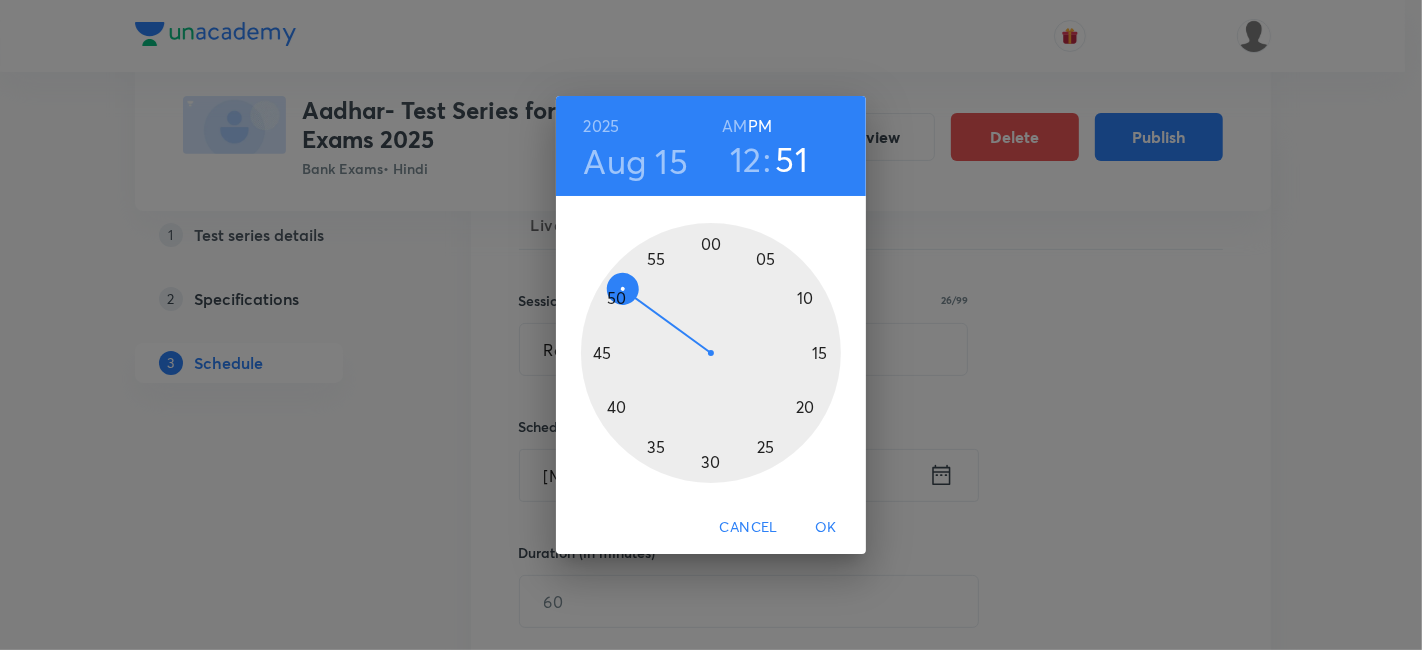 click at bounding box center (711, 353) 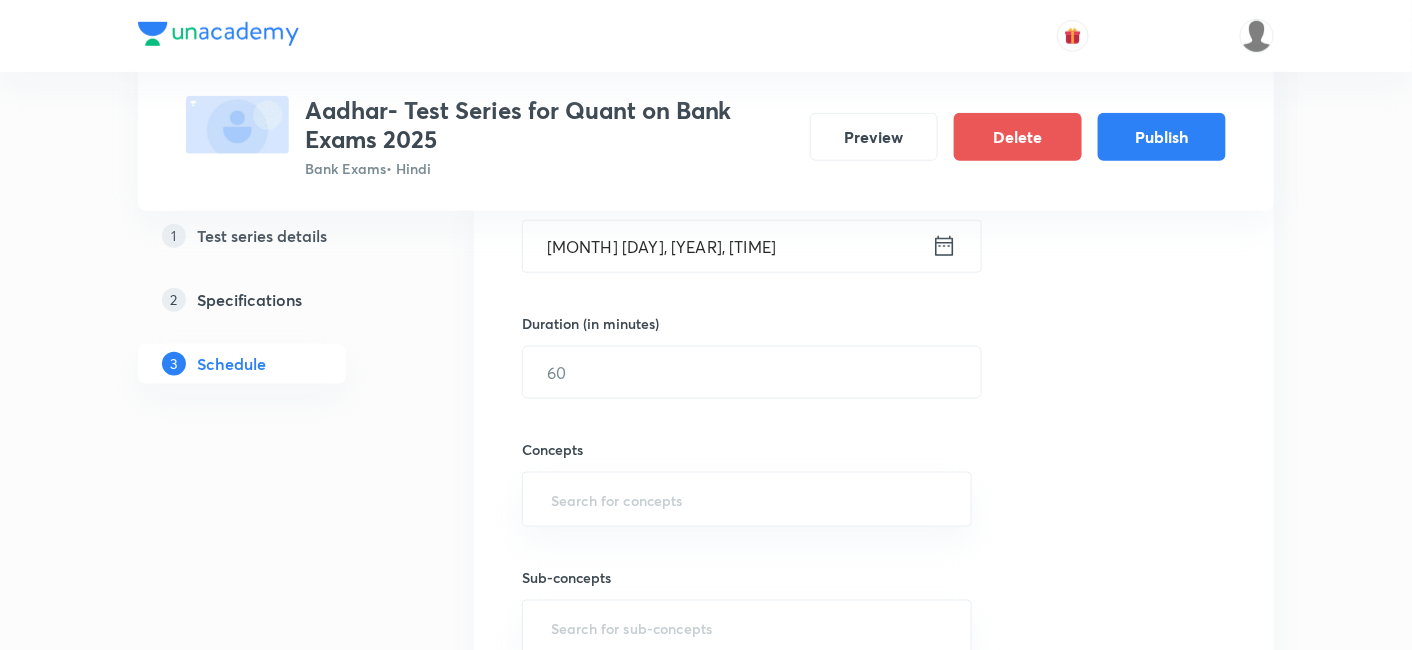scroll, scrollTop: 546, scrollLeft: 0, axis: vertical 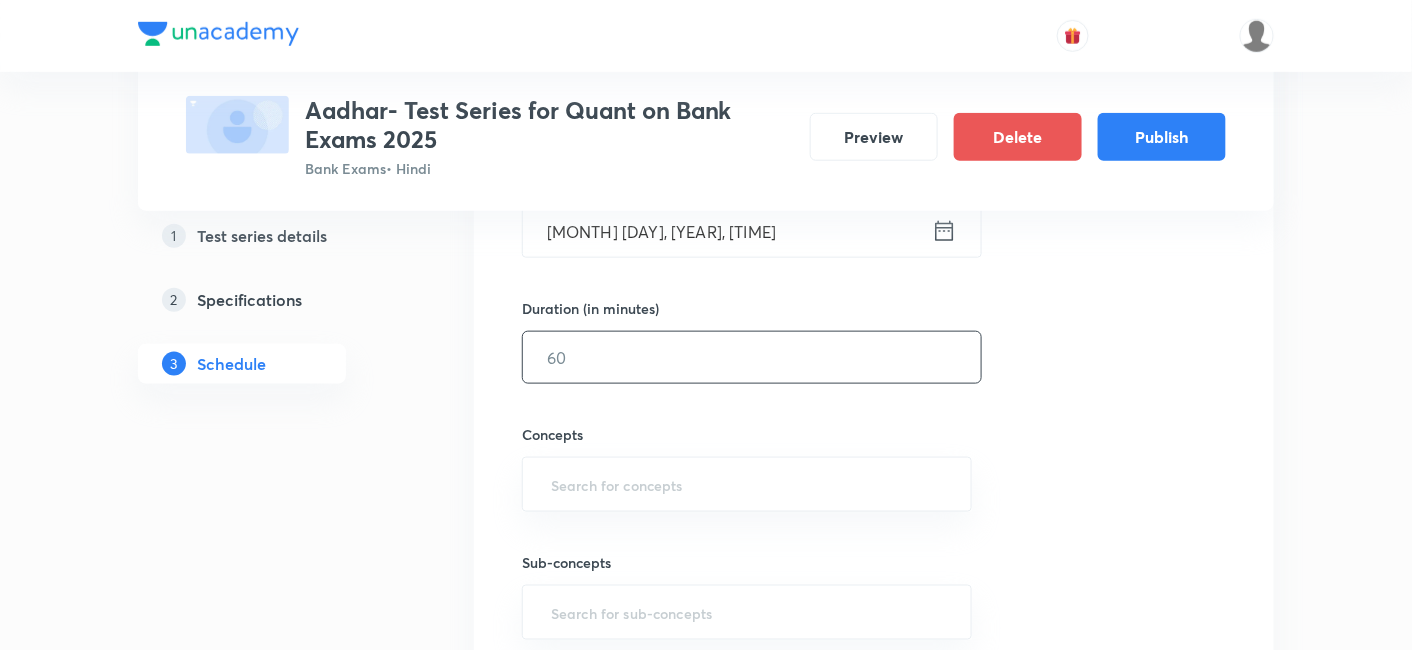 click at bounding box center [752, 357] 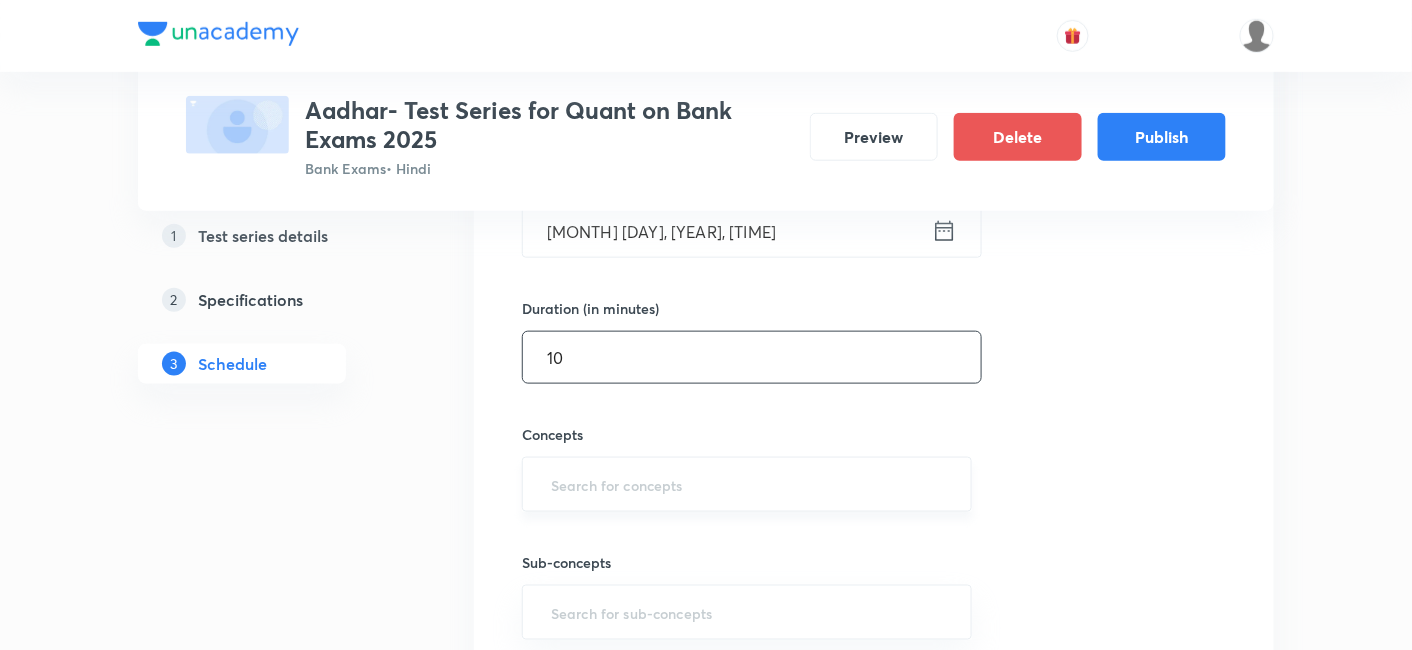 type on "10" 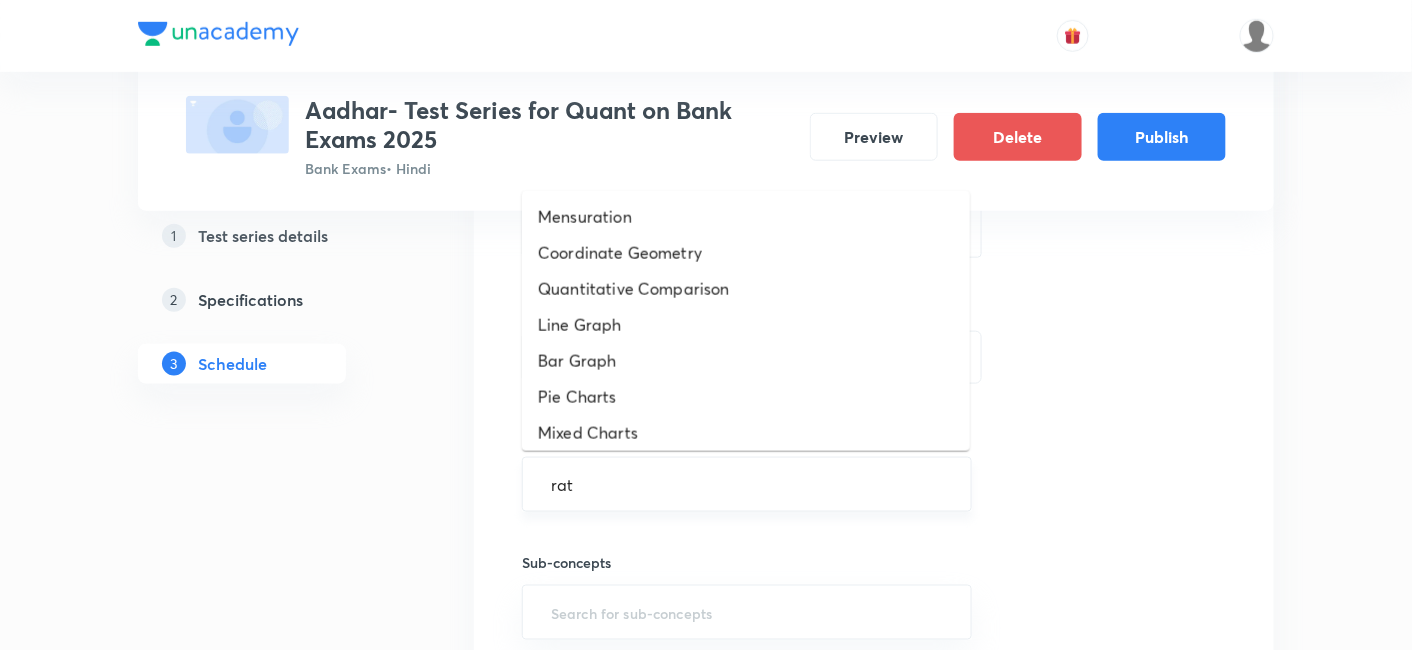 type on "rati" 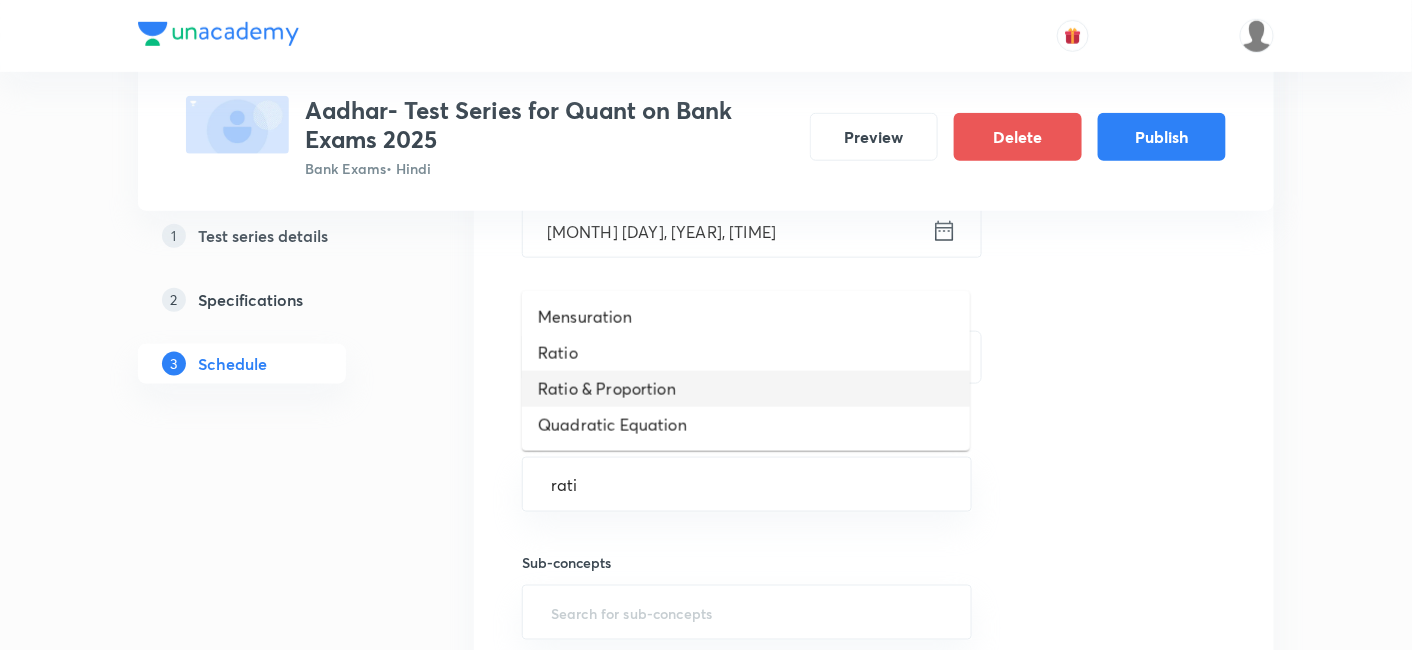 click on "Ratio & Proportion" at bounding box center [746, 389] 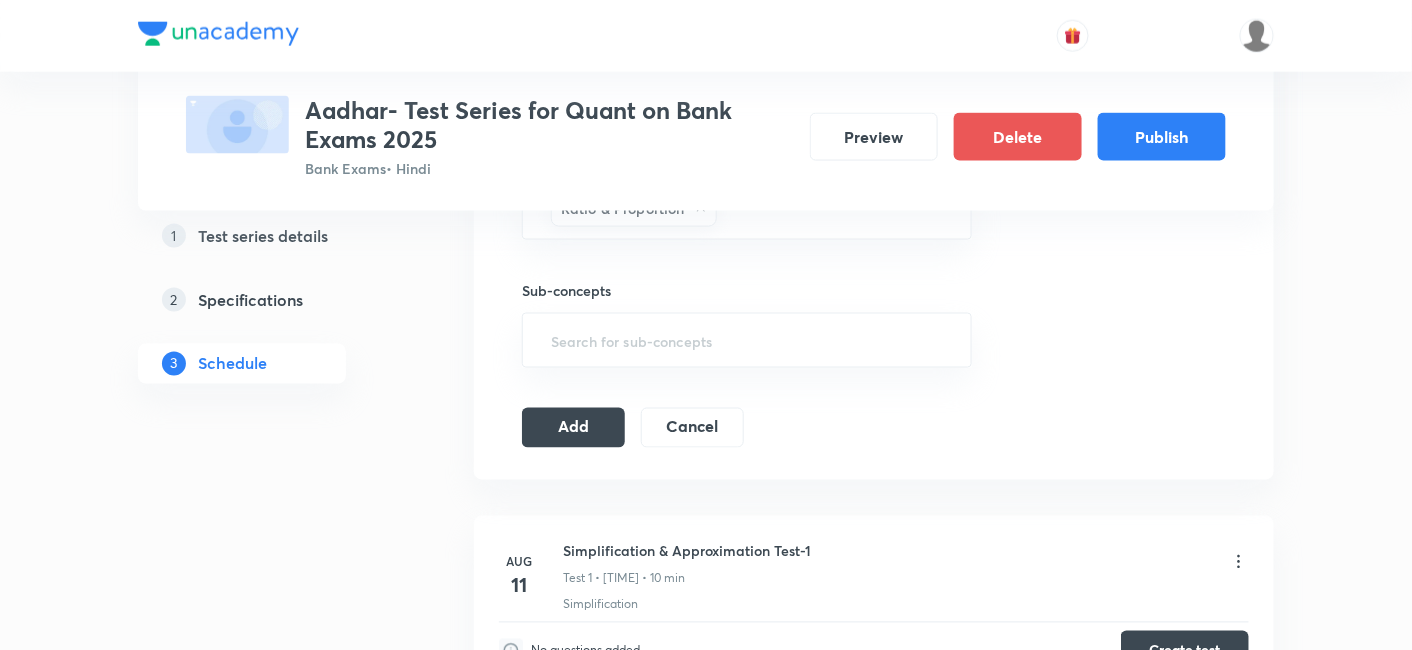 scroll, scrollTop: 902, scrollLeft: 0, axis: vertical 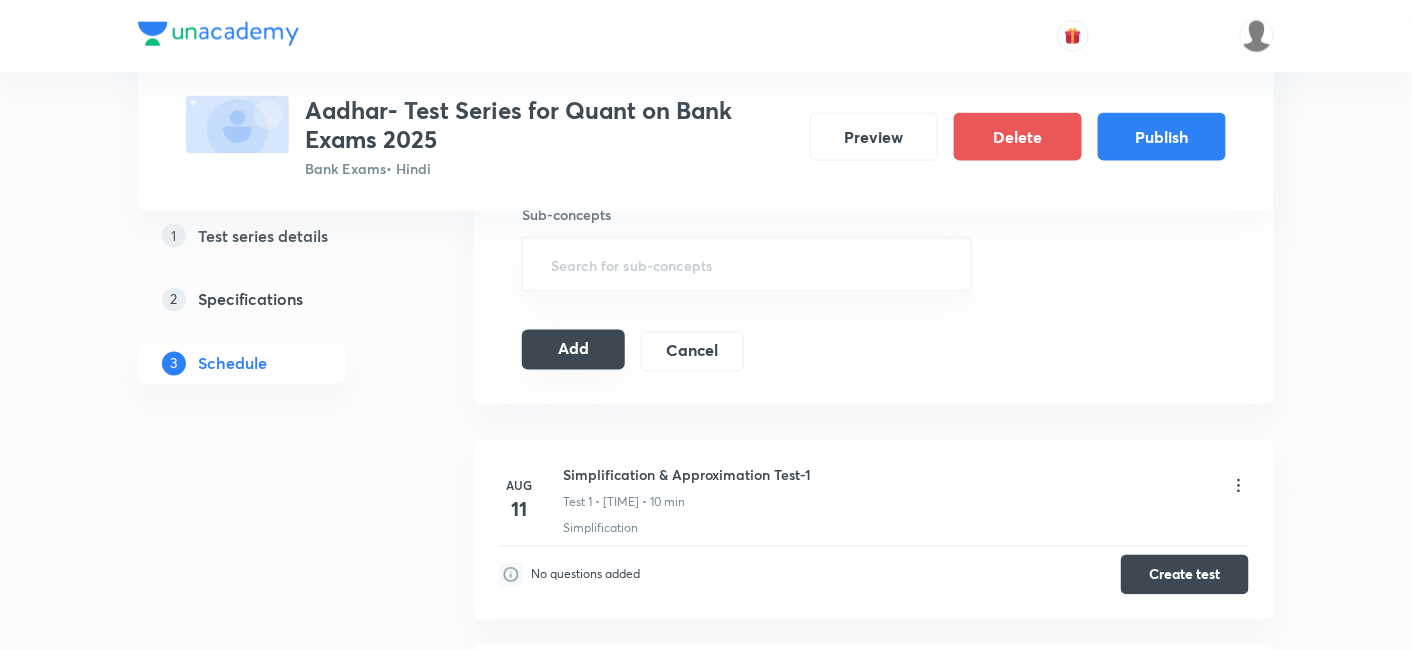 click on "Add" at bounding box center (573, 350) 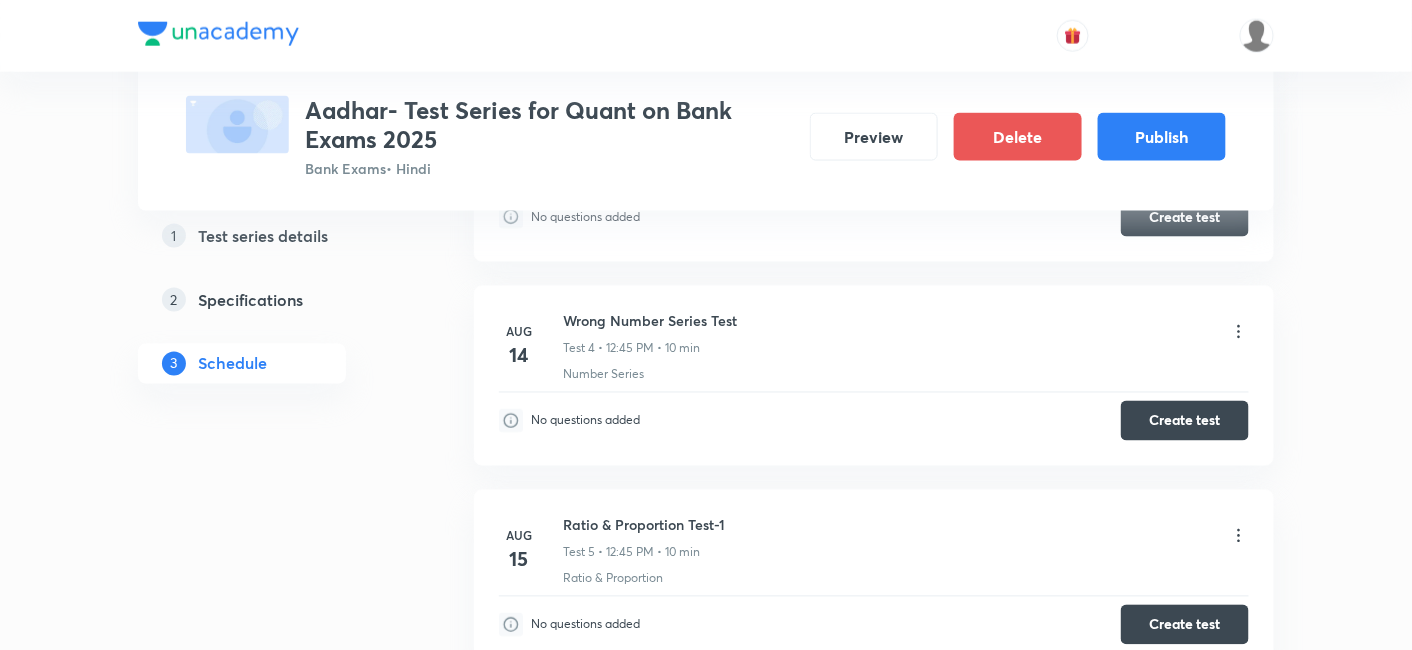 scroll, scrollTop: 0, scrollLeft: 0, axis: both 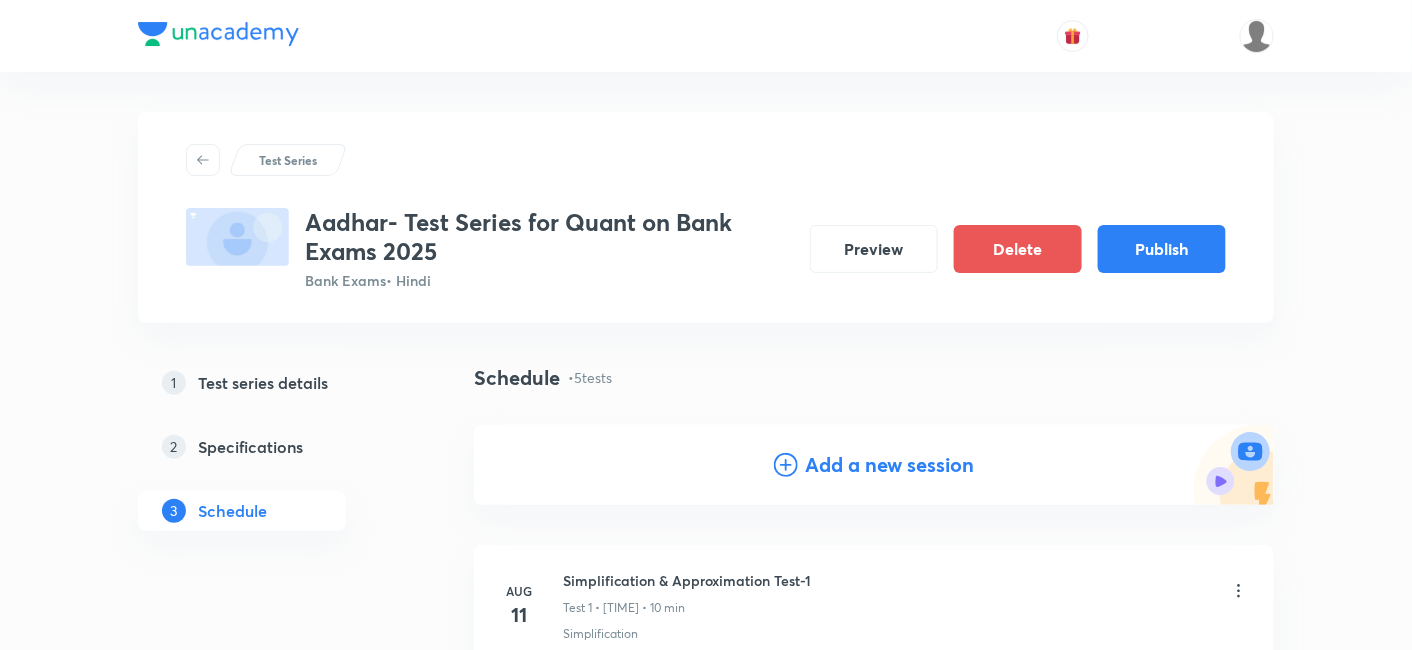 click on "Add a new session" at bounding box center [890, 465] 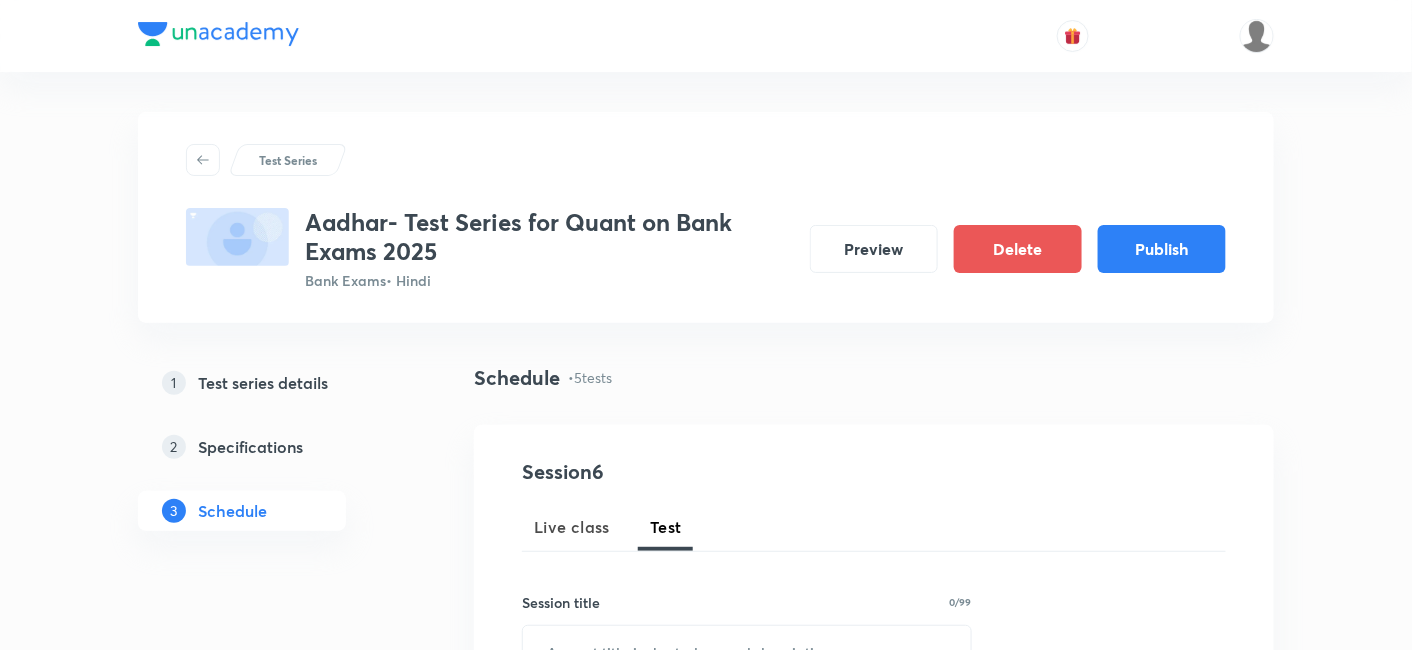 scroll, scrollTop: 310, scrollLeft: 0, axis: vertical 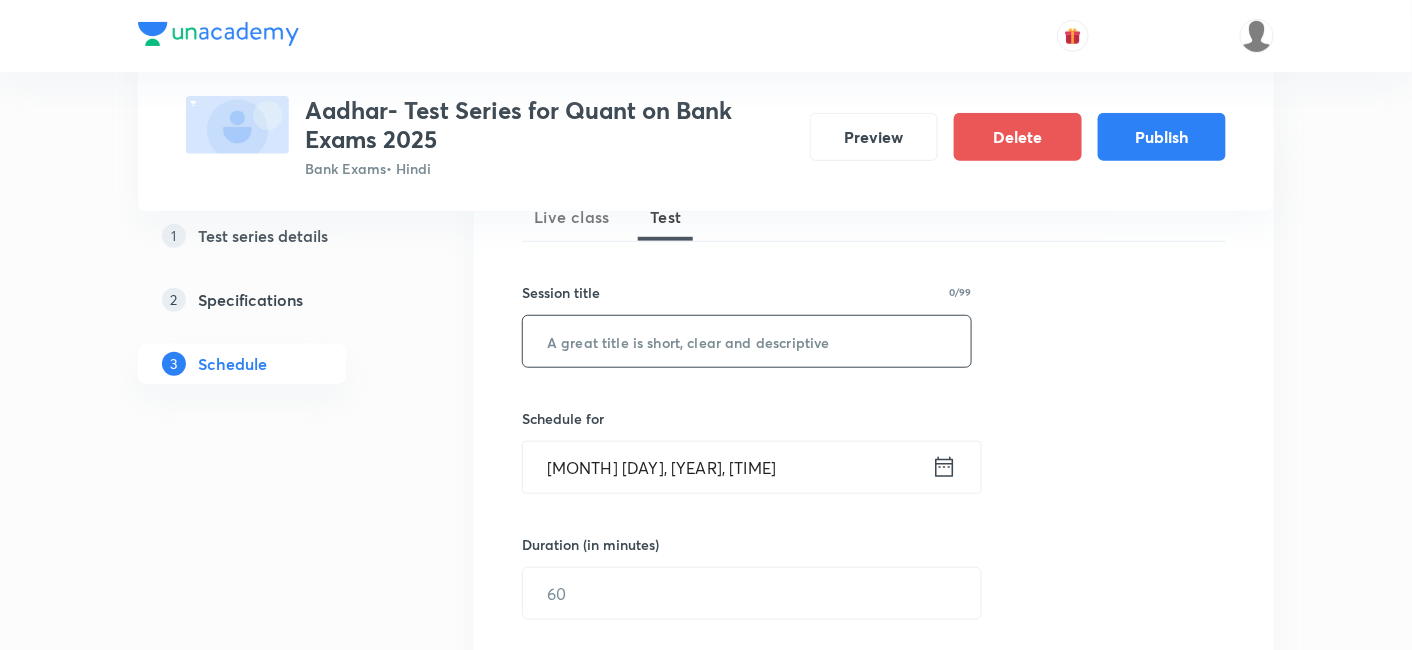 paste on "Ratio & Proportion-2" 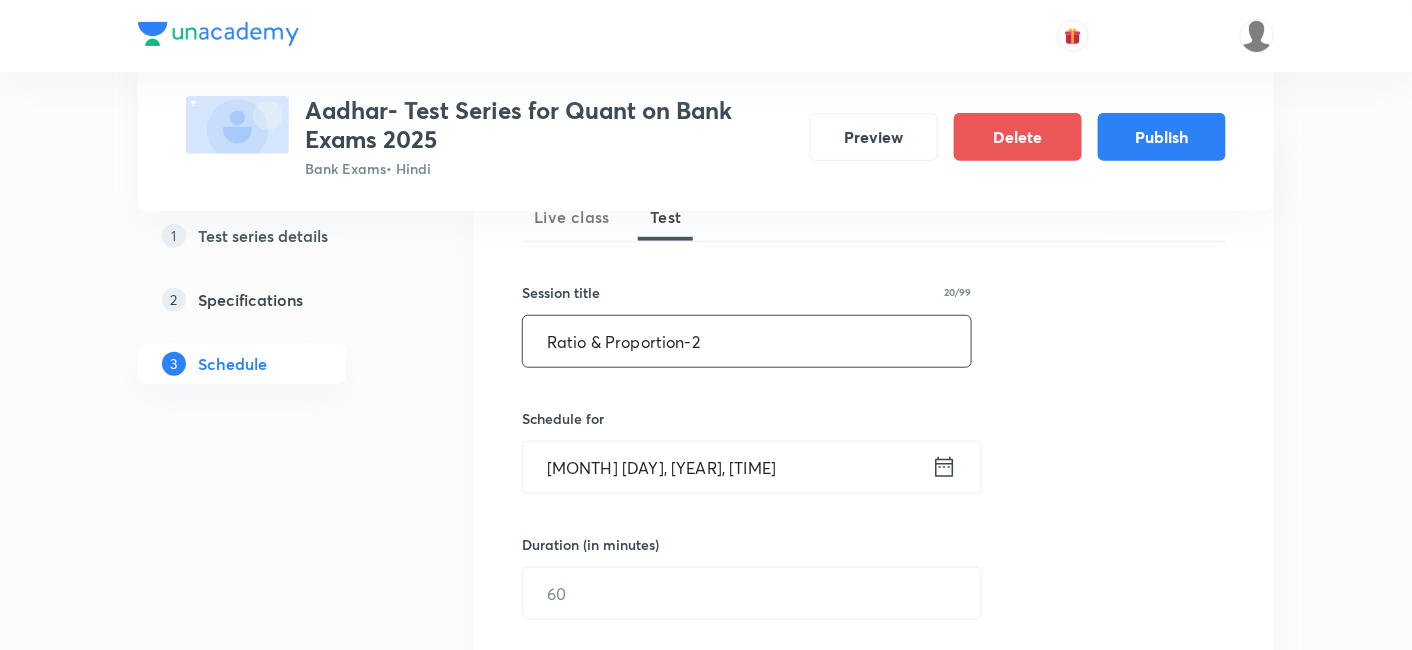 click on "Ratio & Proportion-2" at bounding box center (747, 341) 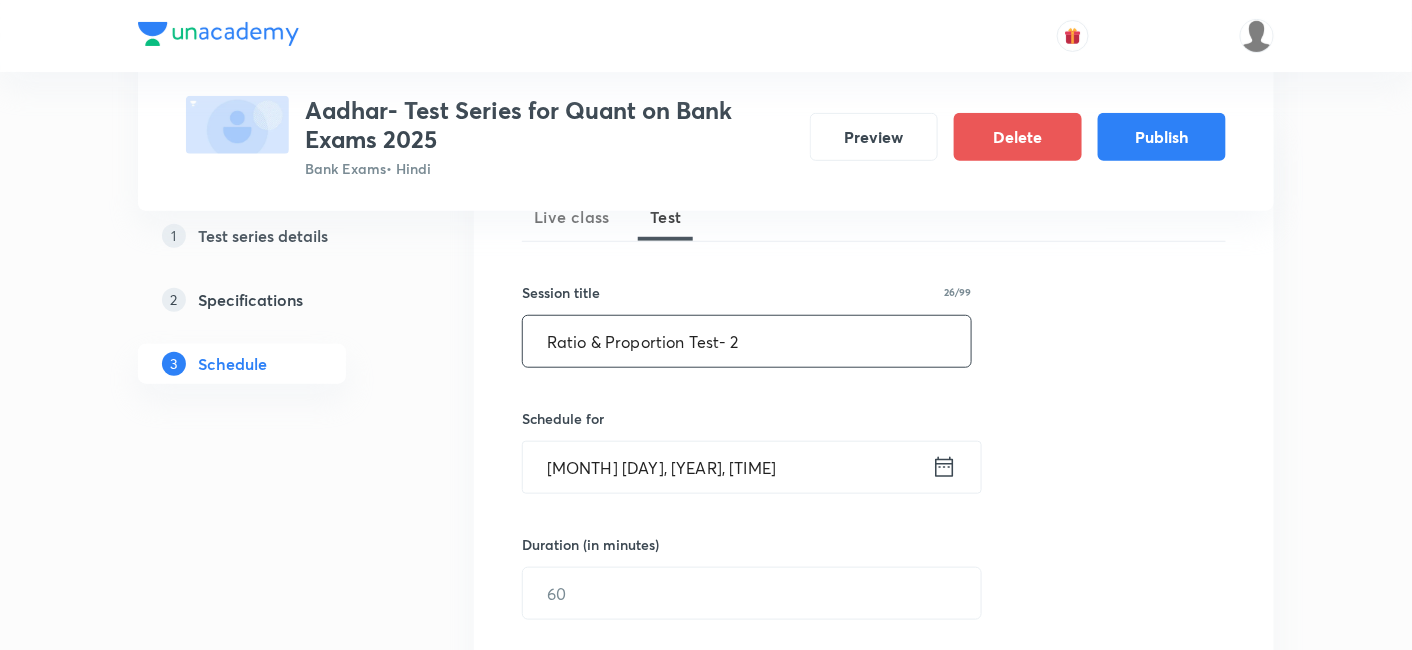 type on "Ratio & Proportion Test- 2" 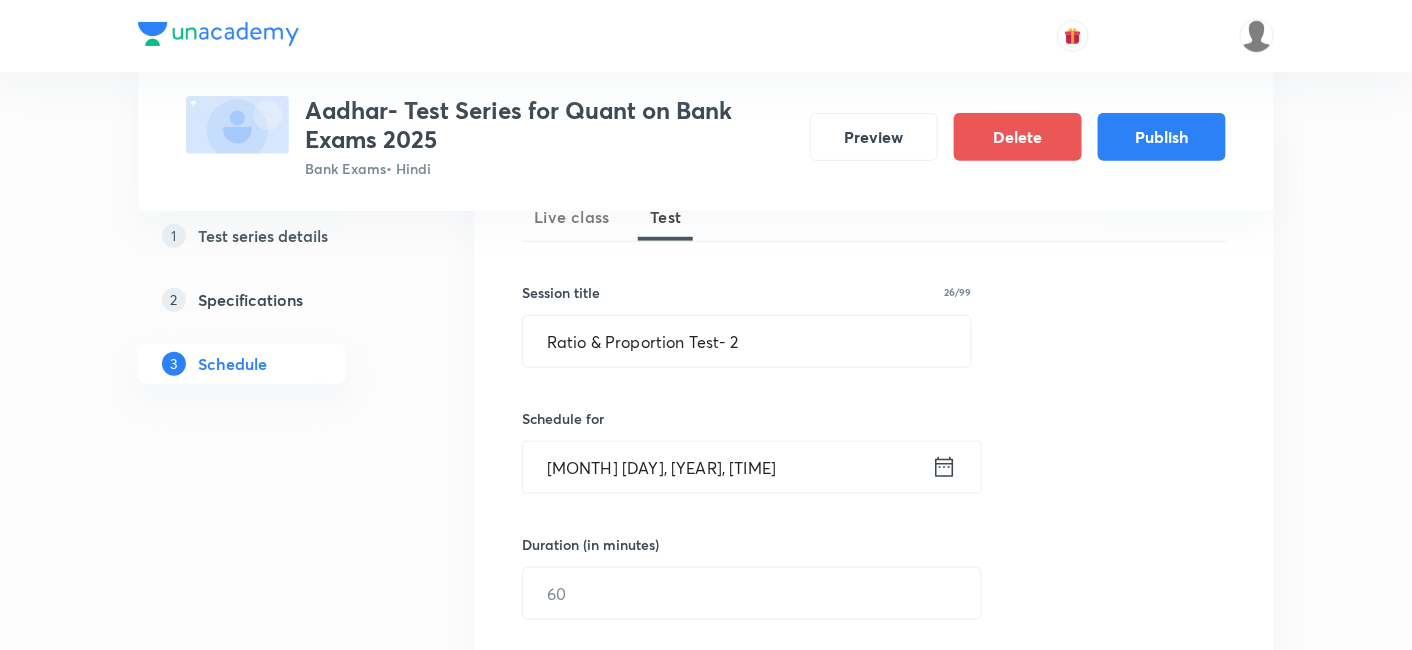 click 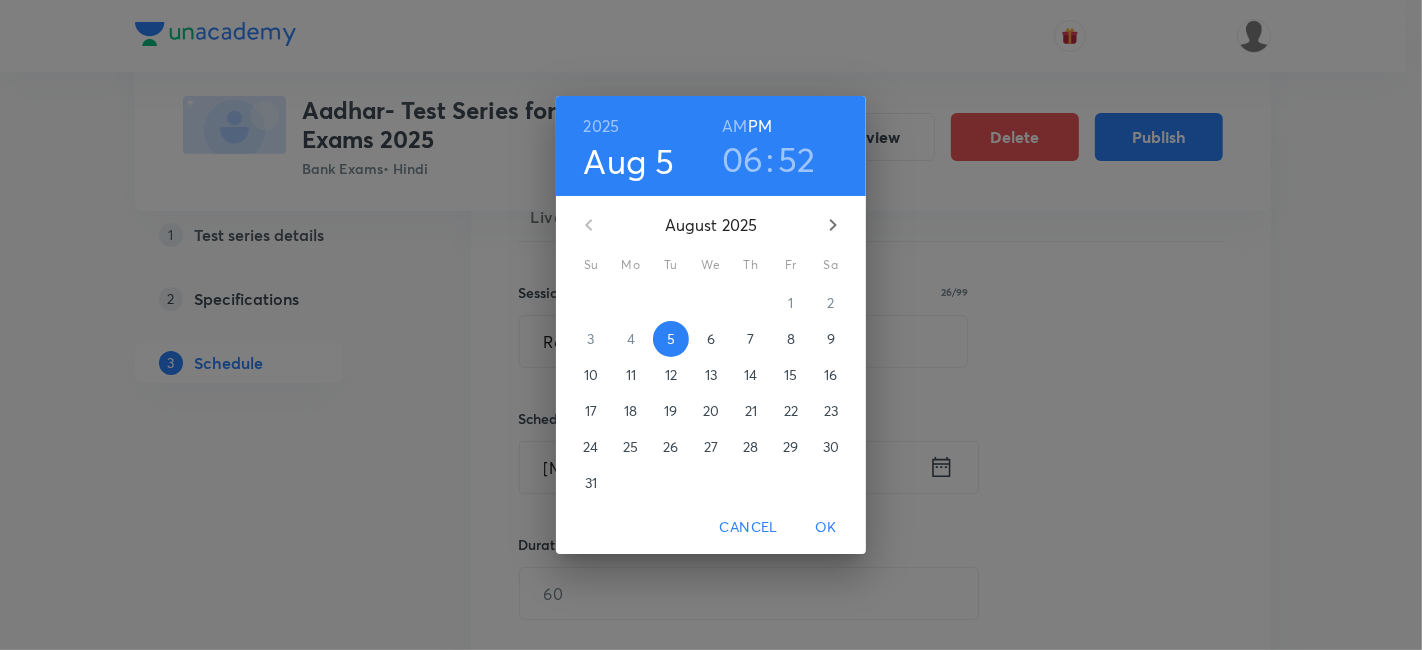 click on "18" at bounding box center [630, 411] 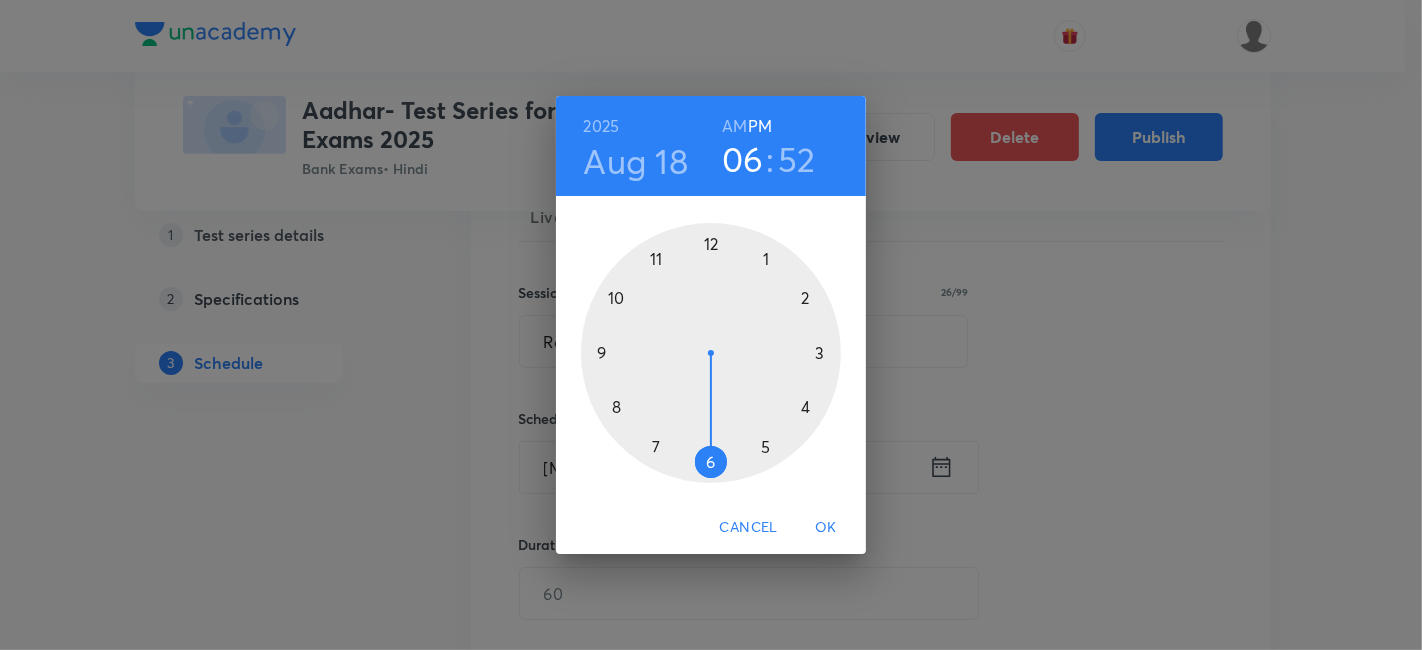 click at bounding box center [711, 353] 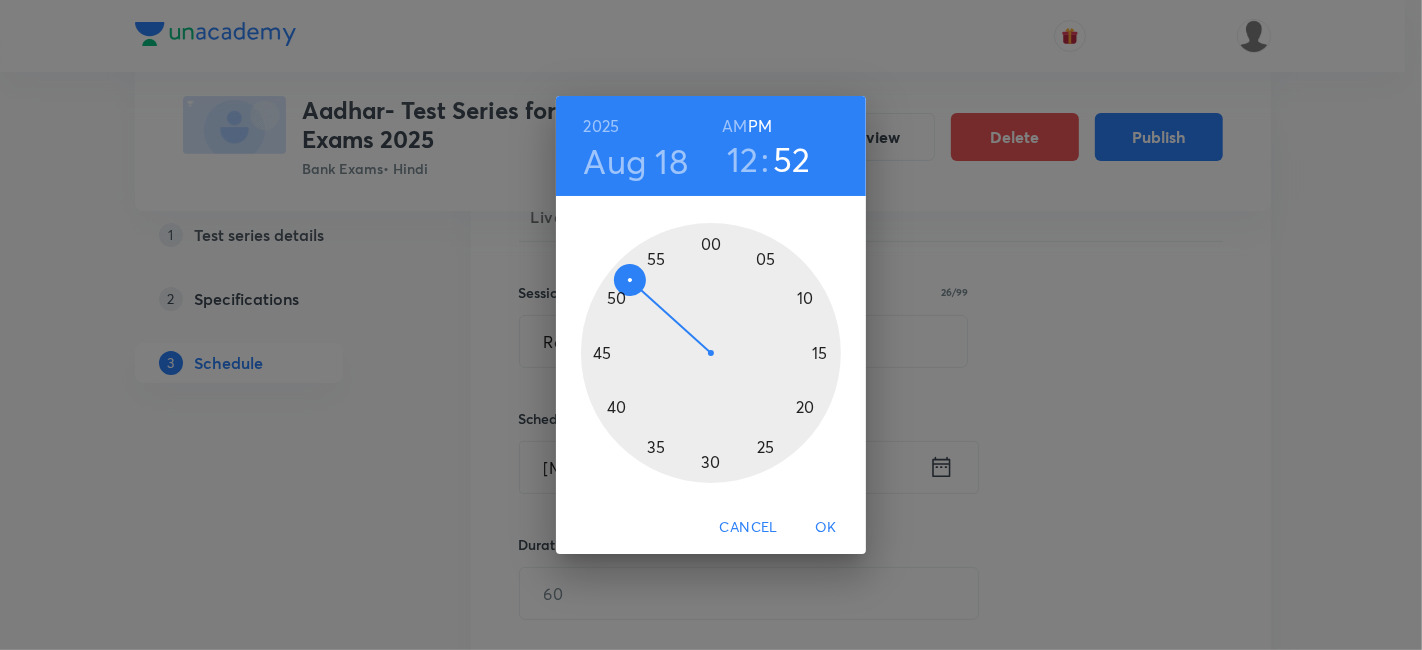 click at bounding box center [711, 353] 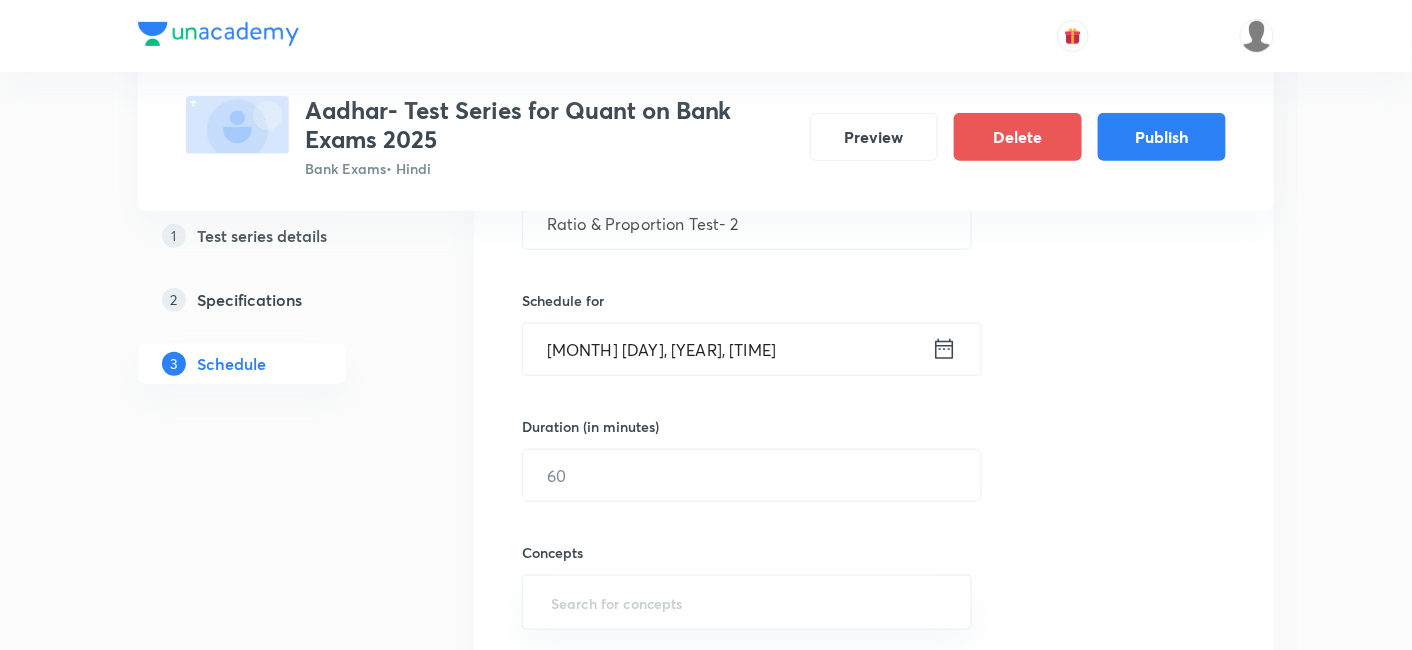 scroll, scrollTop: 494, scrollLeft: 0, axis: vertical 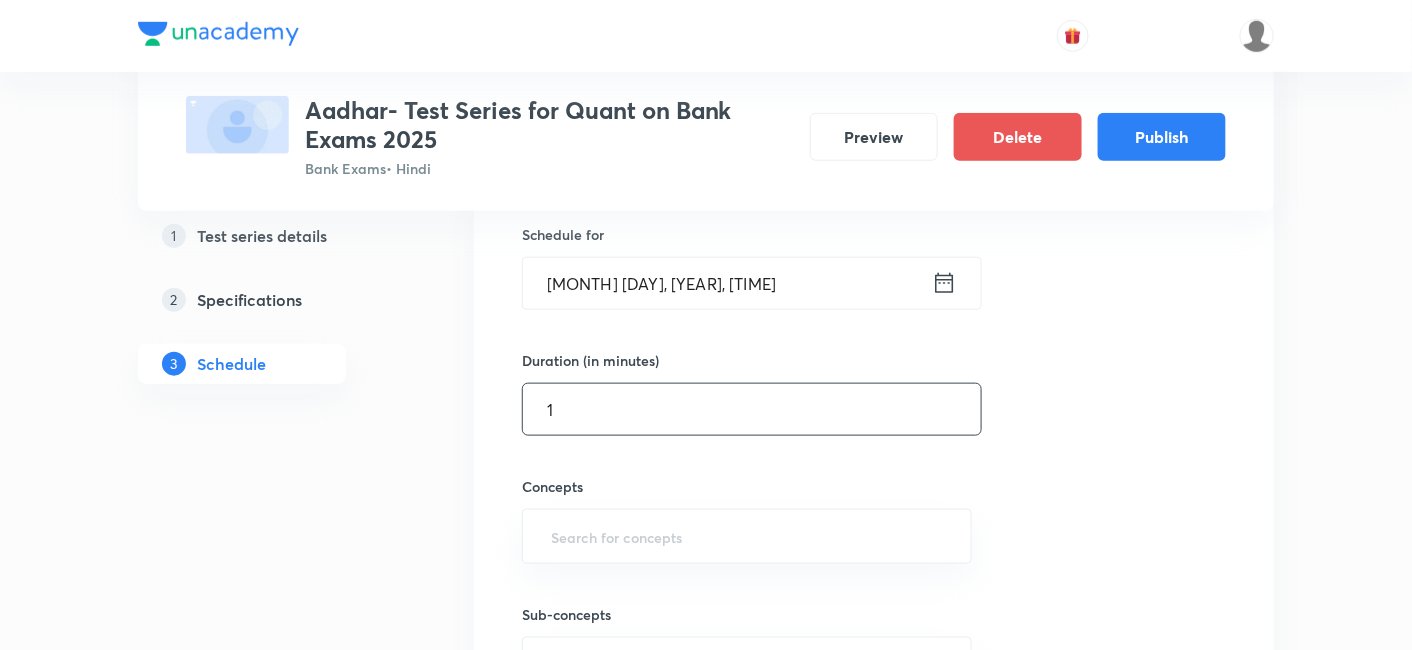 click on "1" at bounding box center (752, 409) 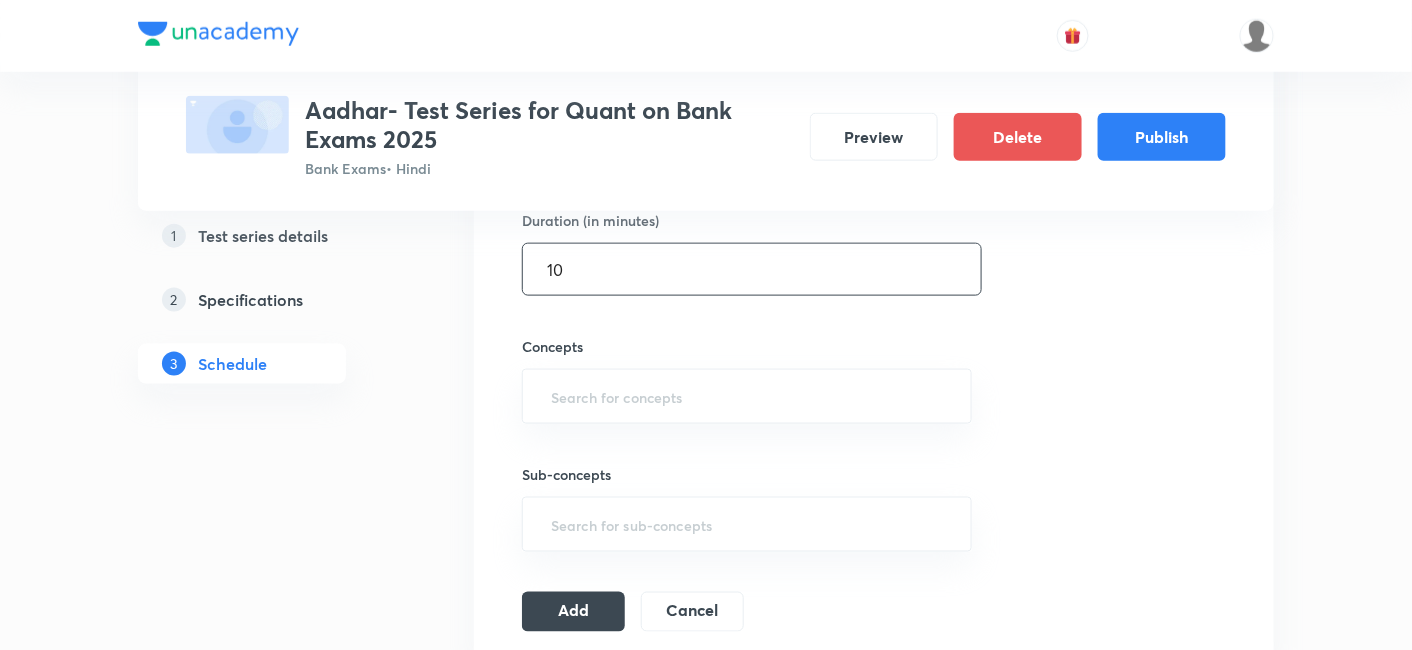 scroll, scrollTop: 641, scrollLeft: 0, axis: vertical 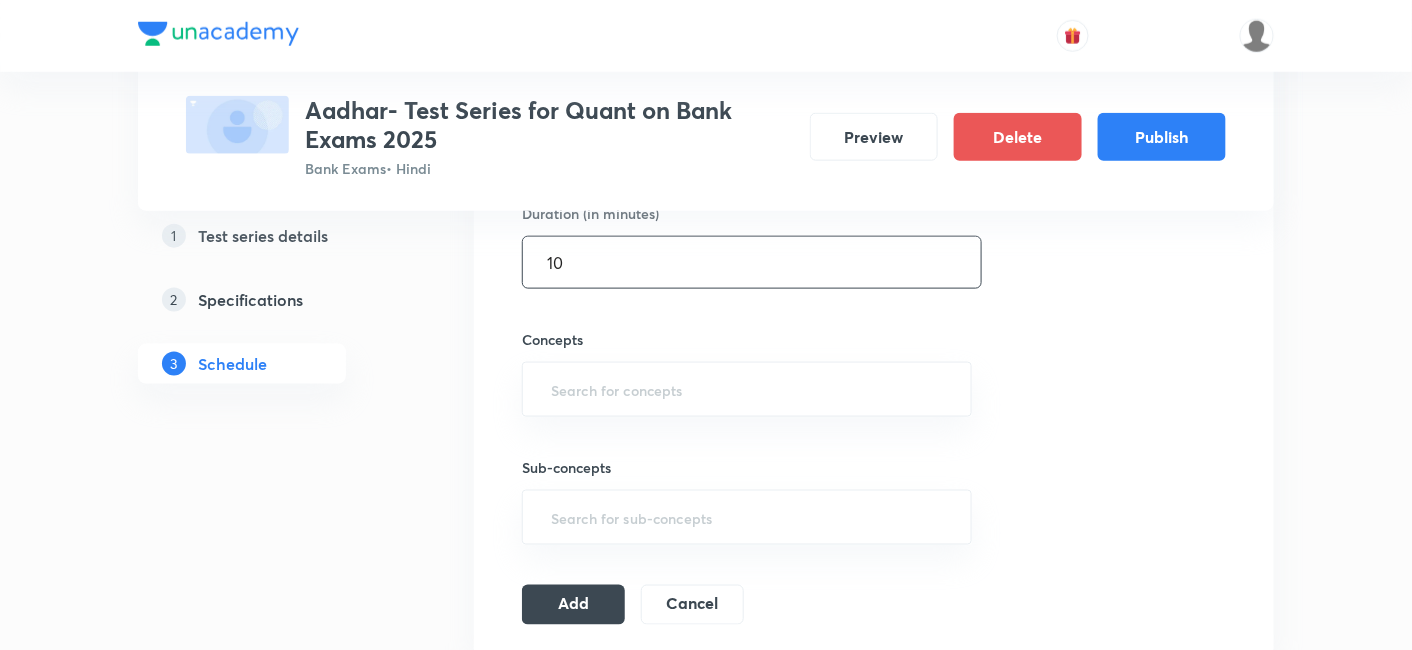type on "10" 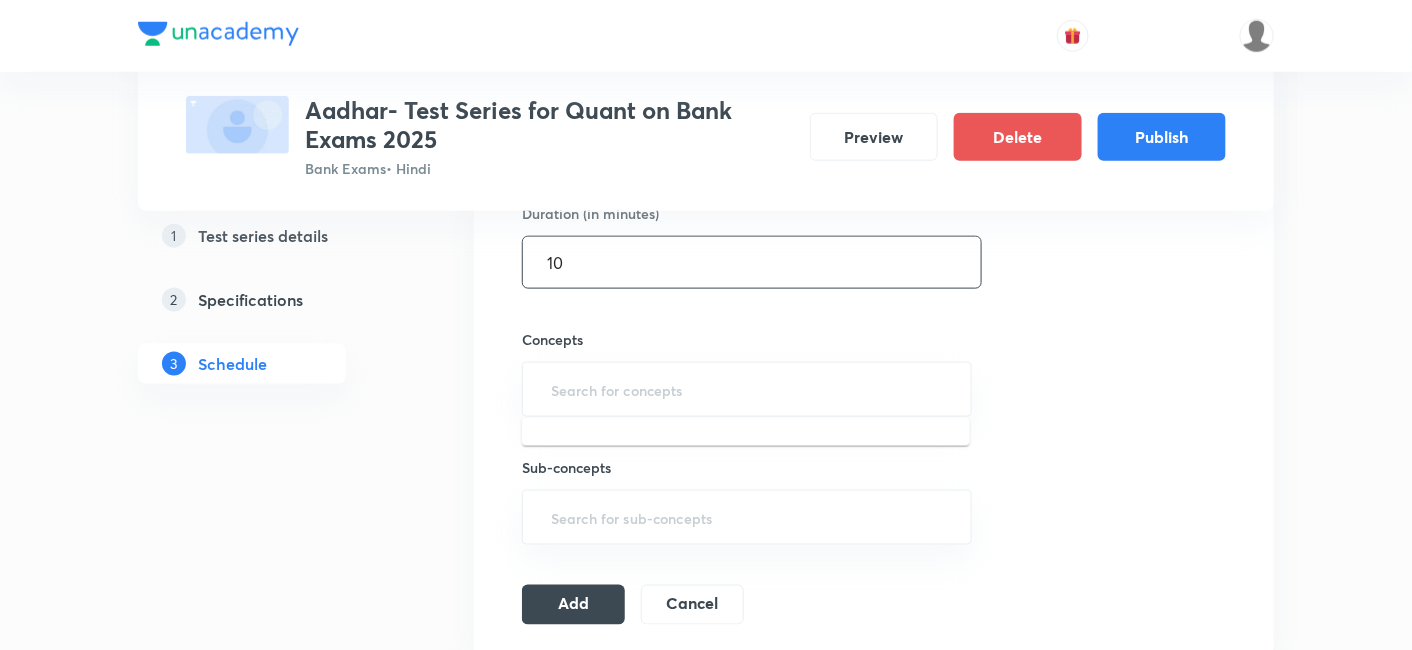 click at bounding box center (747, 389) 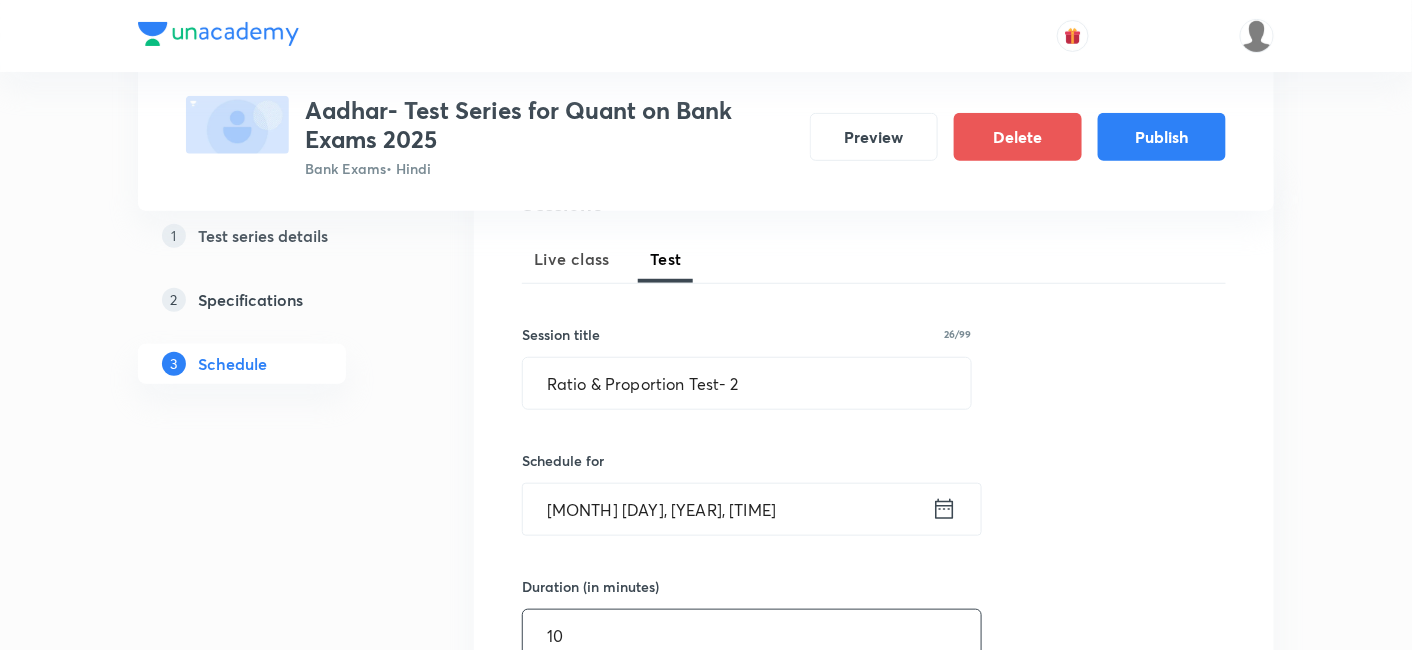 scroll, scrollTop: 387, scrollLeft: 0, axis: vertical 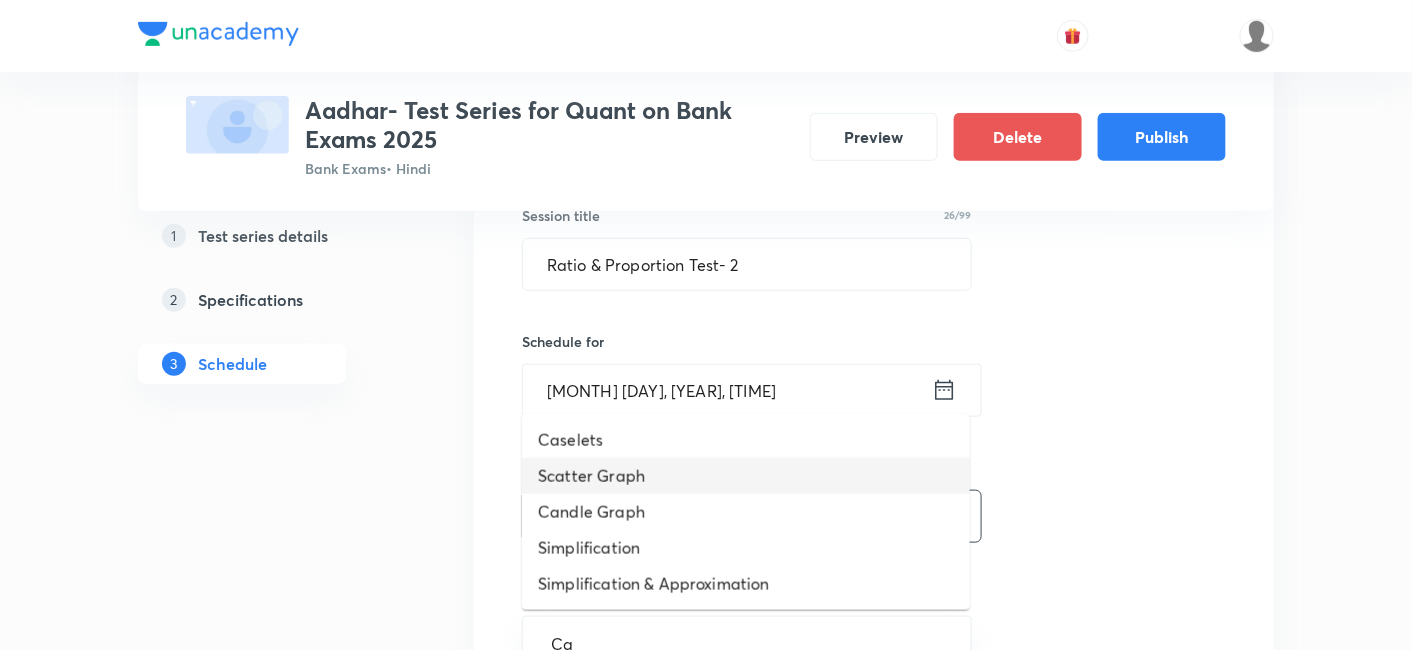 type on "C" 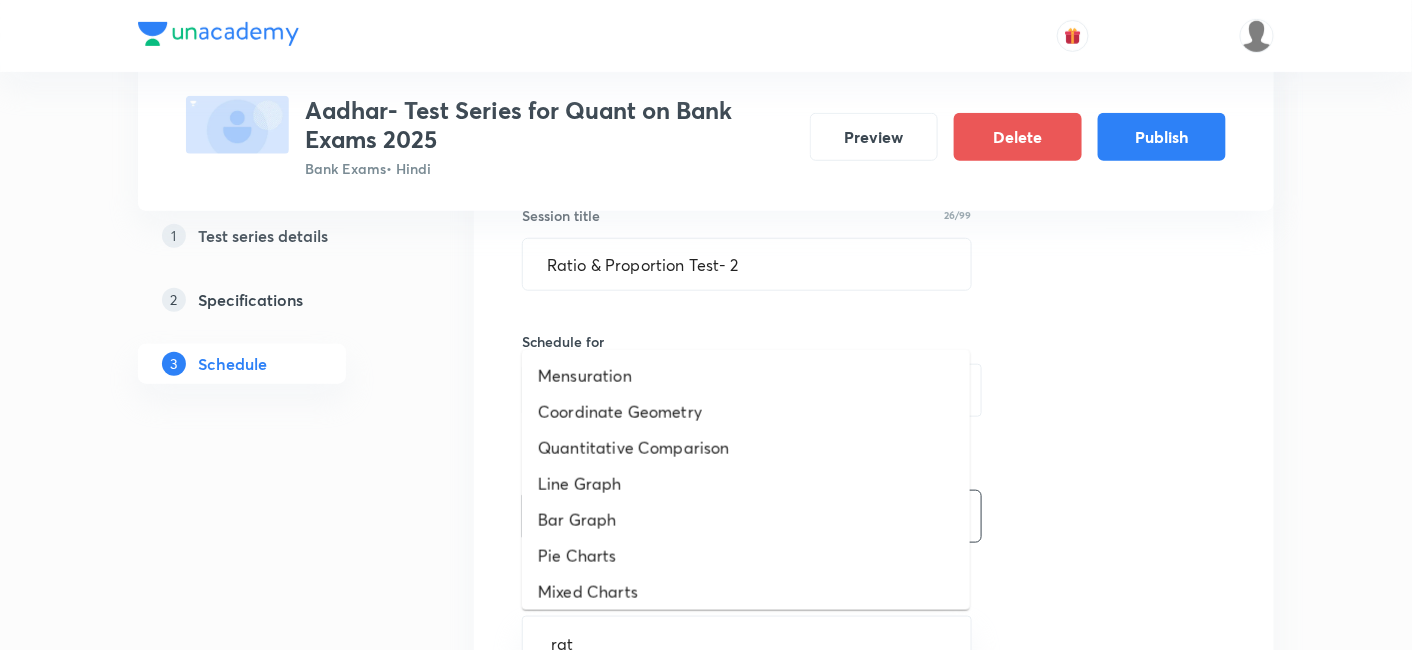 type on "rati" 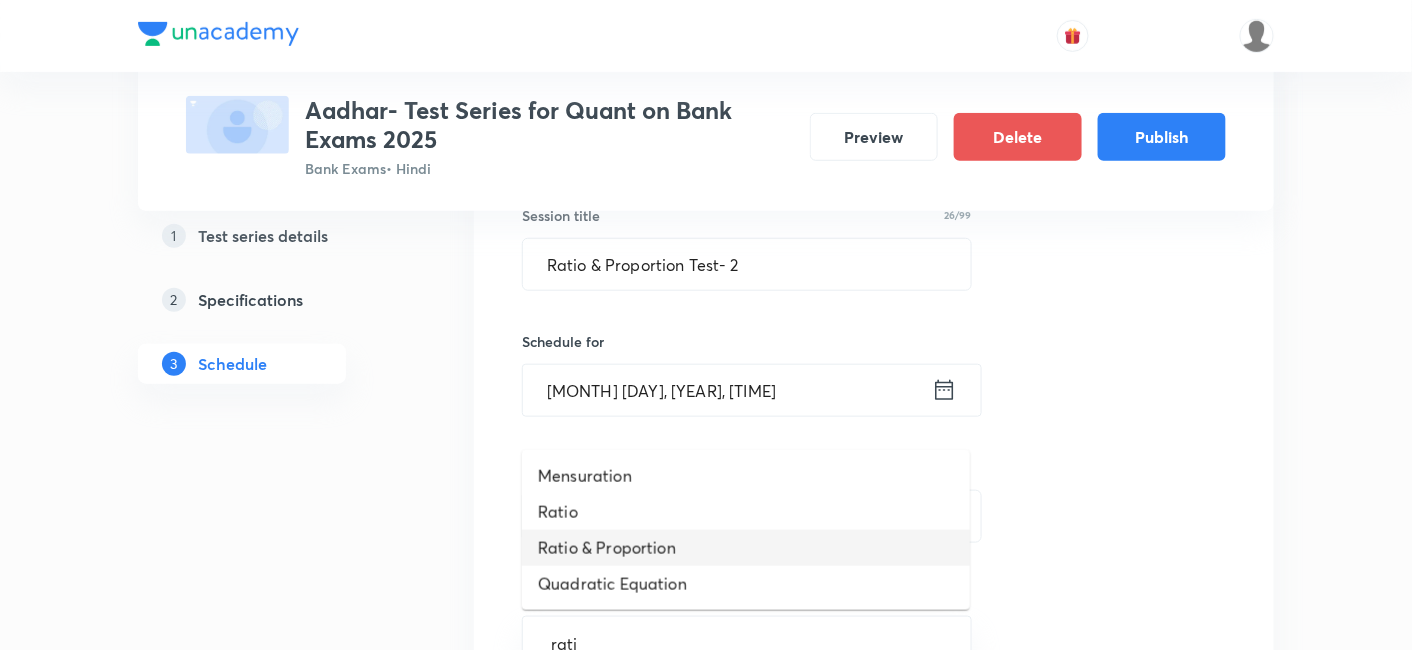 click on "Ratio & Proportion" at bounding box center (746, 548) 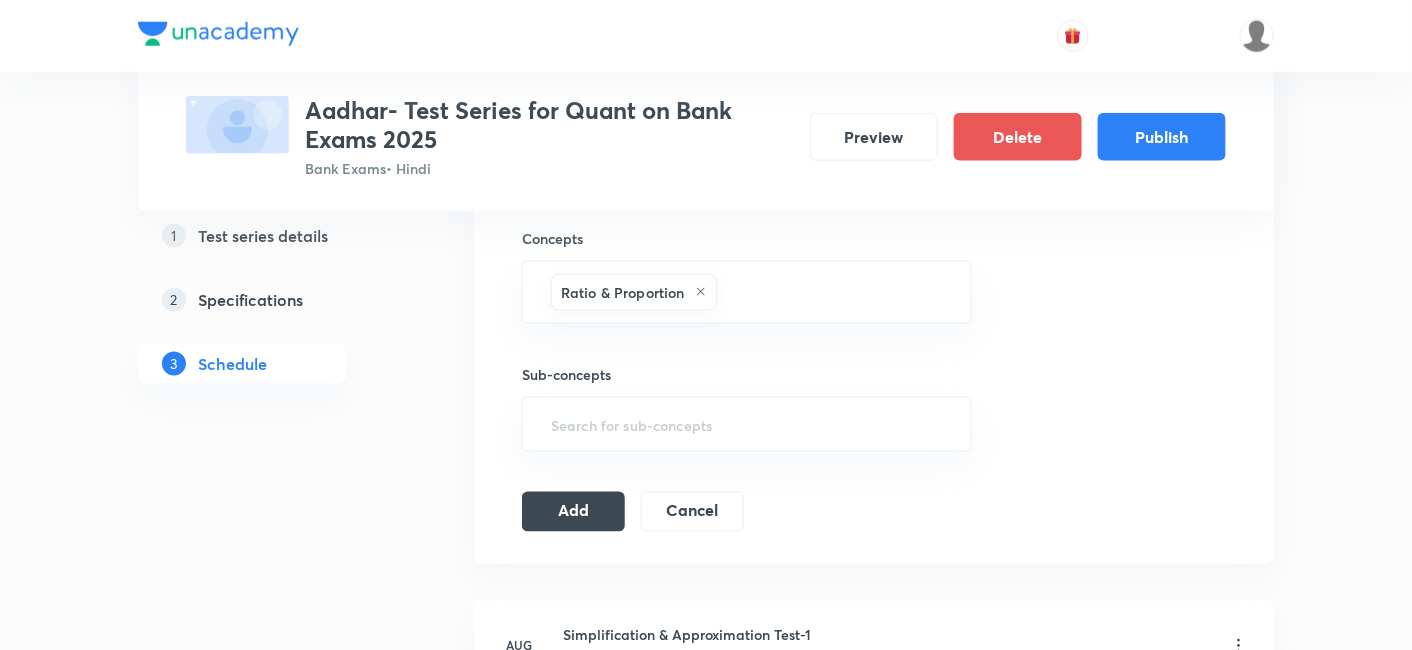 scroll, scrollTop: 742, scrollLeft: 0, axis: vertical 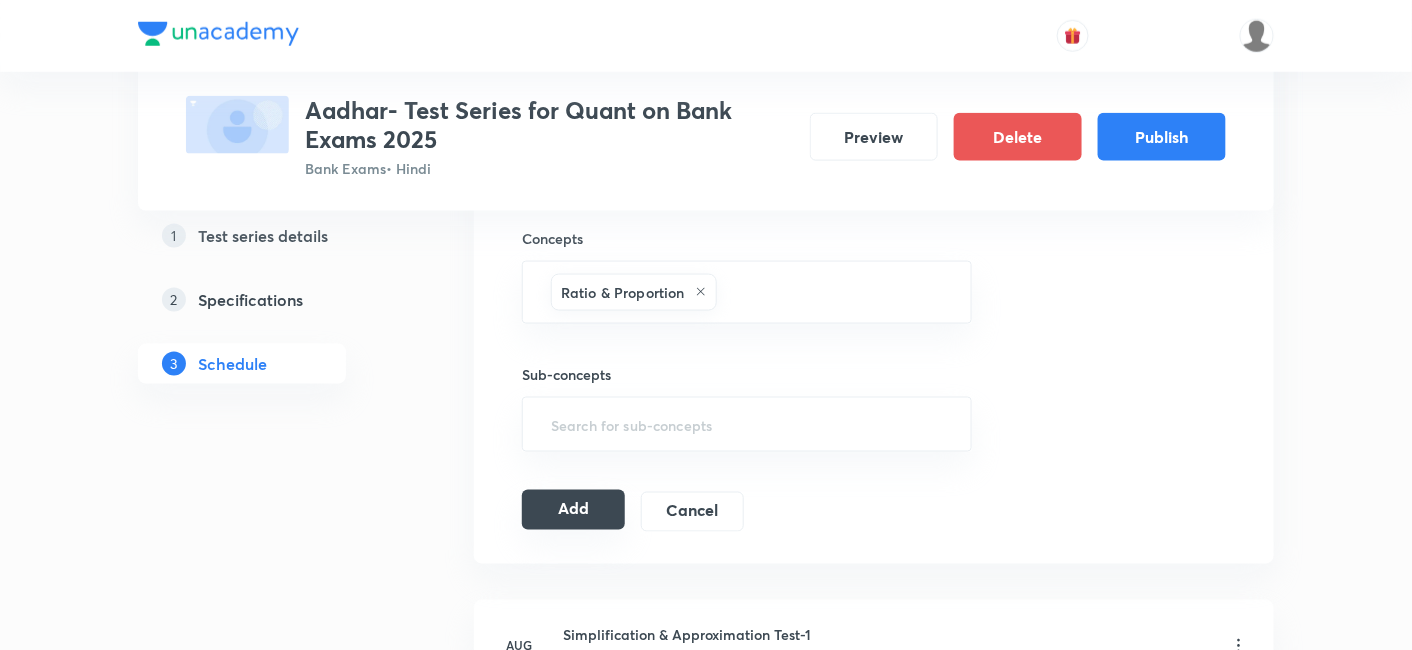 click on "Add" at bounding box center [573, 510] 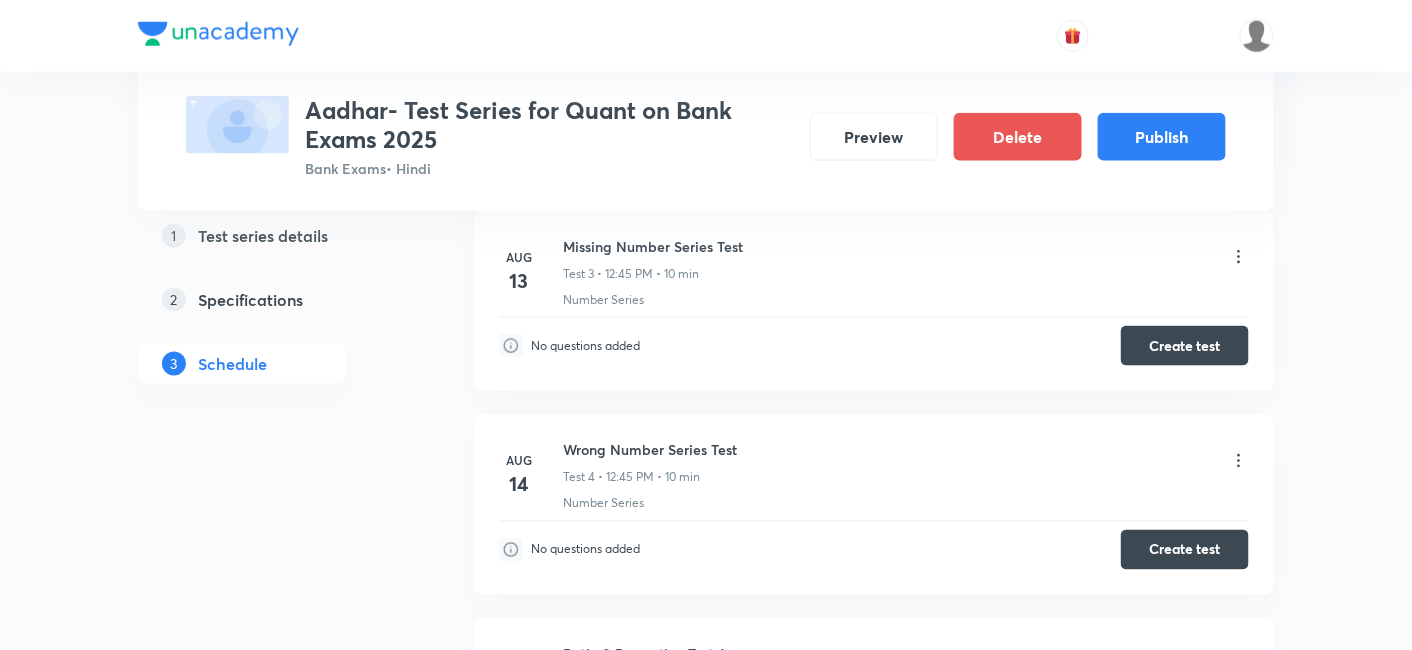scroll, scrollTop: 0, scrollLeft: 0, axis: both 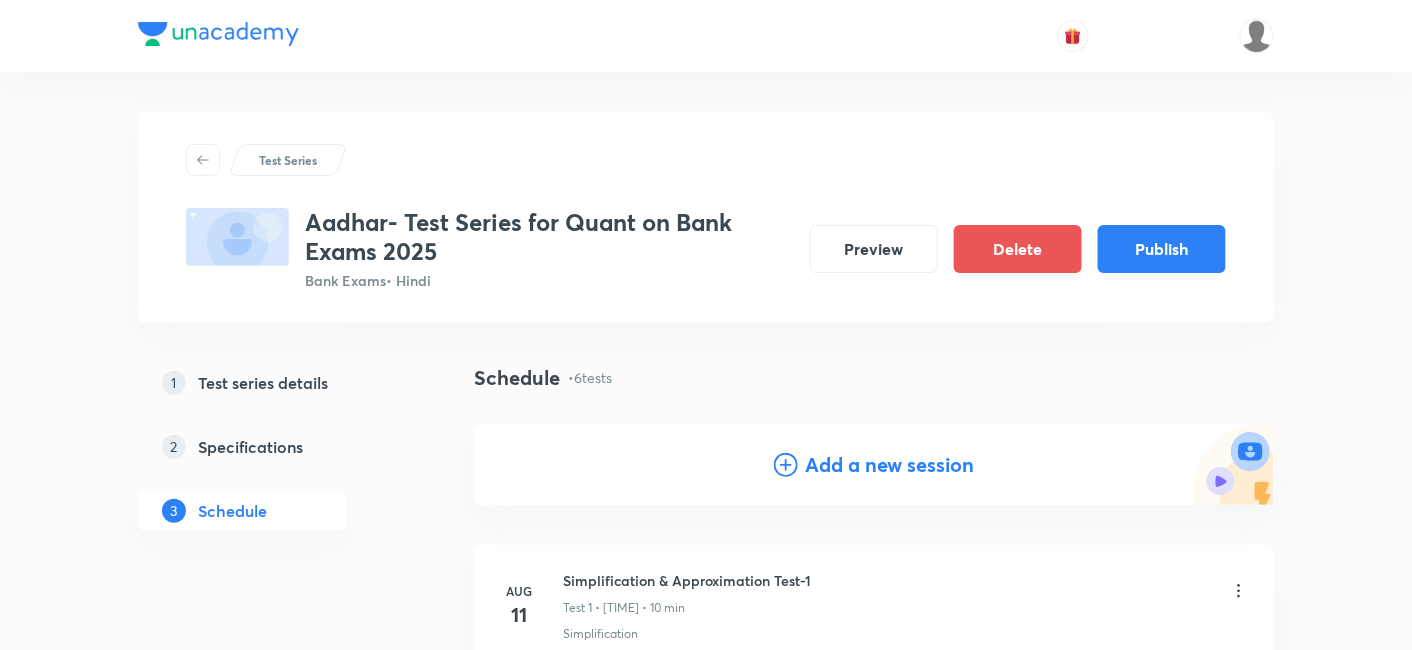 click on "Add a new session" at bounding box center [890, 465] 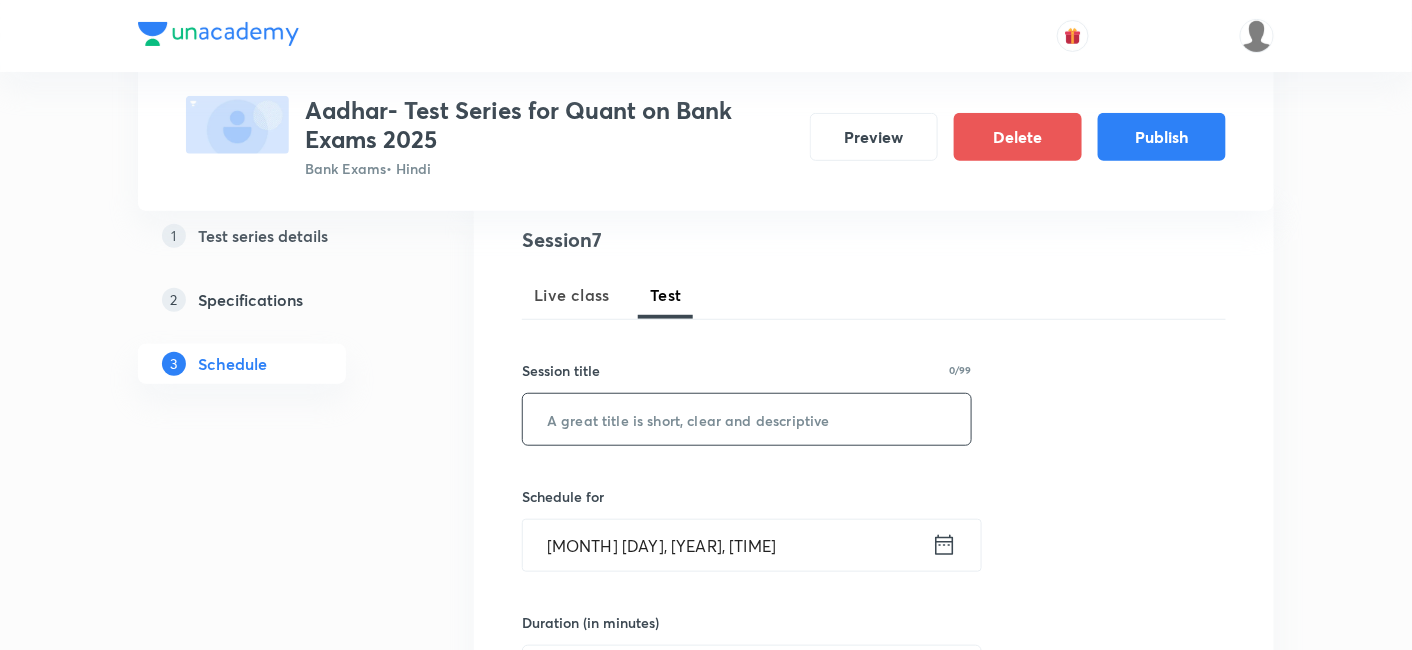 scroll, scrollTop: 233, scrollLeft: 0, axis: vertical 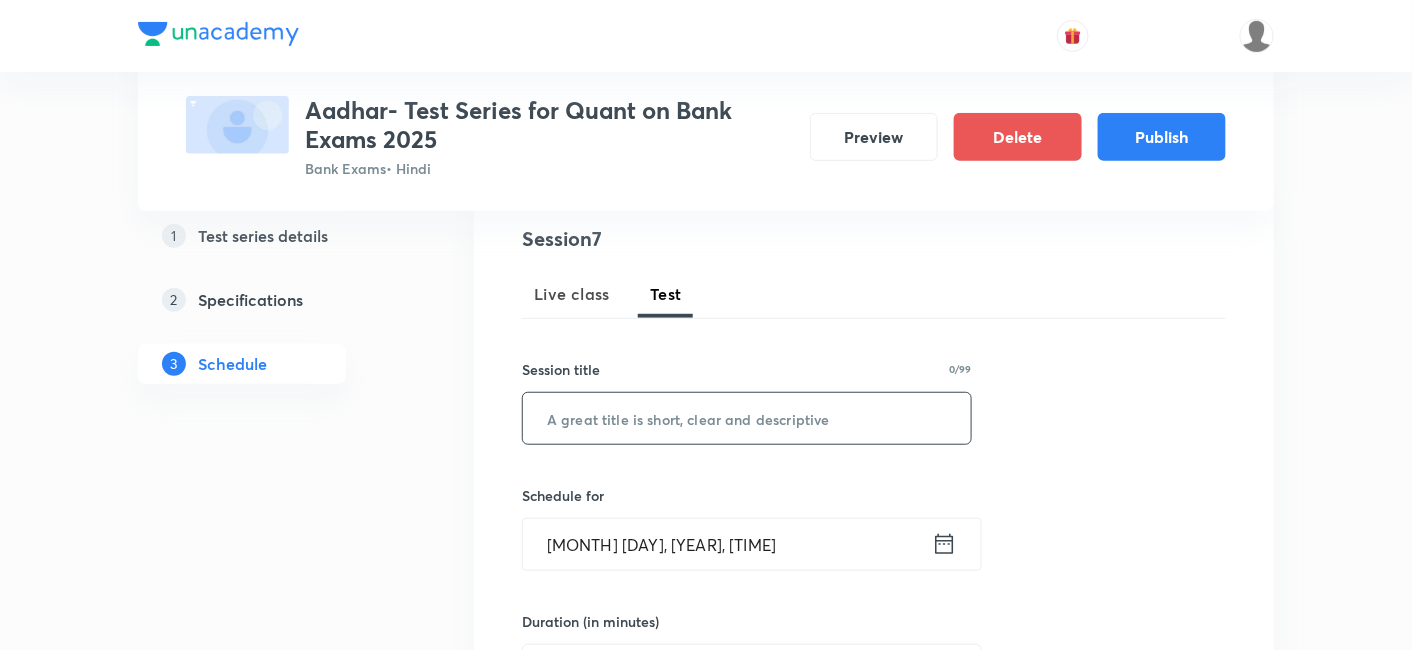 paste on "Pre Level DI-1" 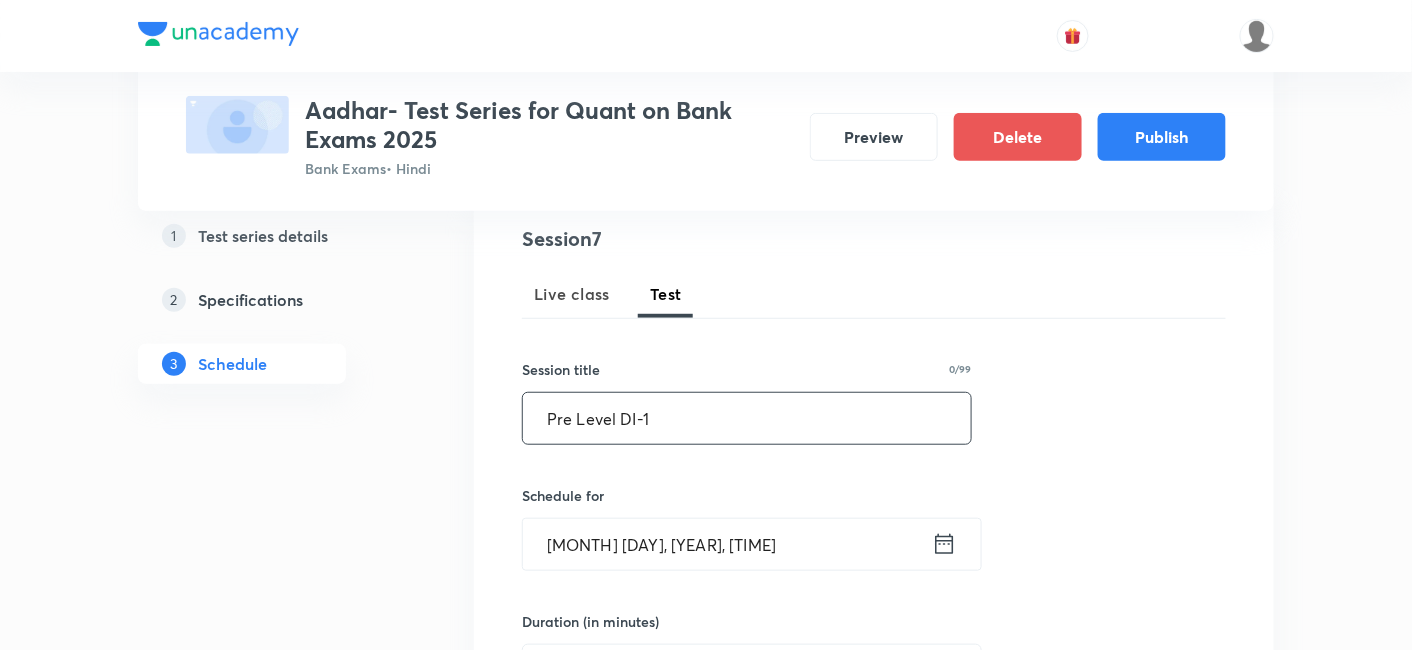 click on "Pre Level DI-1" at bounding box center (747, 418) 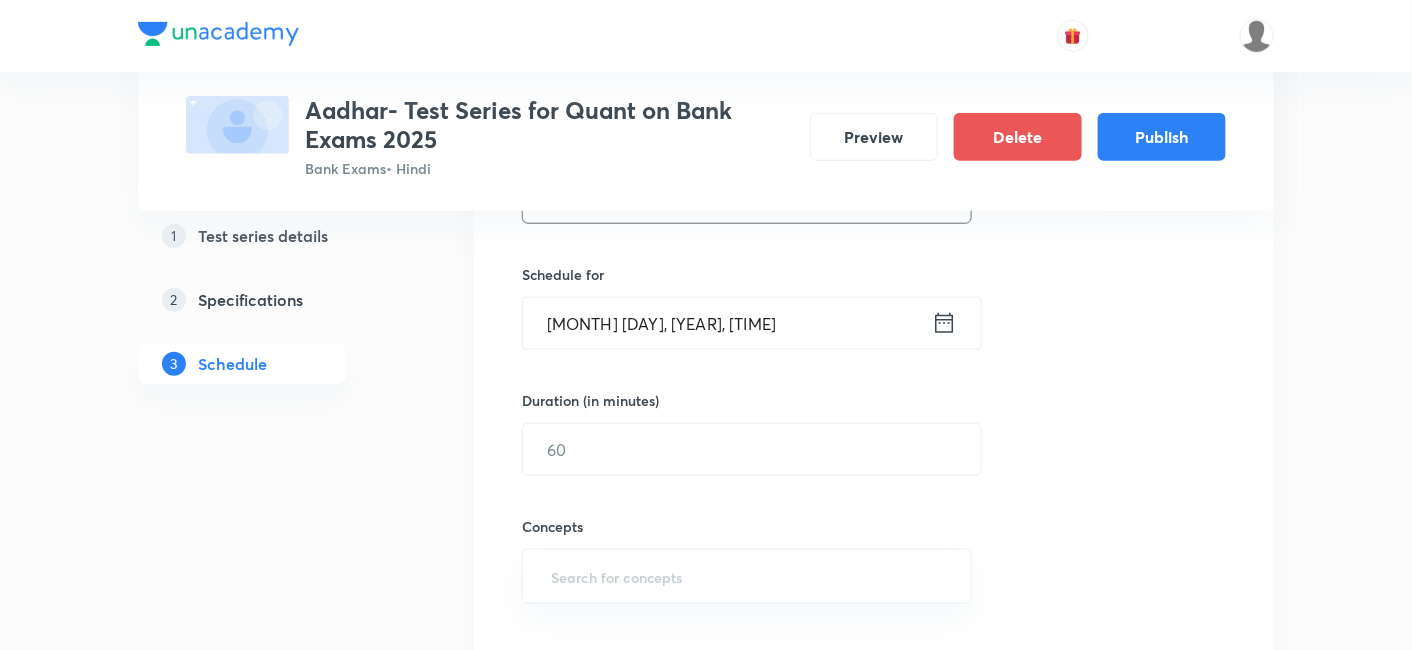 scroll, scrollTop: 455, scrollLeft: 0, axis: vertical 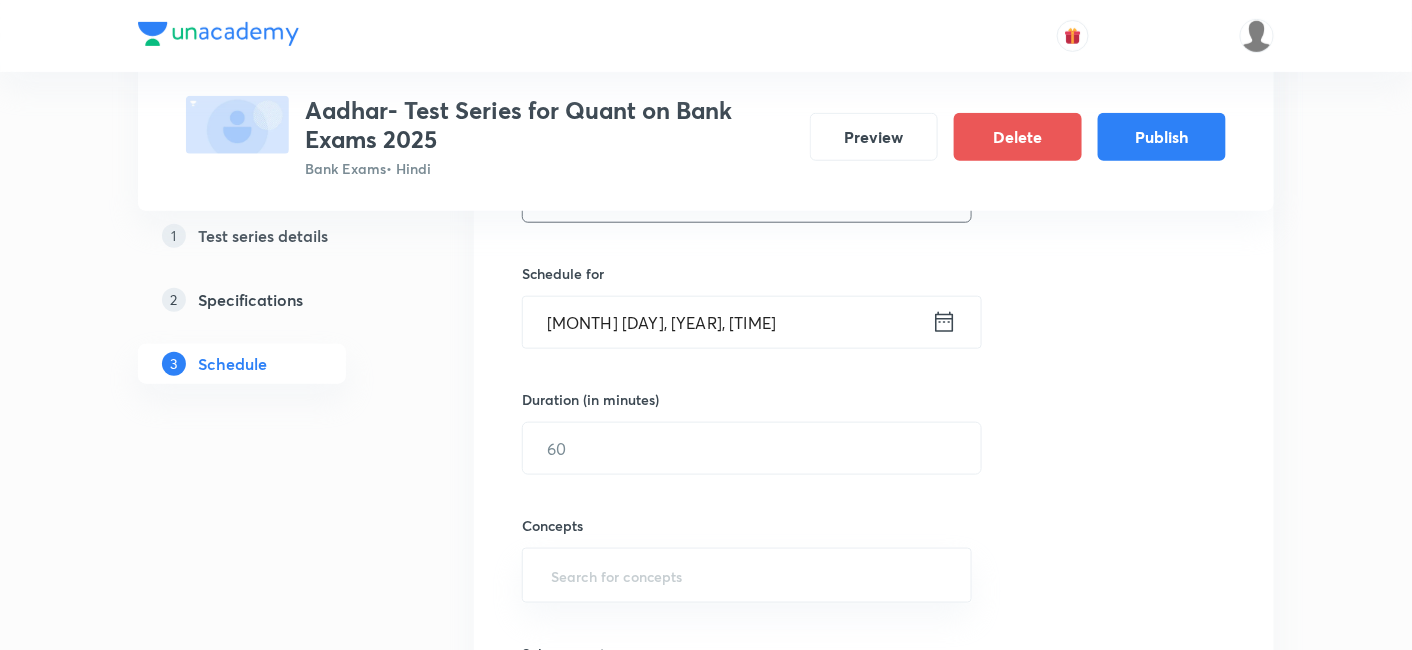 type on "Pre Level DI Test- 1" 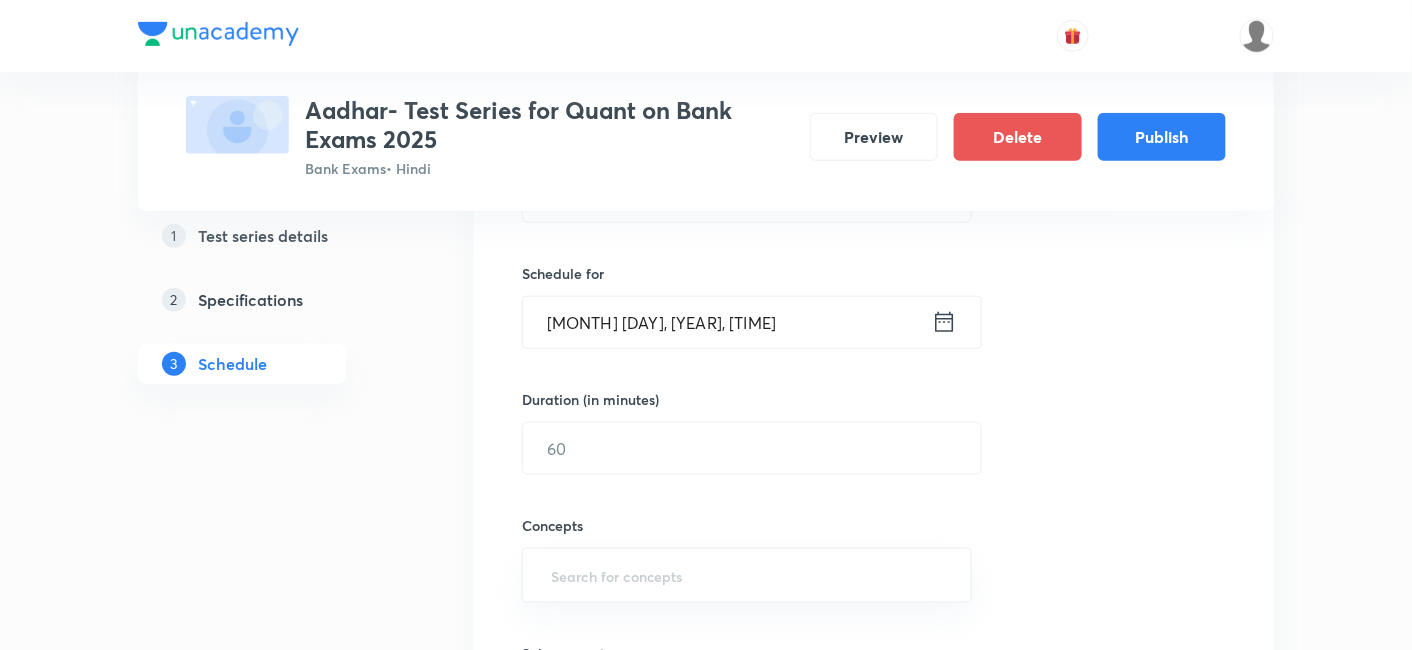 click 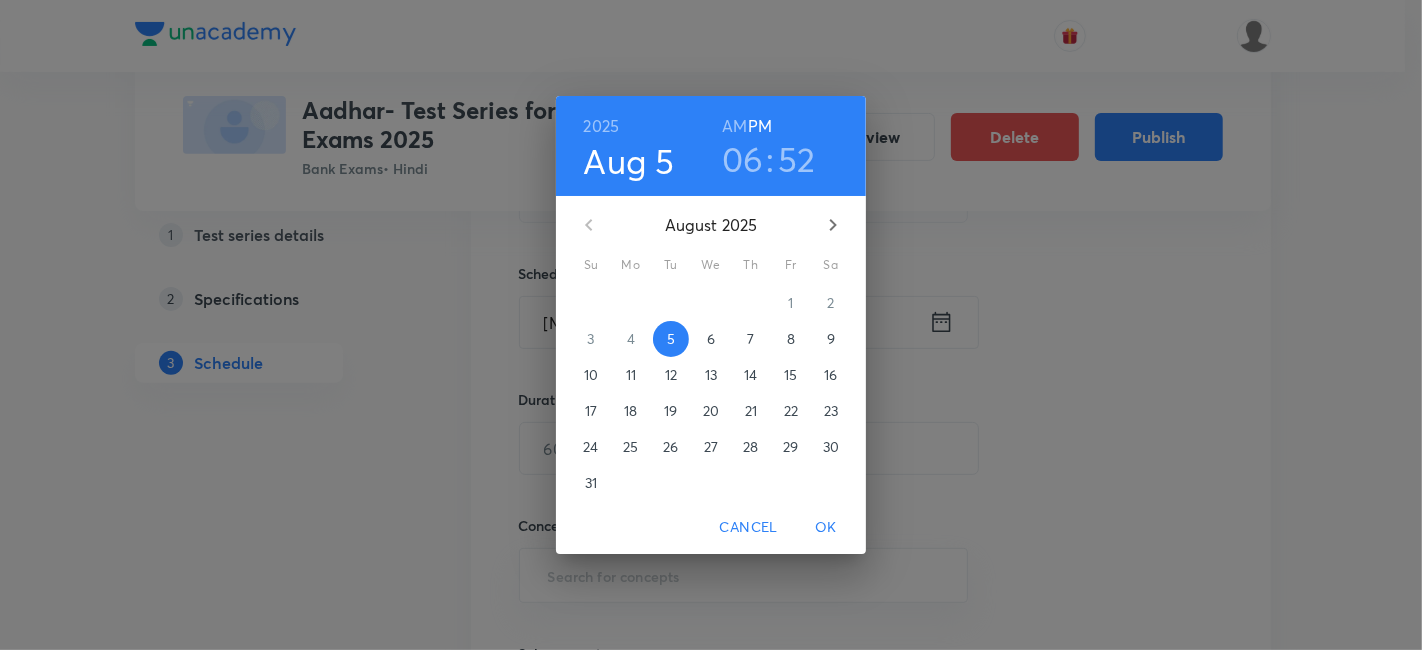 click on "19" at bounding box center [670, 411] 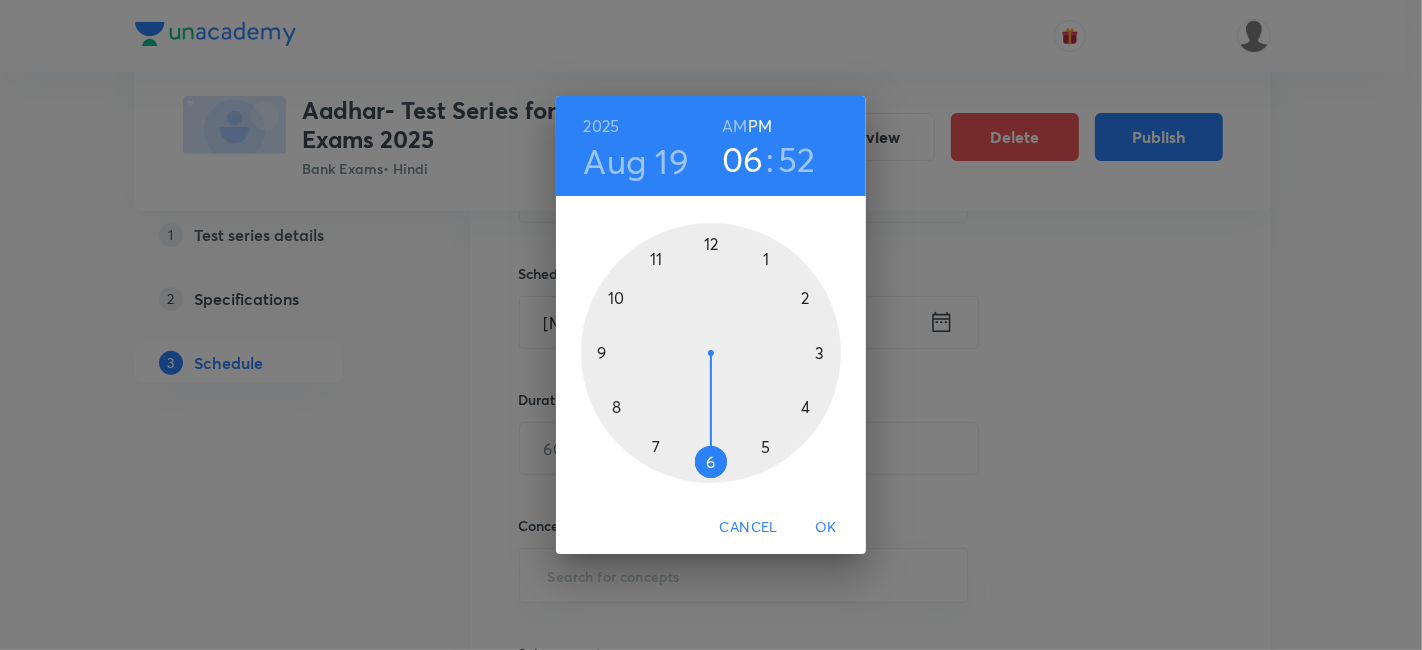 click at bounding box center (711, 353) 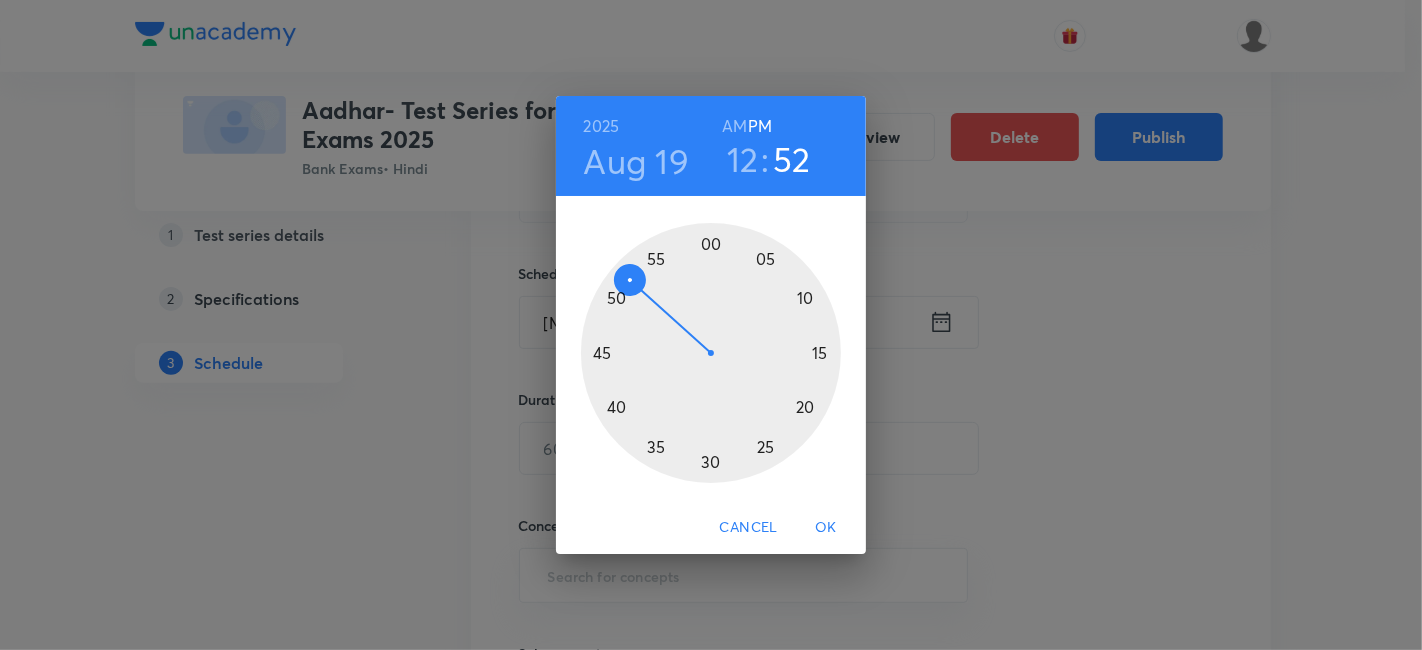 click at bounding box center [711, 353] 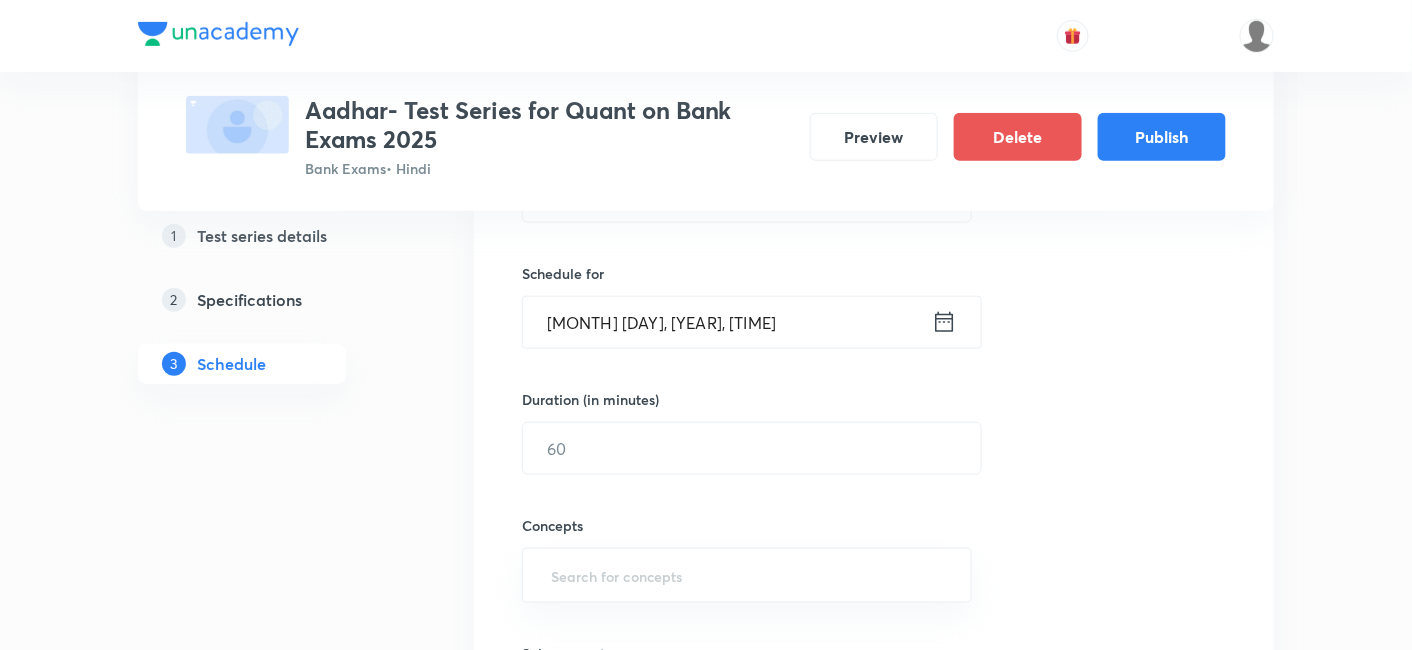 scroll, scrollTop: 615, scrollLeft: 0, axis: vertical 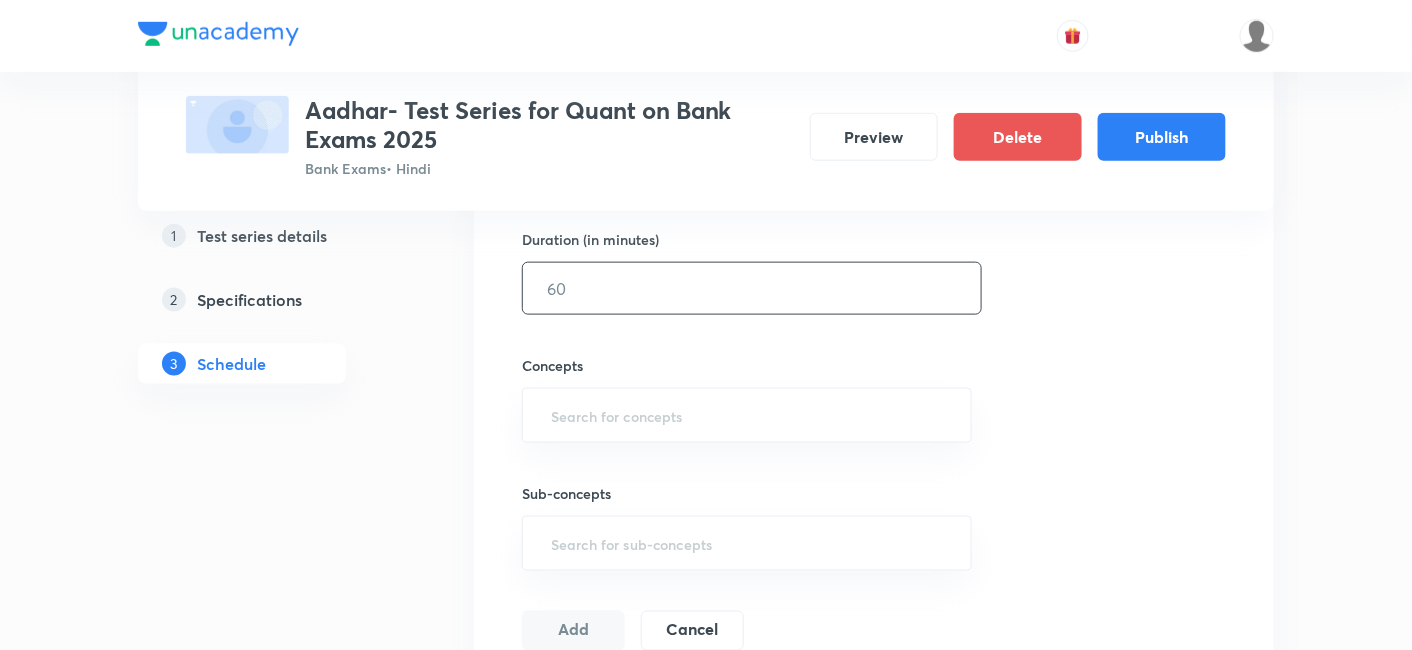 click at bounding box center (752, 288) 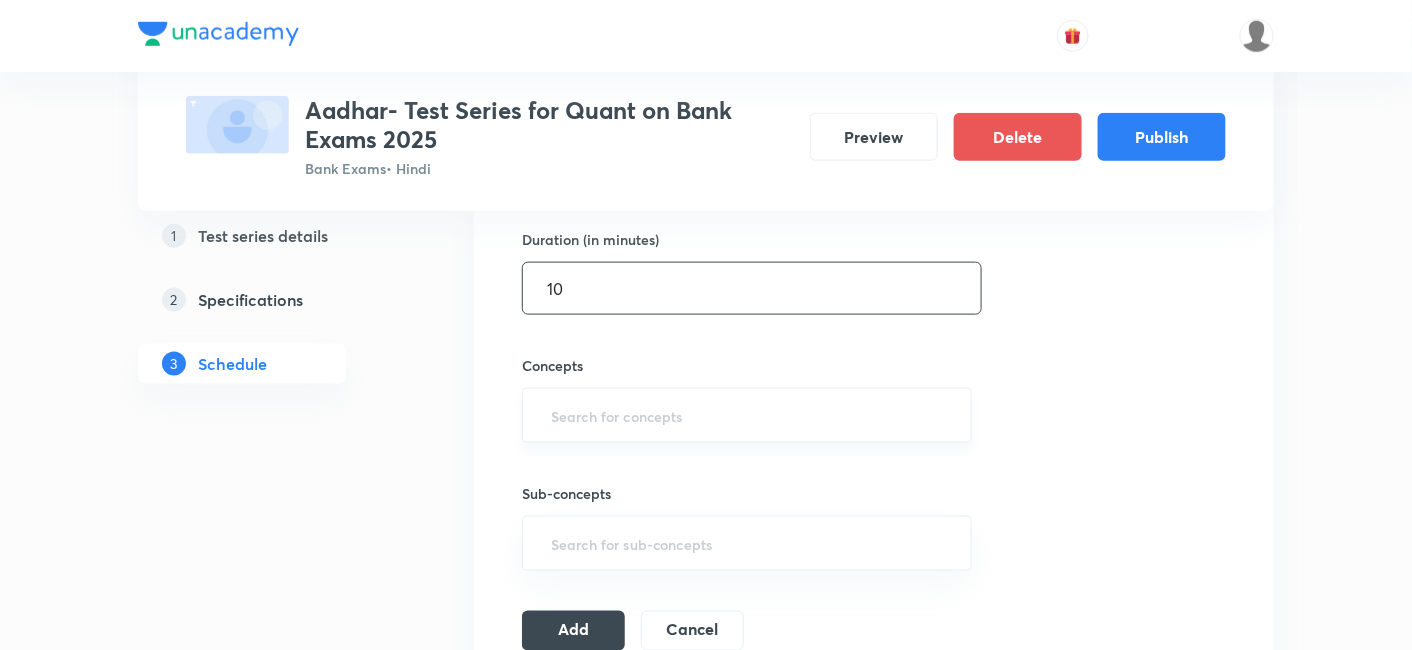 type on "10" 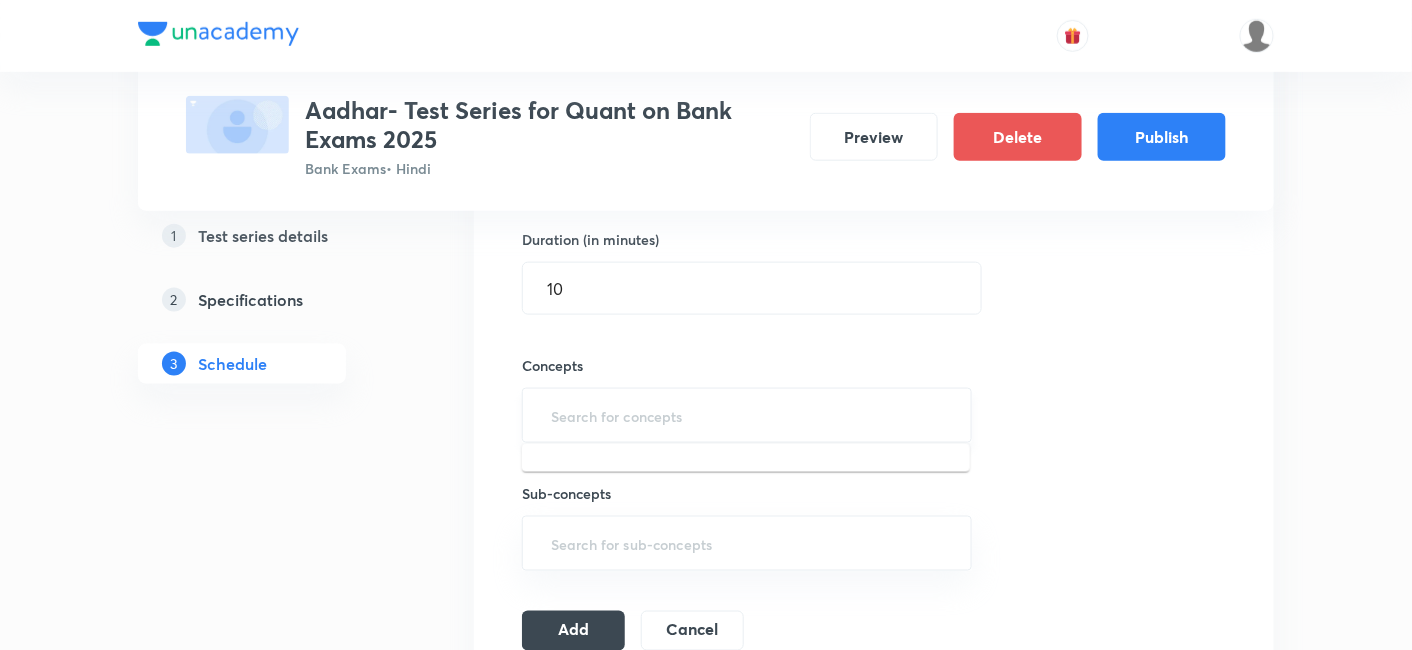 click at bounding box center (747, 415) 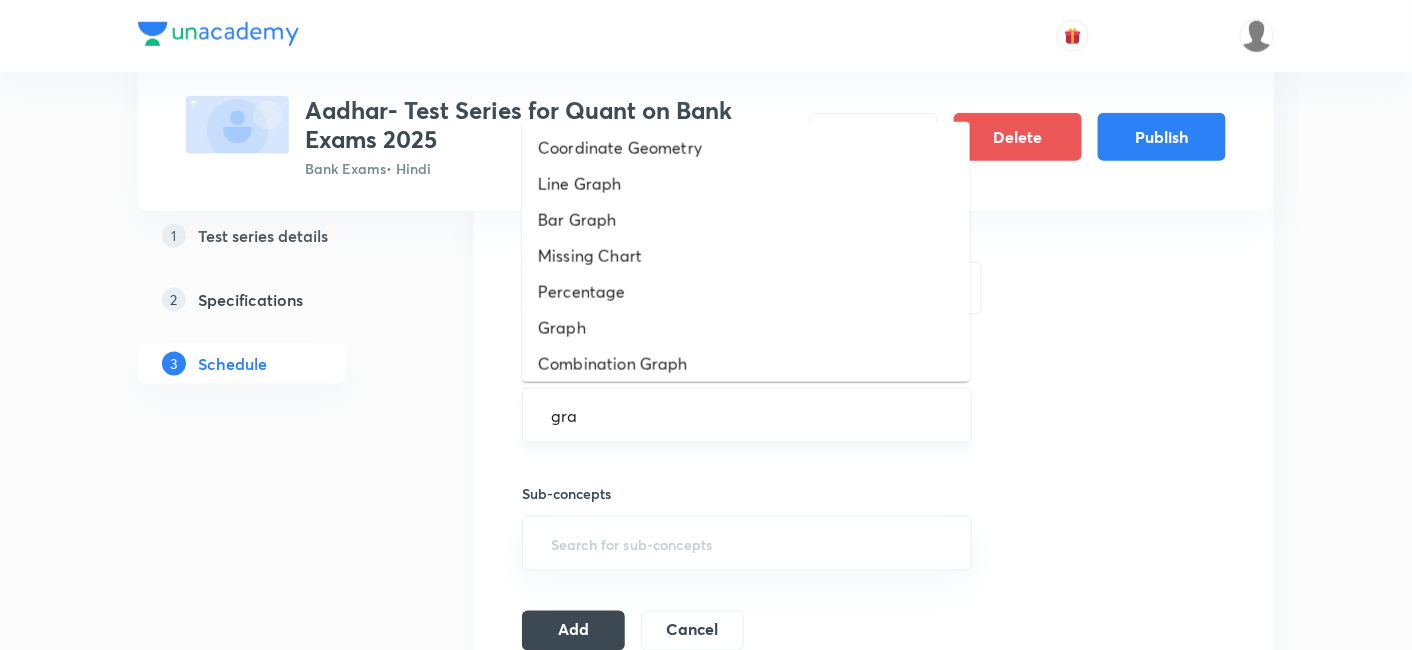 type on "grap" 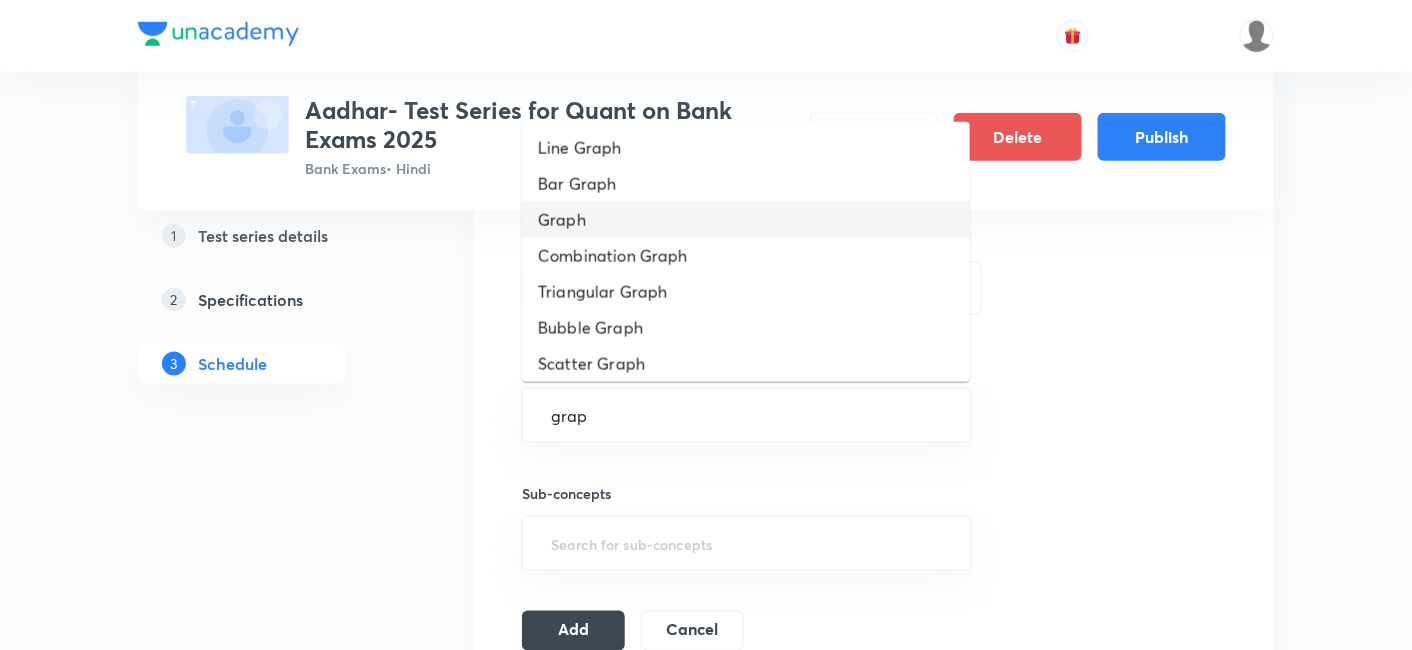 click on "Graph" at bounding box center (746, 220) 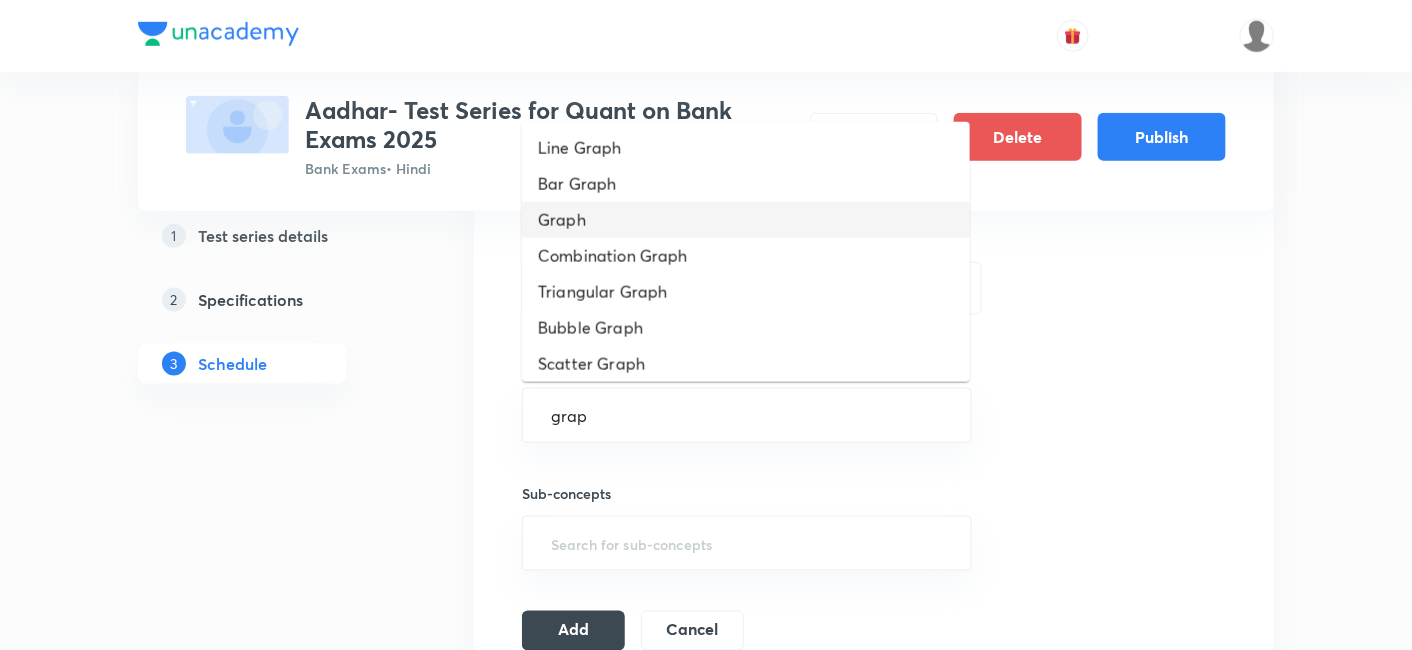 type 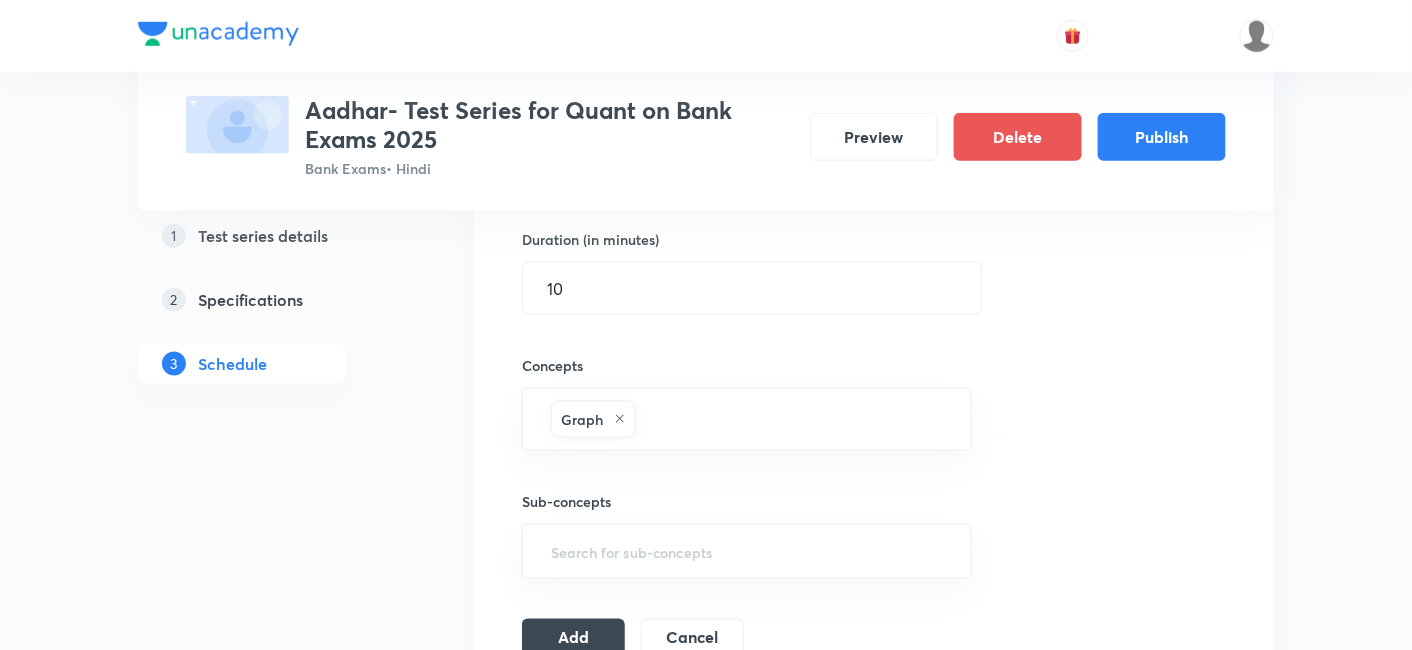 scroll, scrollTop: 879, scrollLeft: 0, axis: vertical 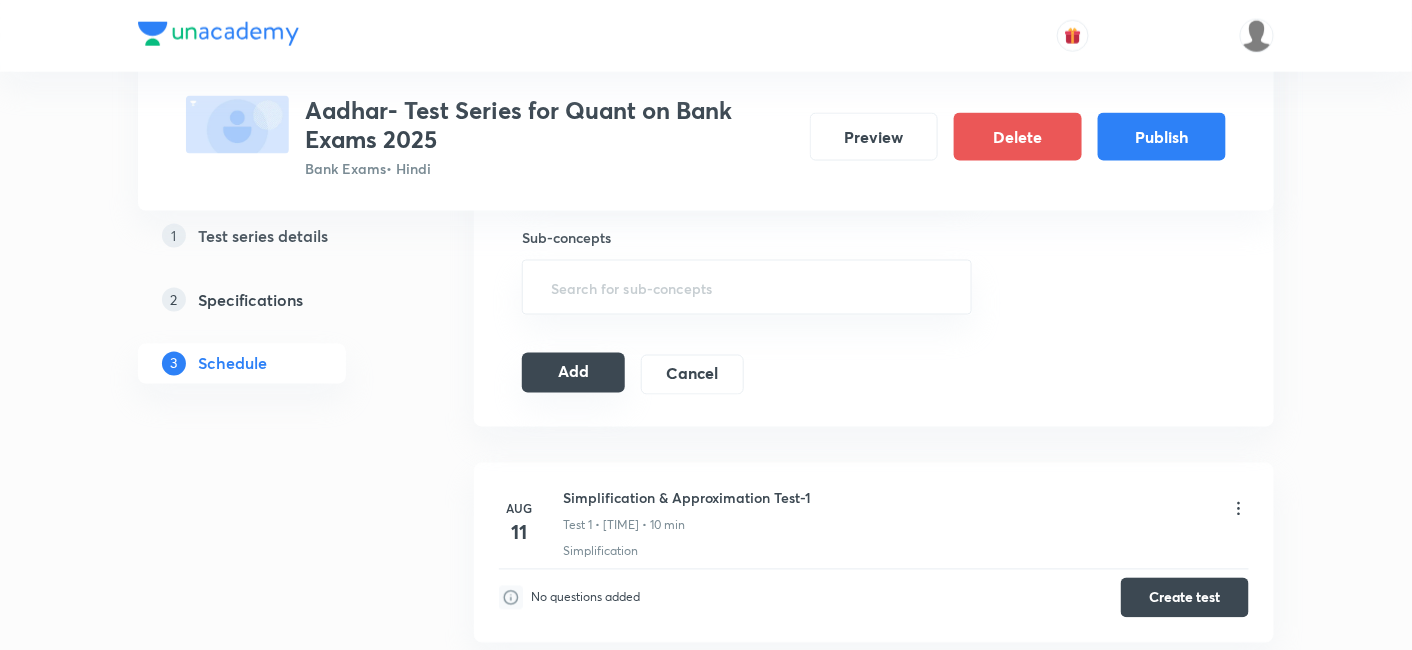 click on "Add" at bounding box center (573, 373) 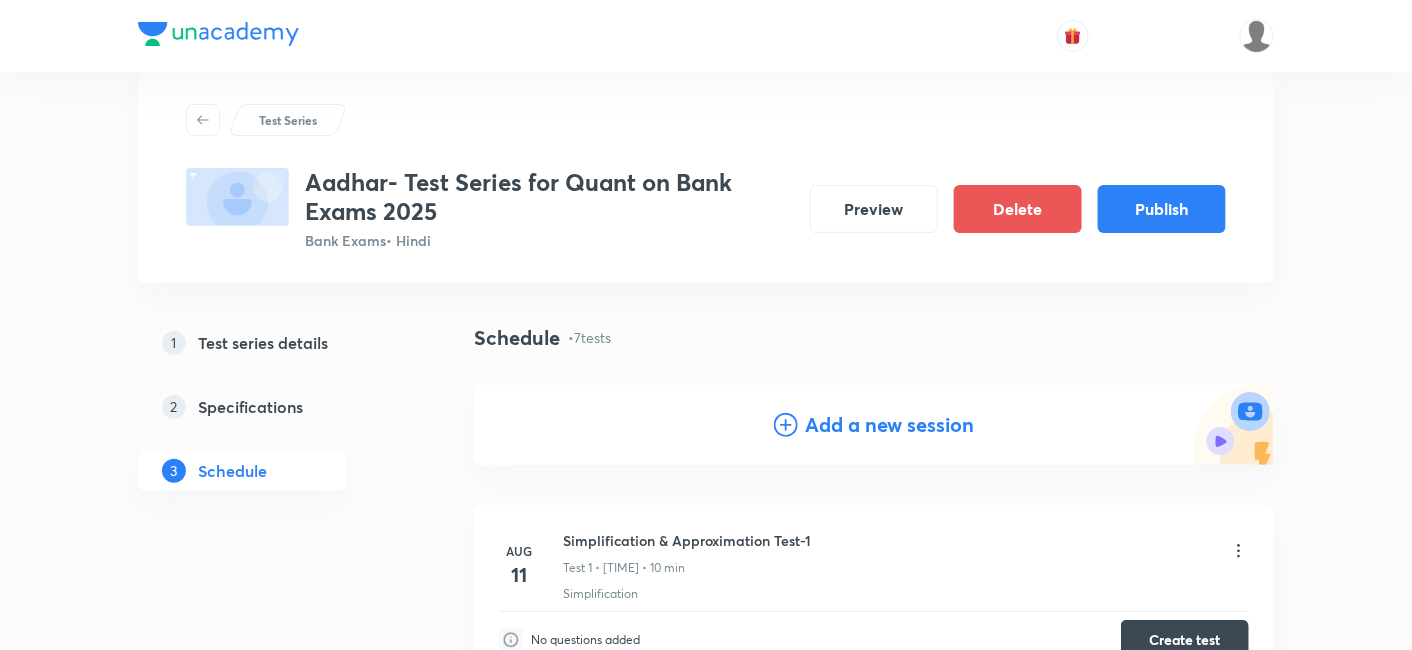 scroll, scrollTop: 0, scrollLeft: 0, axis: both 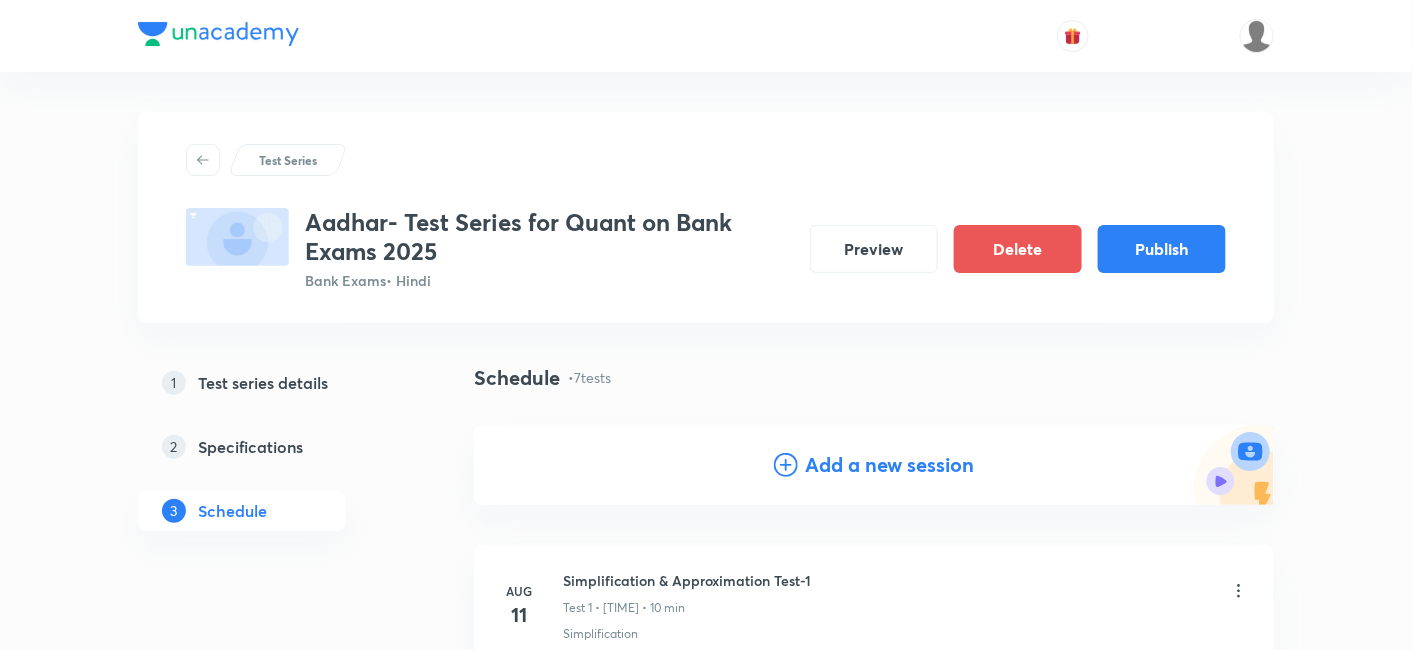 click on "Add a new session" at bounding box center (890, 465) 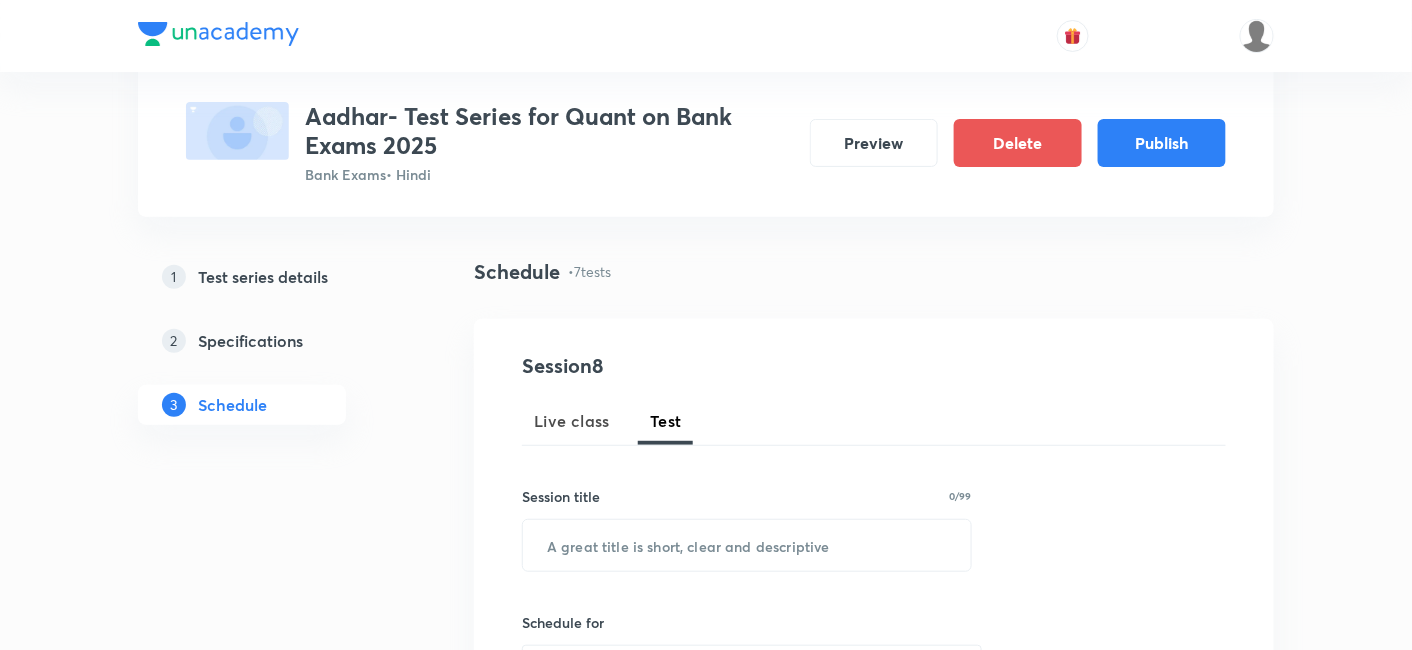 scroll, scrollTop: 146, scrollLeft: 0, axis: vertical 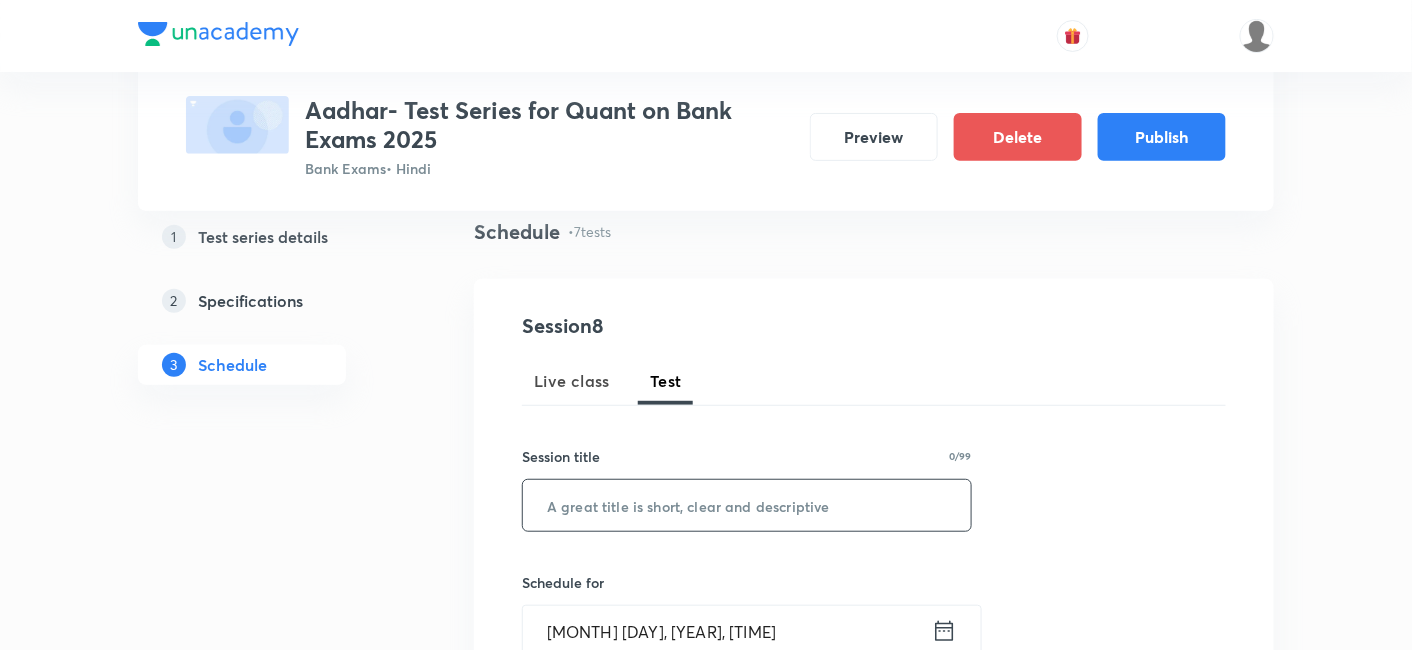 paste on "Age Based Questions" 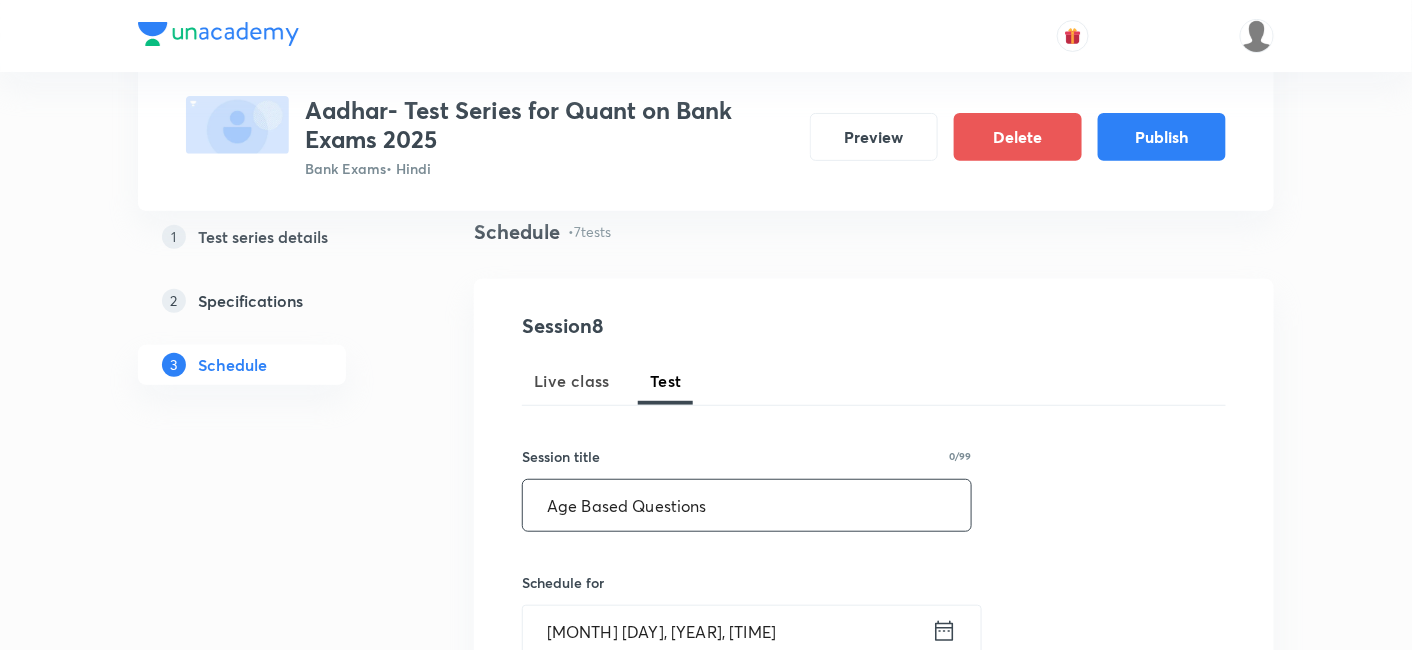 click on "Age Based Questions" at bounding box center [747, 505] 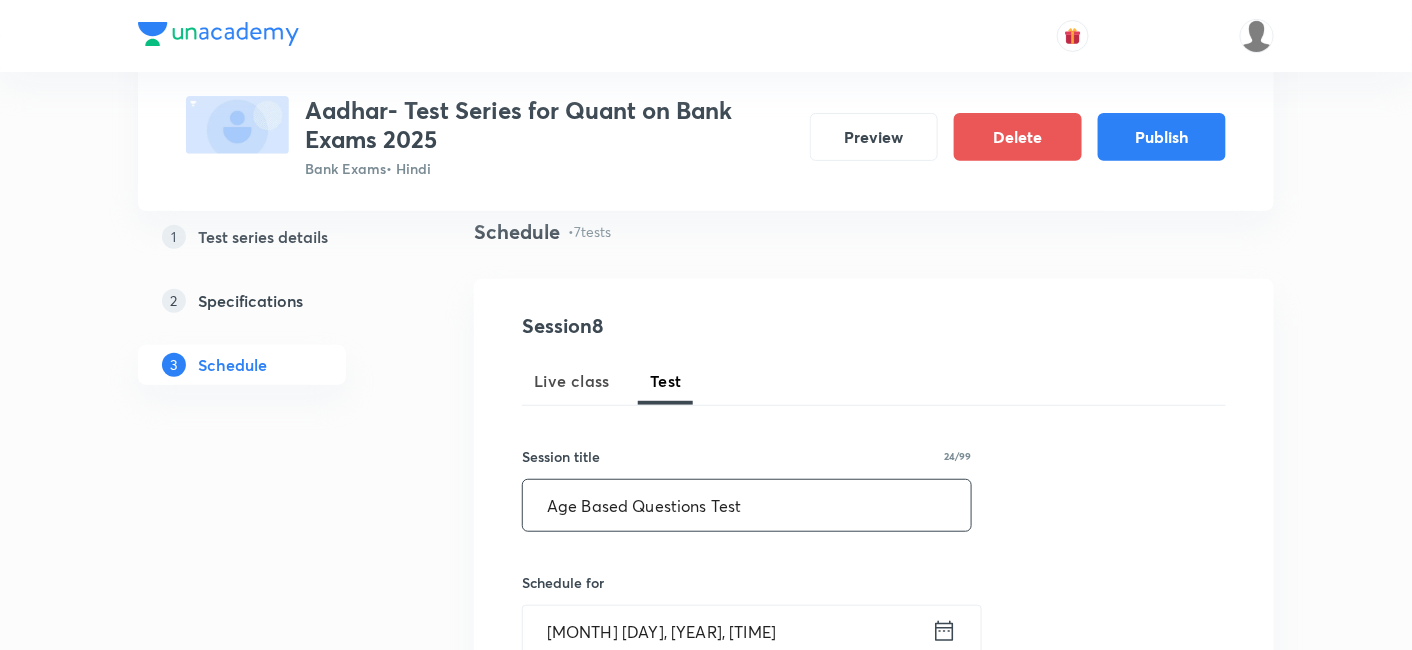 scroll, scrollTop: 354, scrollLeft: 0, axis: vertical 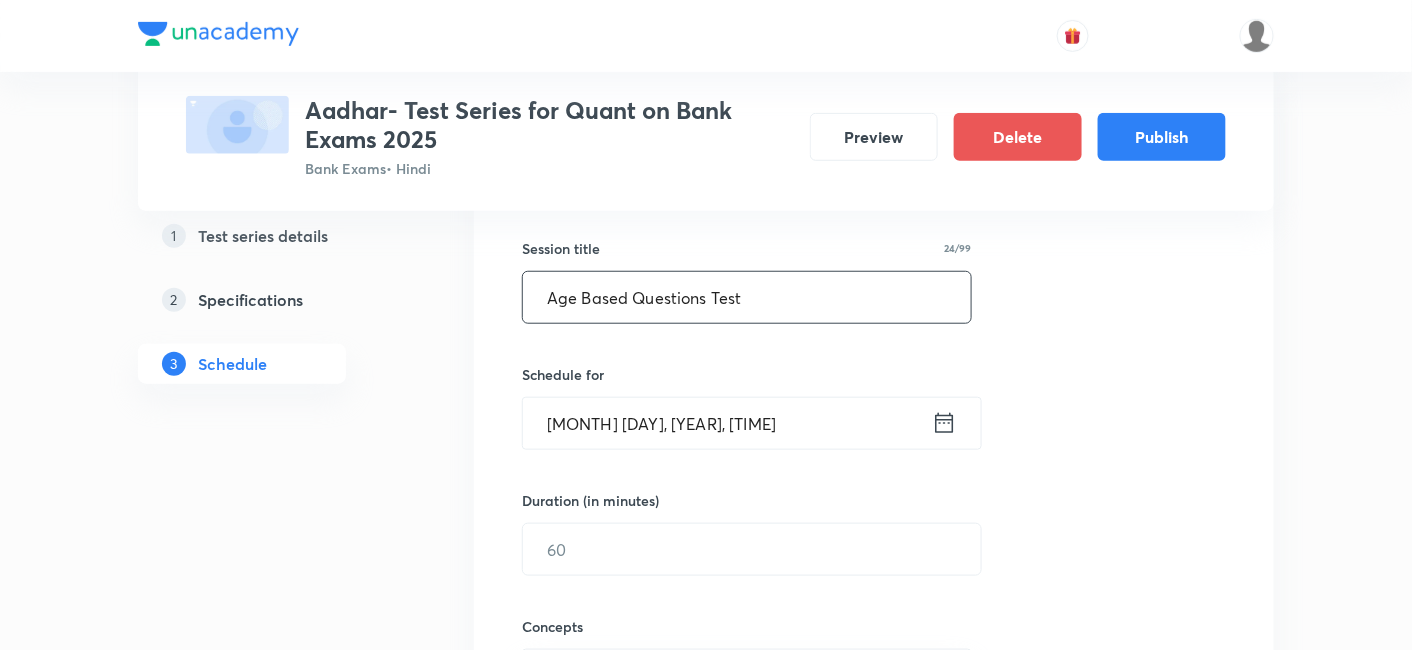 type on "Age Based Questions Test" 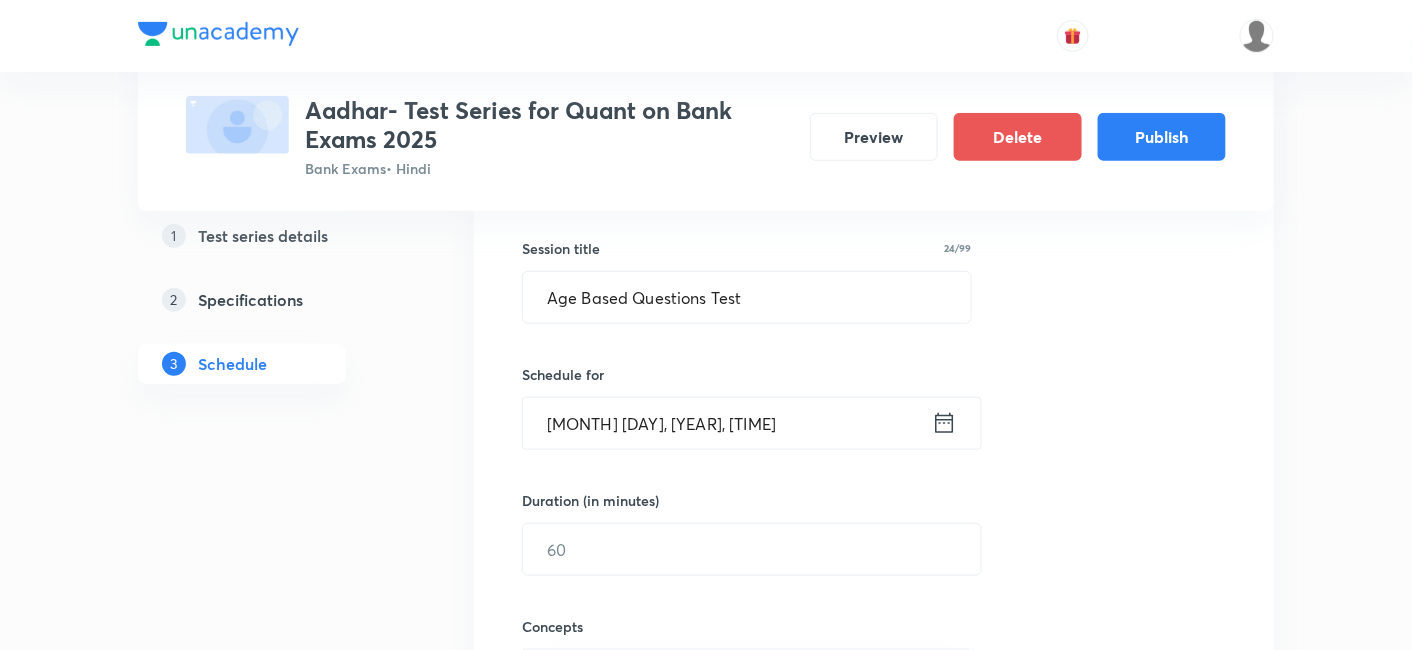 click 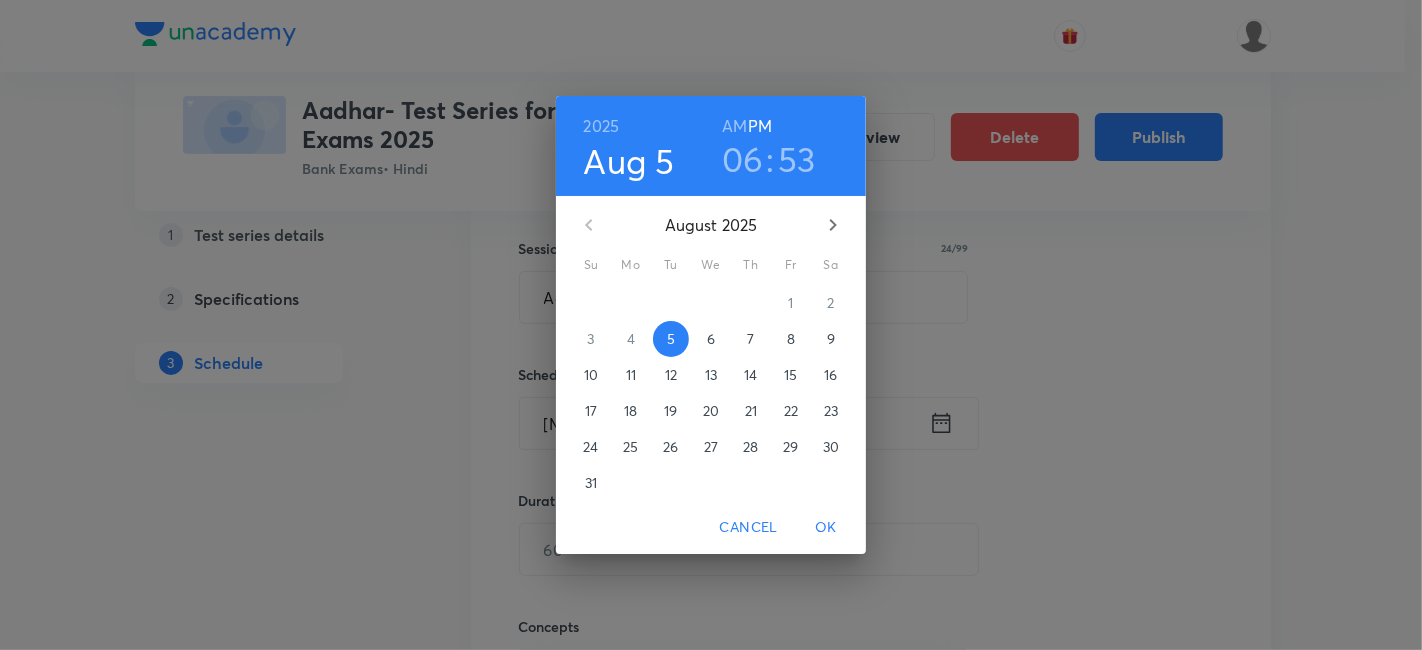 click on "20" at bounding box center [711, 411] 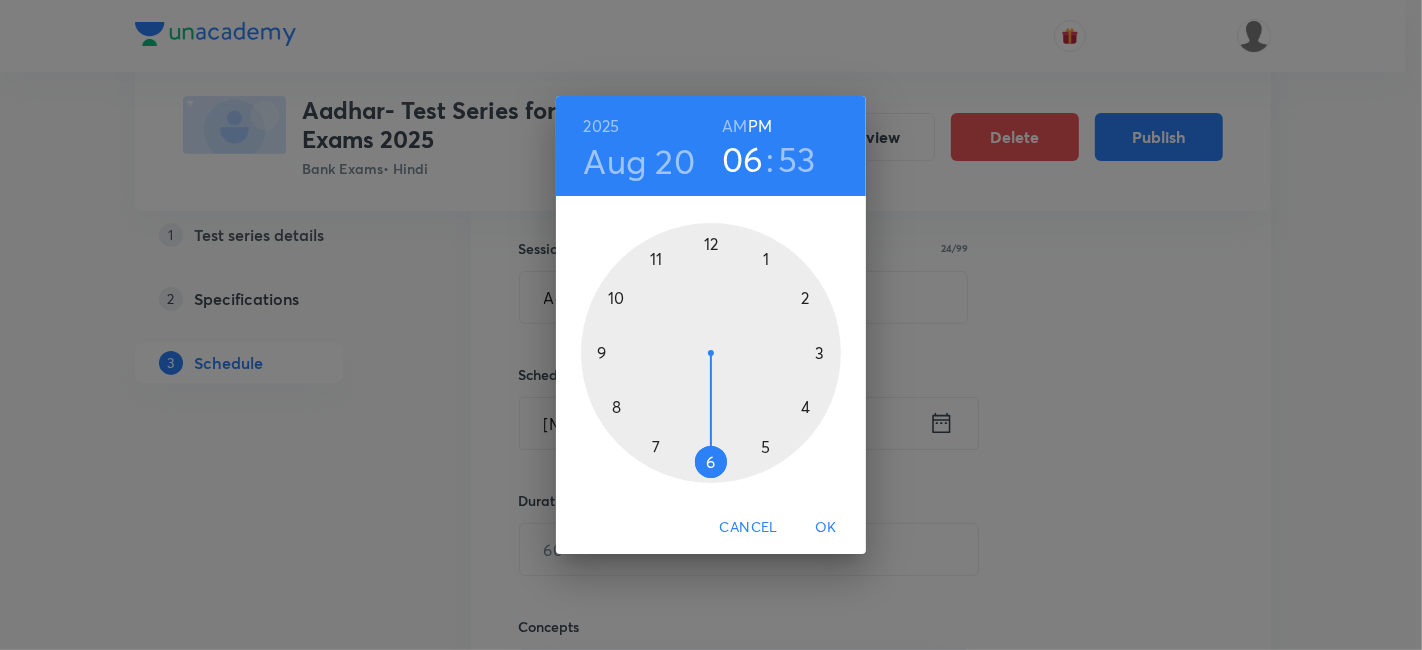 click at bounding box center (711, 353) 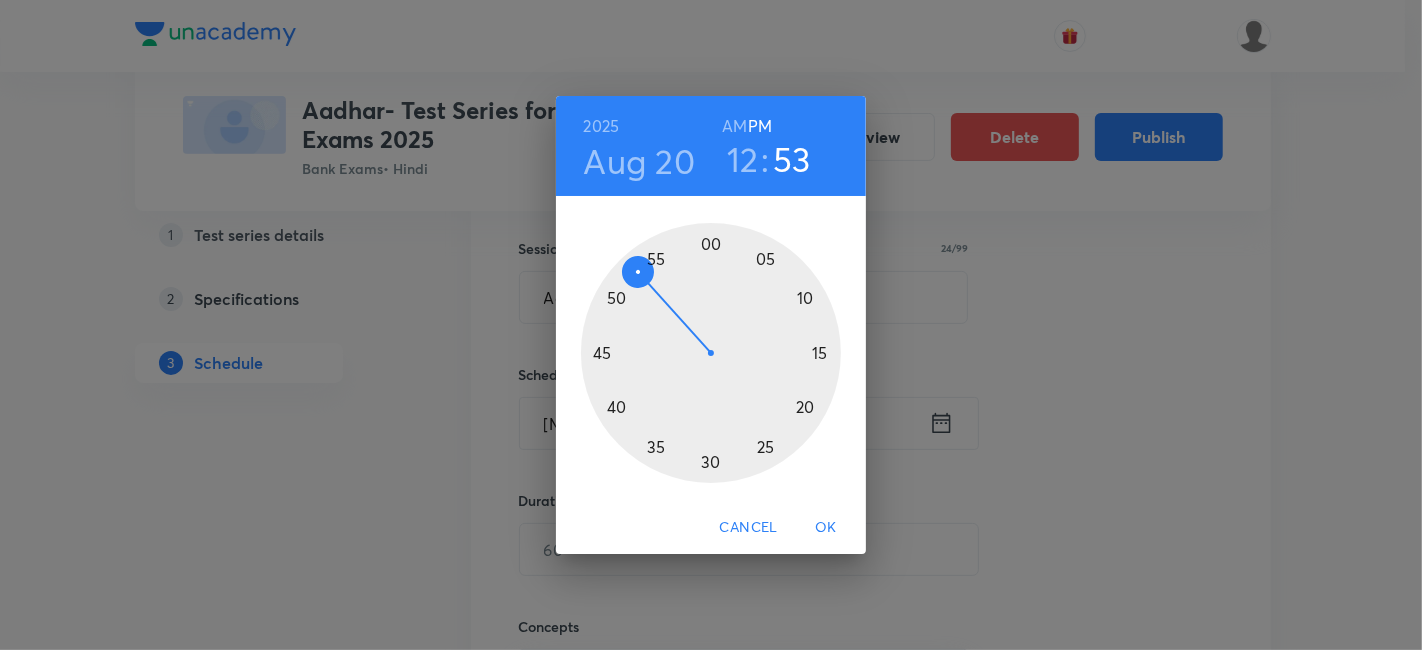 click at bounding box center (711, 353) 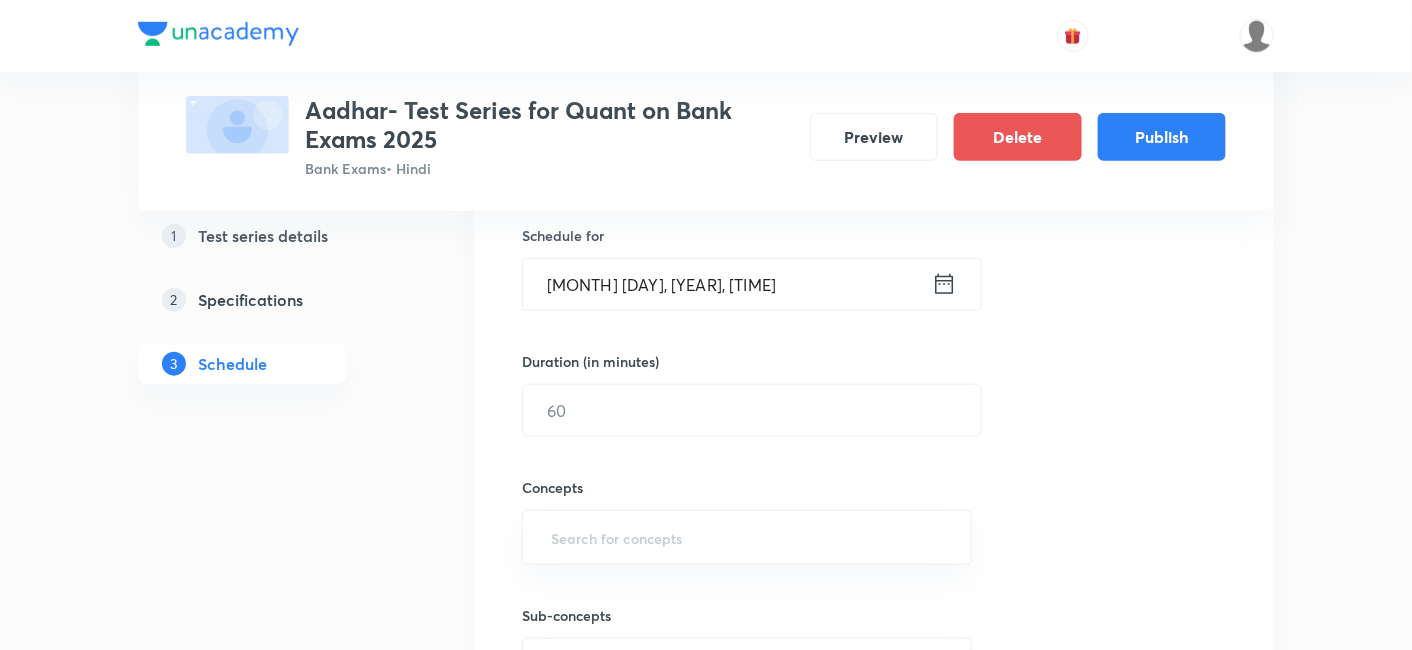 scroll, scrollTop: 494, scrollLeft: 0, axis: vertical 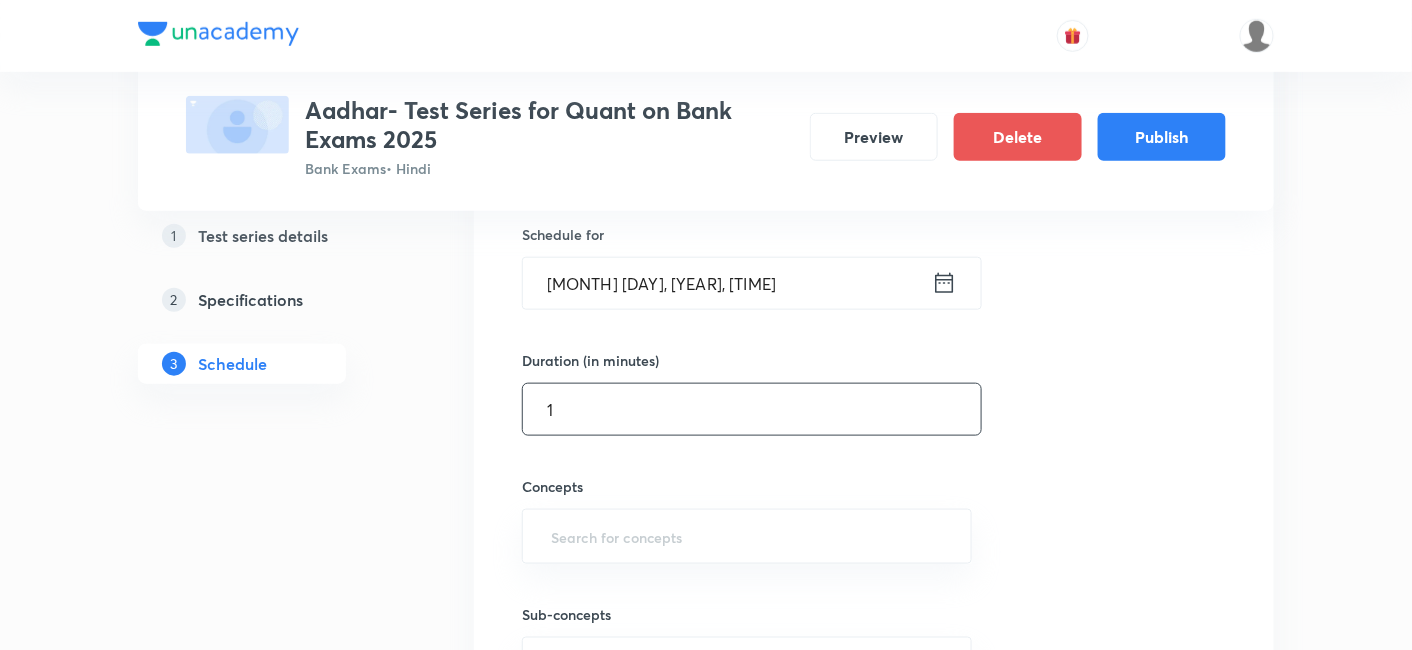 click on "1" at bounding box center (752, 409) 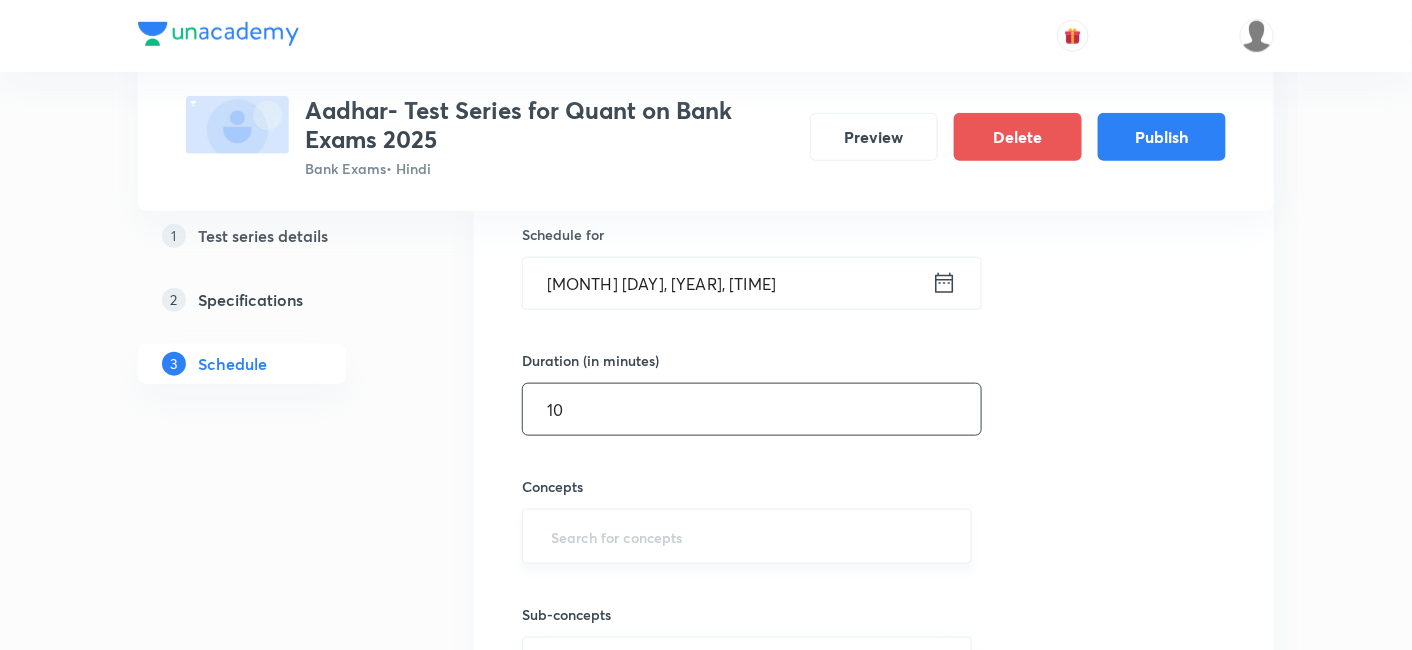 click on "​" at bounding box center (747, 536) 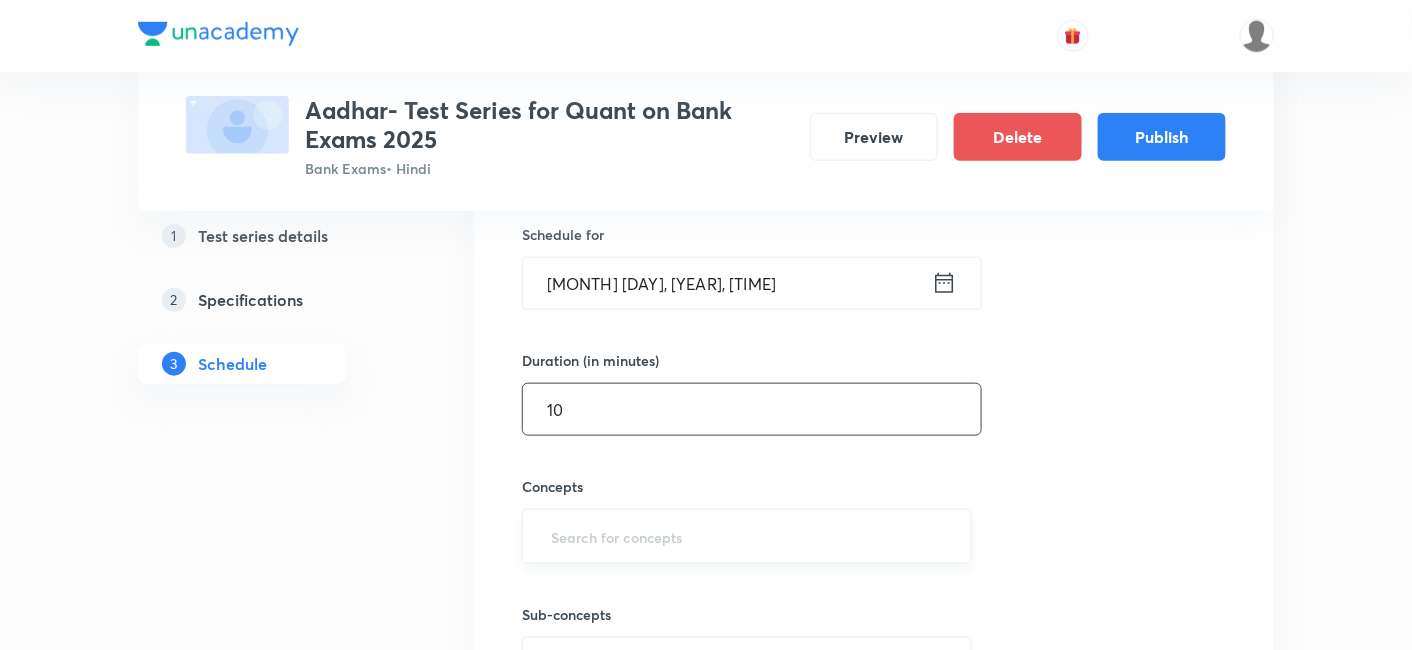 type on "10" 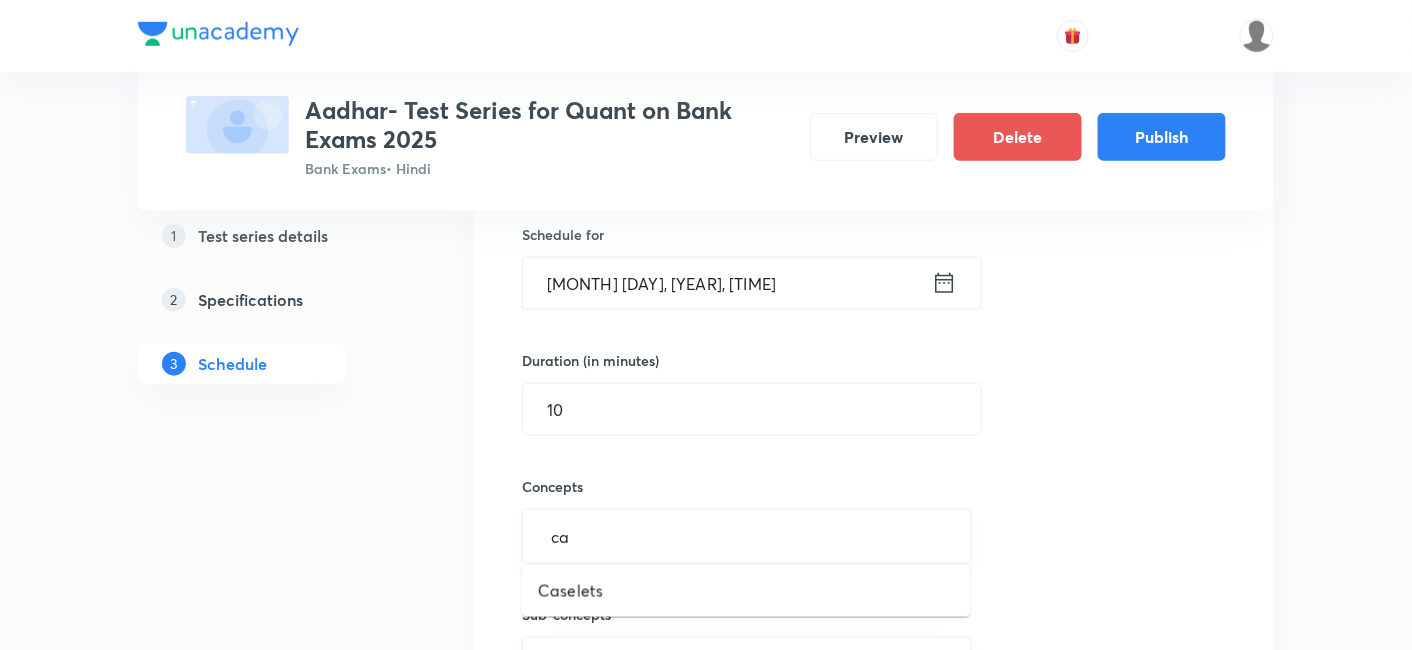 type on "c" 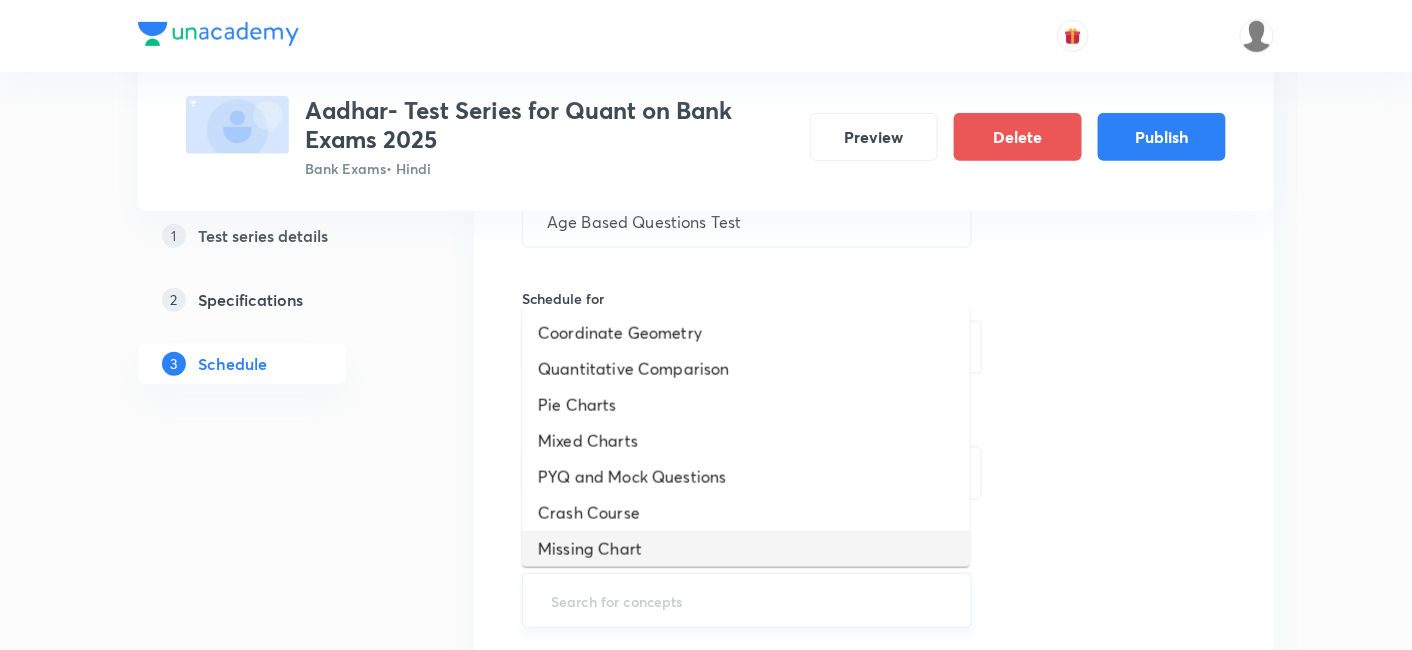 scroll, scrollTop: 442, scrollLeft: 0, axis: vertical 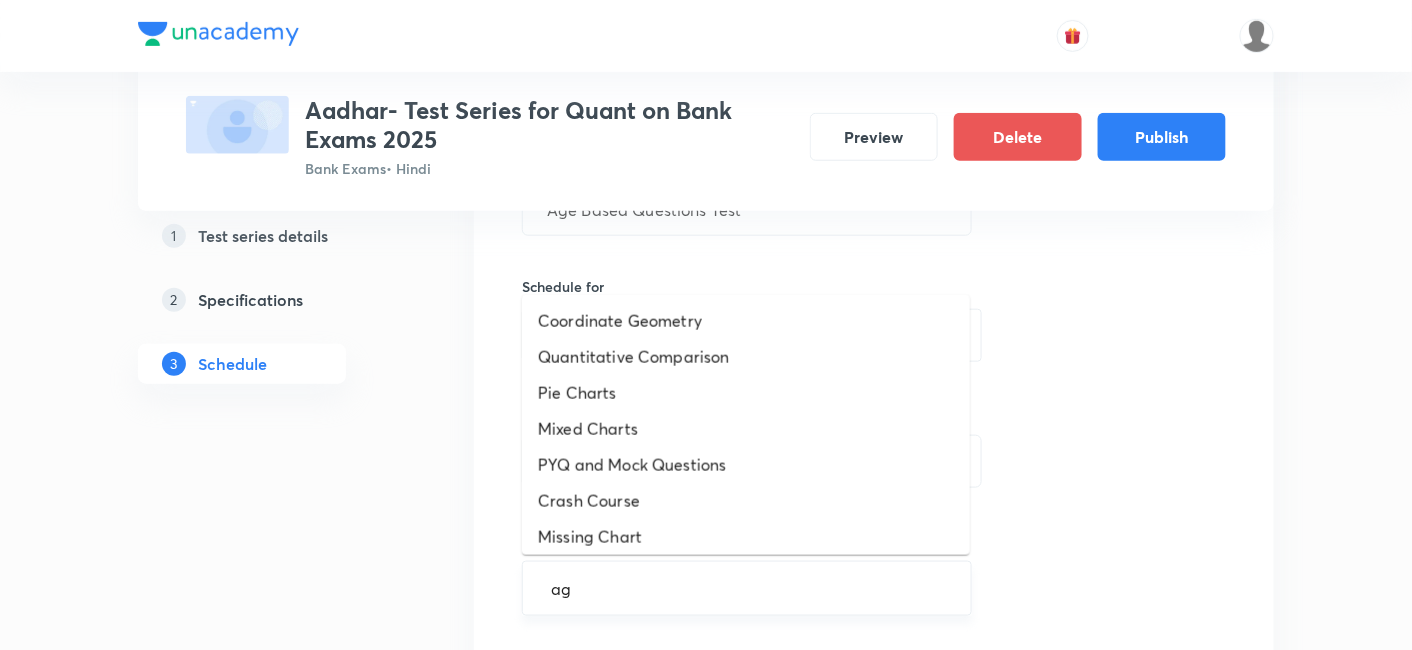 type on "age" 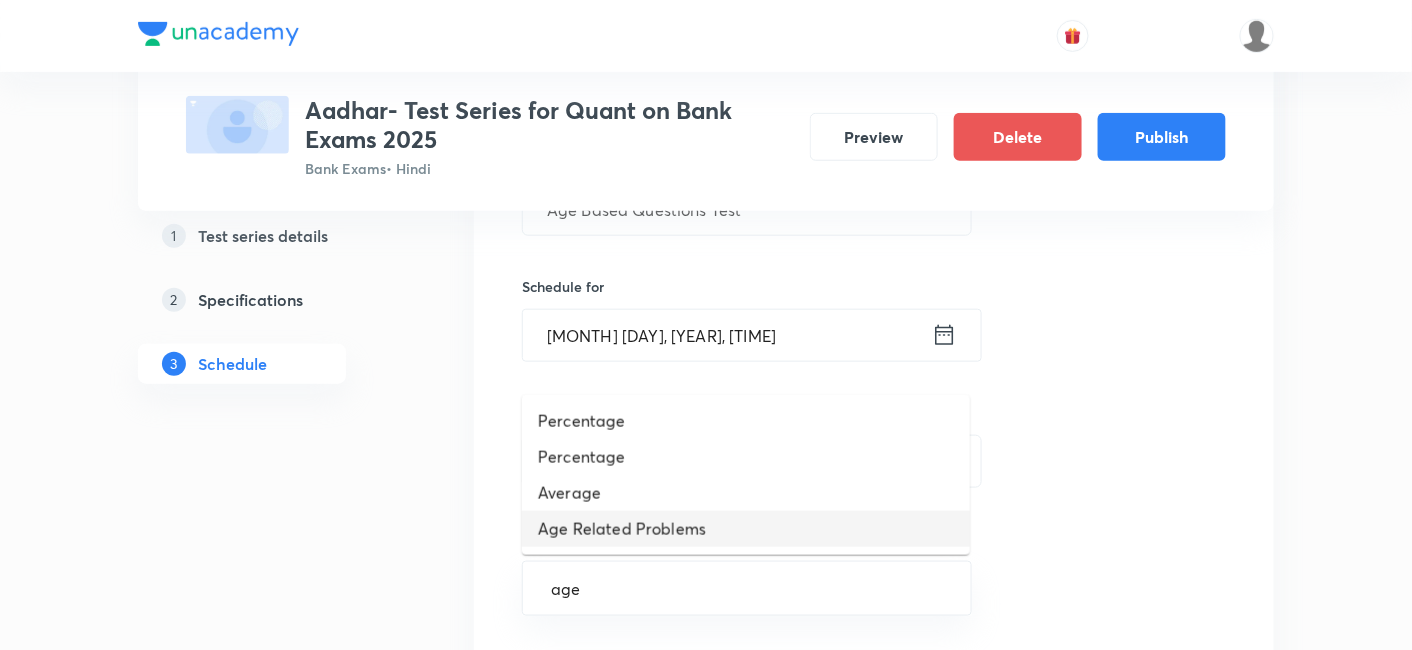 click on "Age Related Problems" at bounding box center (746, 529) 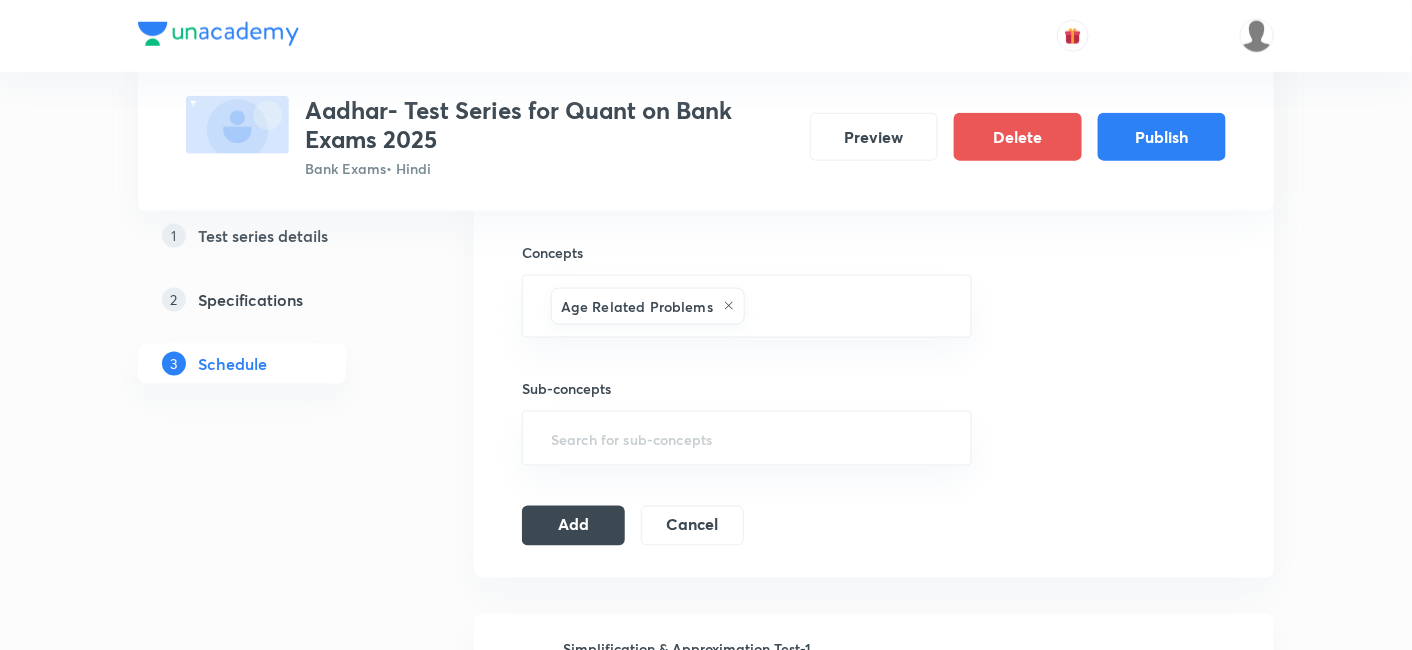 scroll, scrollTop: 757, scrollLeft: 0, axis: vertical 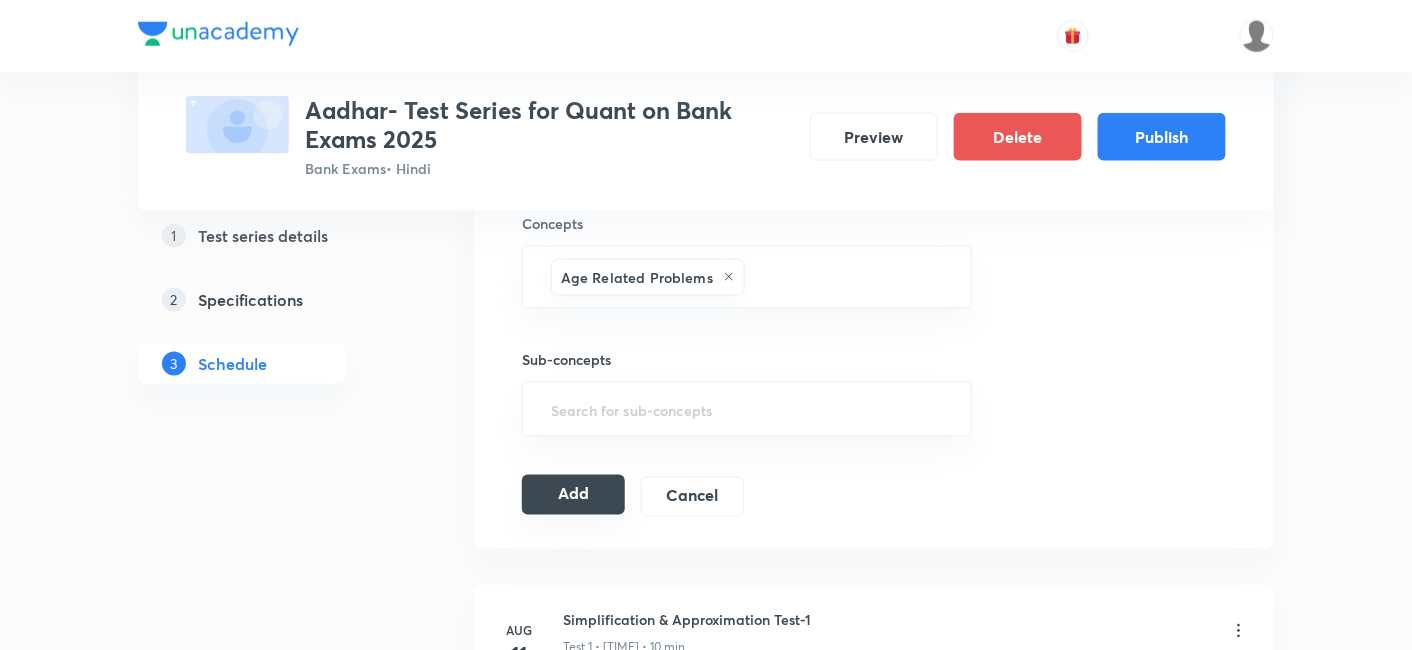 click on "Add" at bounding box center (573, 495) 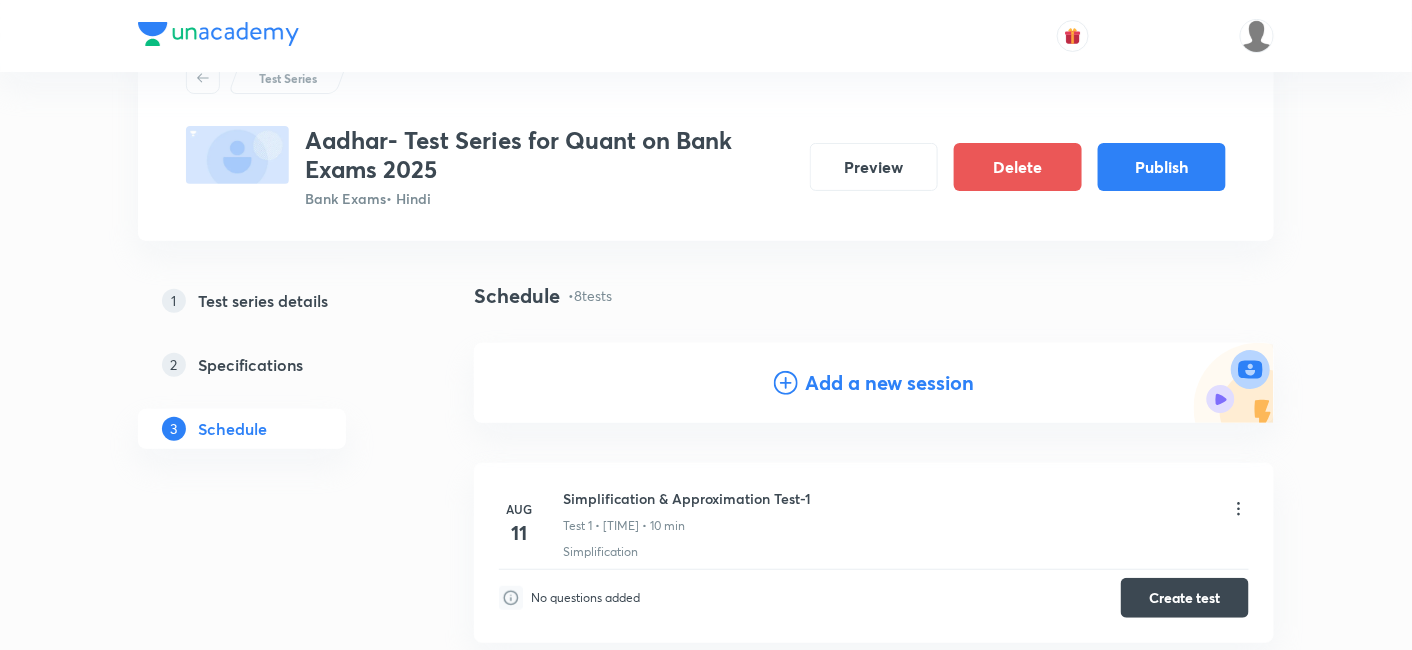 scroll, scrollTop: 0, scrollLeft: 0, axis: both 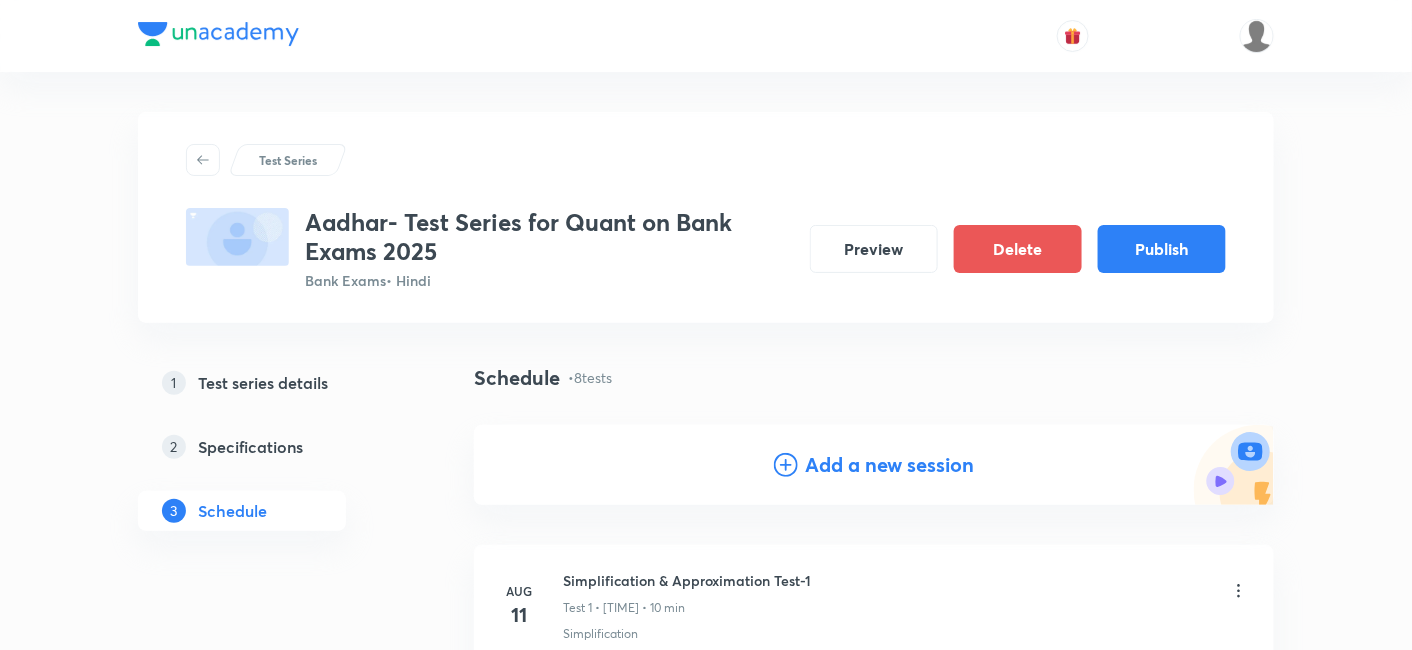 click on "Add a new session" at bounding box center [890, 465] 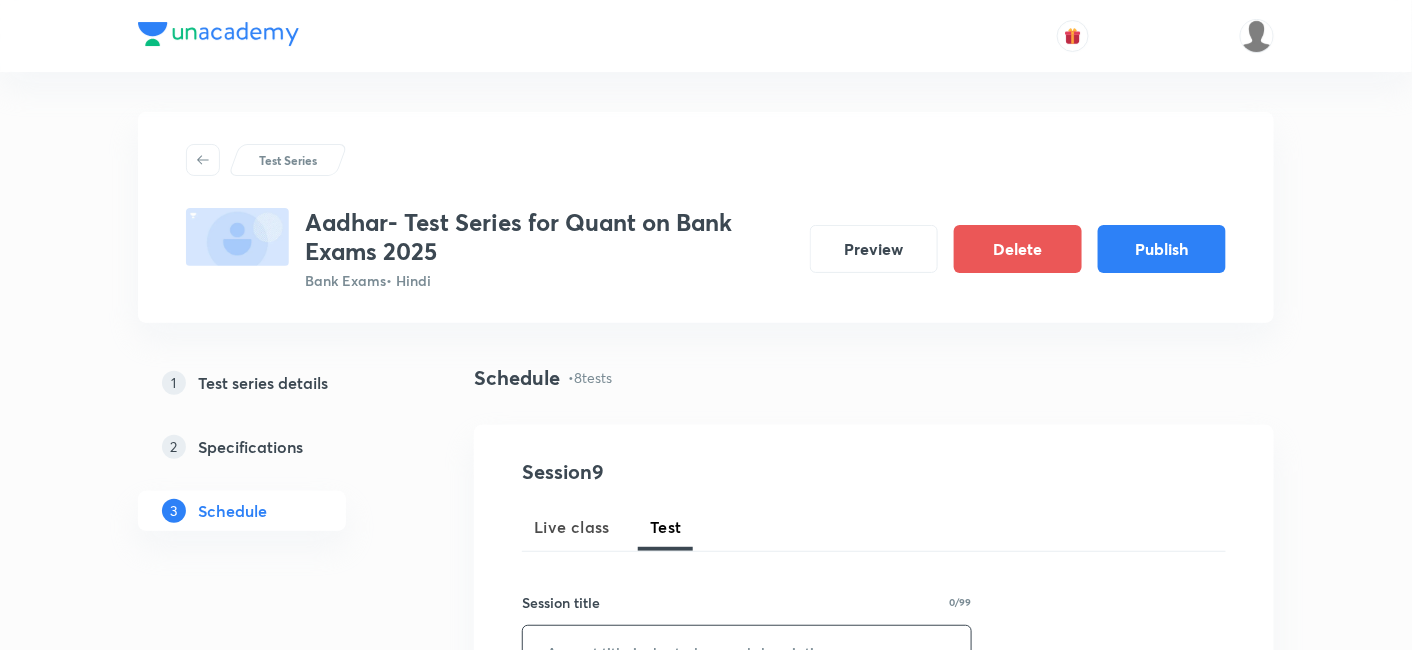 paste on "Quadratic Inequality" 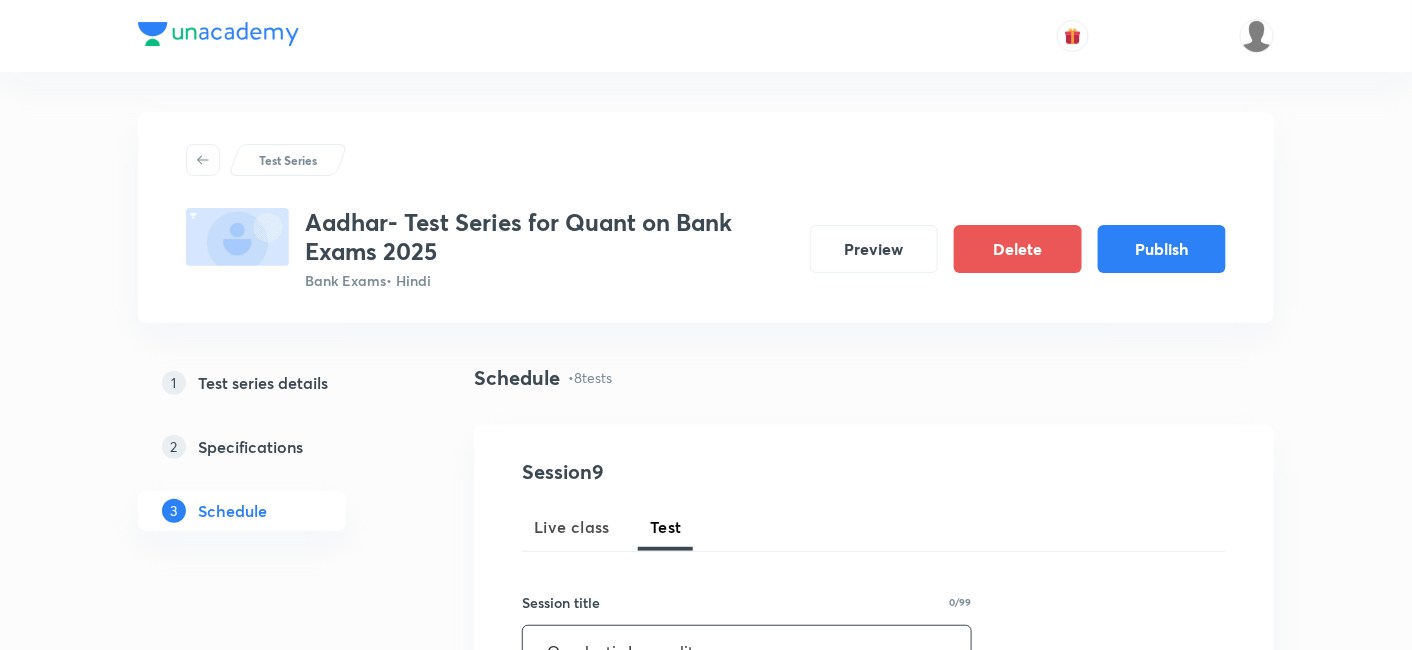 click on "Quadratic Inequality" at bounding box center (747, 651) 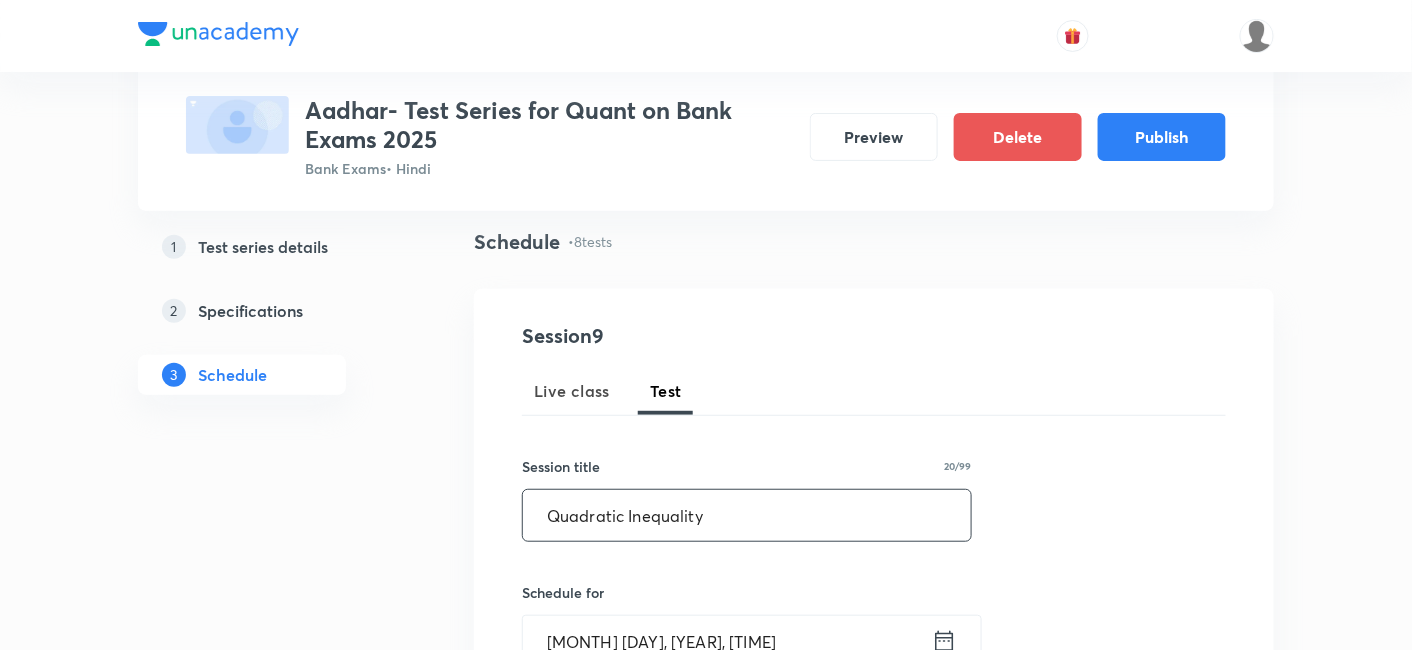 scroll, scrollTop: 145, scrollLeft: 0, axis: vertical 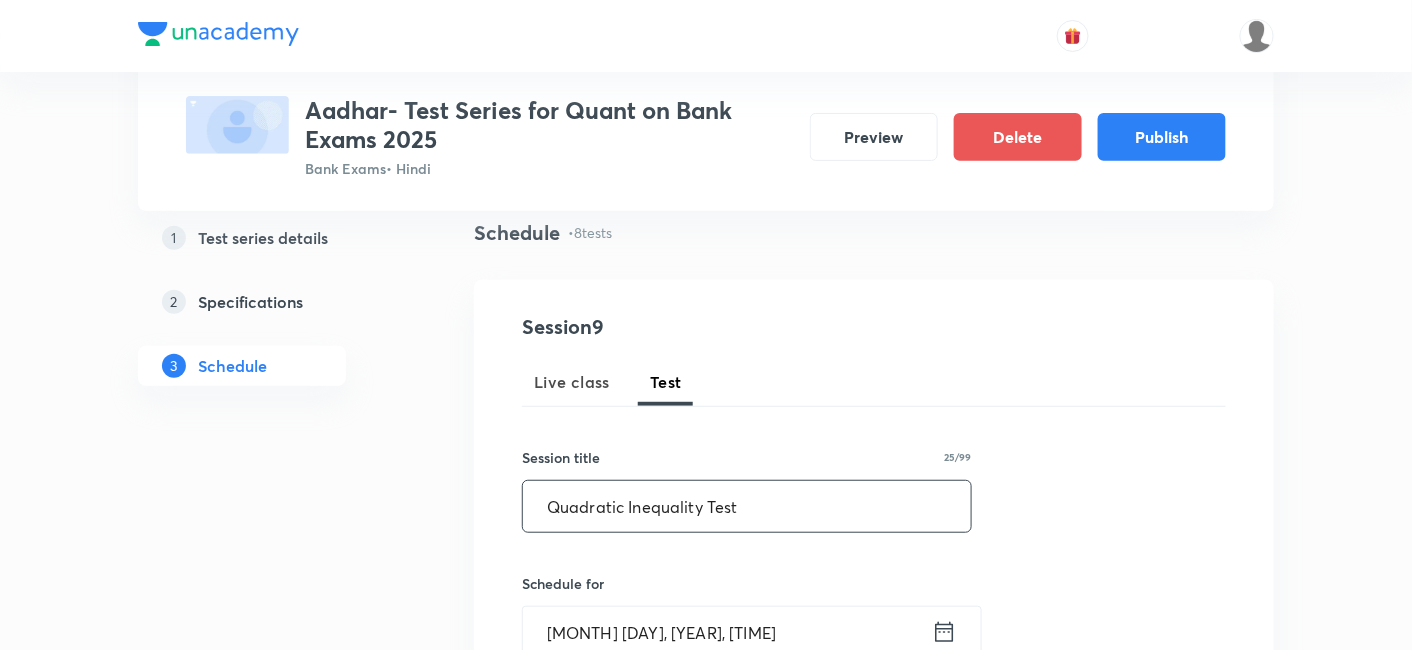 type on "Quadratic Inequality Test" 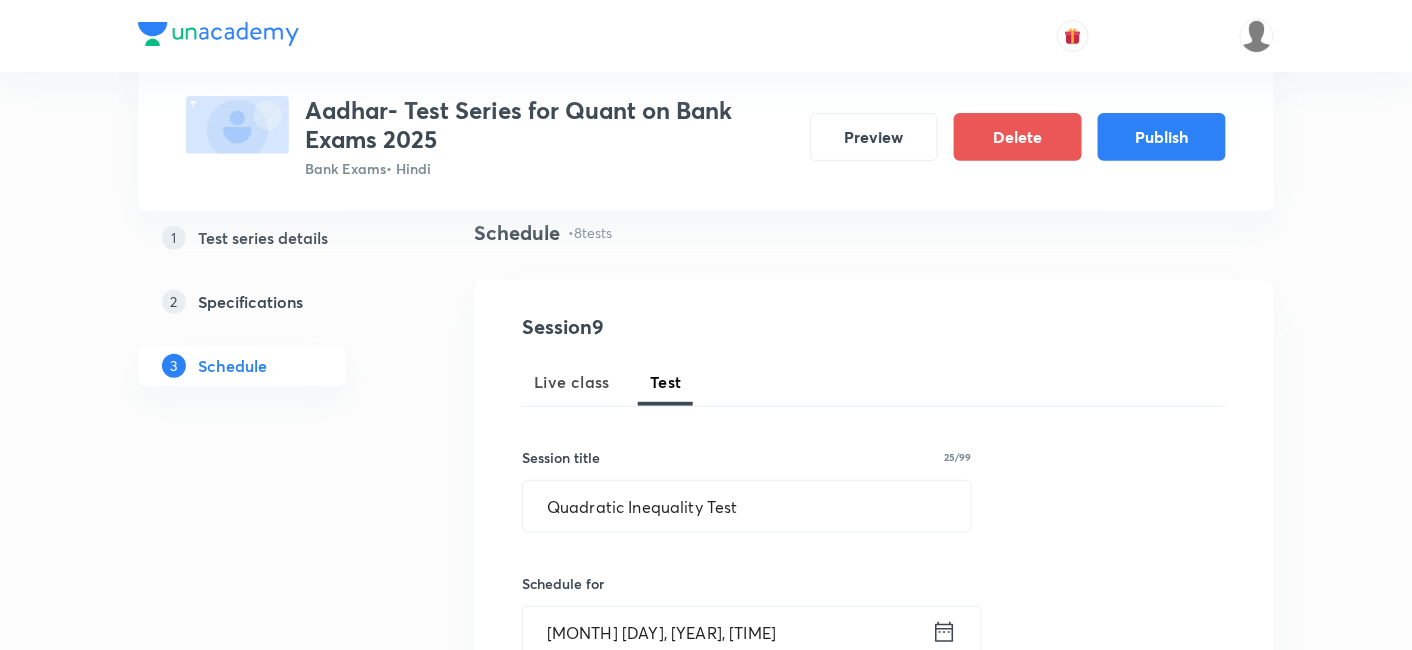 click 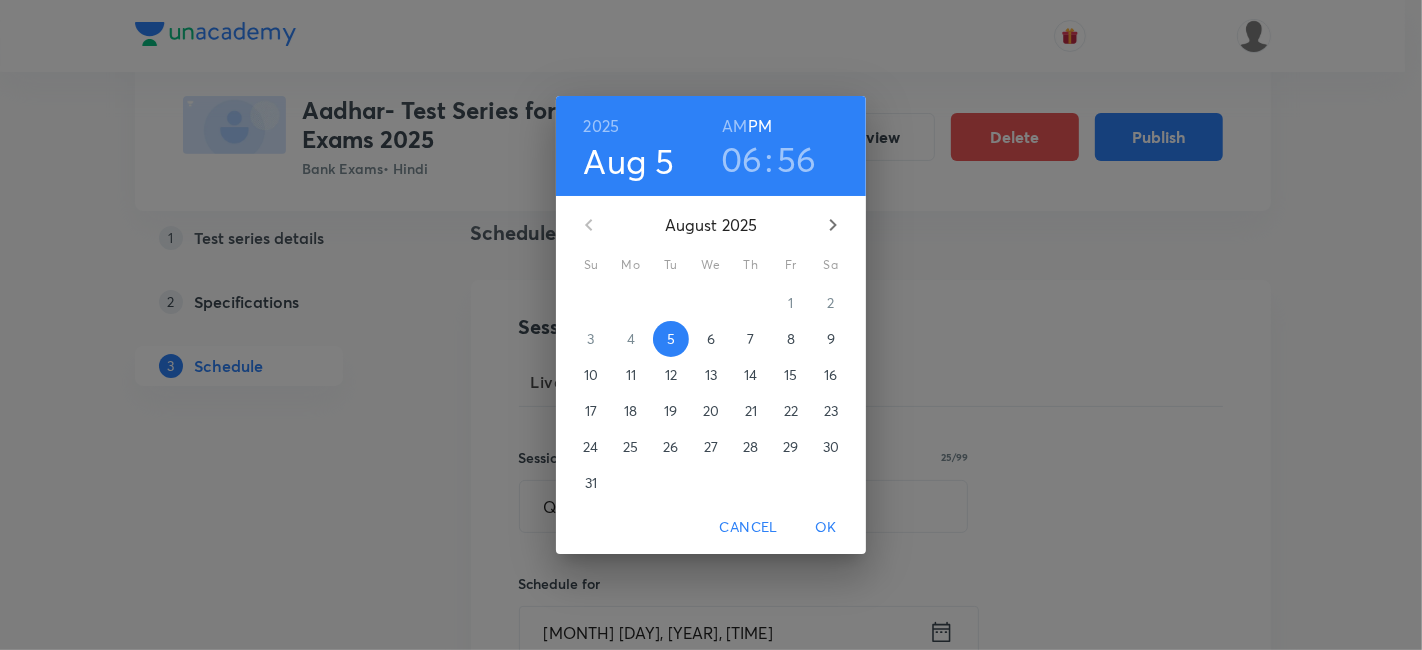 click on "21" at bounding box center [751, 411] 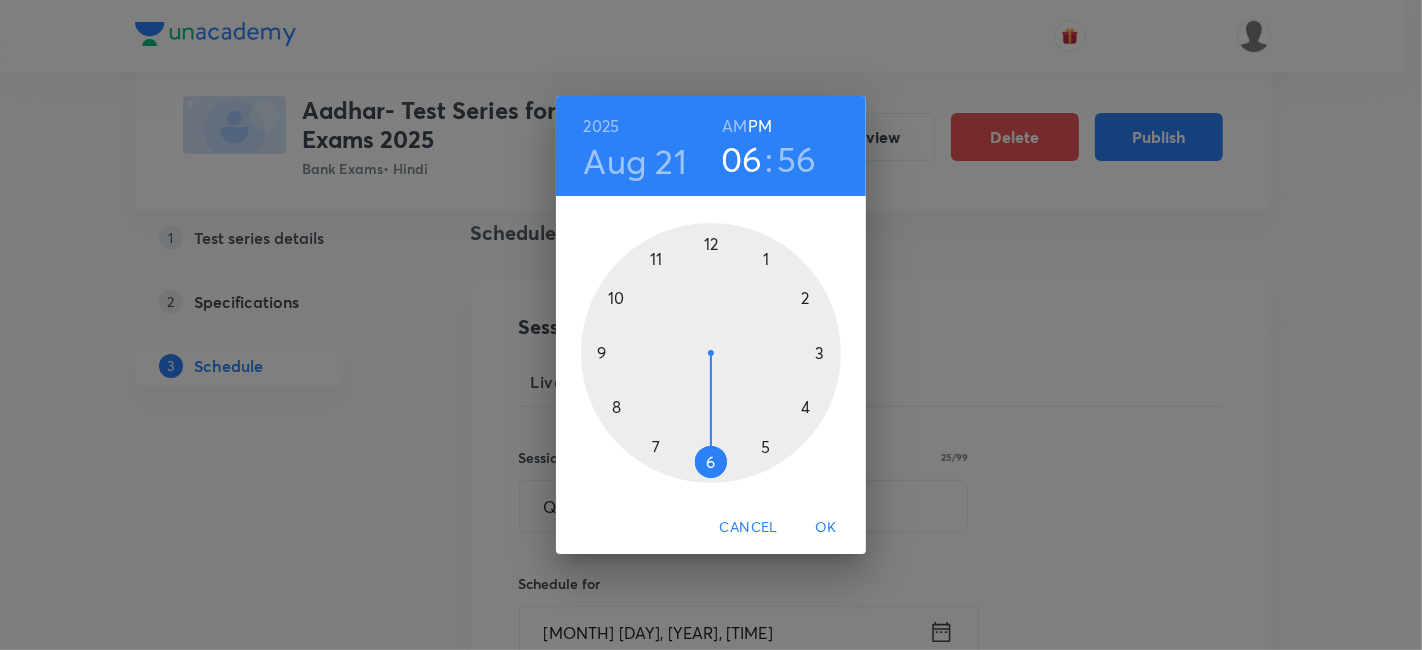 click at bounding box center [711, 353] 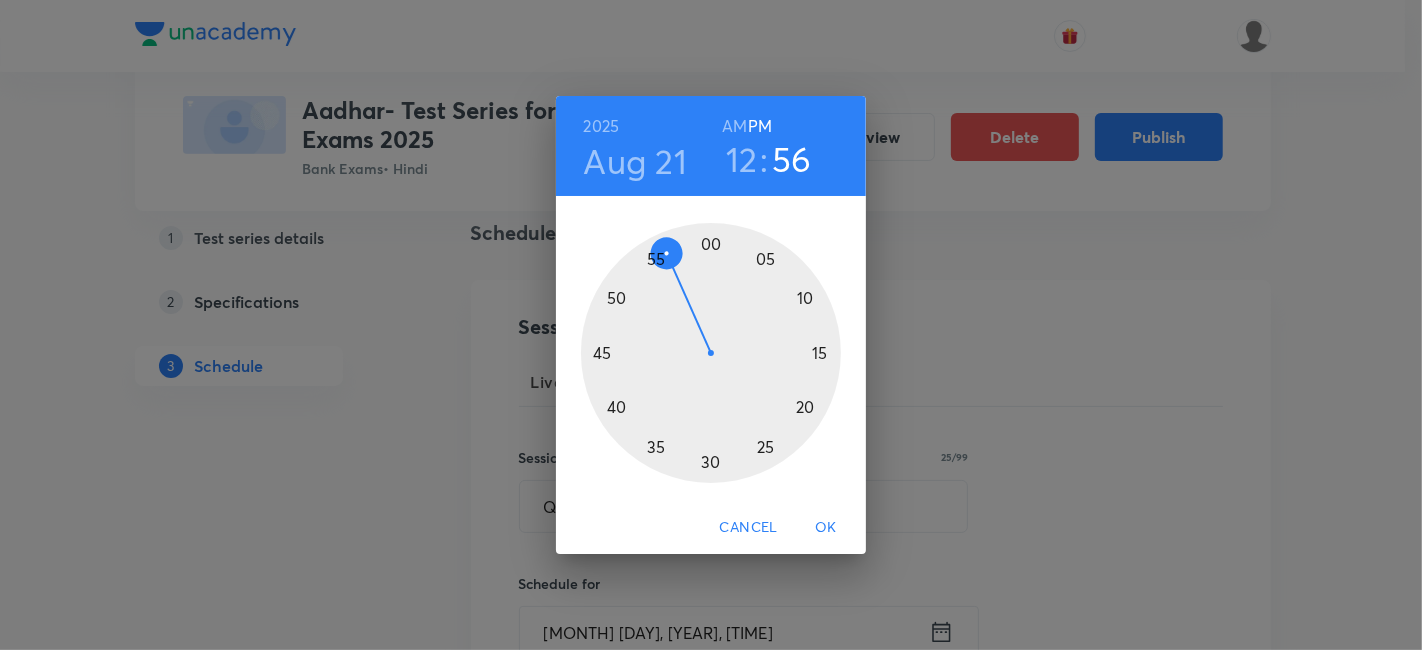 click at bounding box center (711, 353) 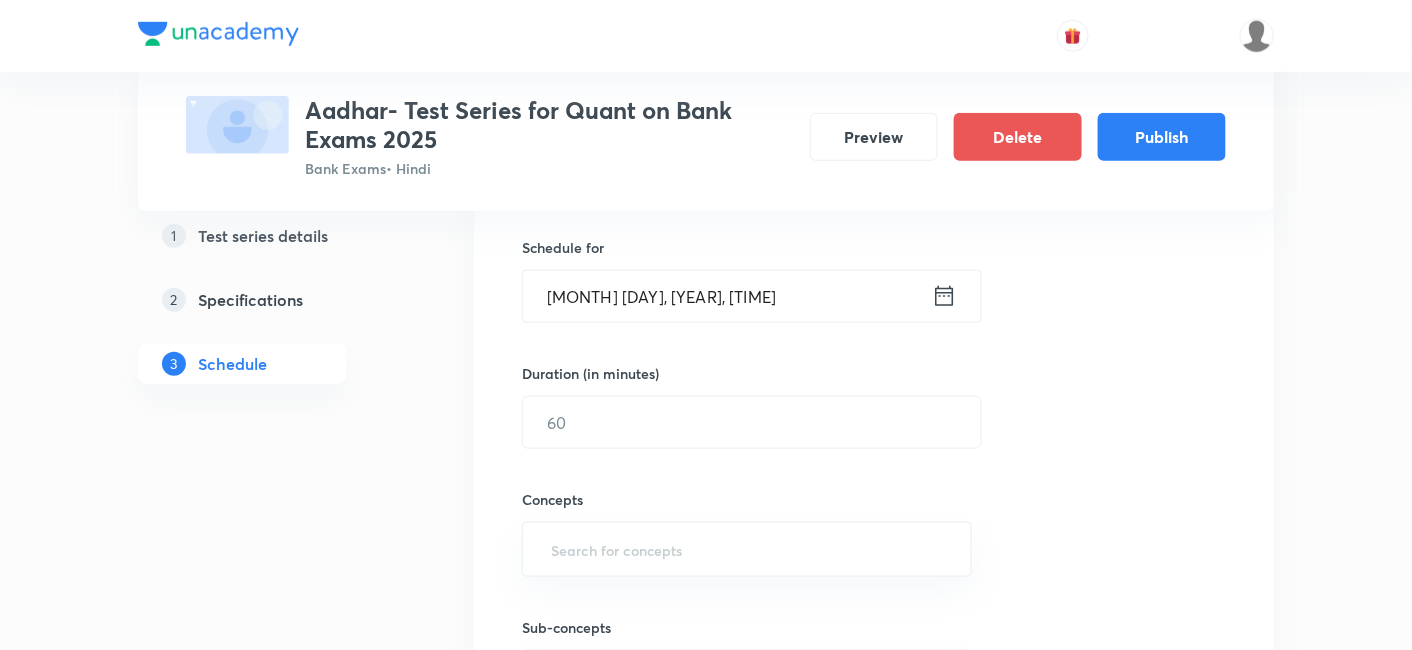 scroll, scrollTop: 509, scrollLeft: 0, axis: vertical 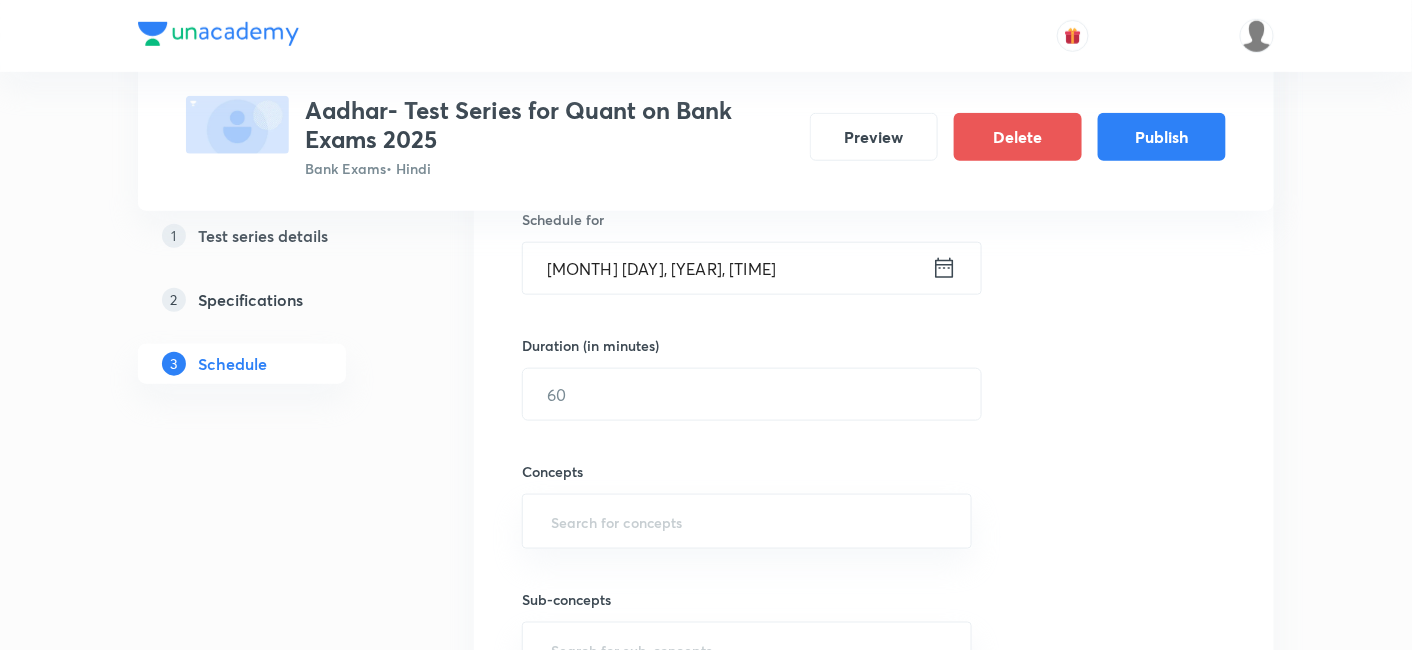 click on "Duration (in minutes) ​" at bounding box center (704, 378) 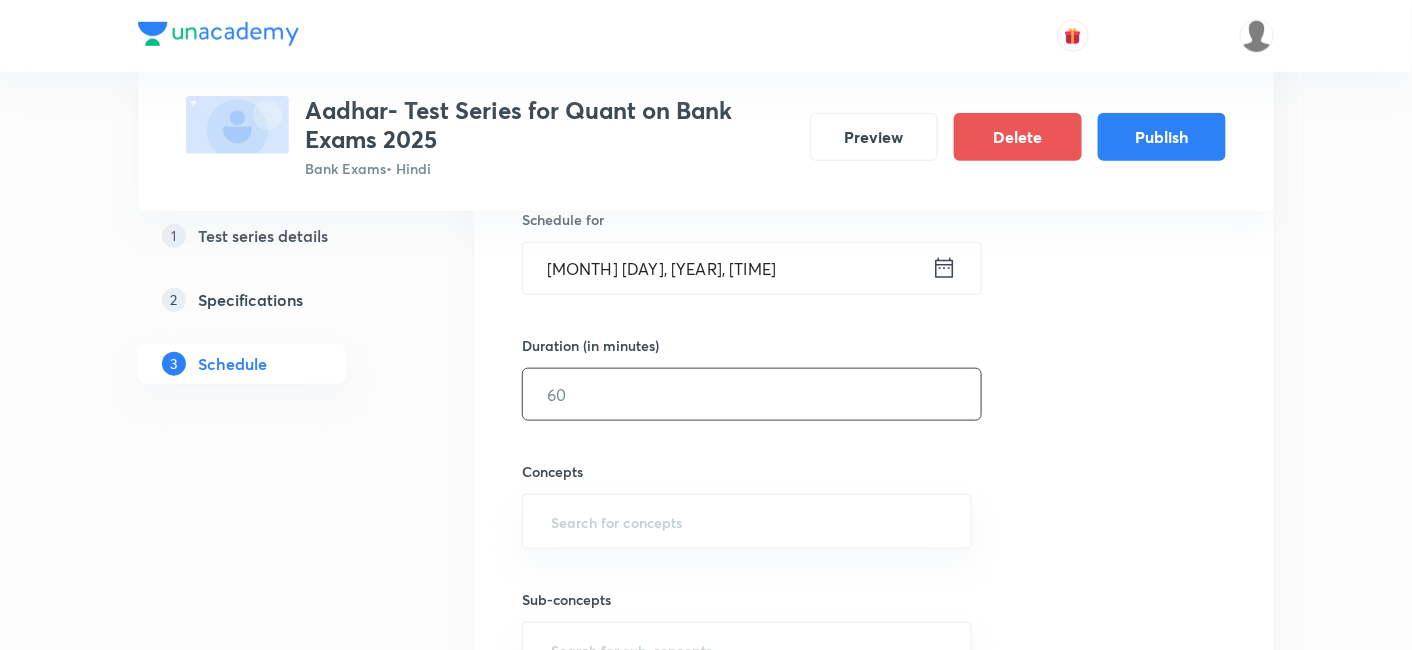 click on "​" at bounding box center [752, 394] 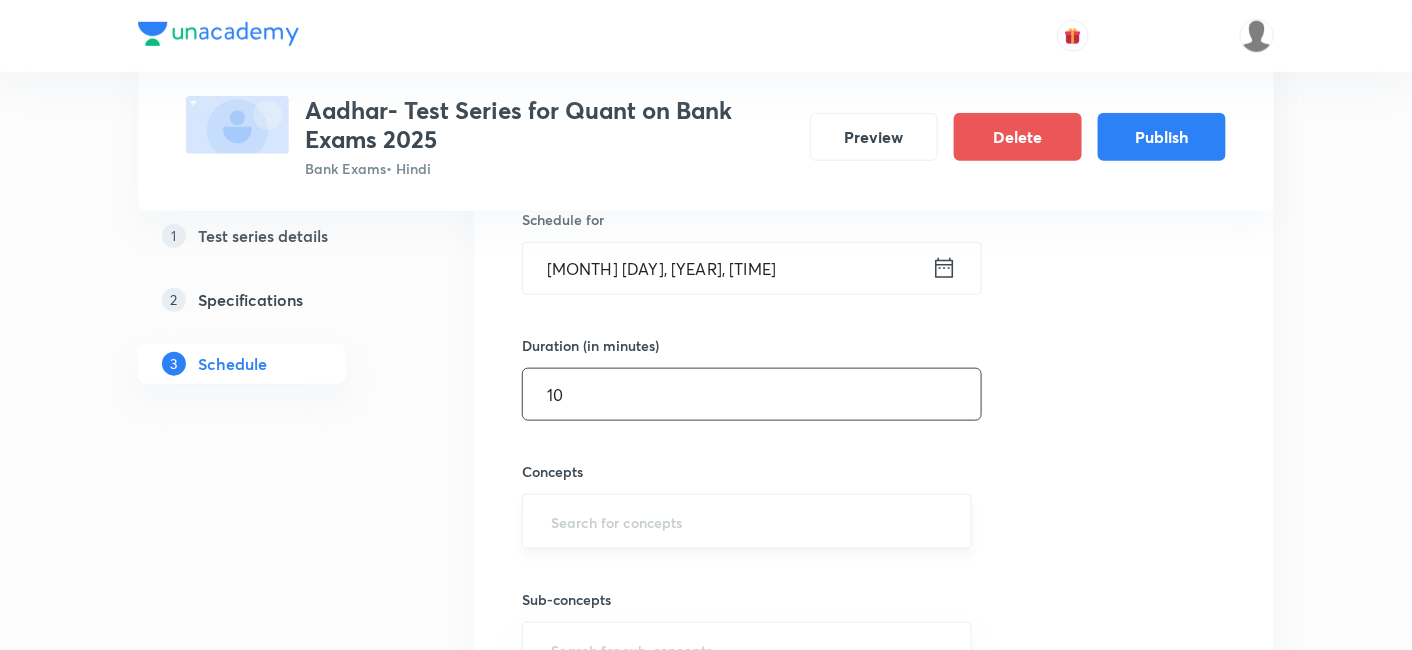type on "10" 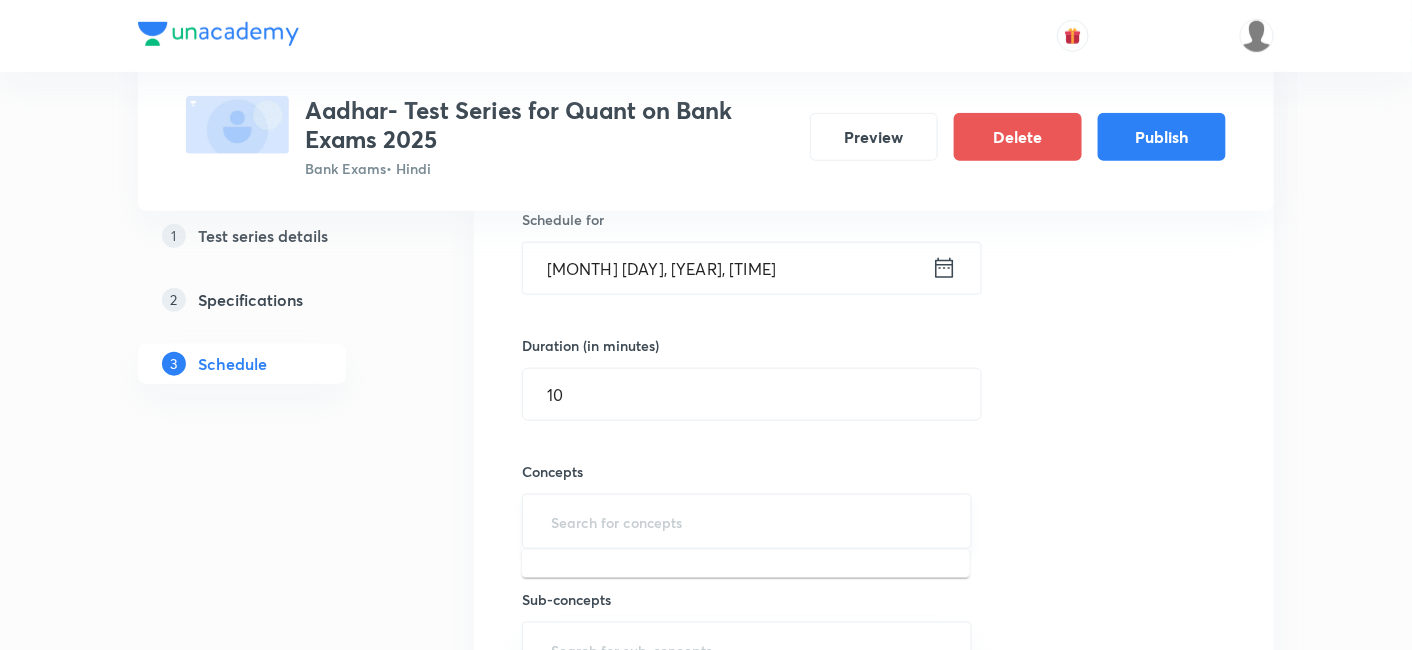 click at bounding box center [747, 521] 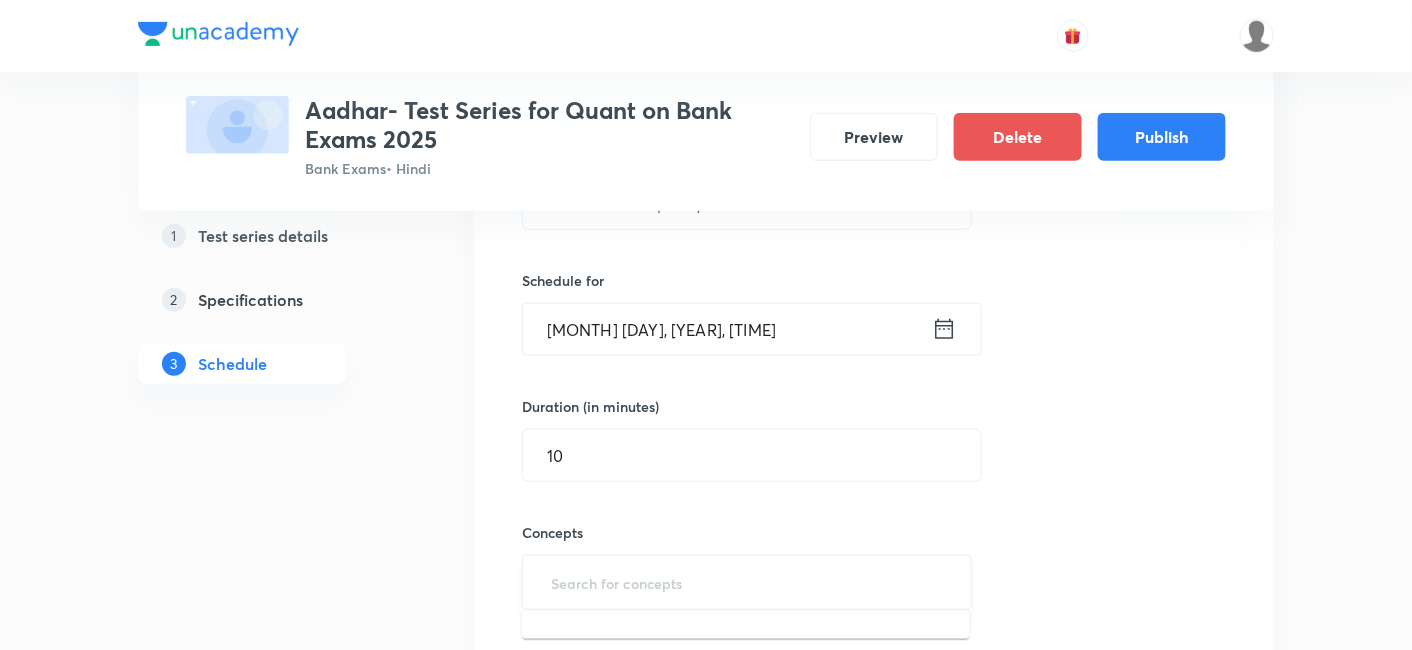 scroll, scrollTop: 449, scrollLeft: 0, axis: vertical 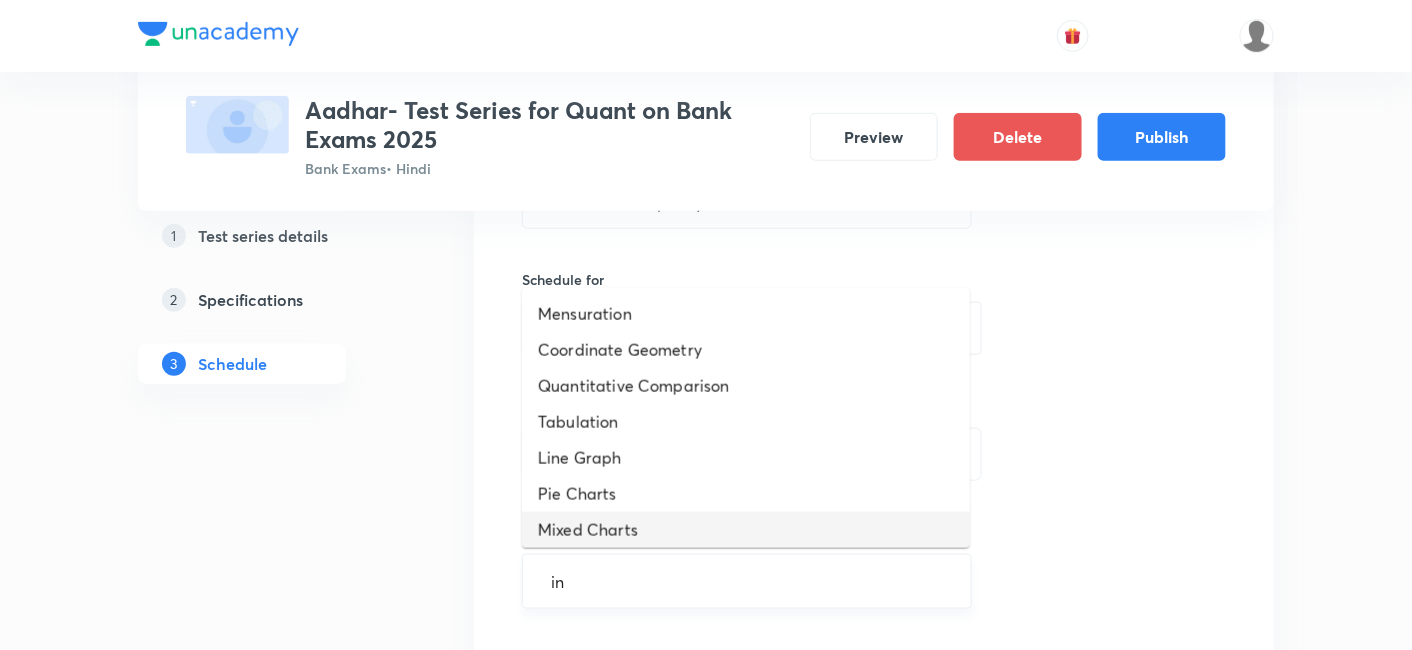 type on "ine" 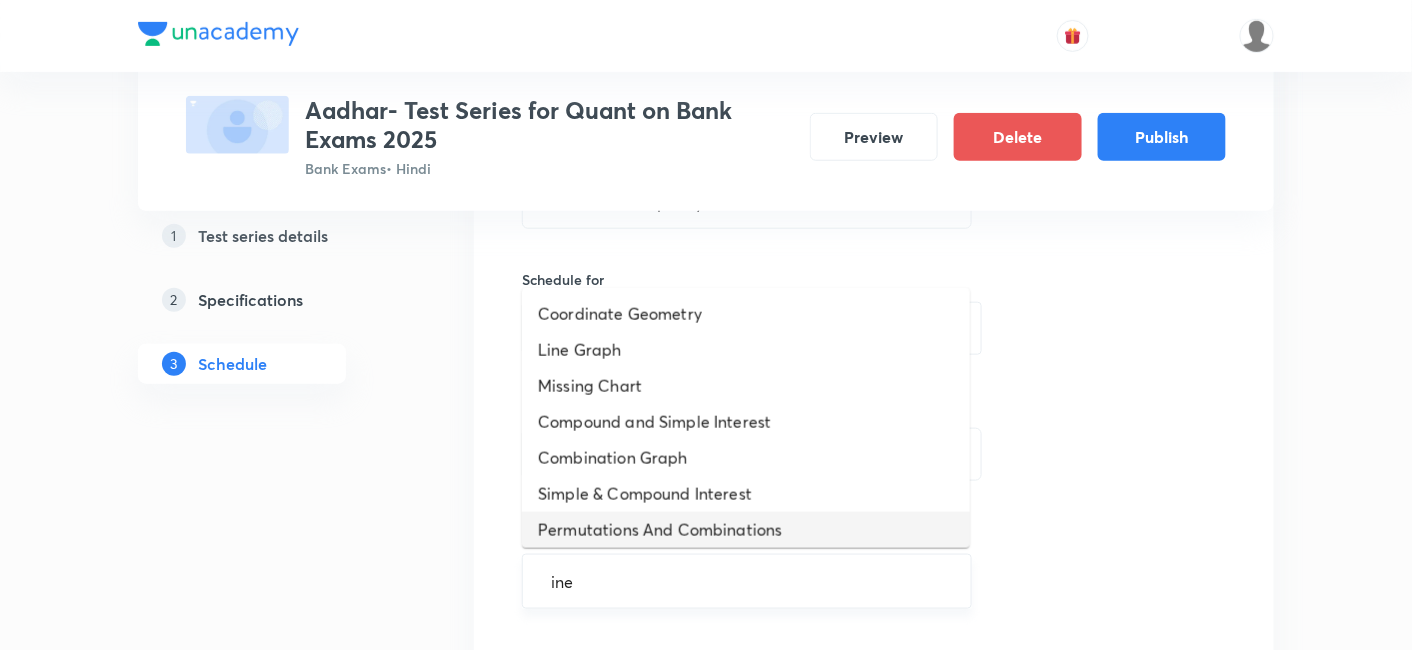 scroll, scrollTop: 43, scrollLeft: 0, axis: vertical 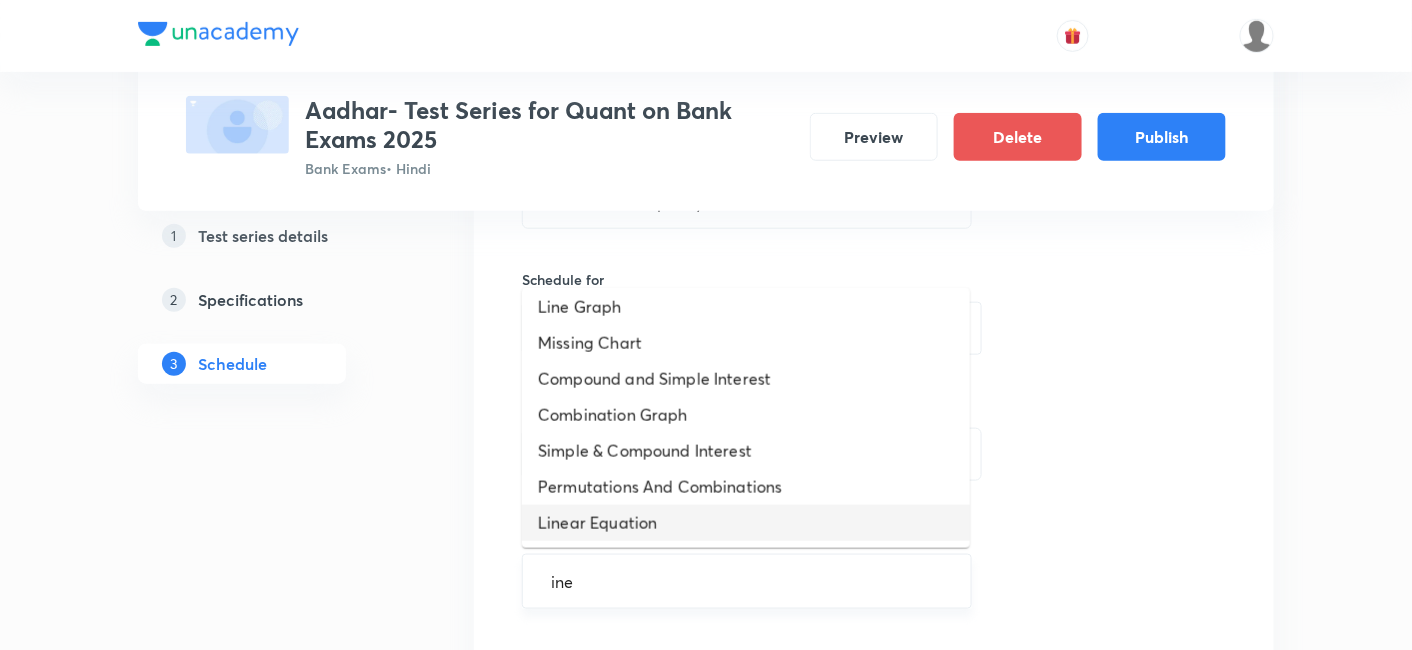click on "Linear Equation" at bounding box center [746, 523] 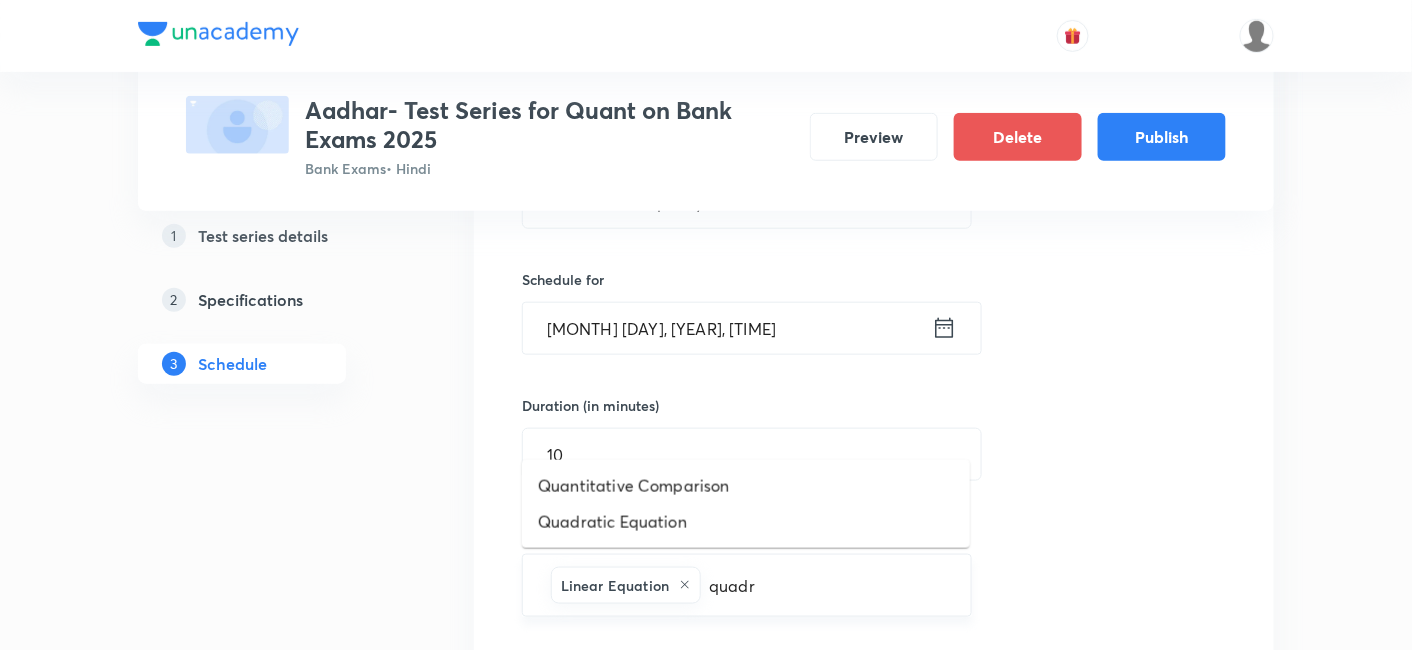 type on "quadra" 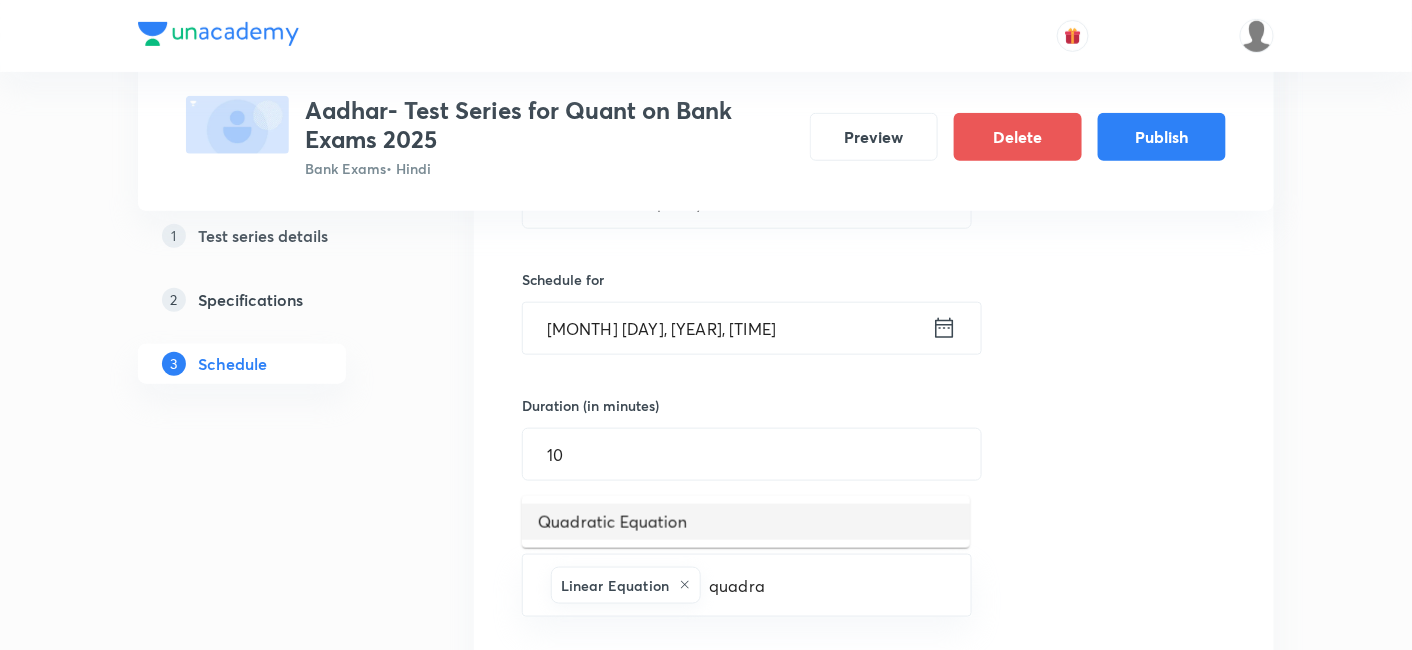 click on "Quadratic Equation" at bounding box center (746, 522) 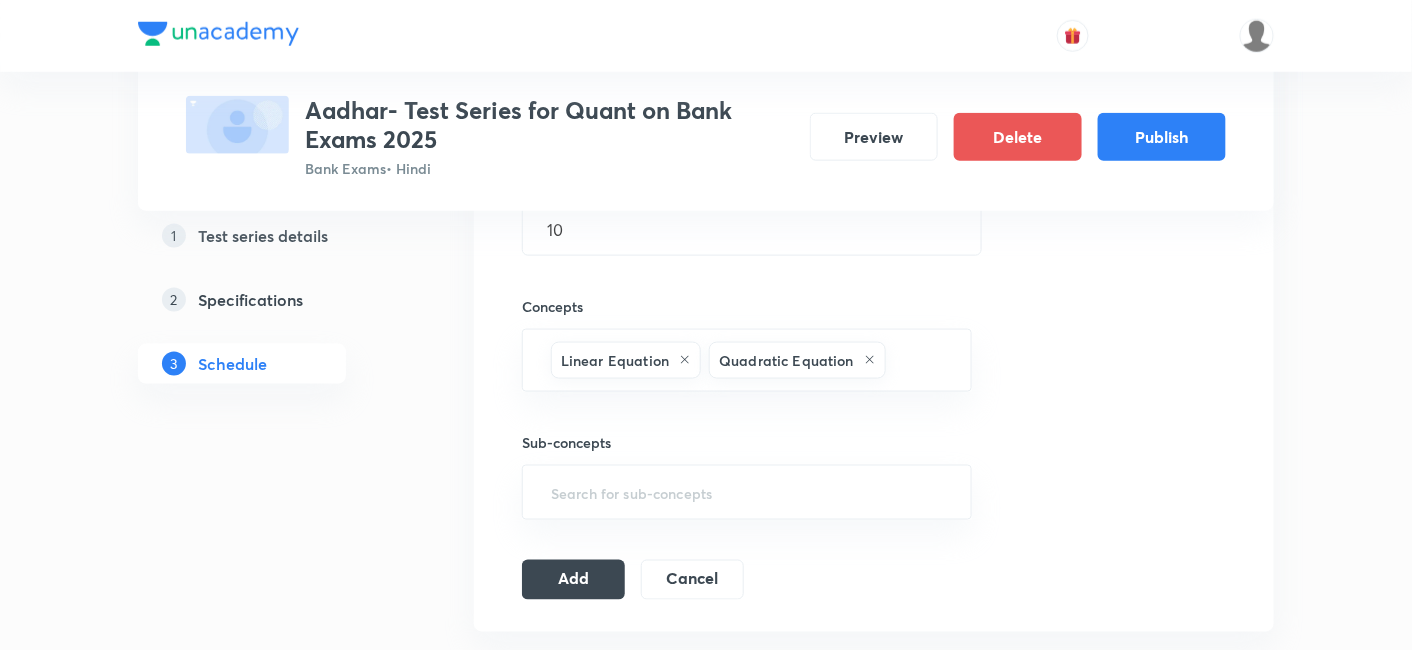 scroll, scrollTop: 676, scrollLeft: 0, axis: vertical 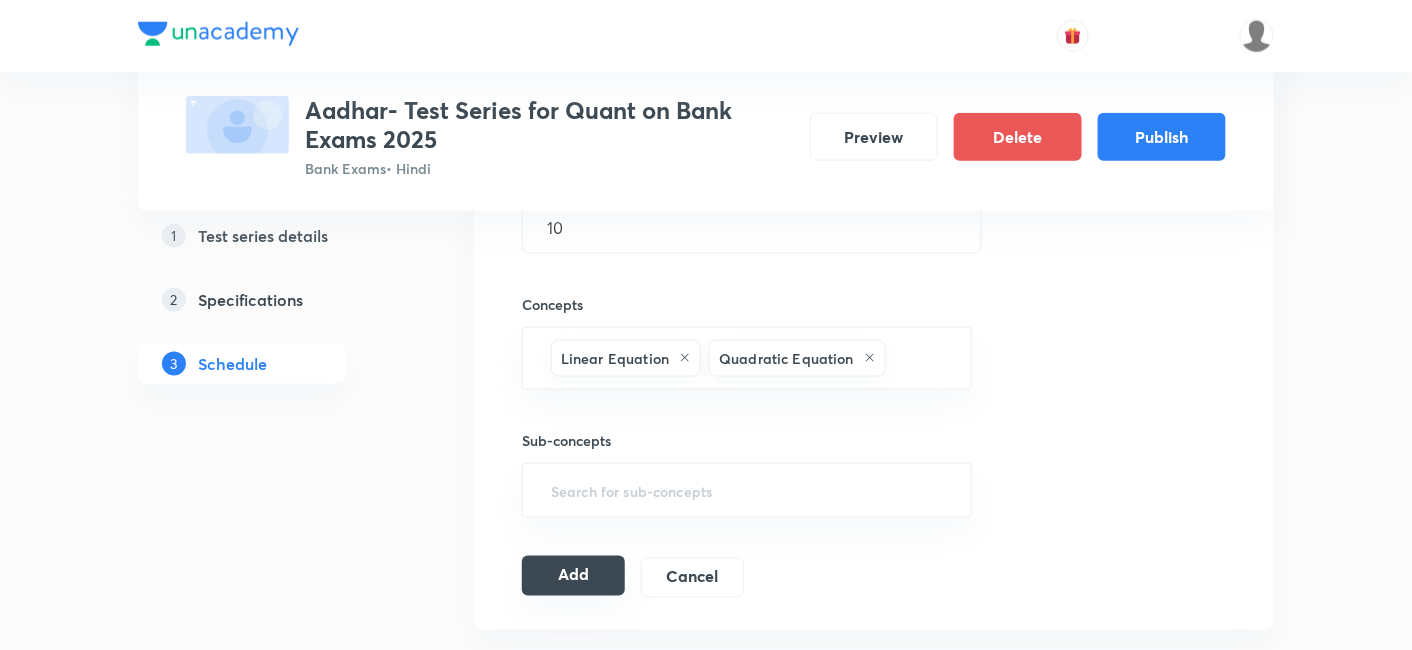 click on "Add" at bounding box center [573, 576] 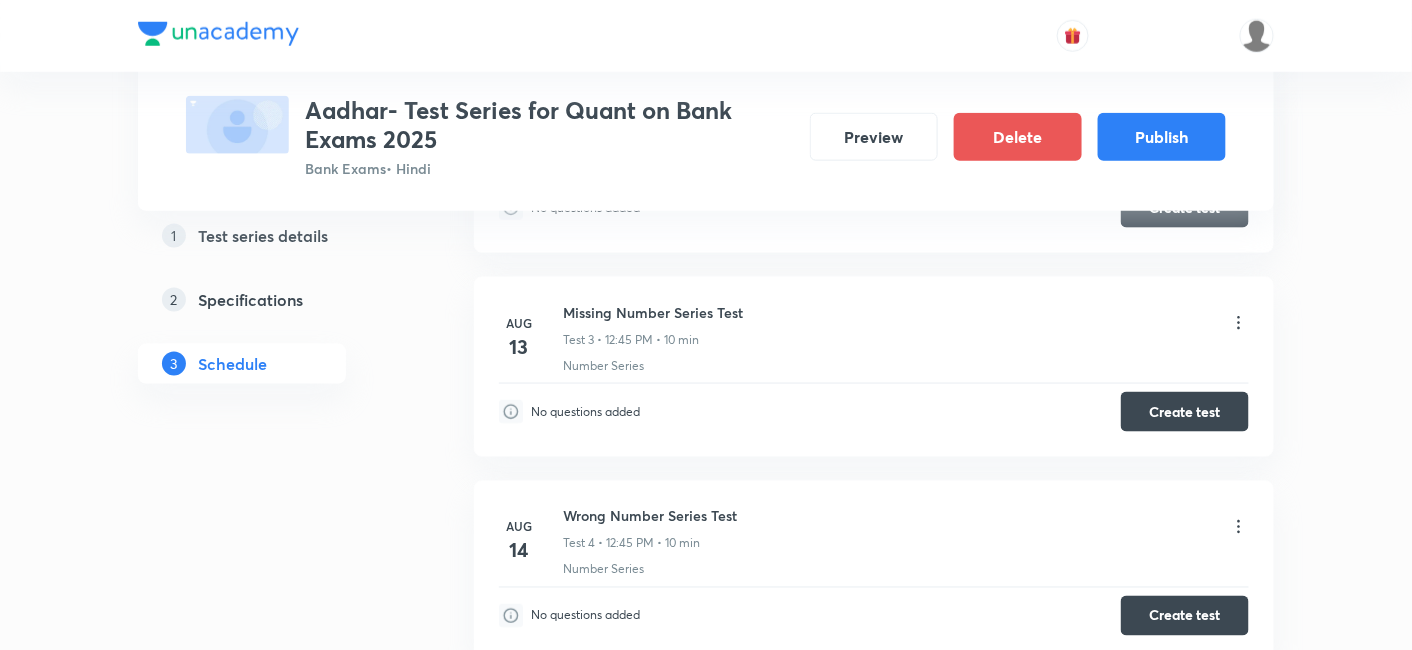 scroll, scrollTop: 0, scrollLeft: 0, axis: both 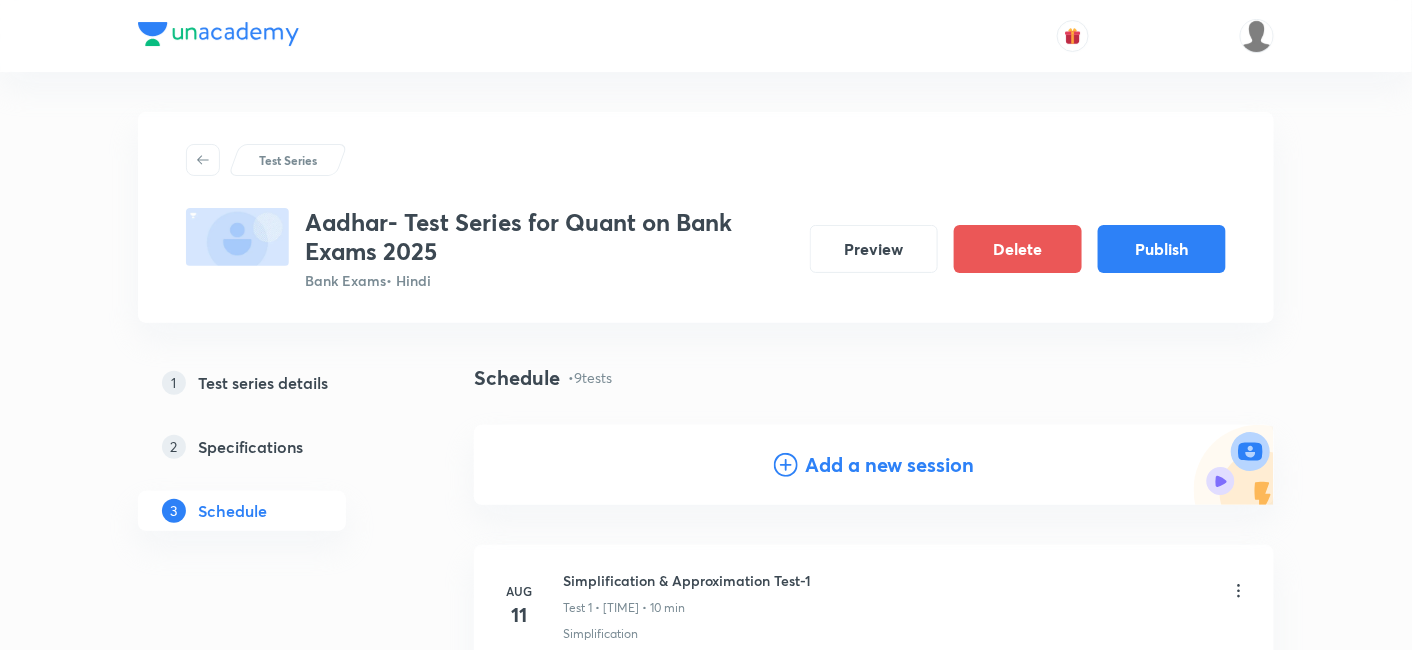click on "Add a new session" at bounding box center (890, 465) 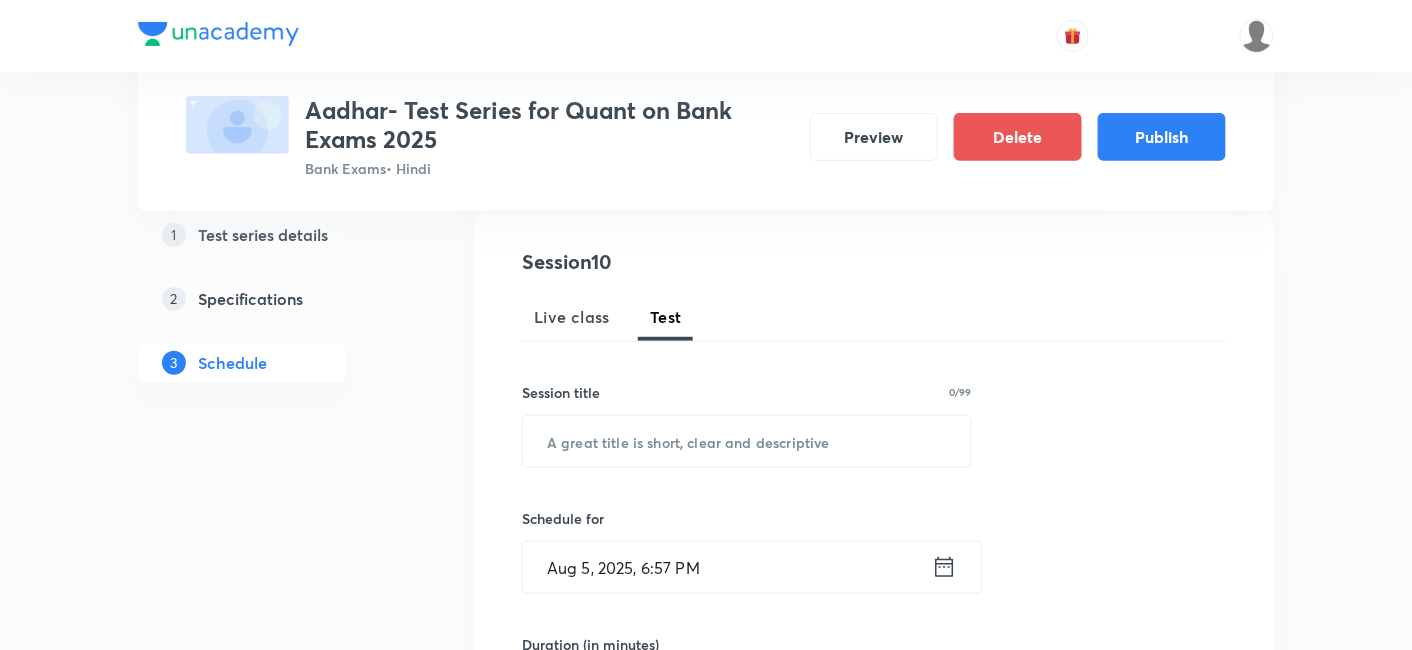 scroll, scrollTop: 274, scrollLeft: 0, axis: vertical 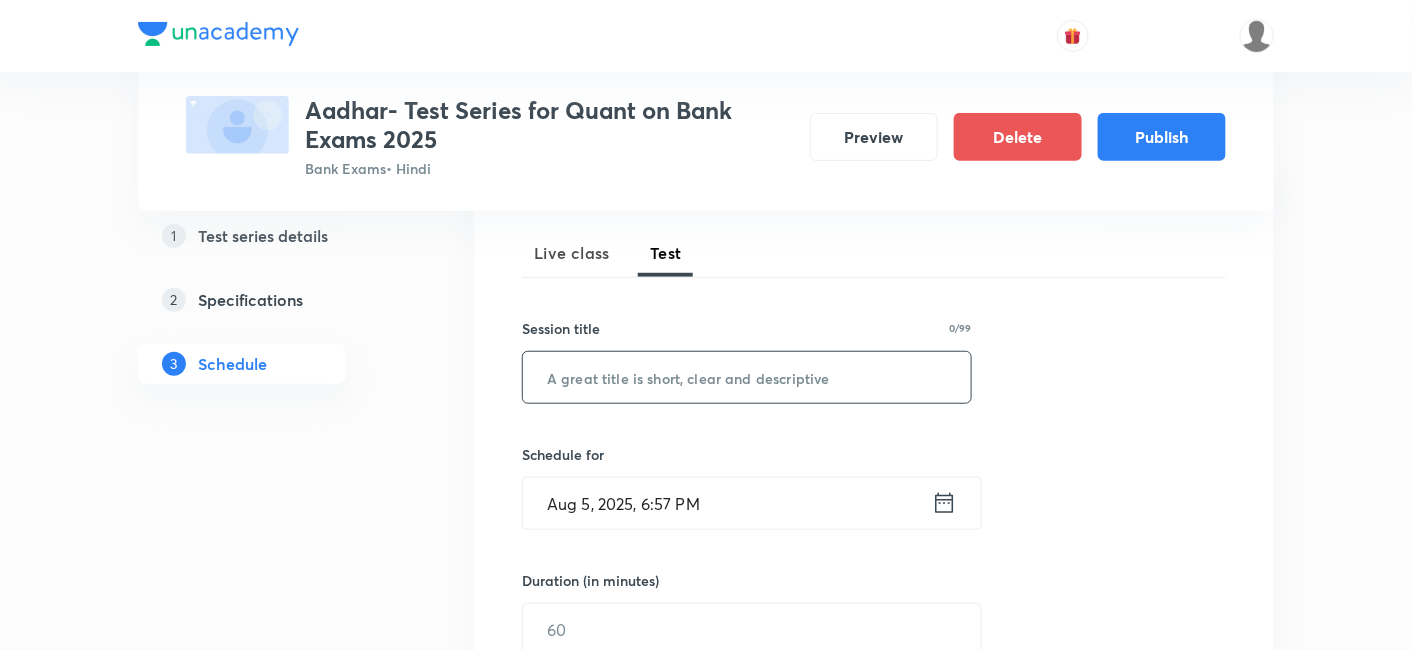 paste on "Partnership- 1" 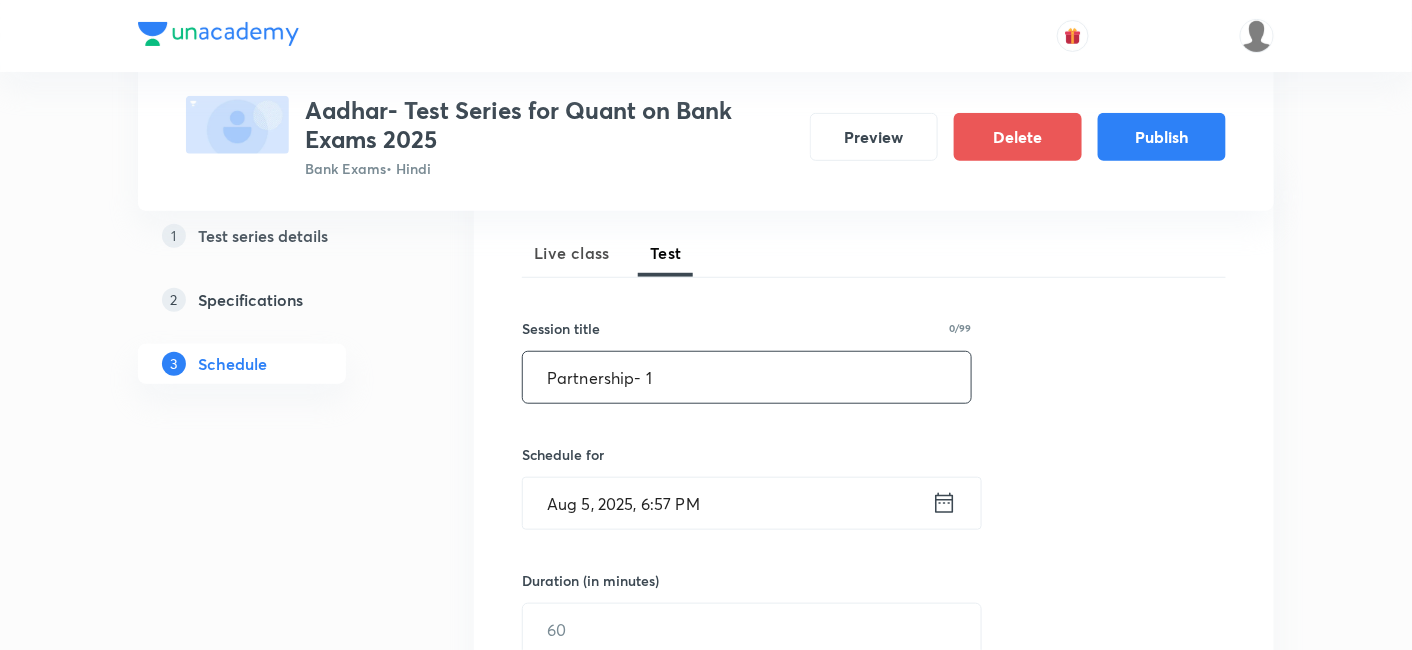 click on "Partnership- 1" at bounding box center (747, 377) 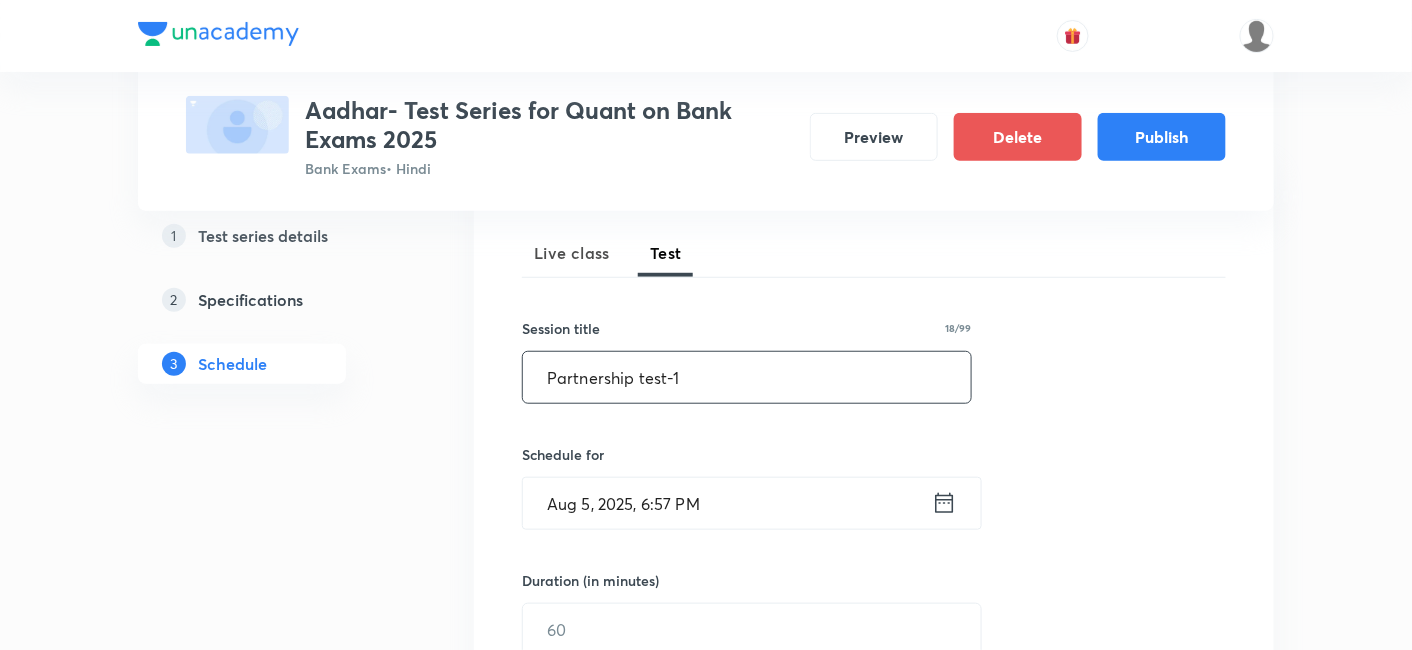 type on "Partnership test-1" 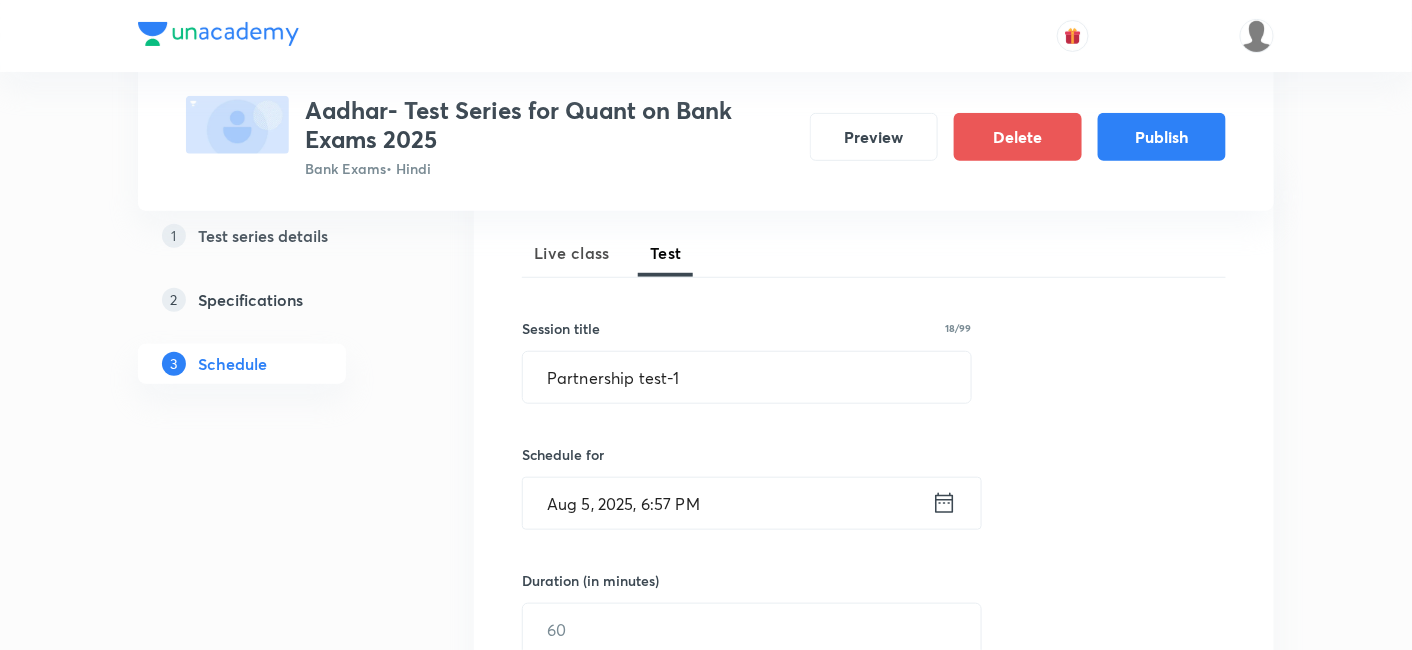 click 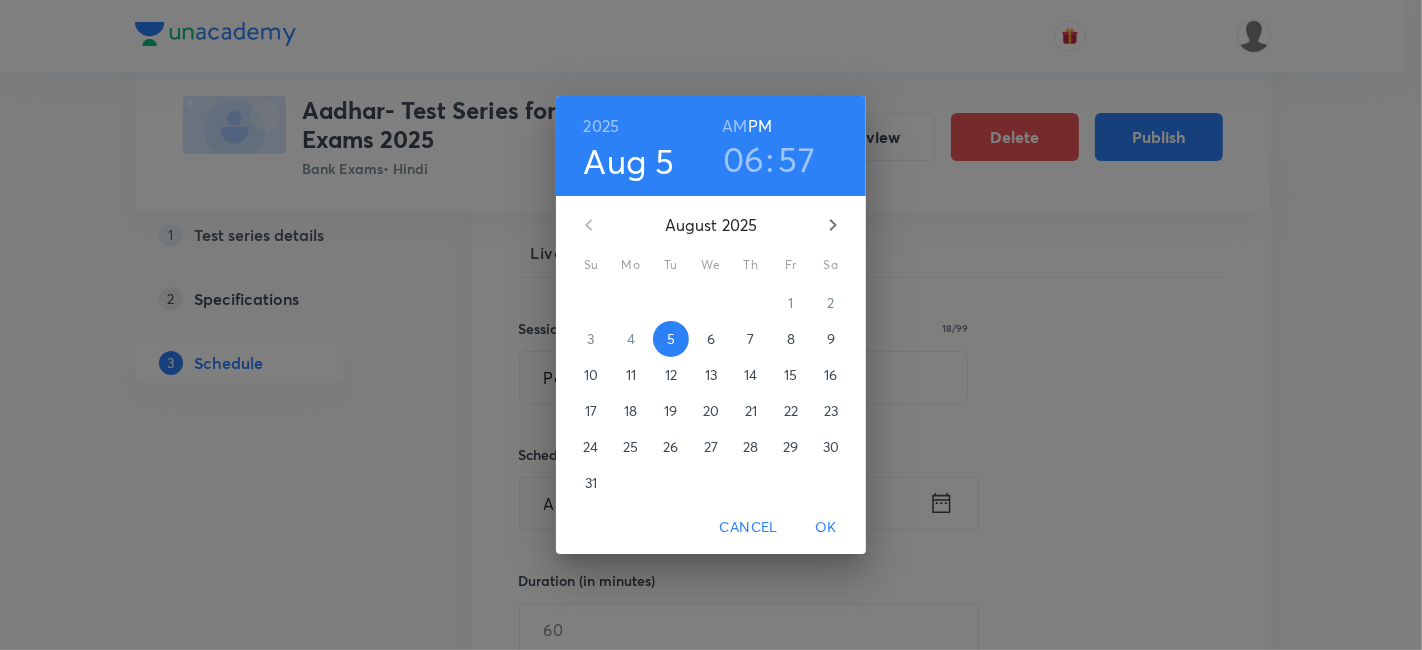 click on "25" at bounding box center [631, 447] 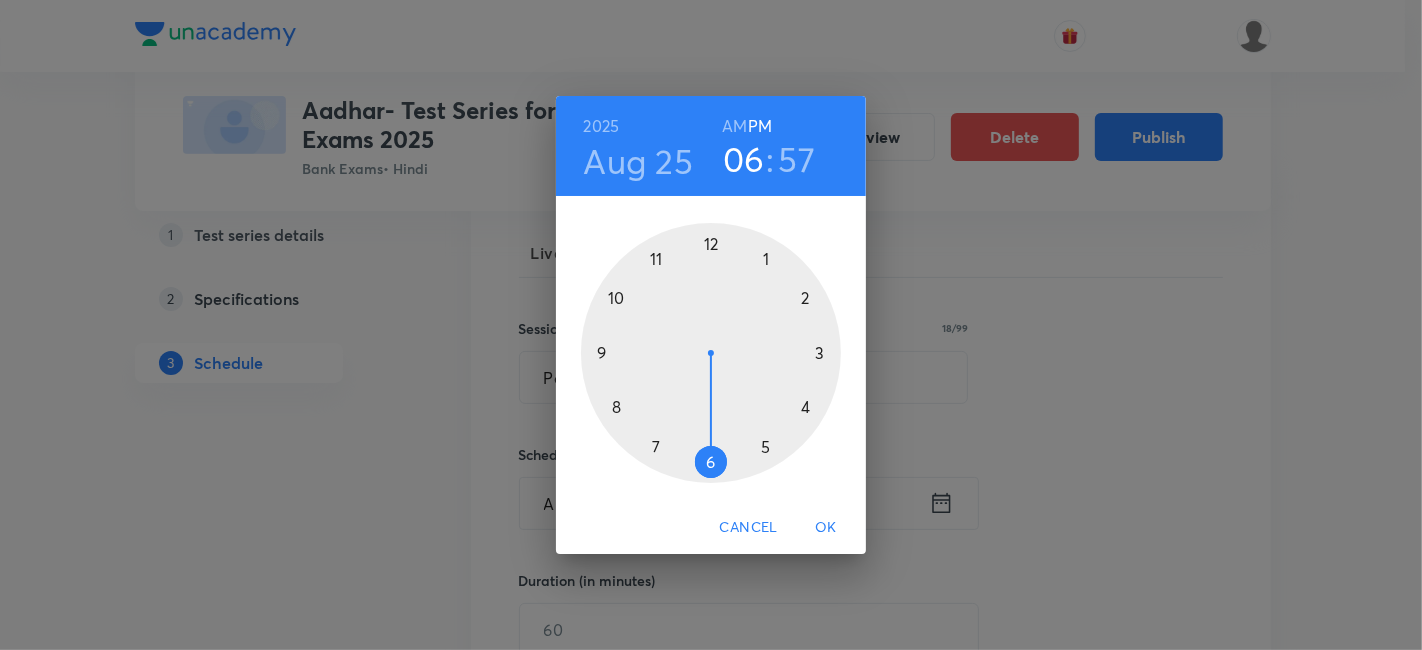 click at bounding box center [711, 353] 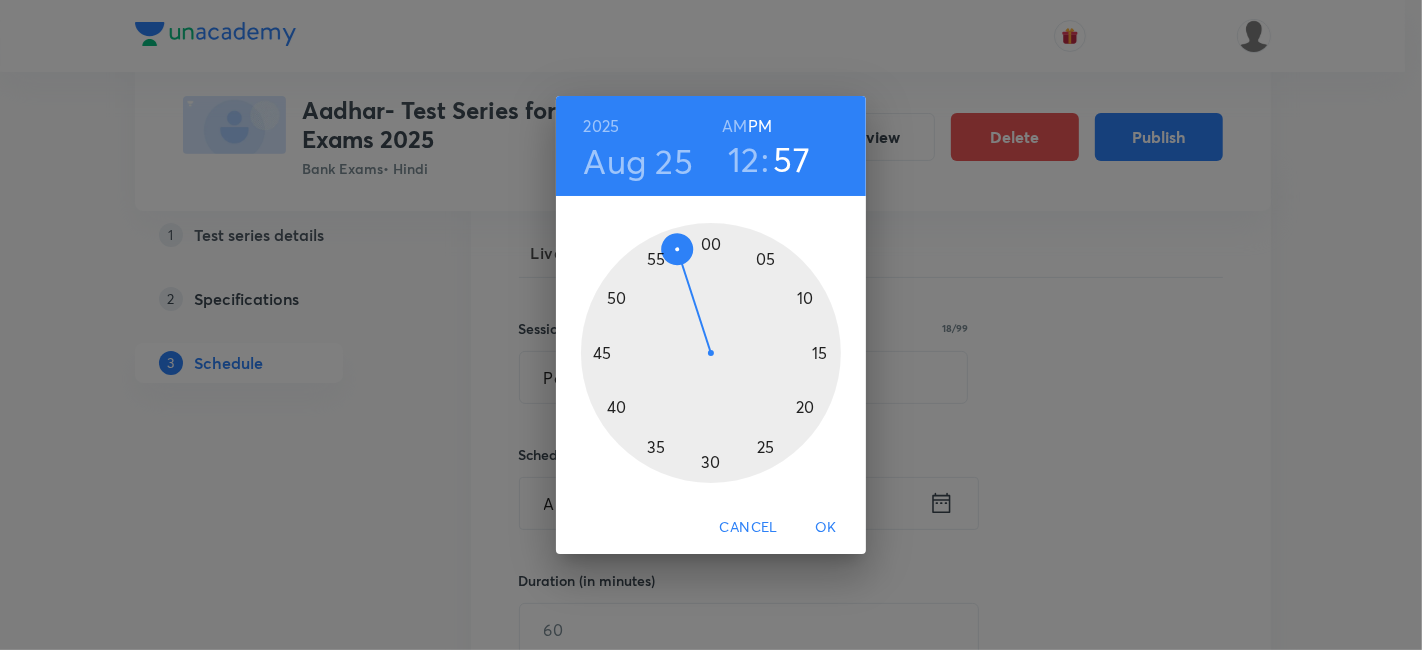 click at bounding box center [711, 353] 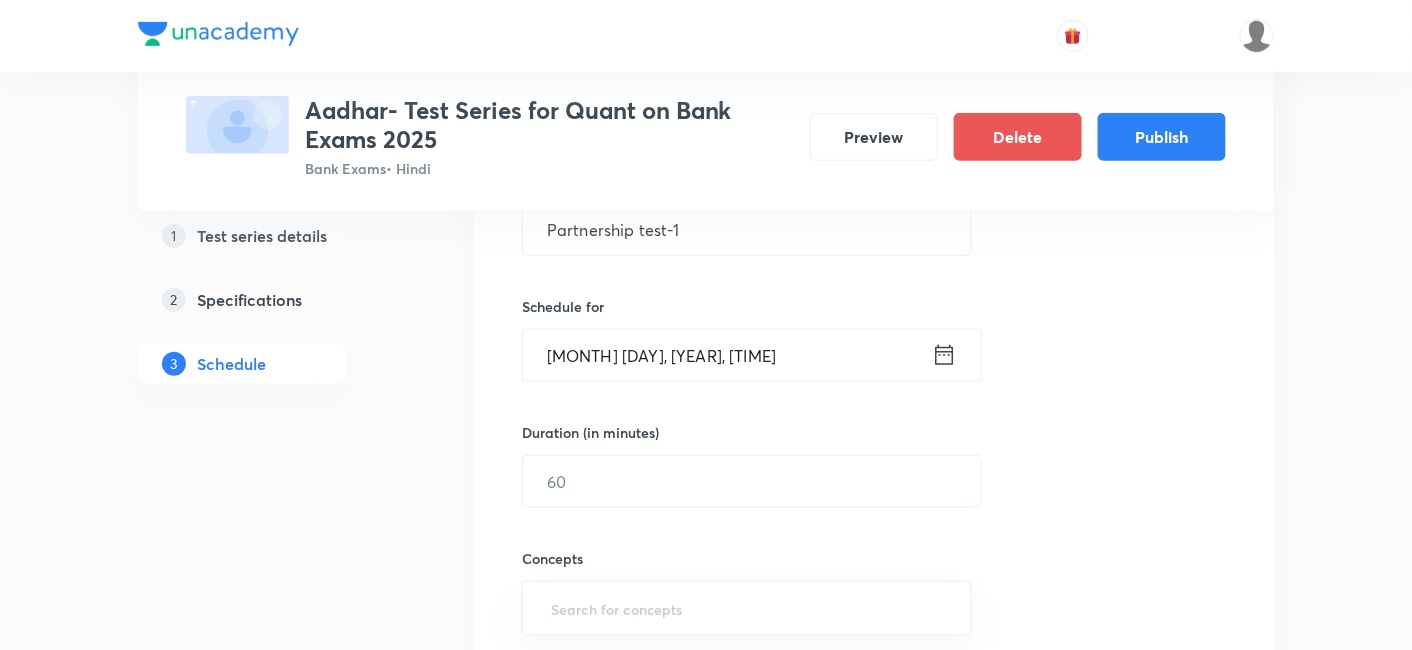 scroll, scrollTop: 510, scrollLeft: 0, axis: vertical 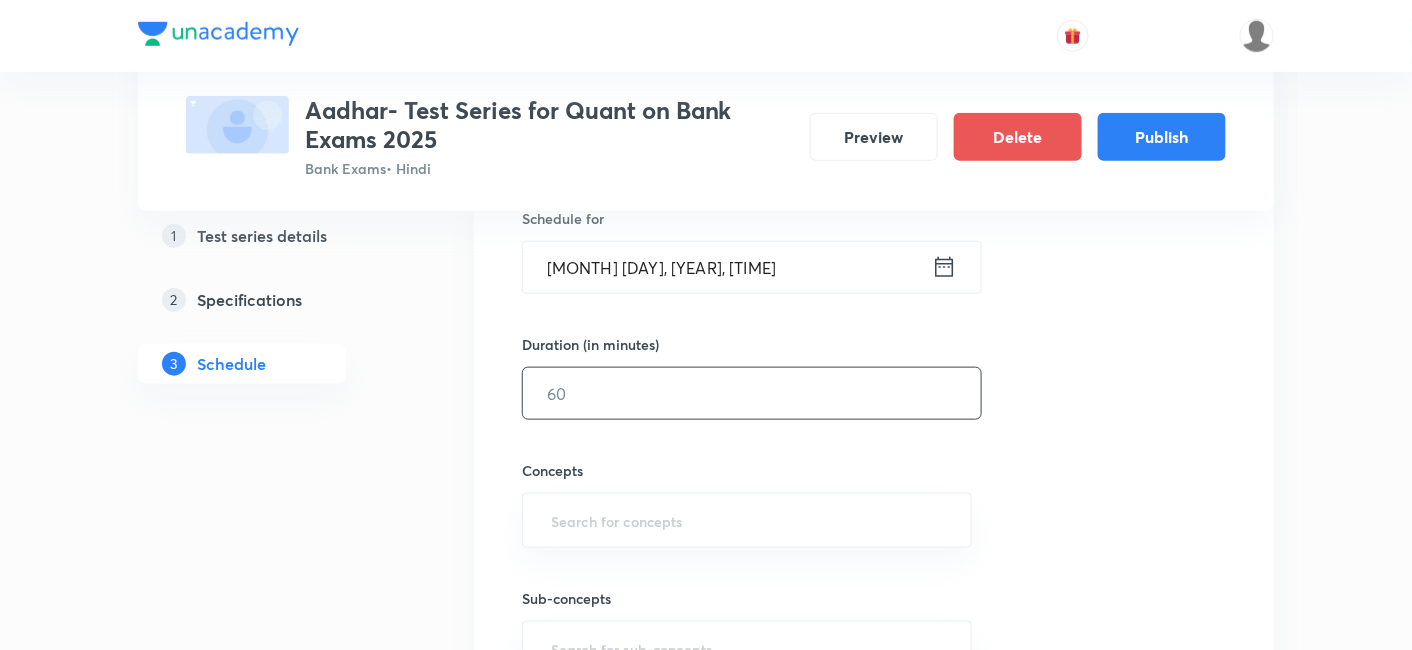 click at bounding box center [752, 393] 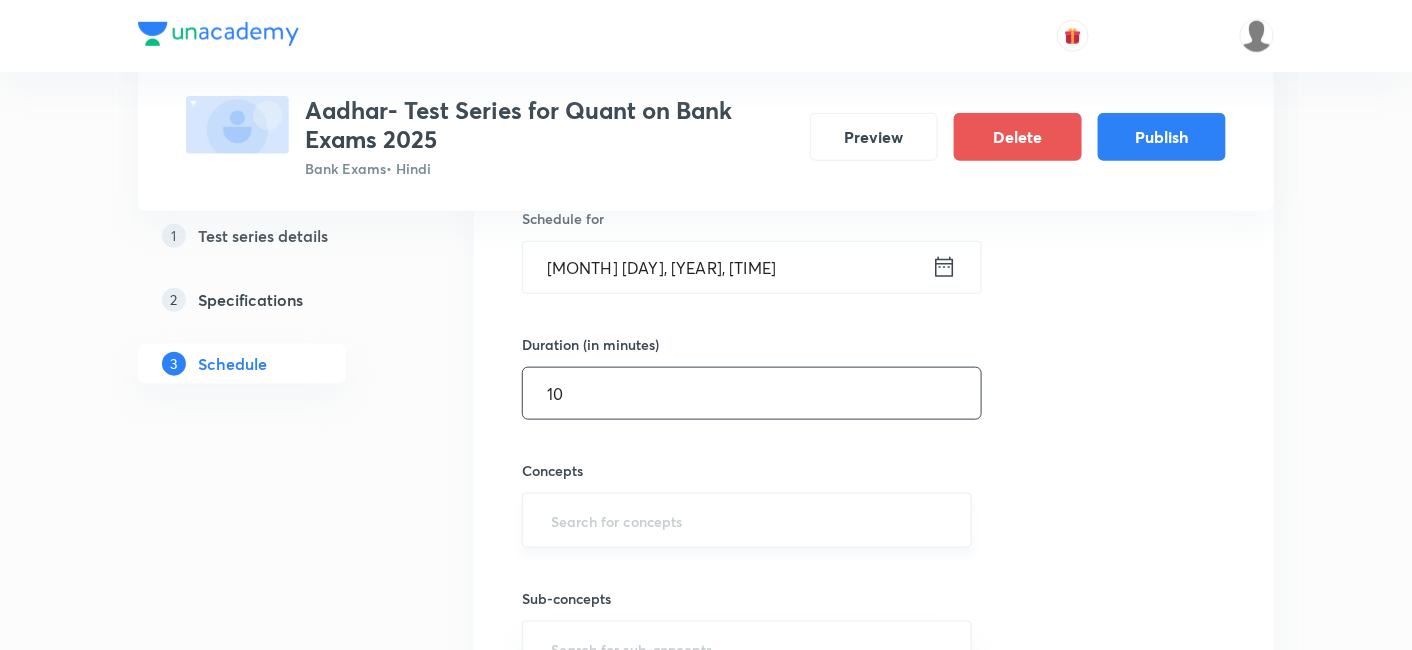 type on "10" 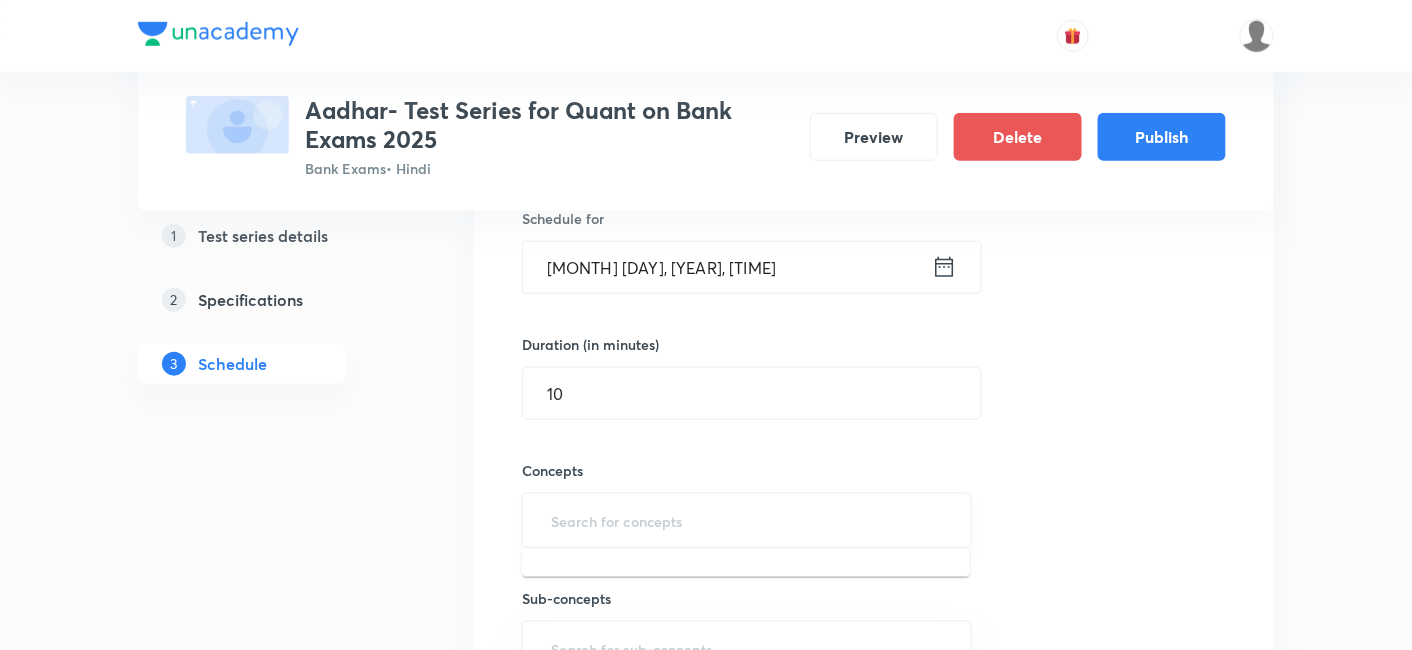 click at bounding box center (747, 520) 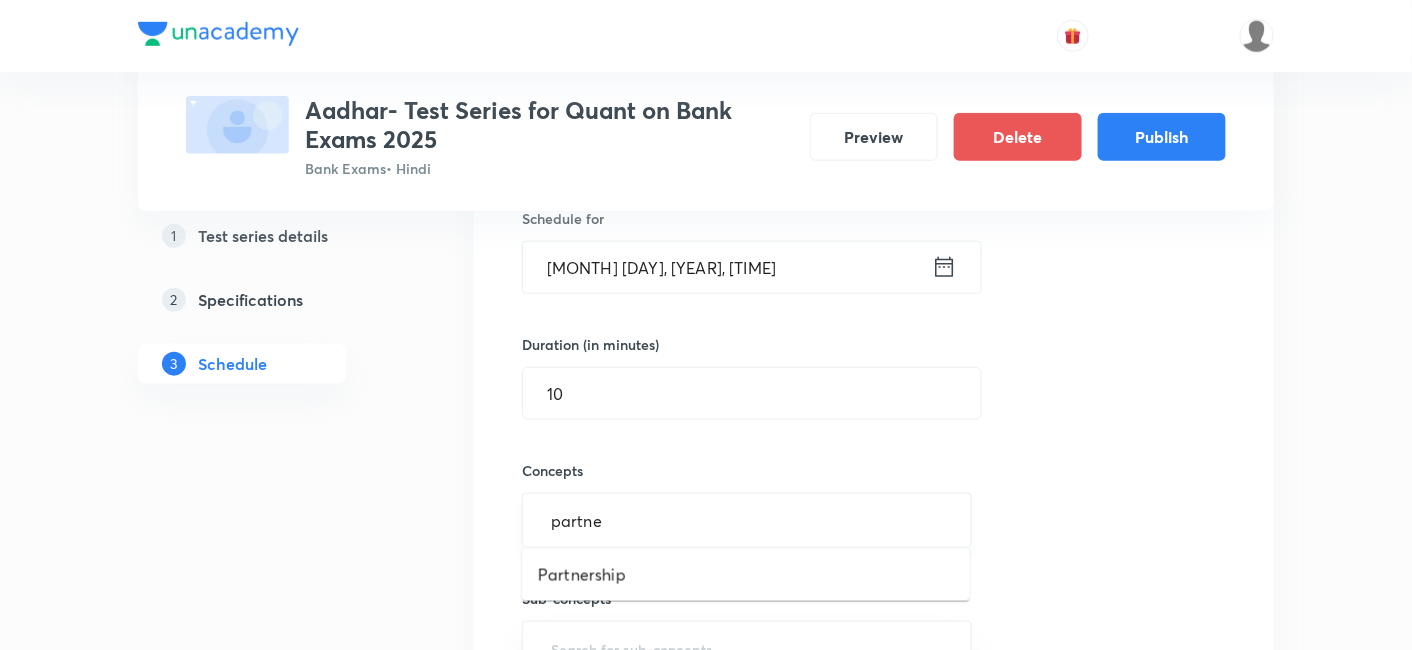 type on "partner" 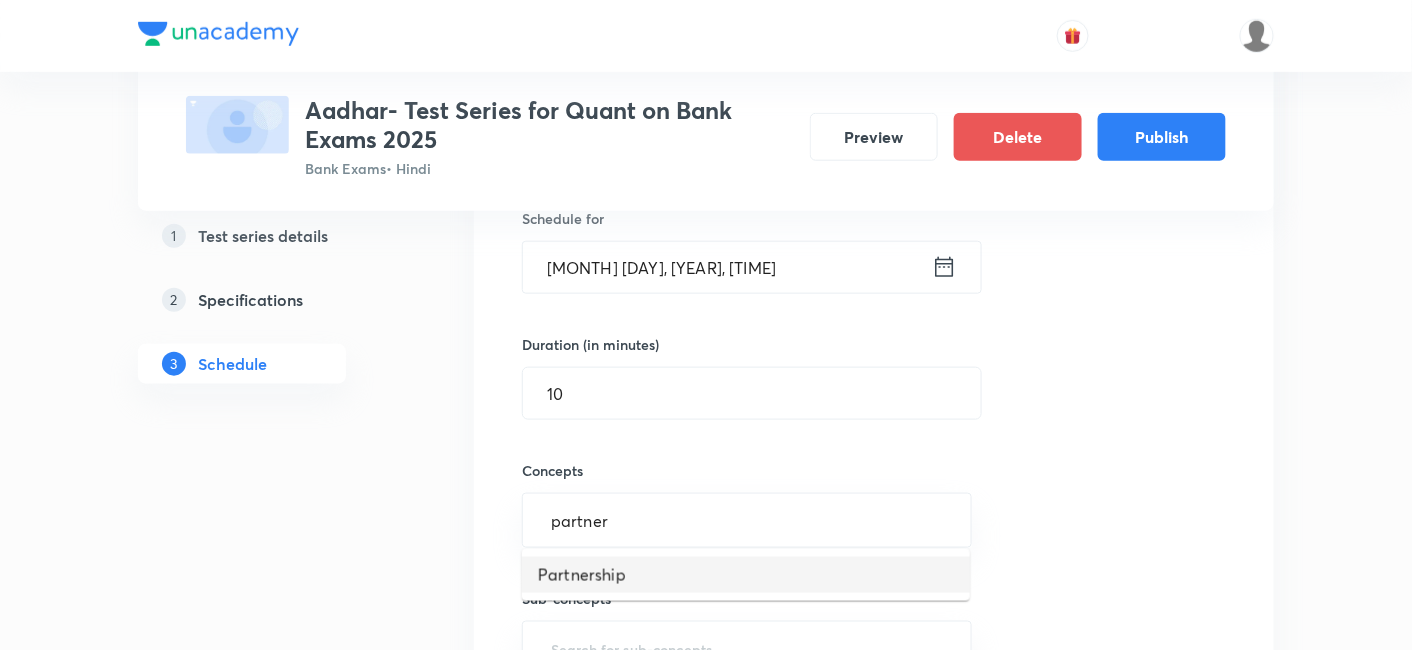 click on "Partnership" at bounding box center [746, 575] 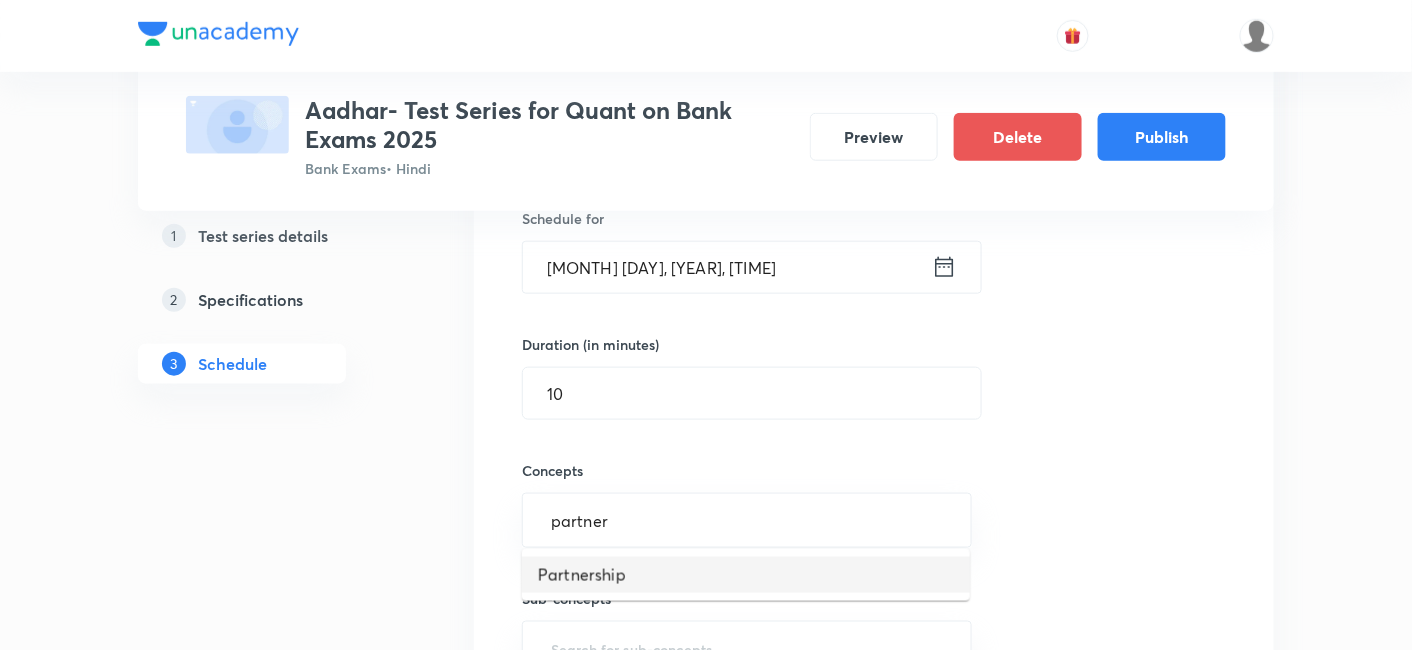 type 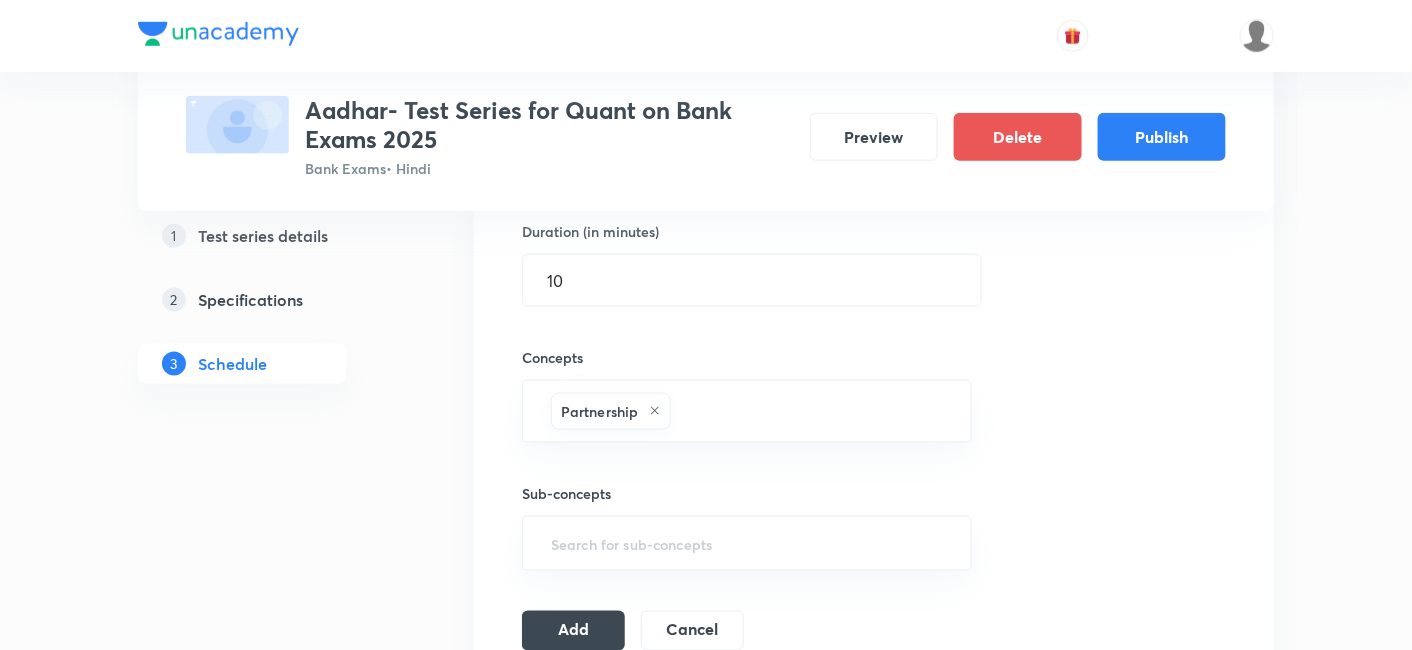 scroll, scrollTop: 633, scrollLeft: 0, axis: vertical 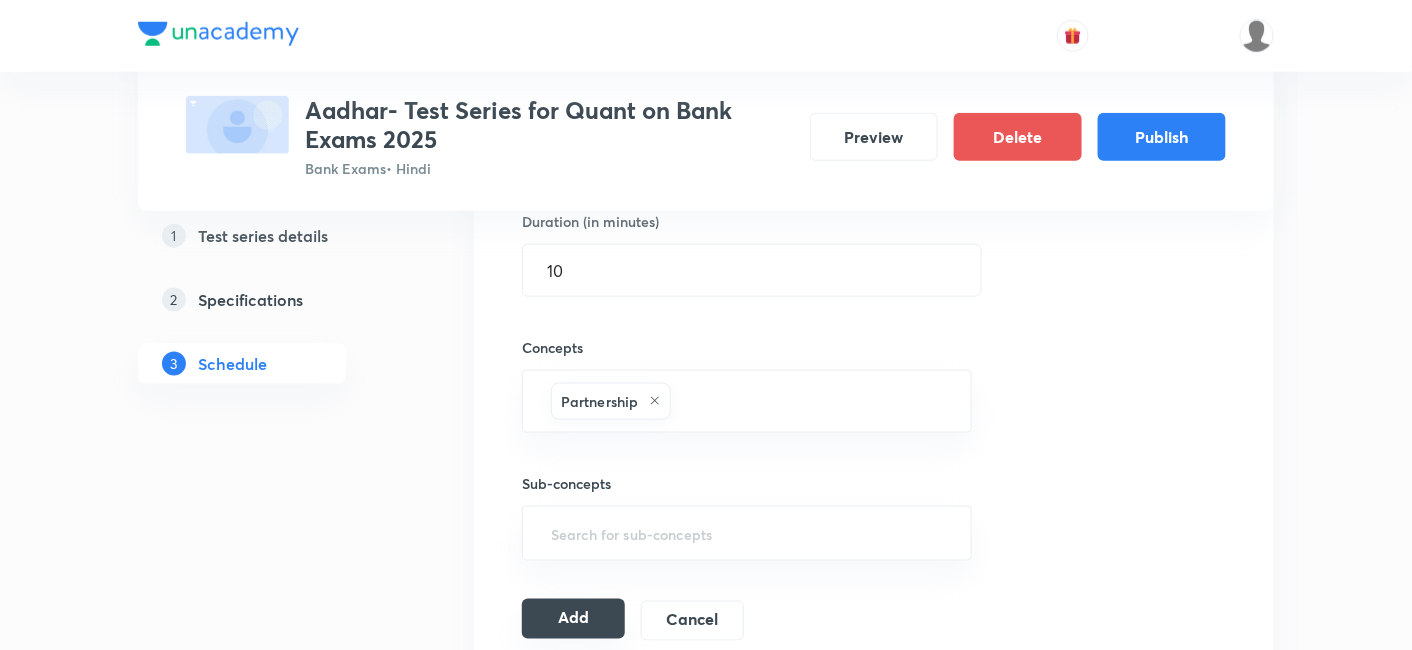 click on "Add" at bounding box center [573, 619] 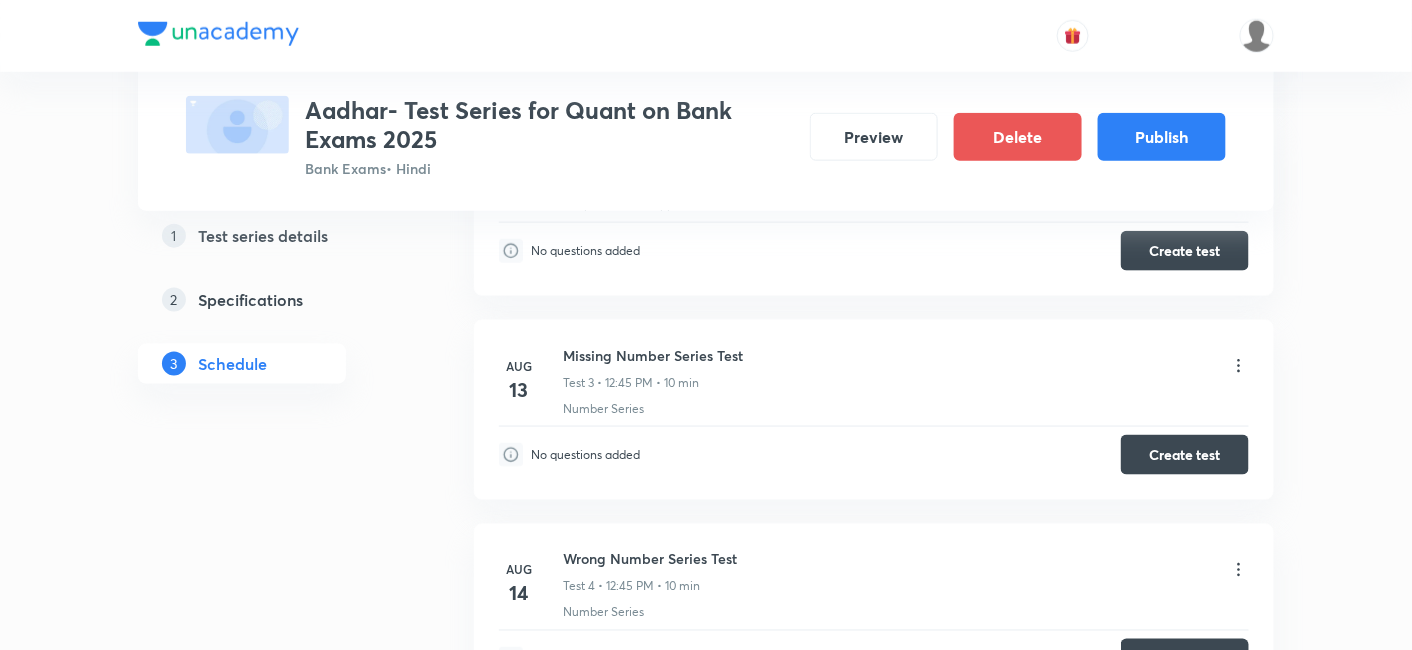 scroll, scrollTop: 0, scrollLeft: 0, axis: both 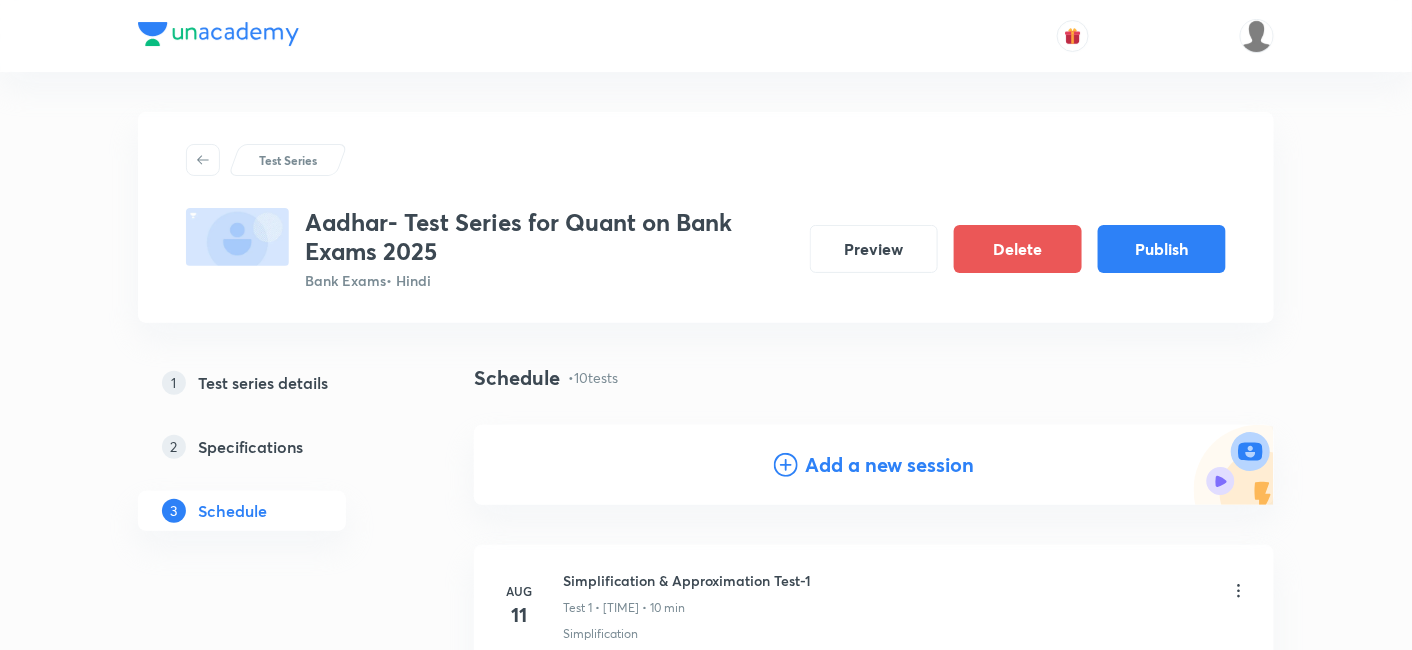 click on "Add a new session" at bounding box center [890, 465] 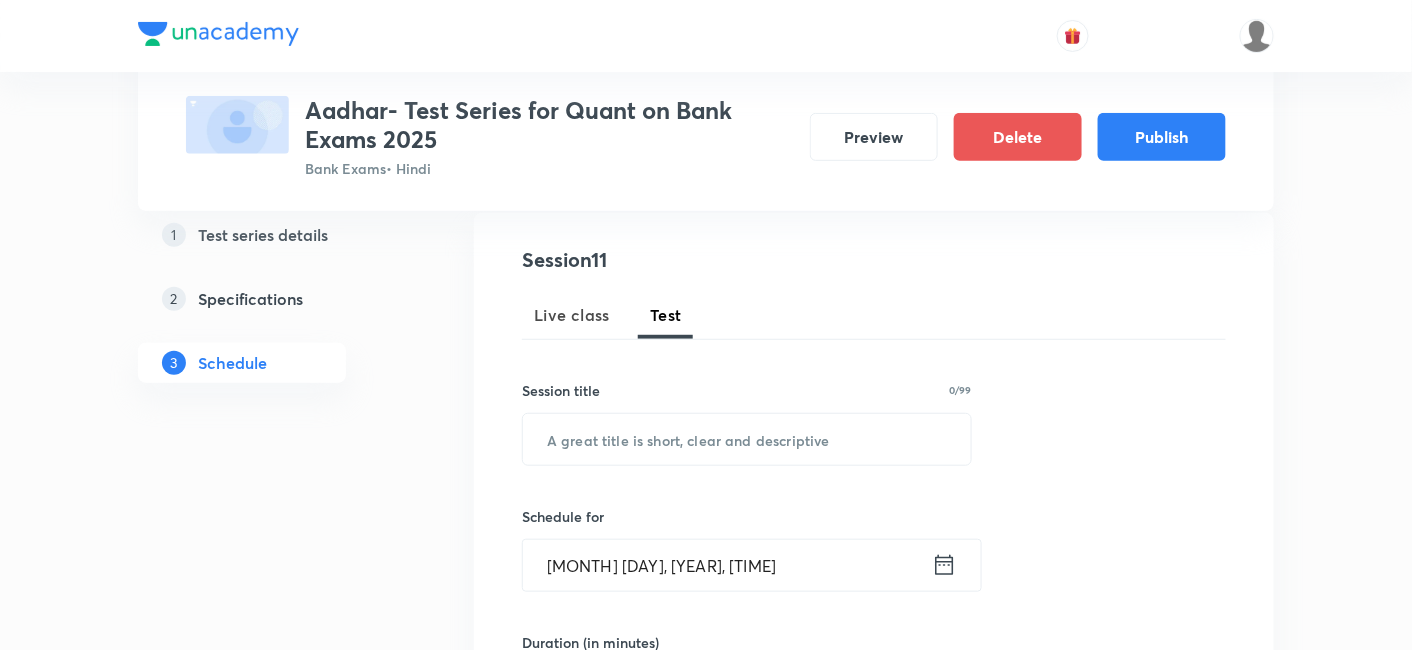 scroll, scrollTop: 213, scrollLeft: 0, axis: vertical 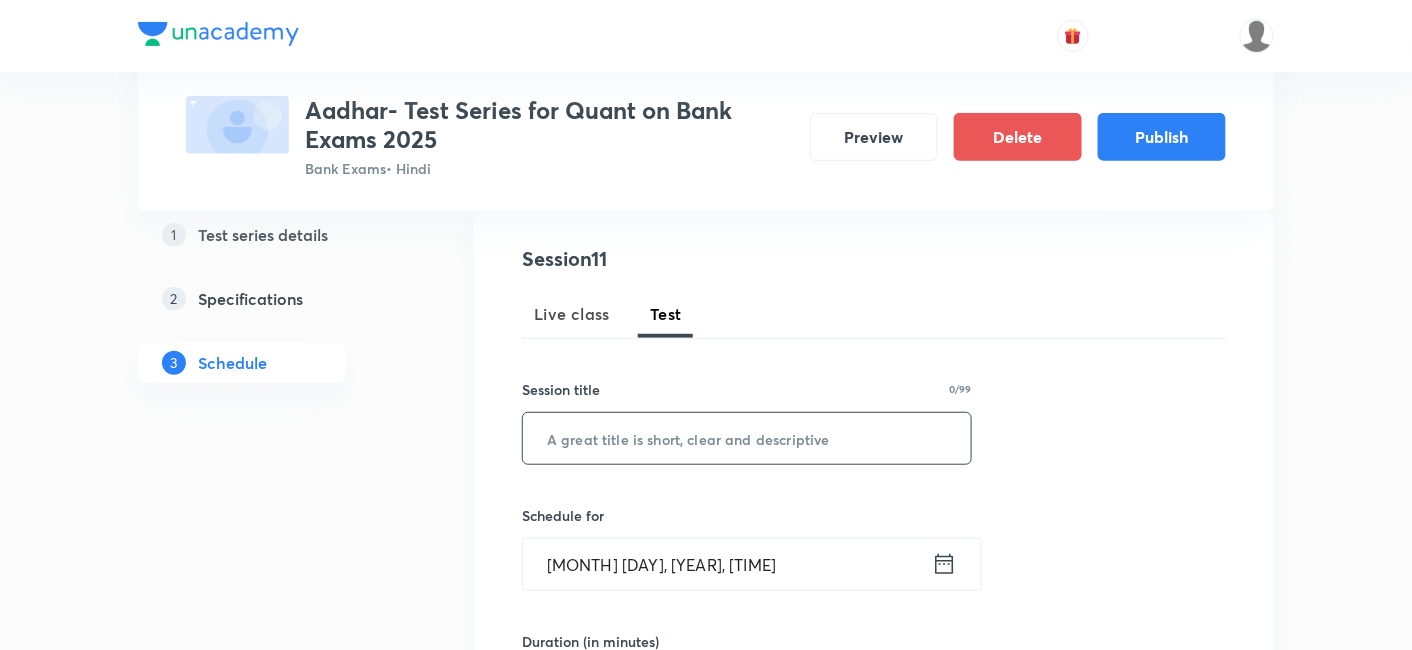 paste on "Partnership- 2" 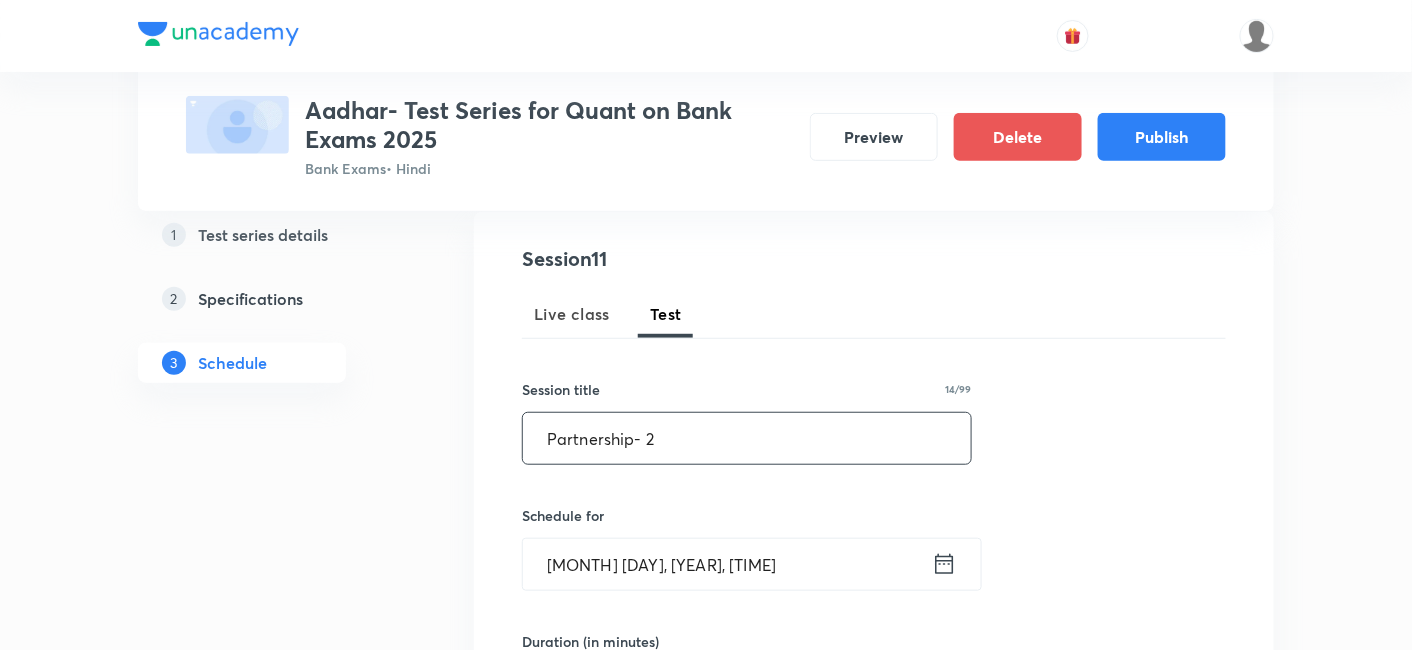 click on "Partnership- 2" at bounding box center [747, 438] 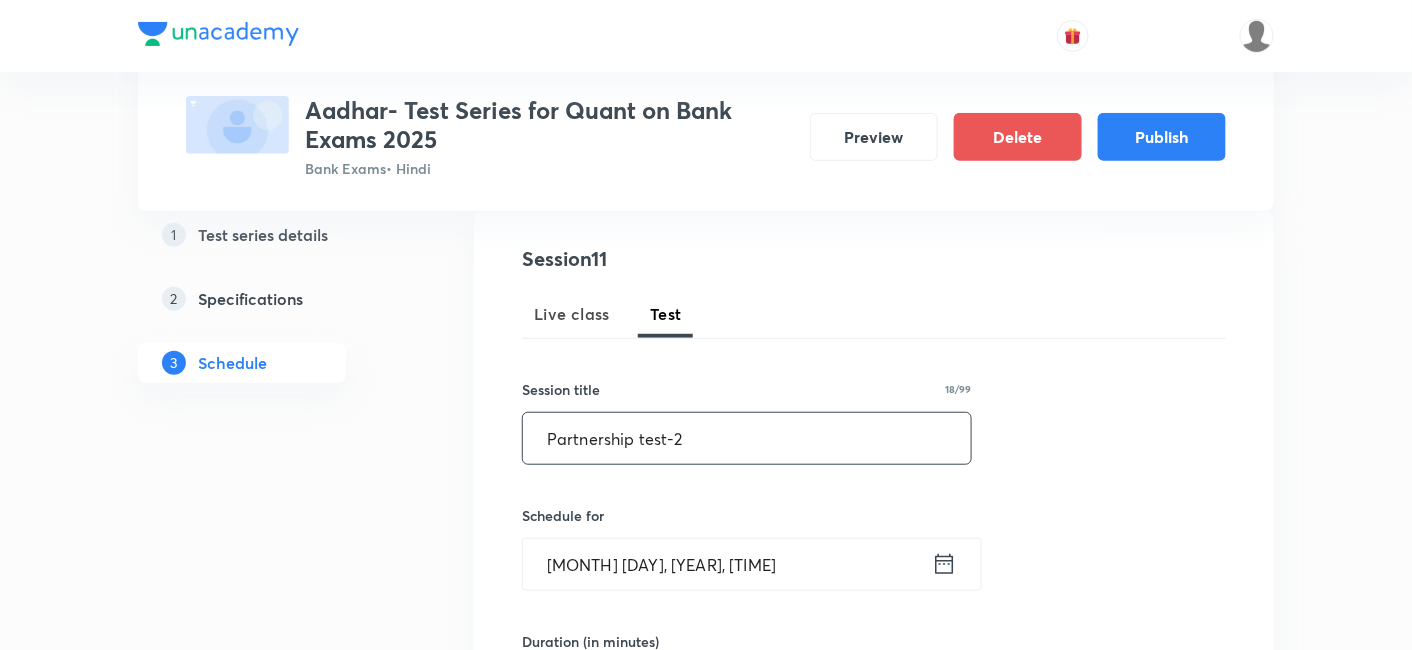 type on "Partnership test-2" 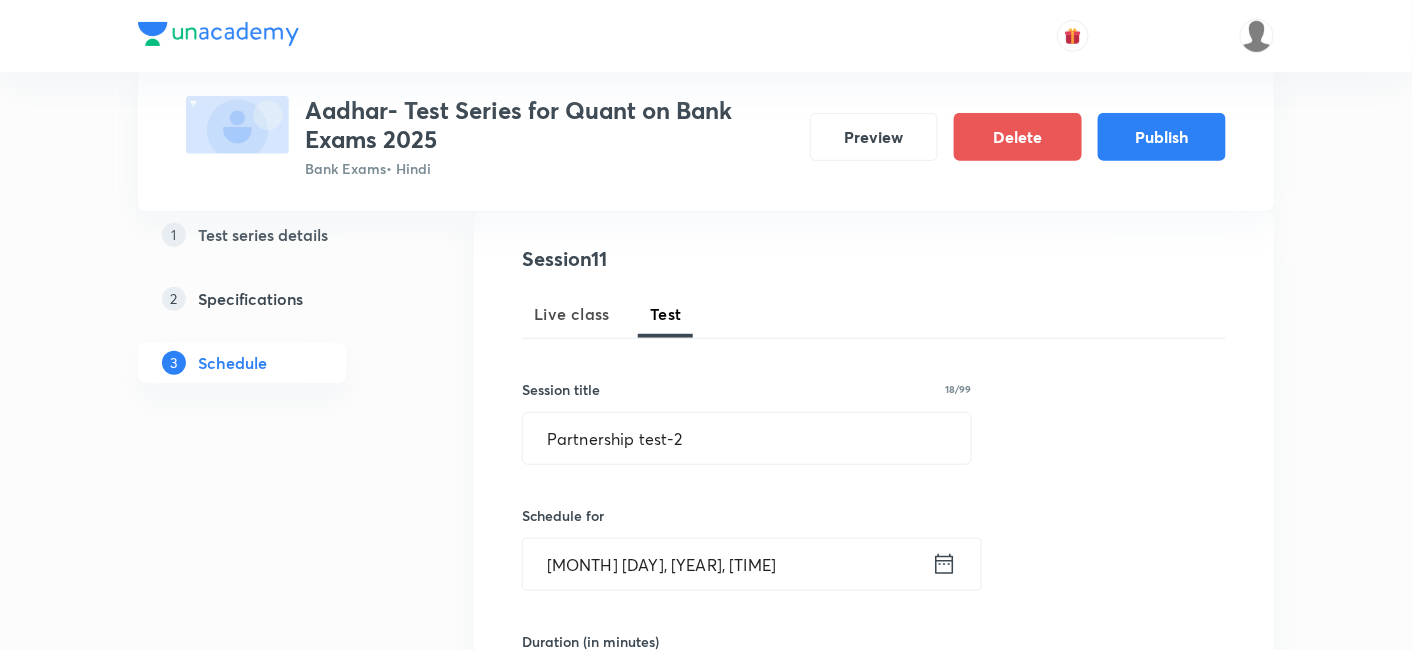 click 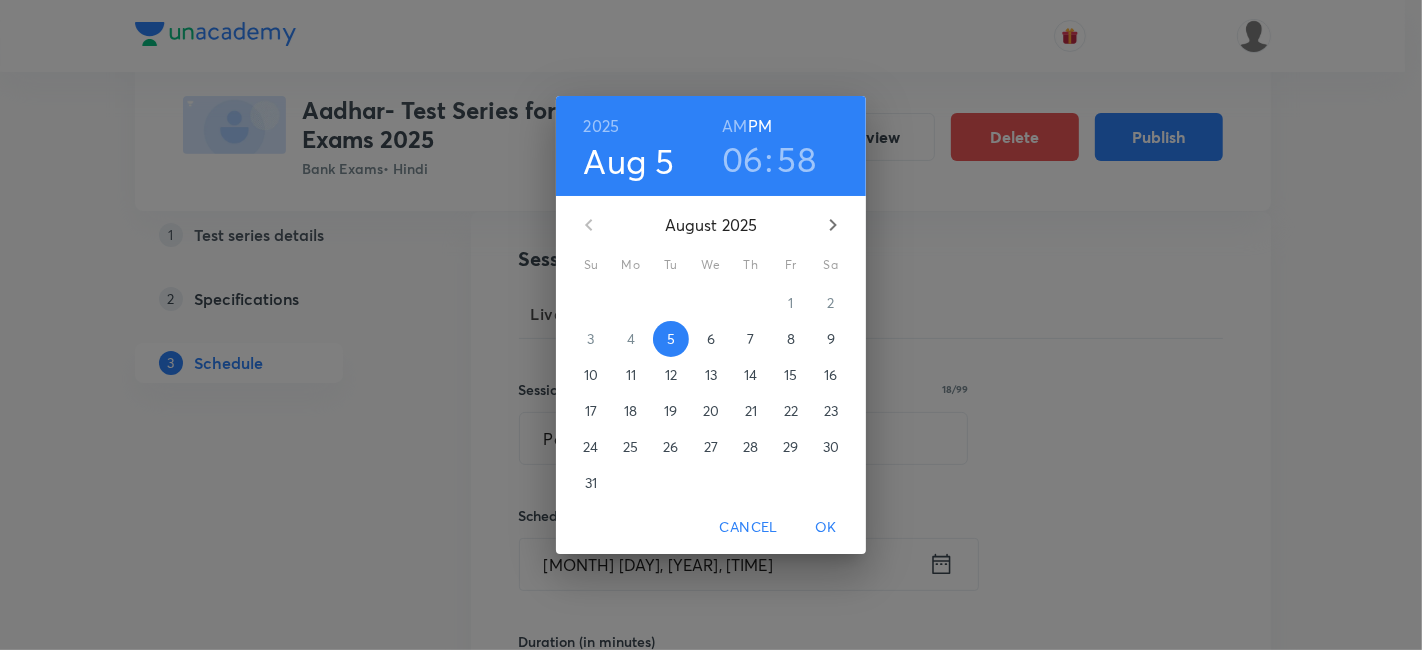 click on "25" at bounding box center [631, 447] 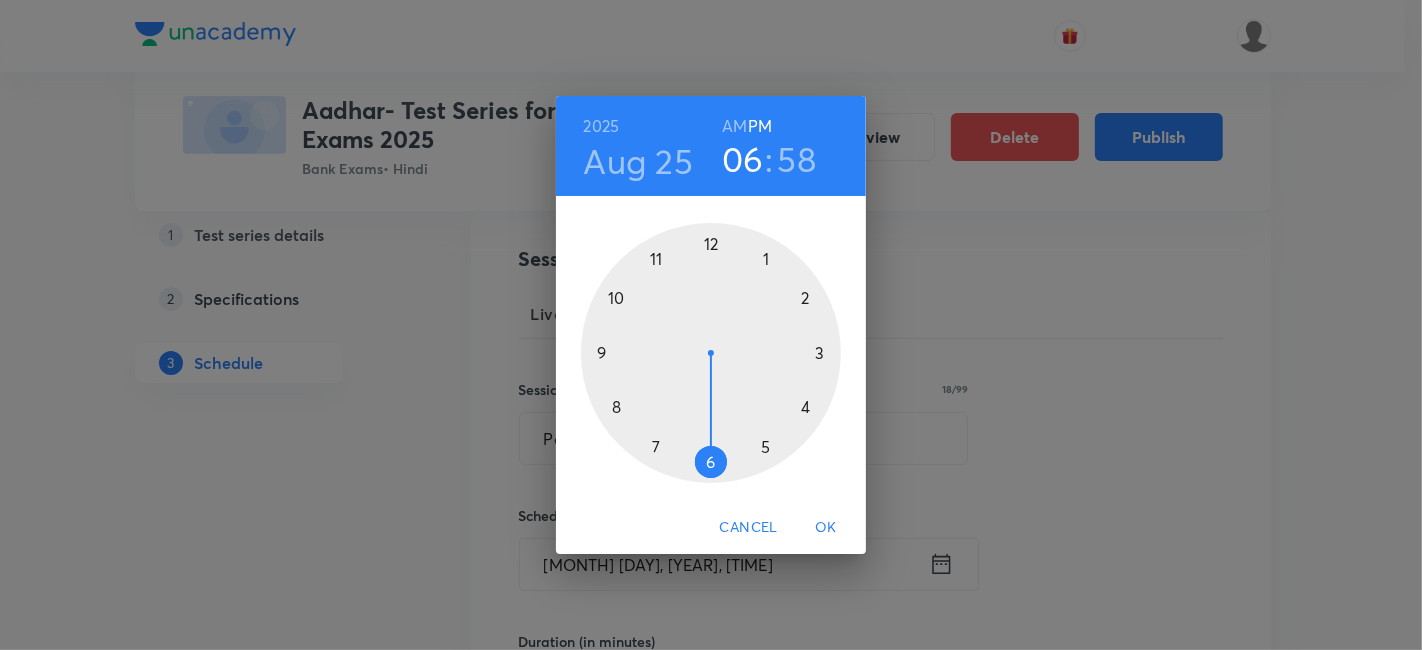 click at bounding box center [711, 353] 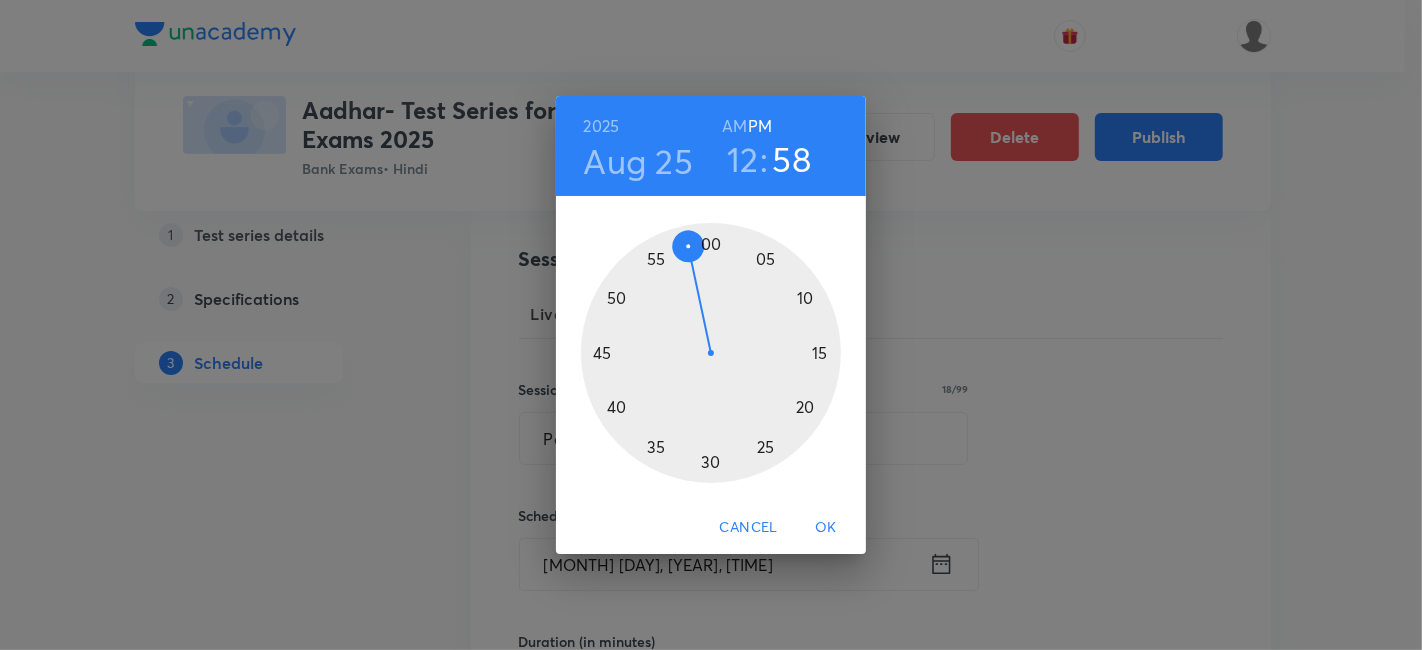 click at bounding box center [711, 353] 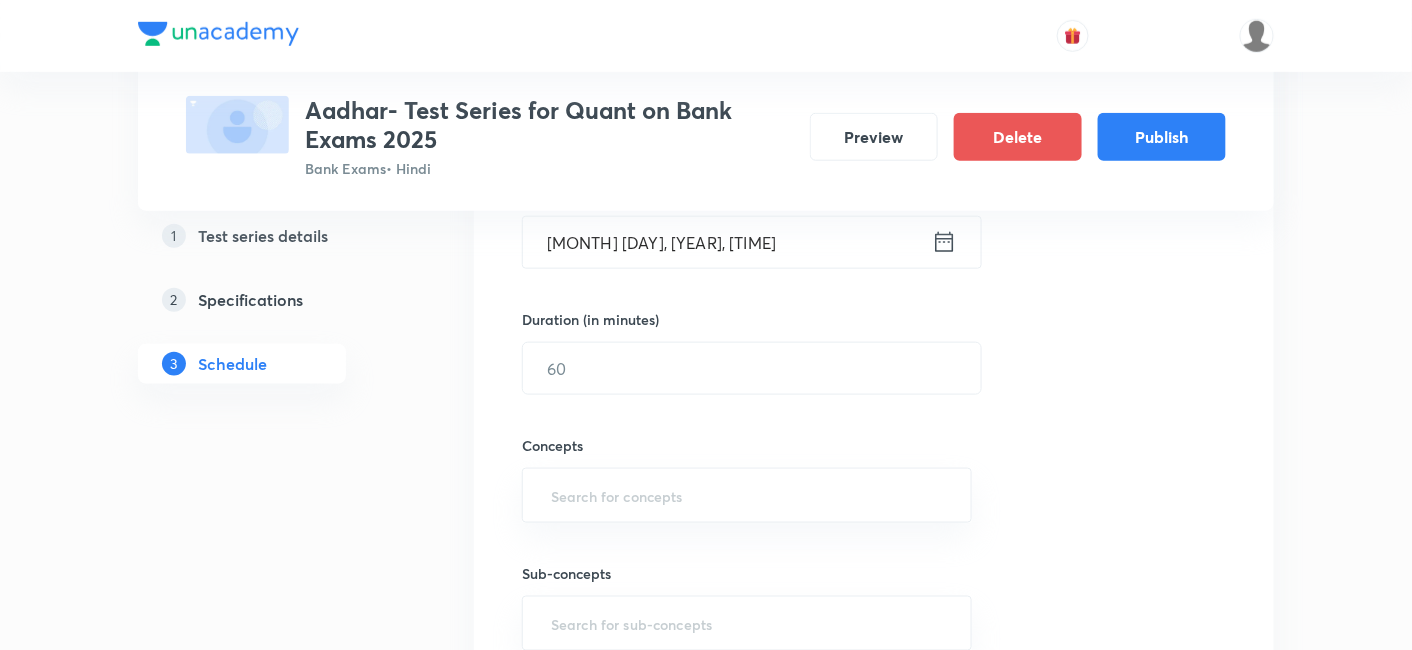 scroll, scrollTop: 600, scrollLeft: 0, axis: vertical 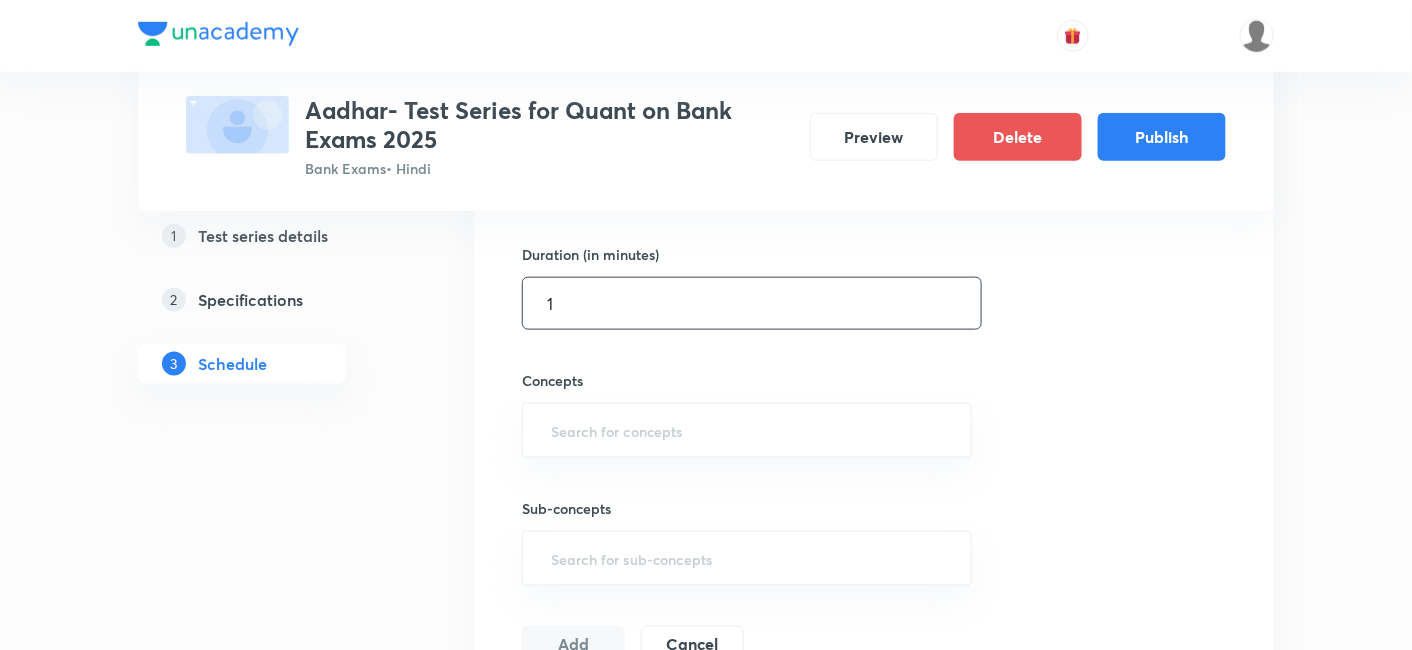 click on "1" at bounding box center [752, 303] 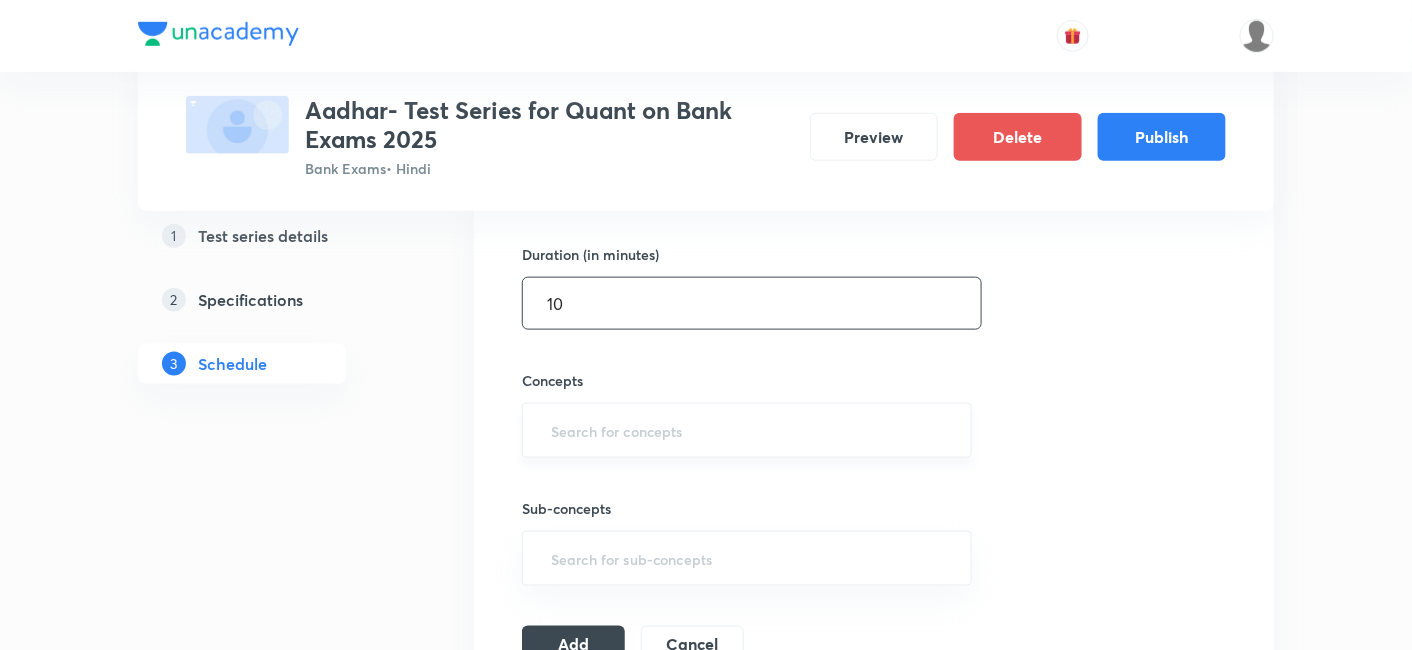 click on "​" at bounding box center (747, 430) 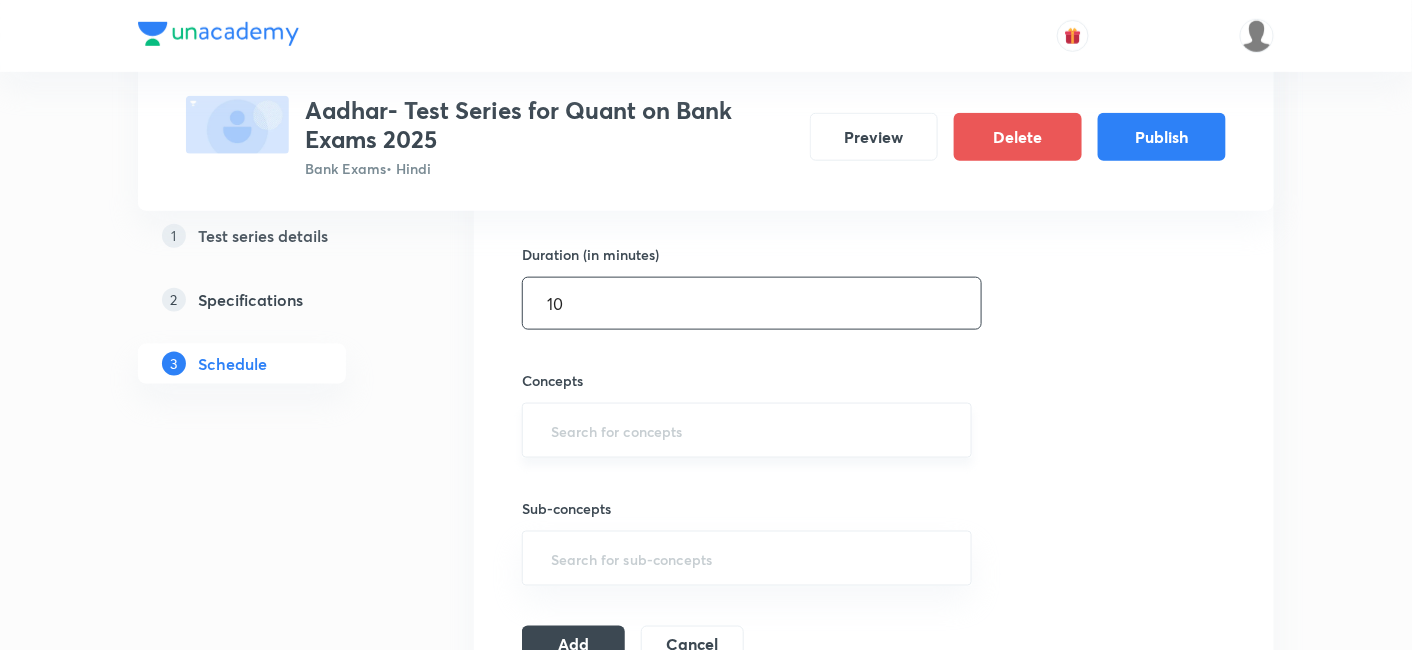 type on "10" 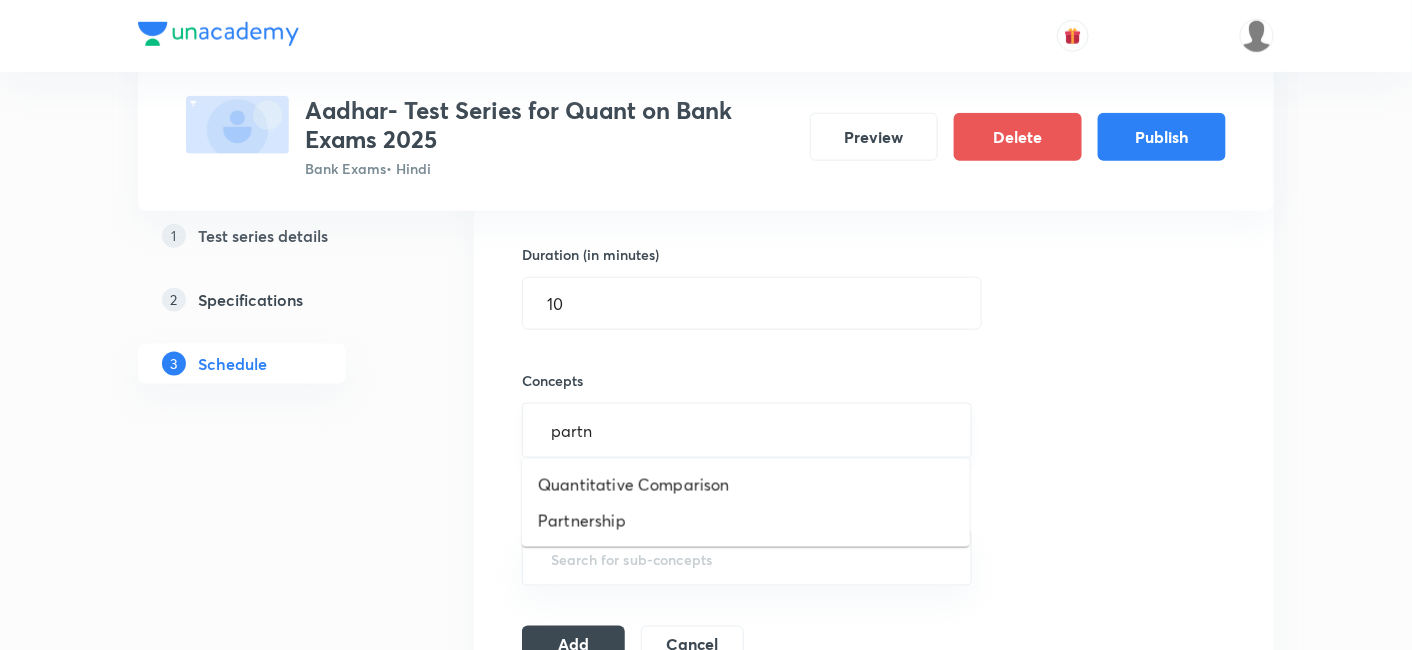 type on "partne" 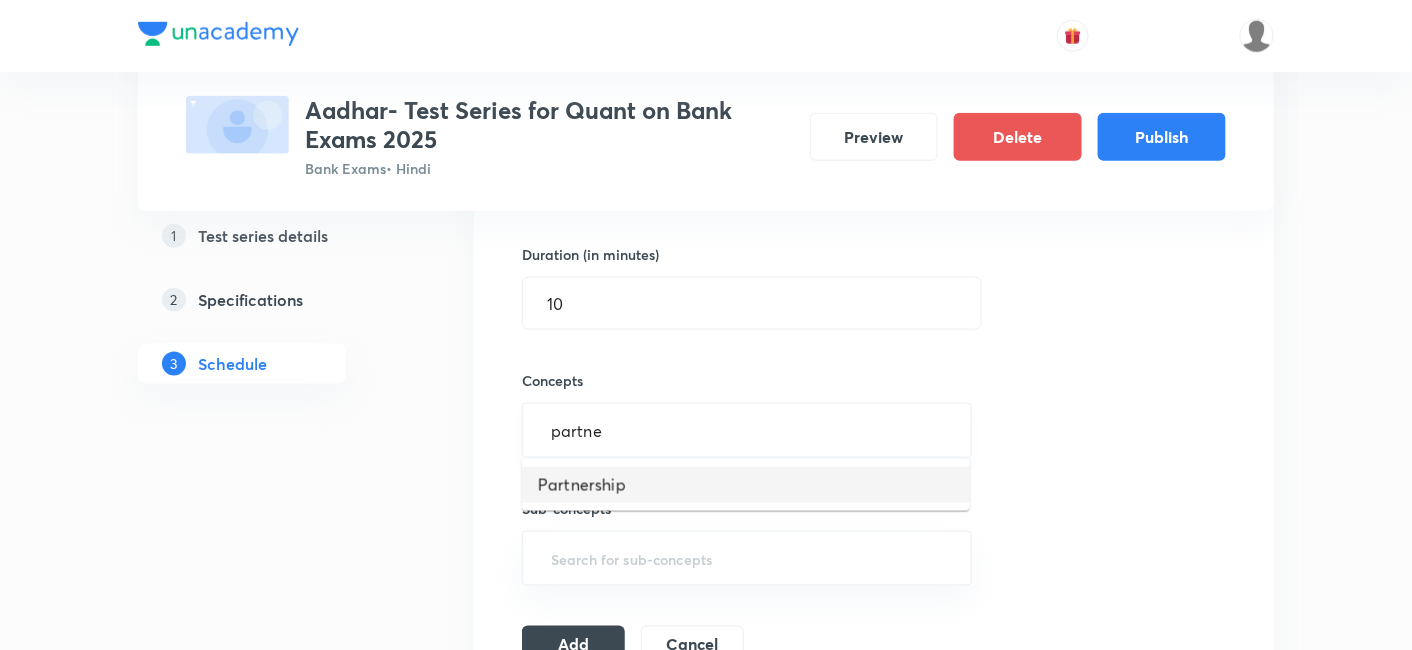 type 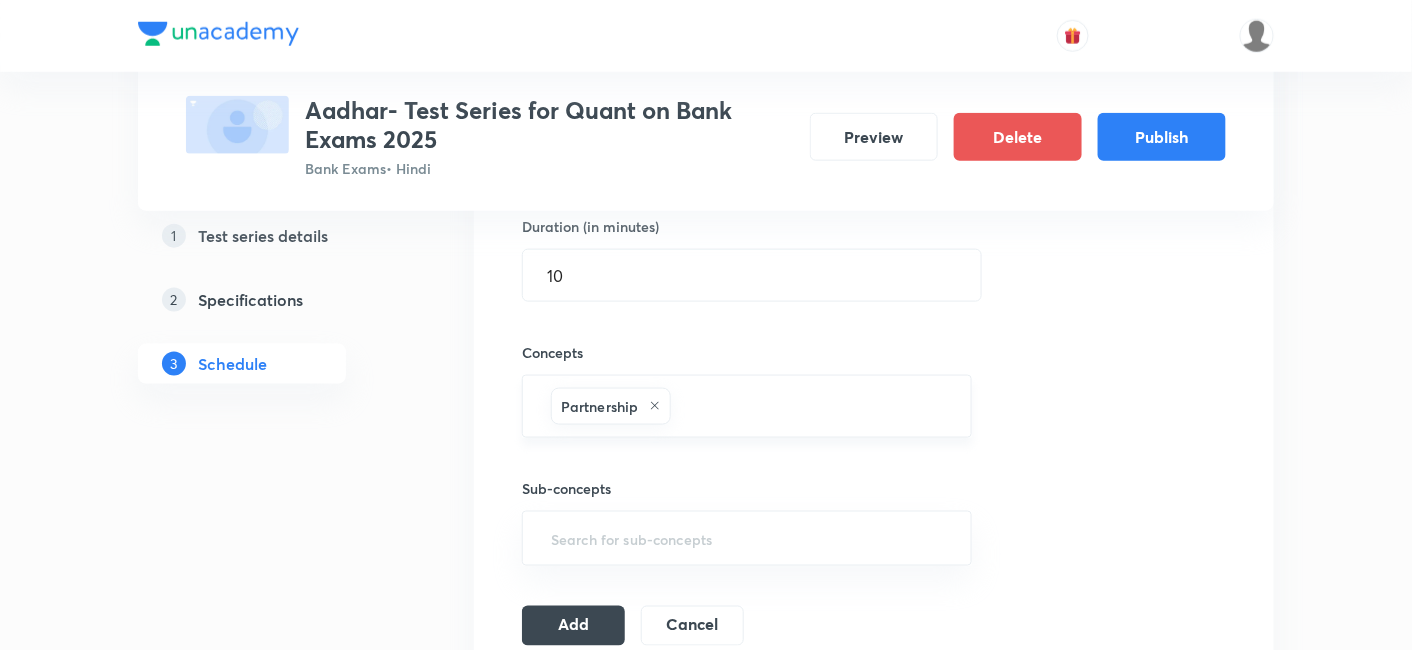 scroll, scrollTop: 628, scrollLeft: 0, axis: vertical 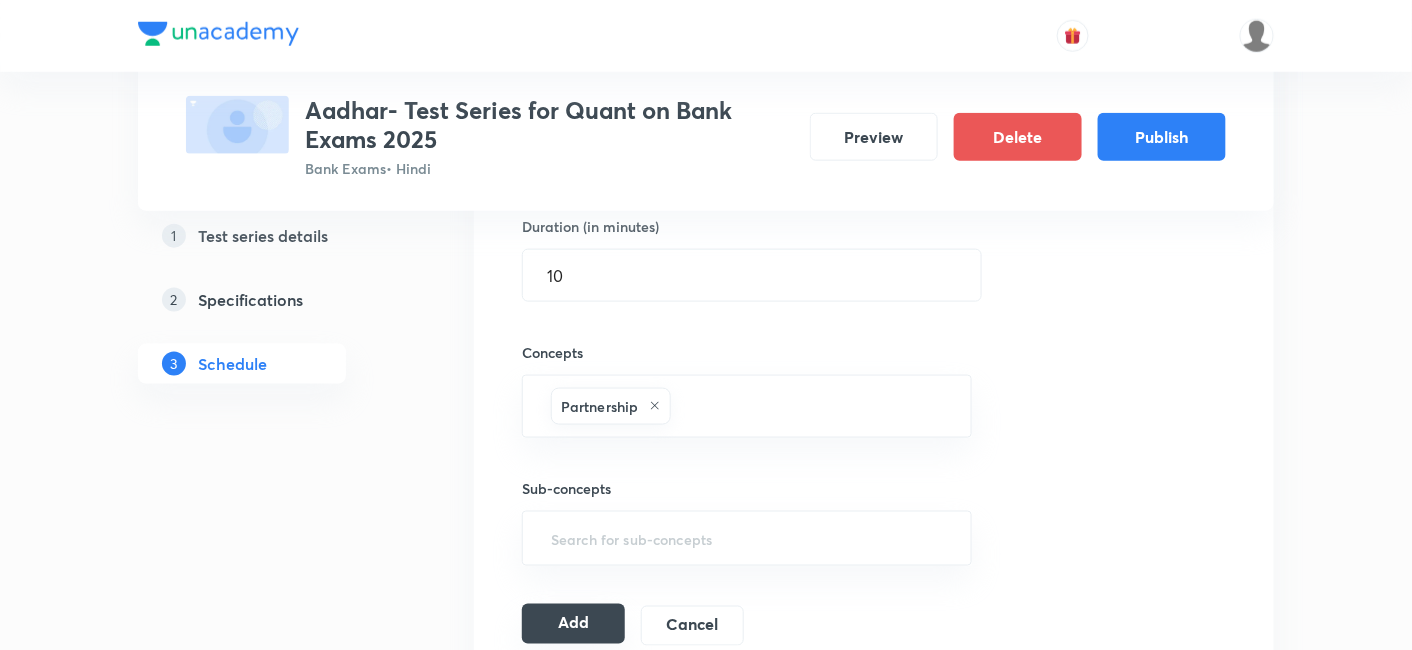 click on "Add" at bounding box center (573, 624) 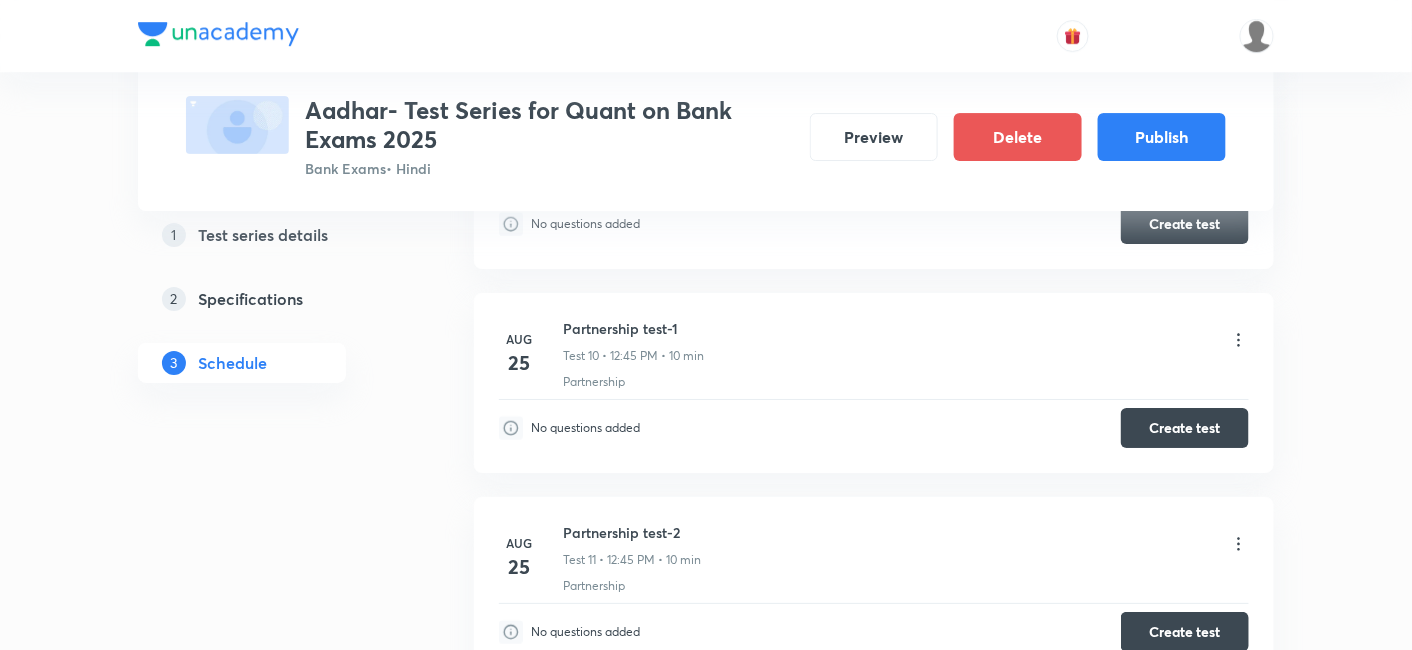 scroll, scrollTop: 2062, scrollLeft: 0, axis: vertical 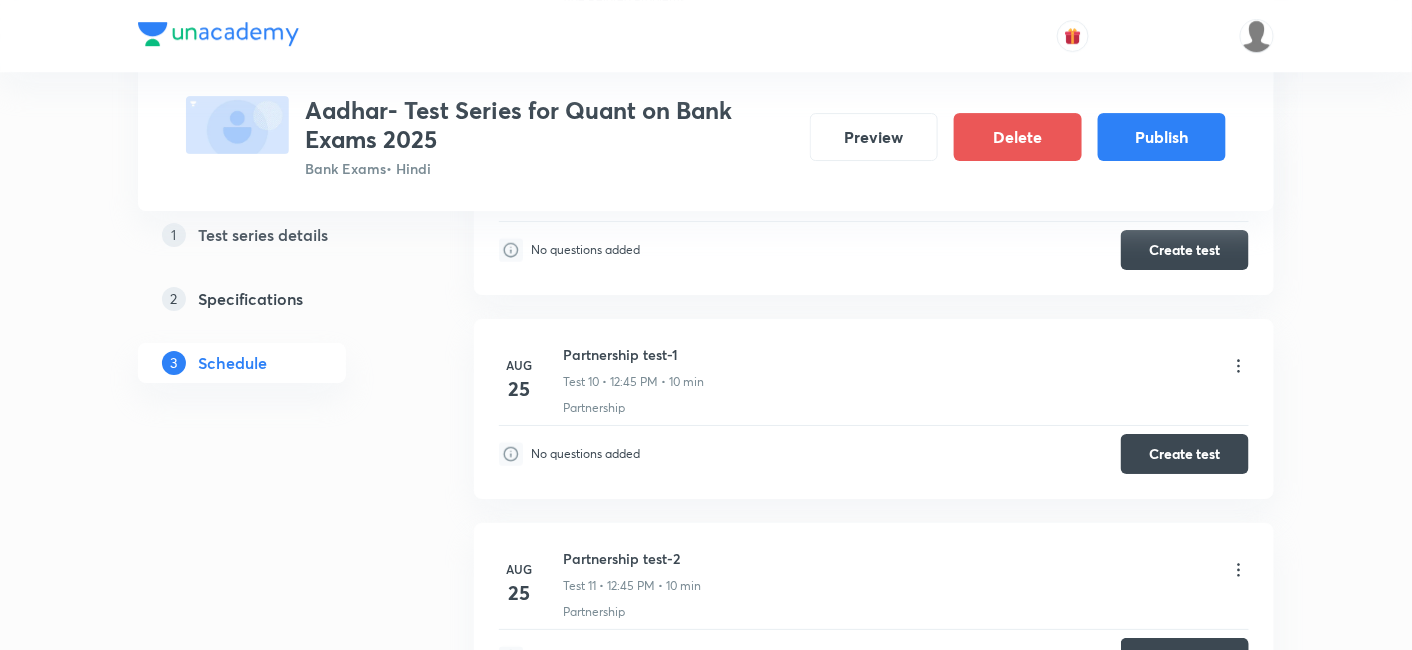 click 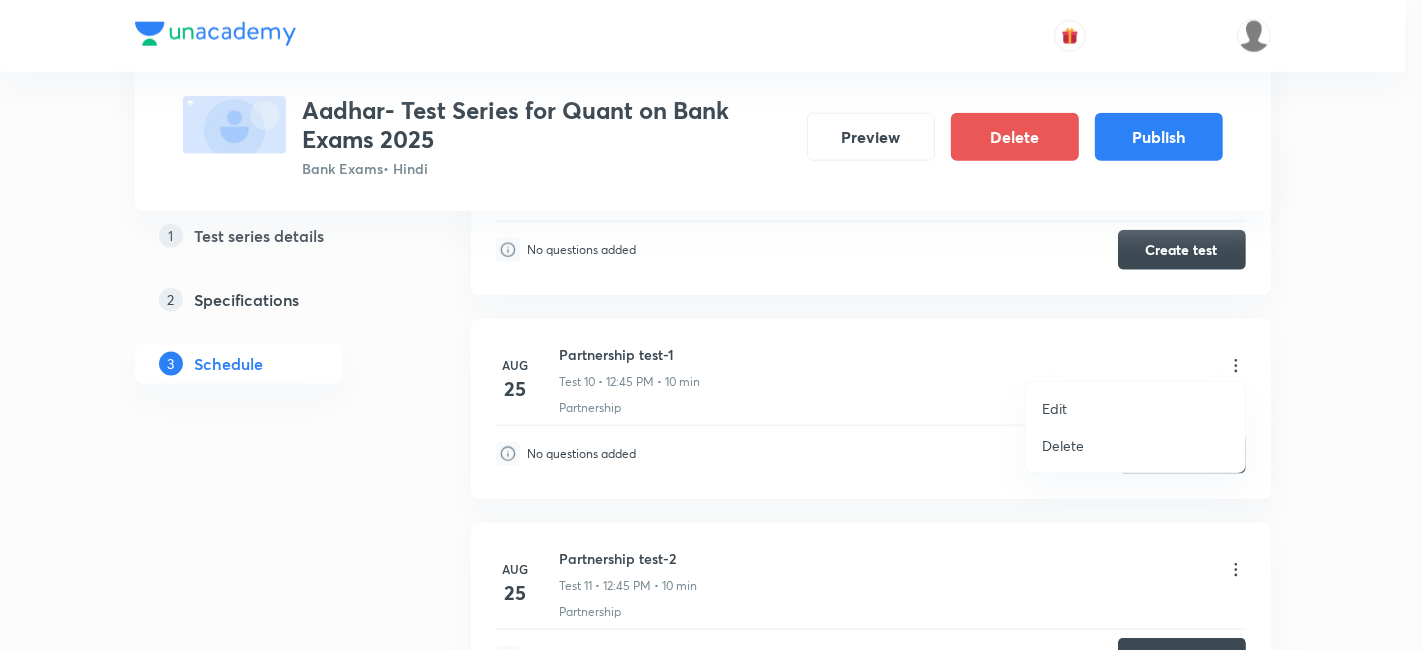 click on "Edit" at bounding box center (1135, 408) 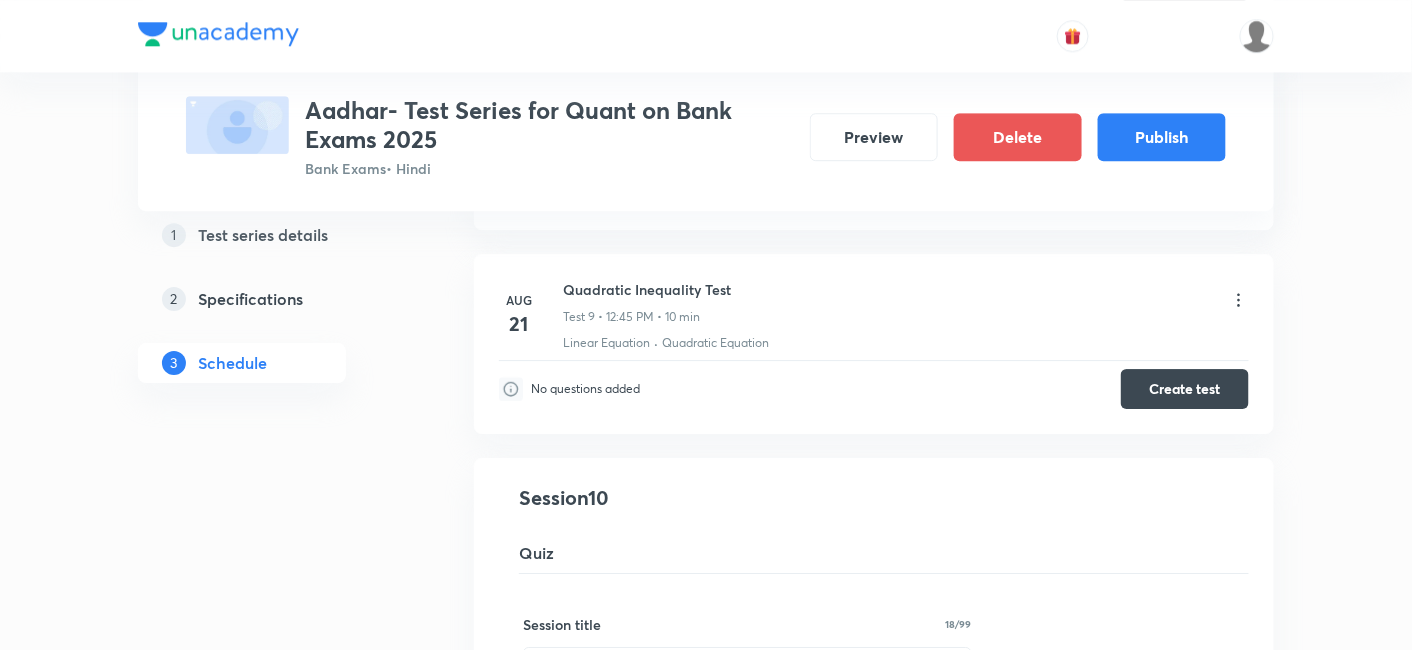scroll, scrollTop: 2034, scrollLeft: 0, axis: vertical 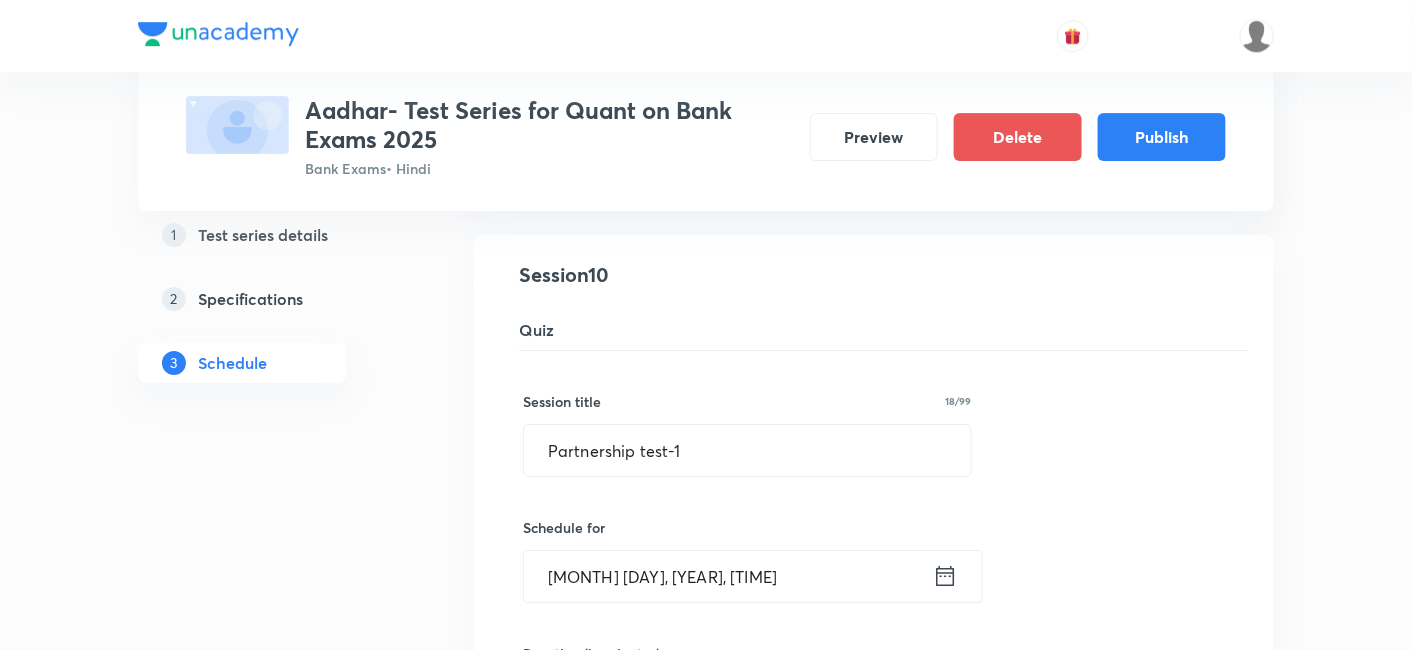 click 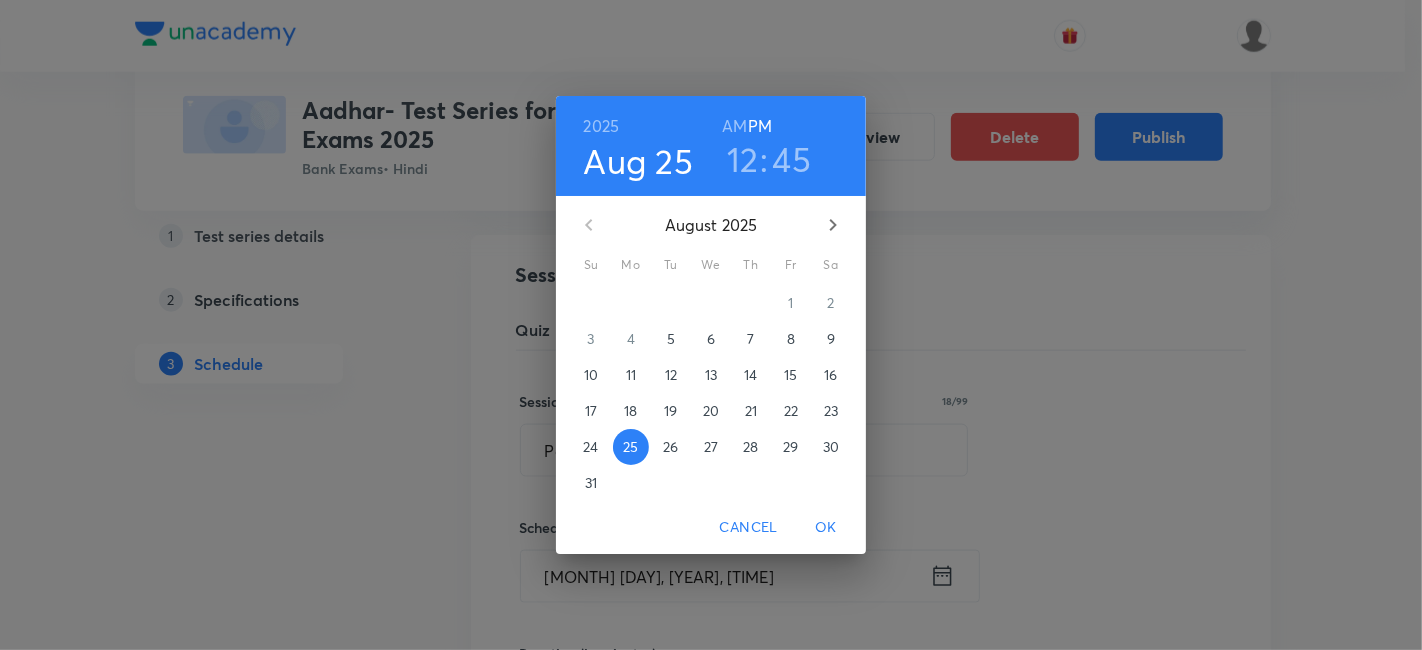 click on "22" at bounding box center (791, 411) 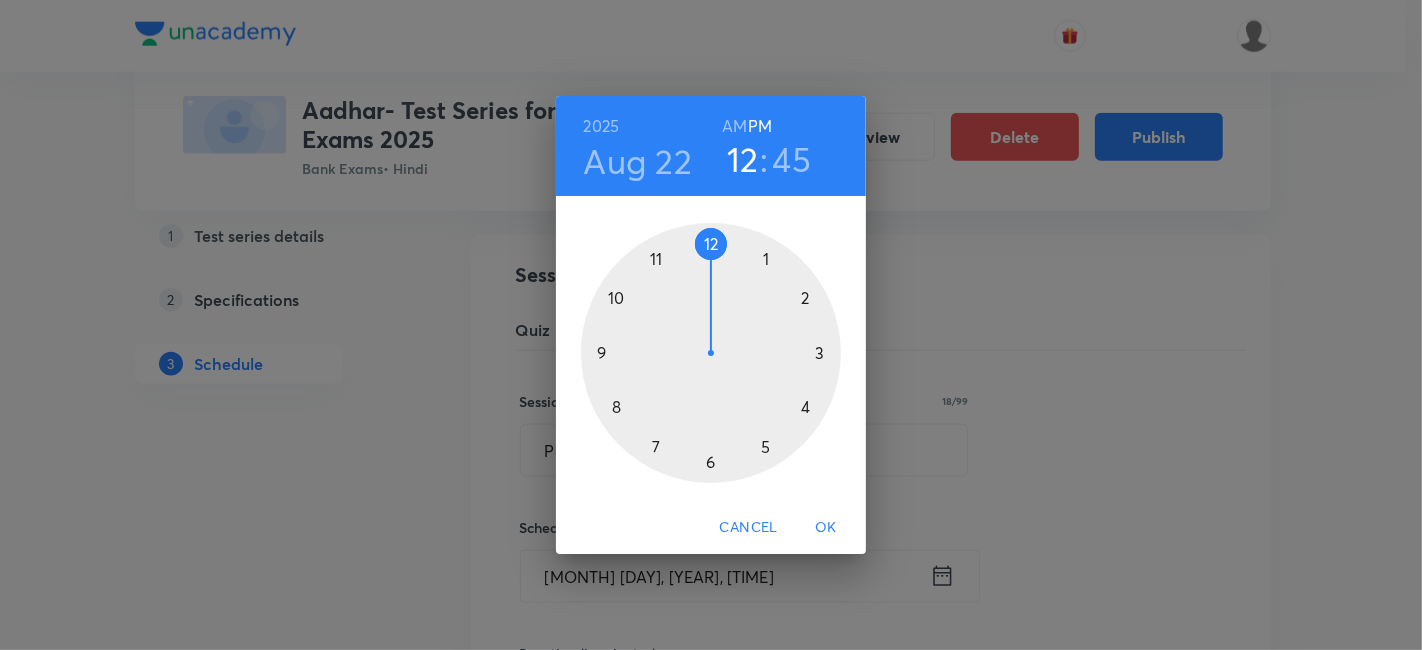click on "OK" at bounding box center [826, 527] 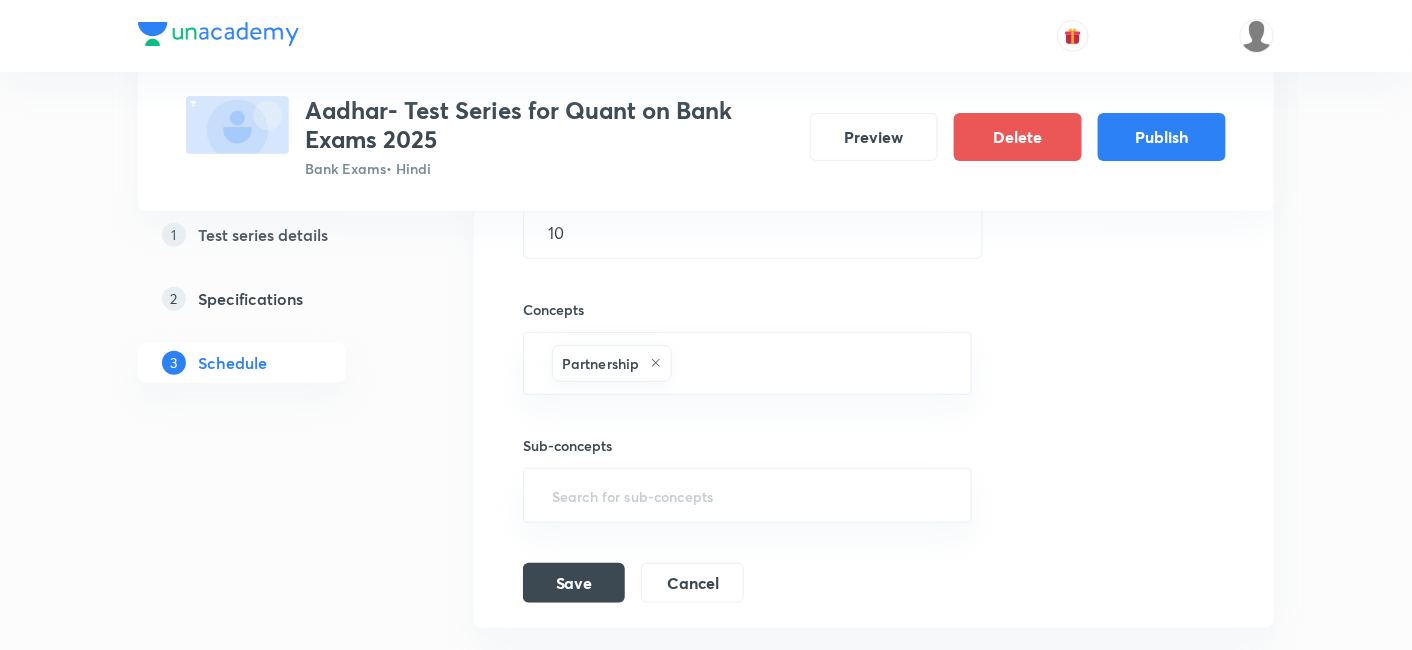 scroll, scrollTop: 2505, scrollLeft: 0, axis: vertical 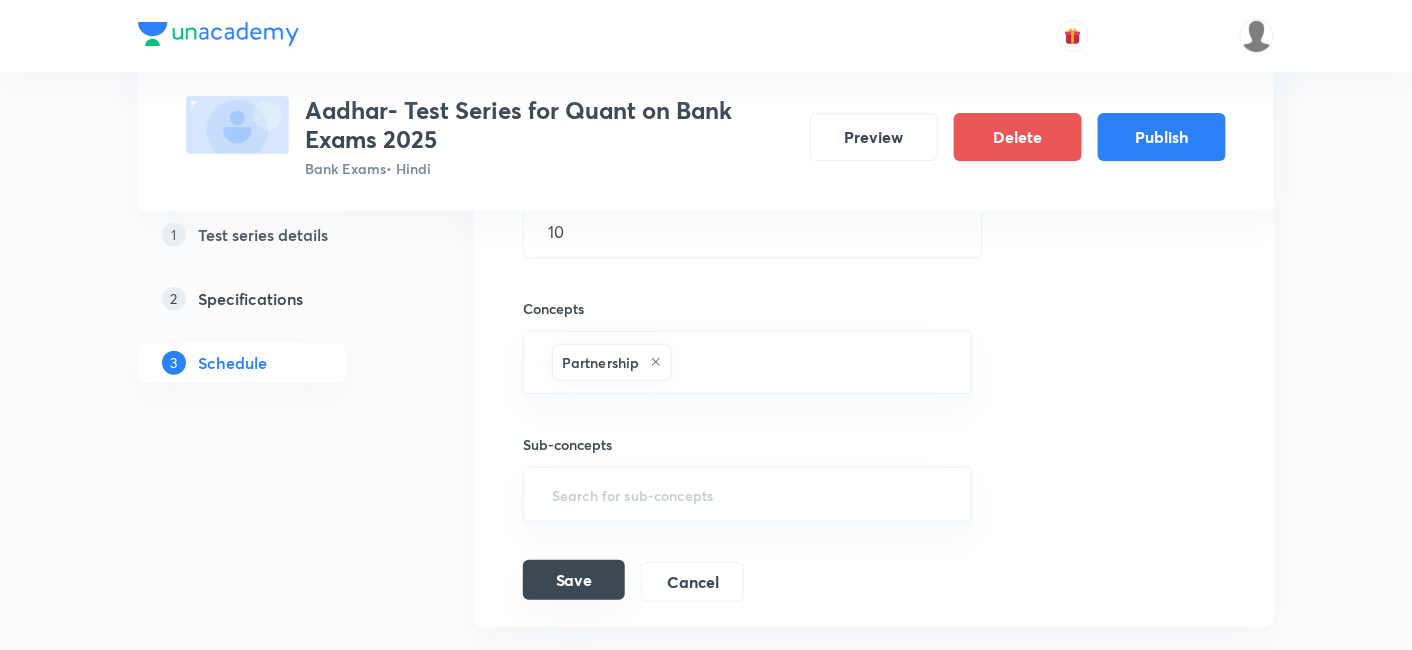 click on "Save" at bounding box center [574, 580] 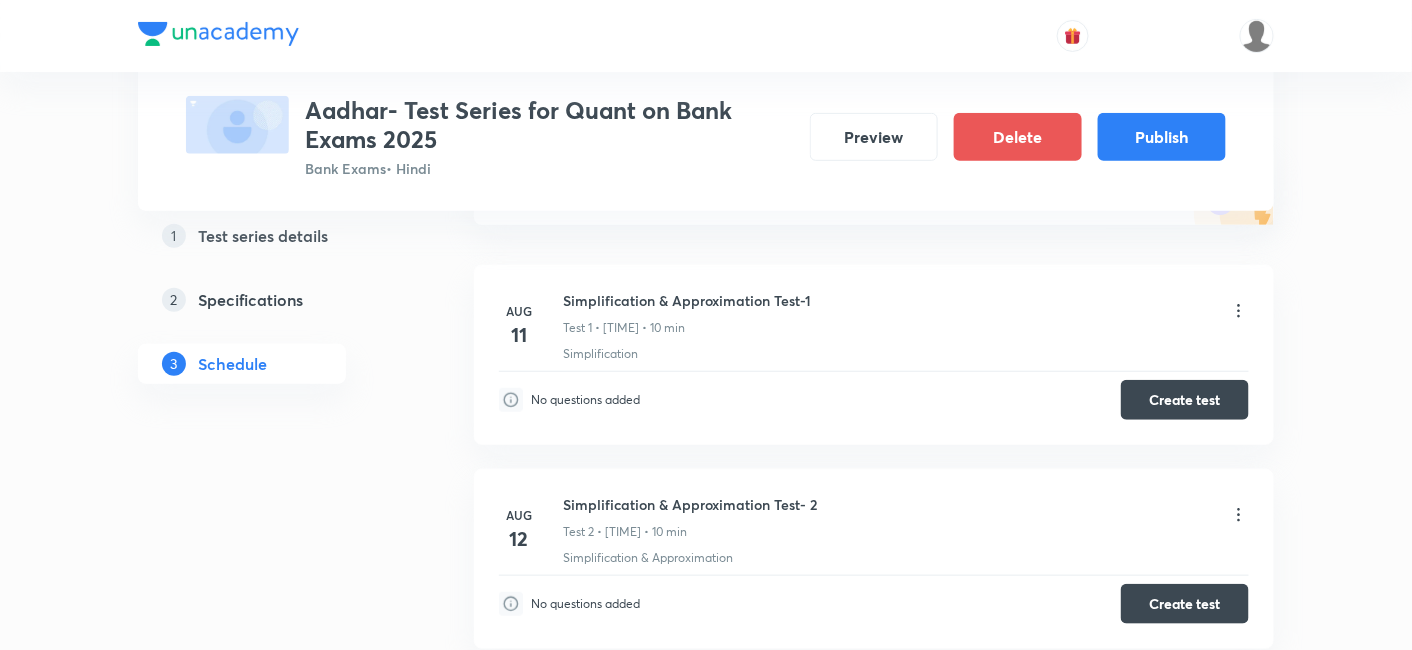 scroll, scrollTop: 0, scrollLeft: 0, axis: both 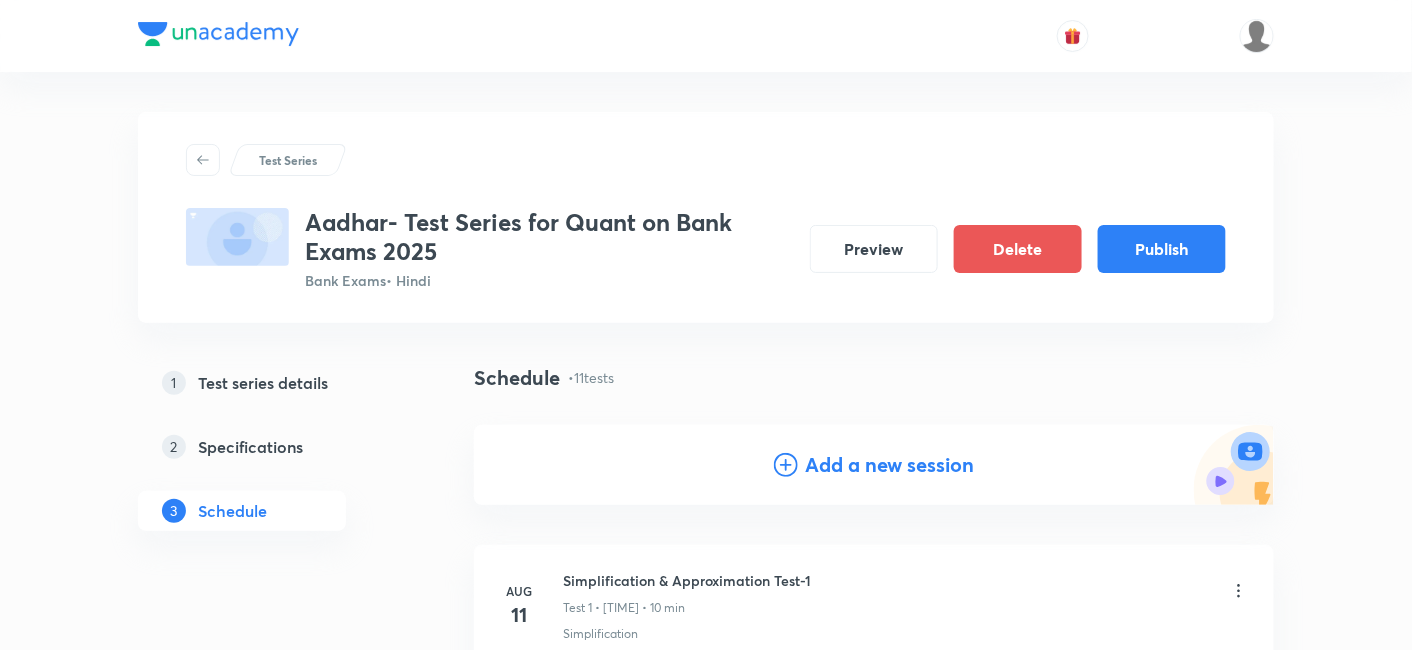 click on "Add a new session" at bounding box center [890, 465] 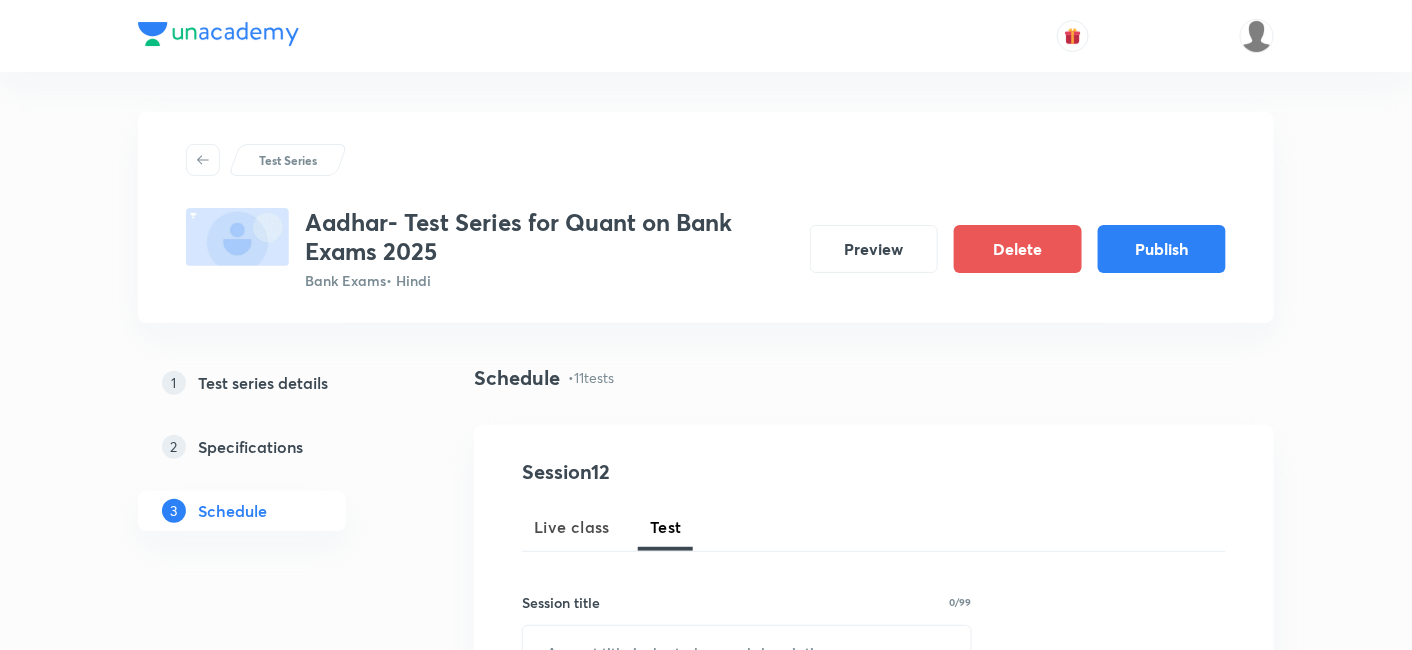 scroll, scrollTop: 159, scrollLeft: 0, axis: vertical 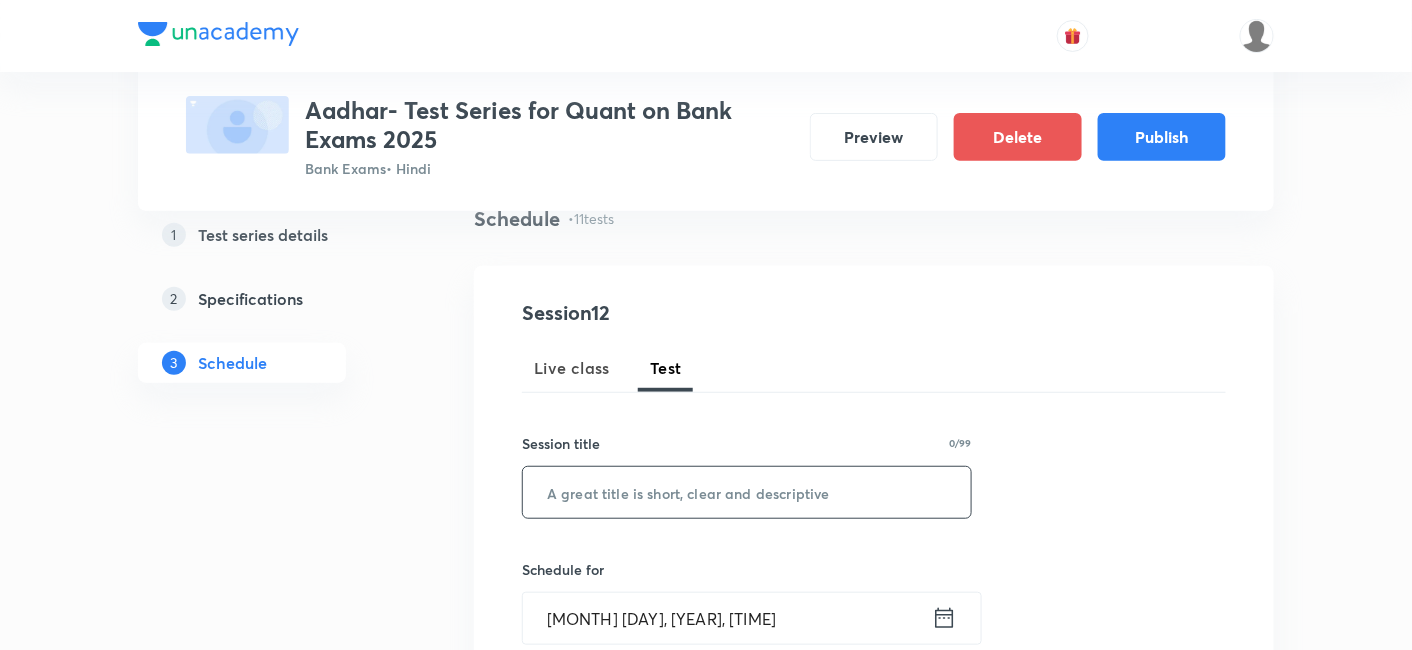 paste on "Mixtures & Alligation-1" 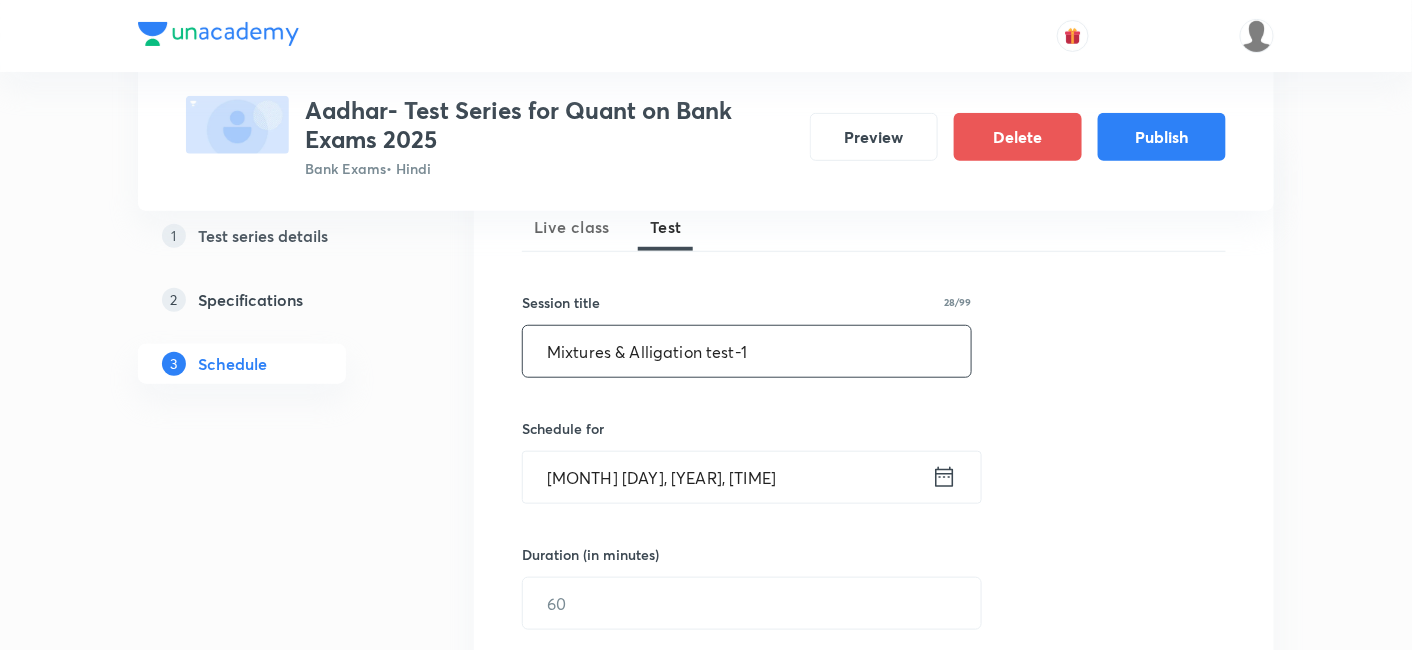 scroll, scrollTop: 301, scrollLeft: 0, axis: vertical 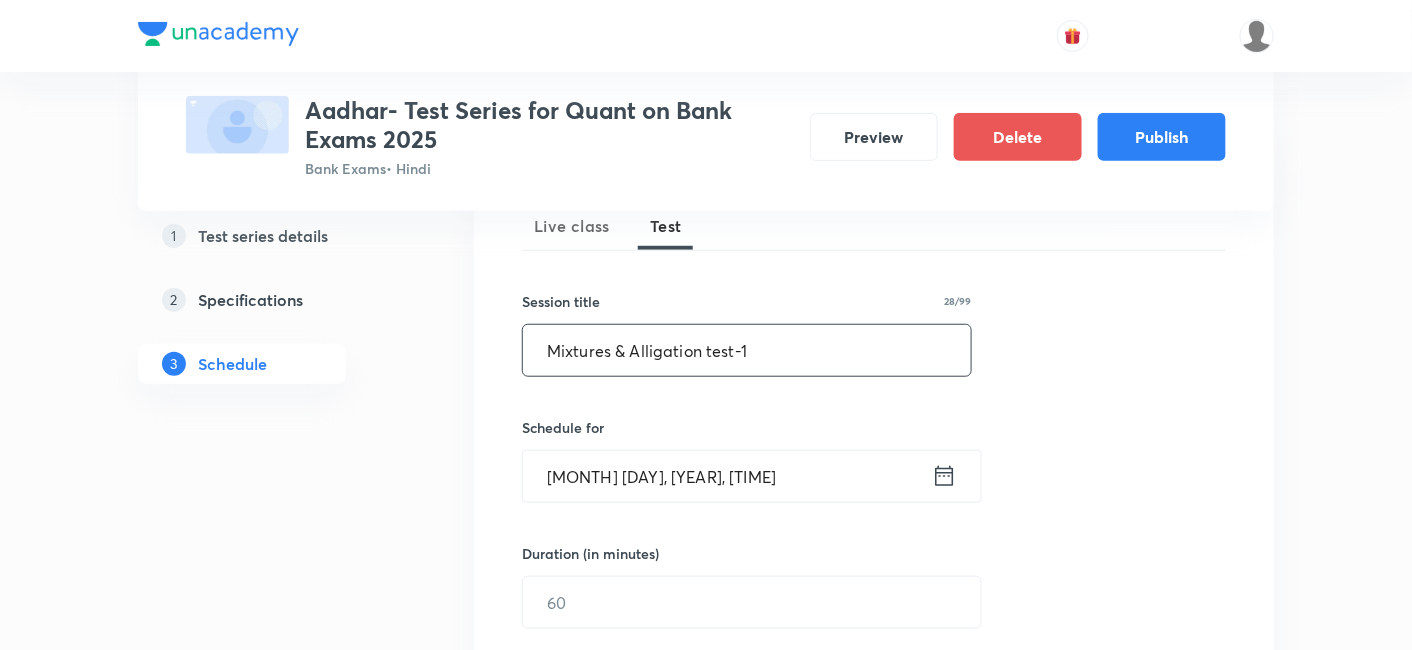 type on "Mixtures & Alligation test-1" 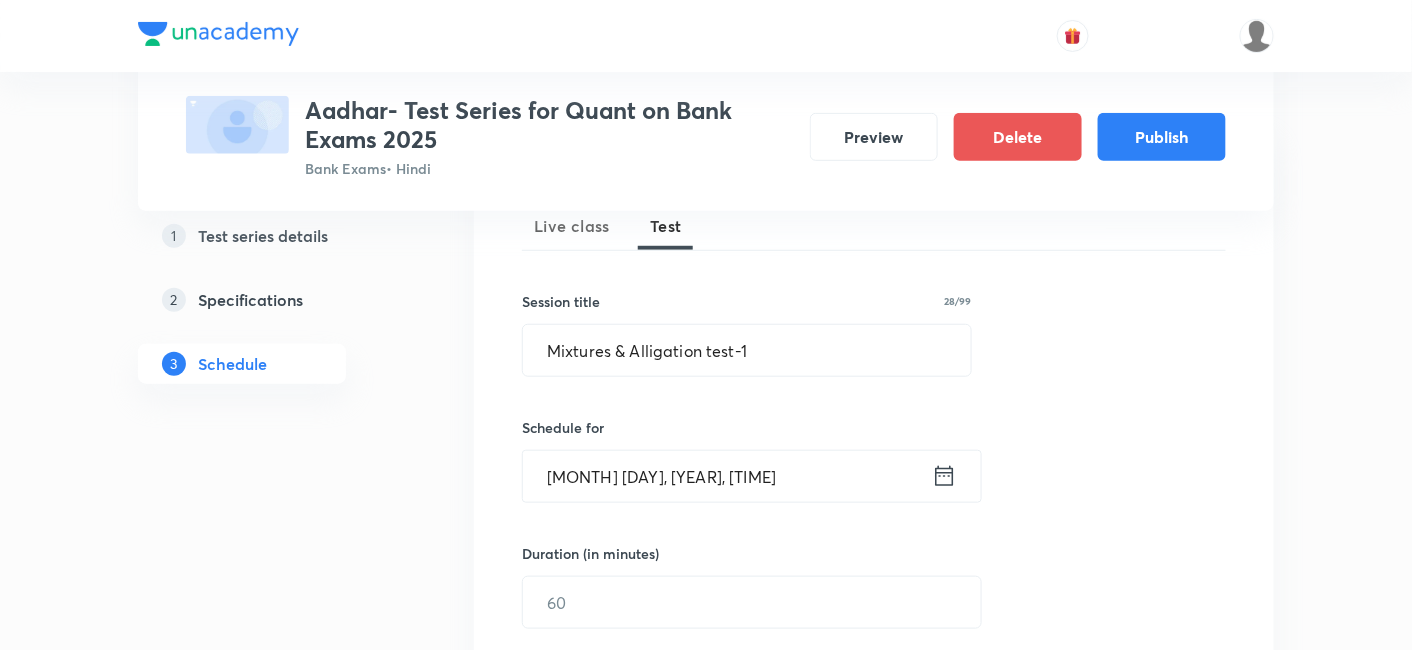 click 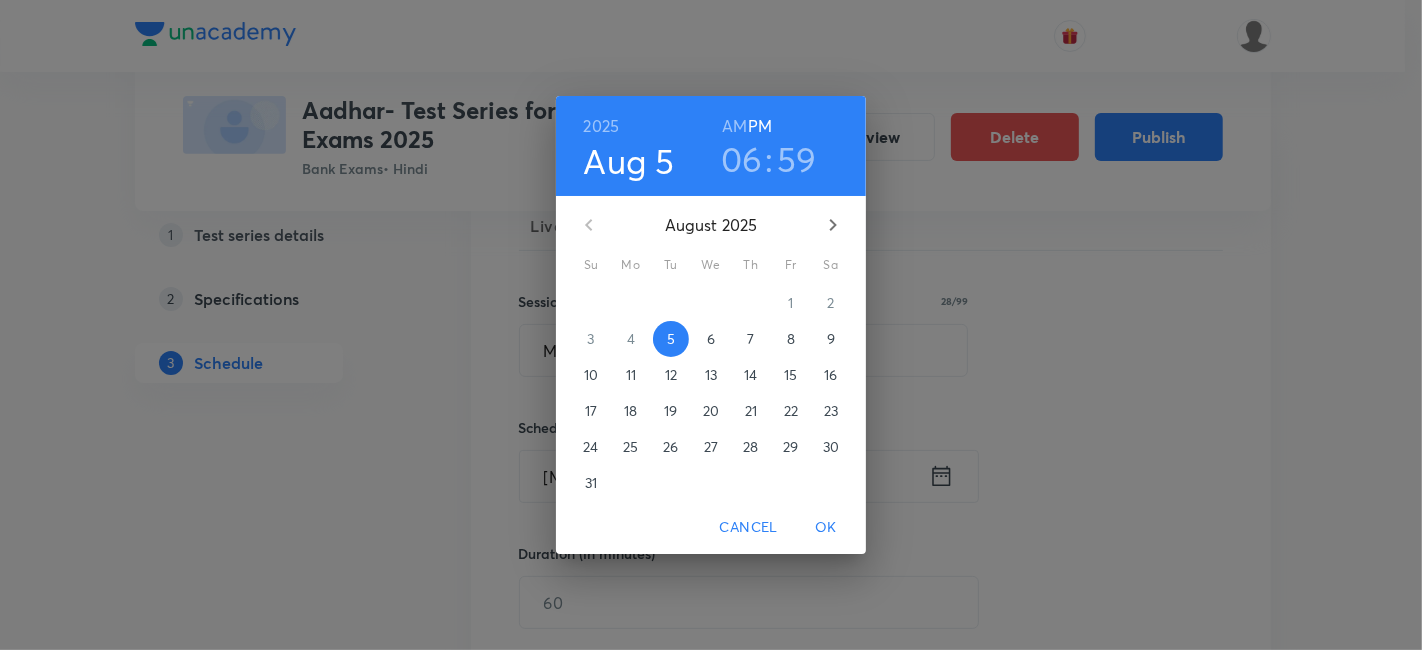 click on "26" at bounding box center [670, 447] 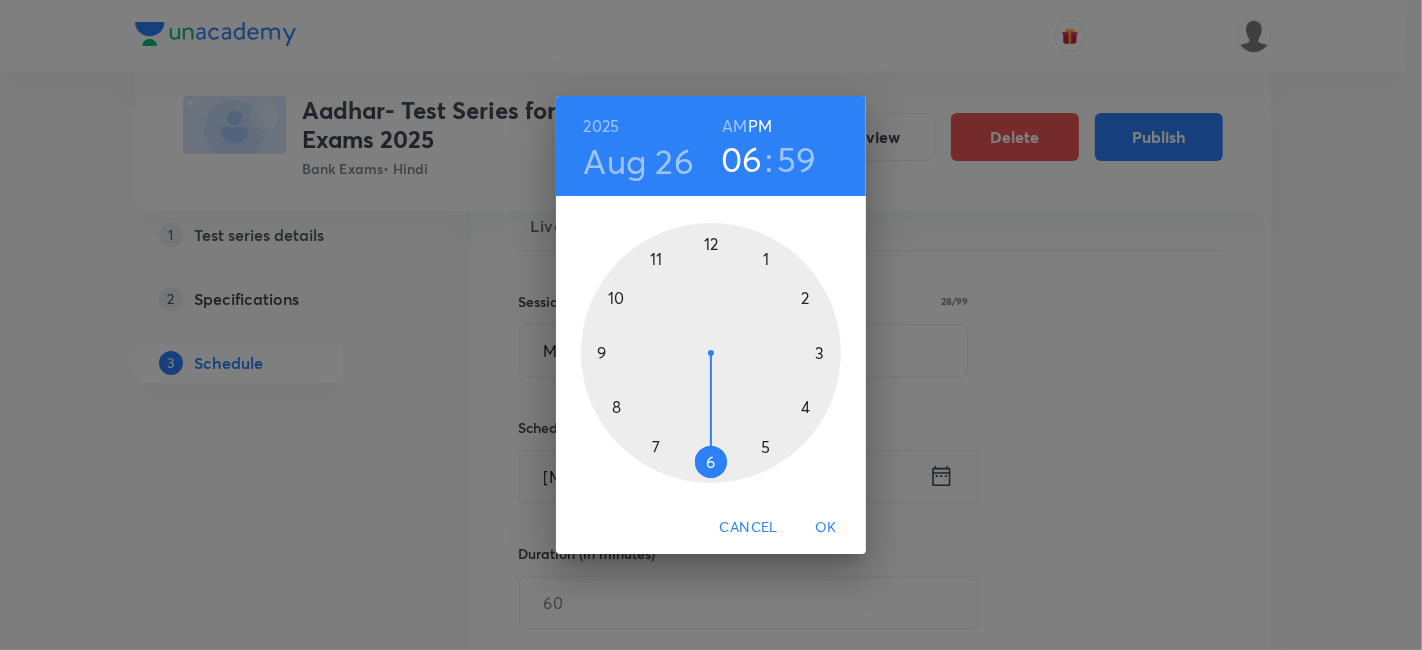 click at bounding box center [711, 353] 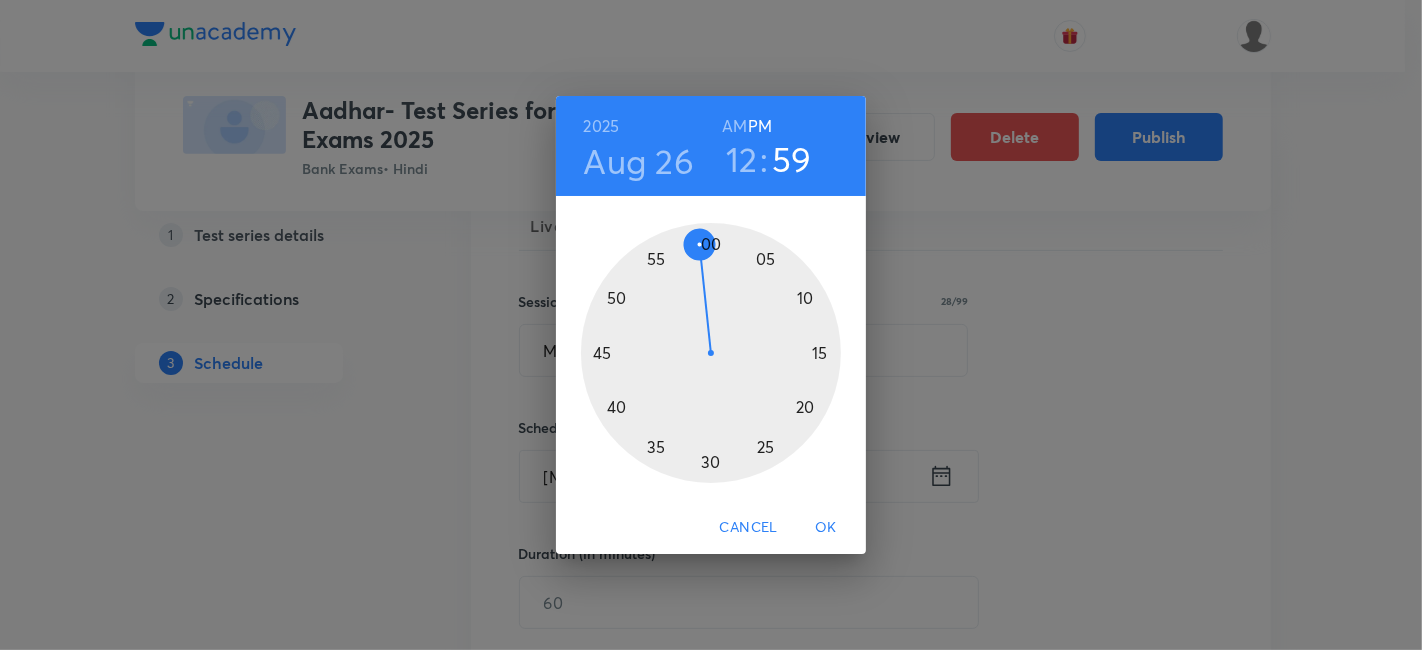 click at bounding box center (711, 353) 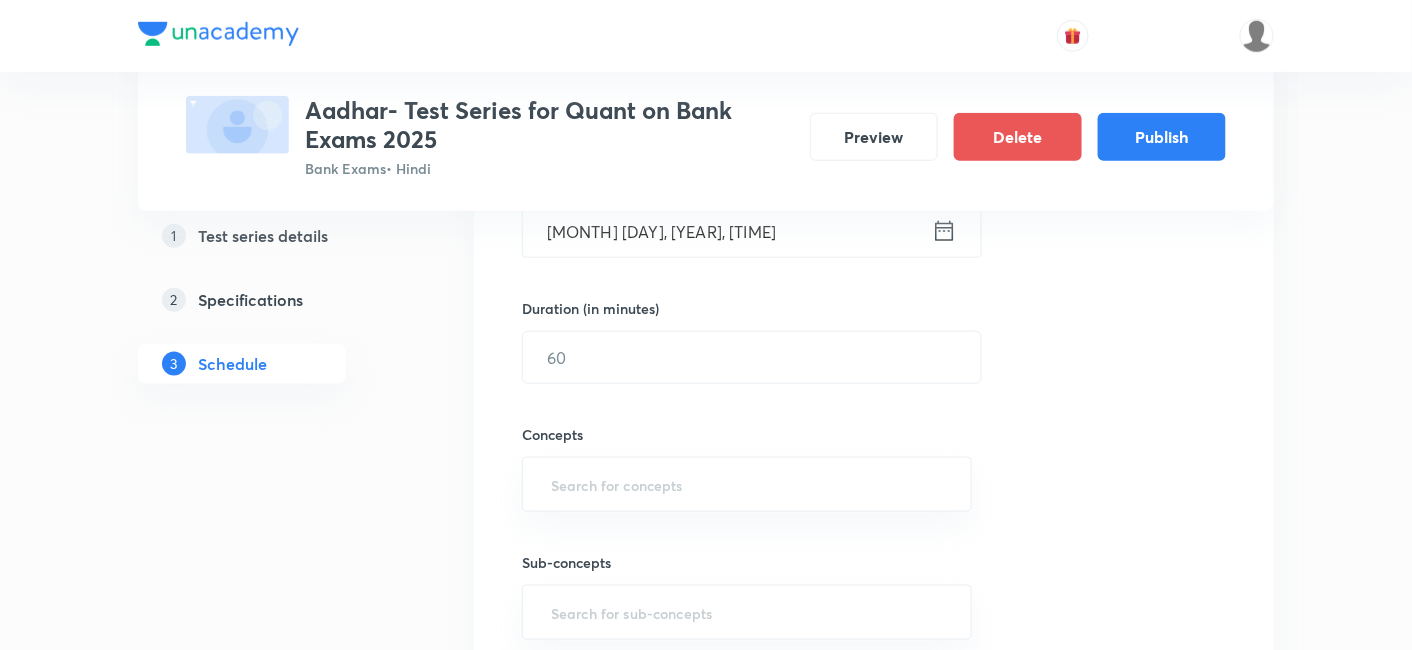 scroll, scrollTop: 548, scrollLeft: 0, axis: vertical 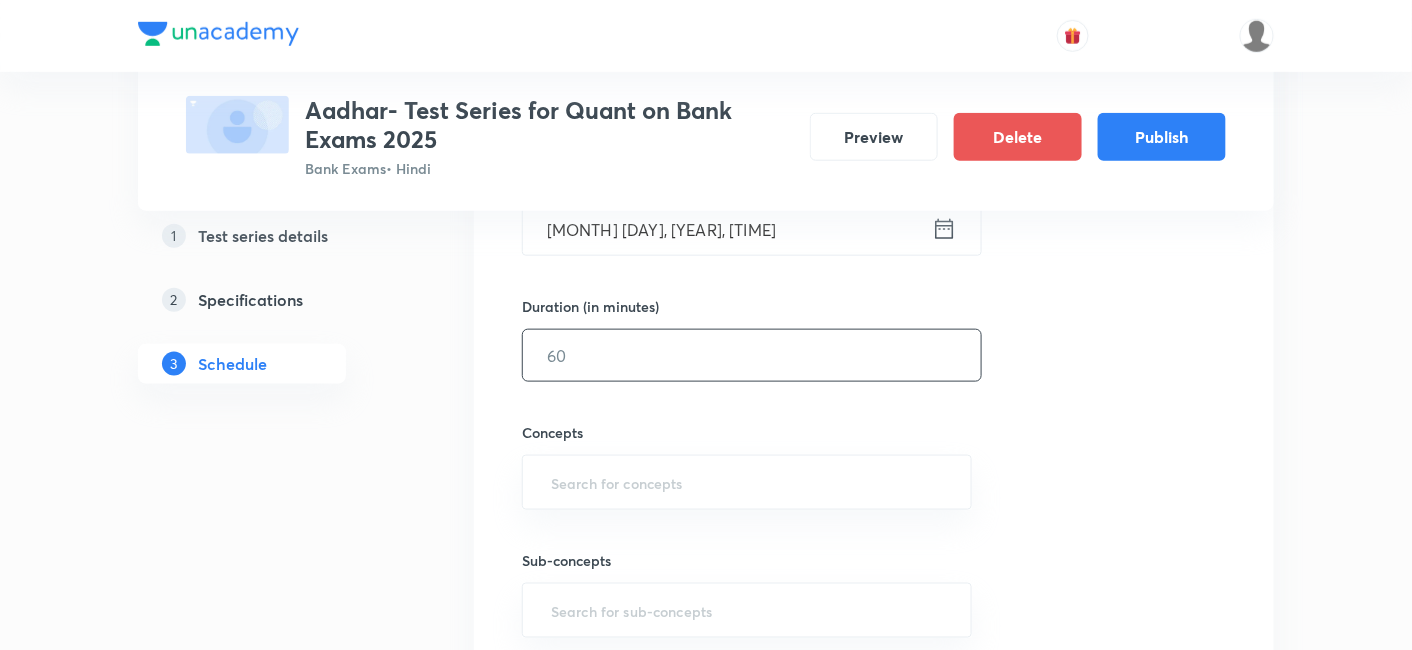 click at bounding box center [752, 355] 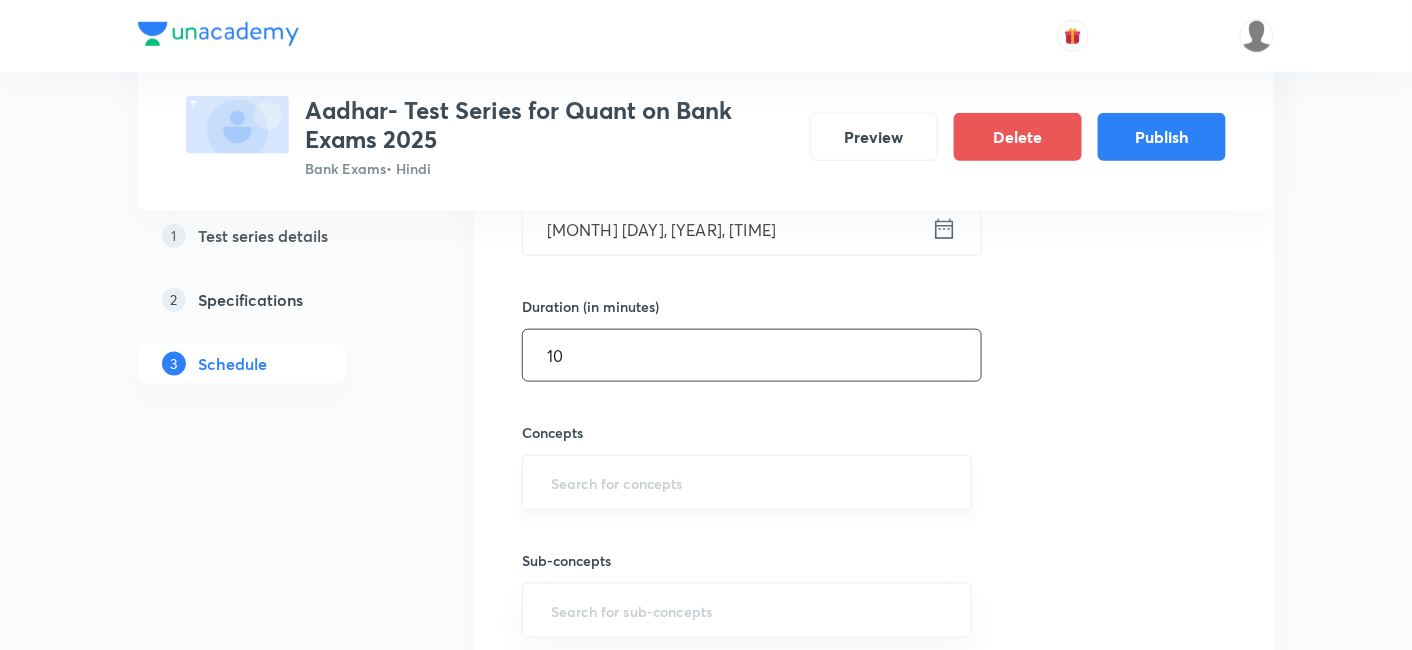 type on "10" 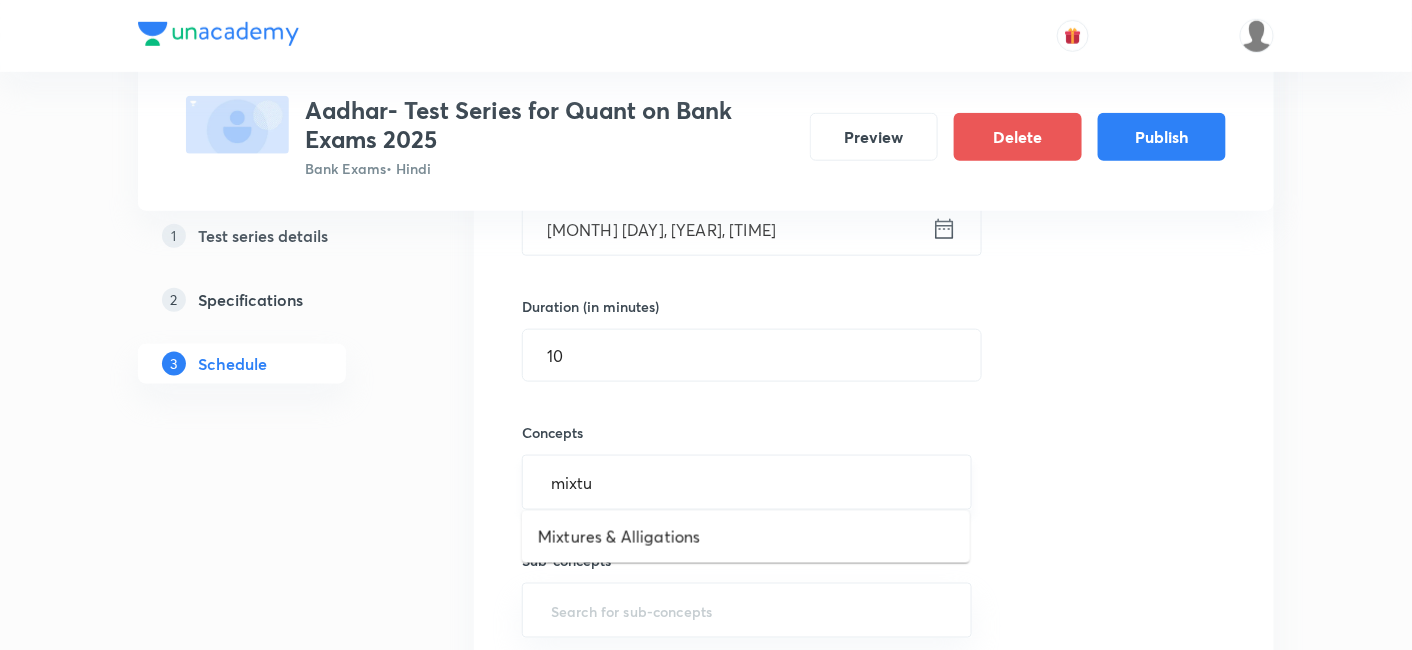 type on "mixtur" 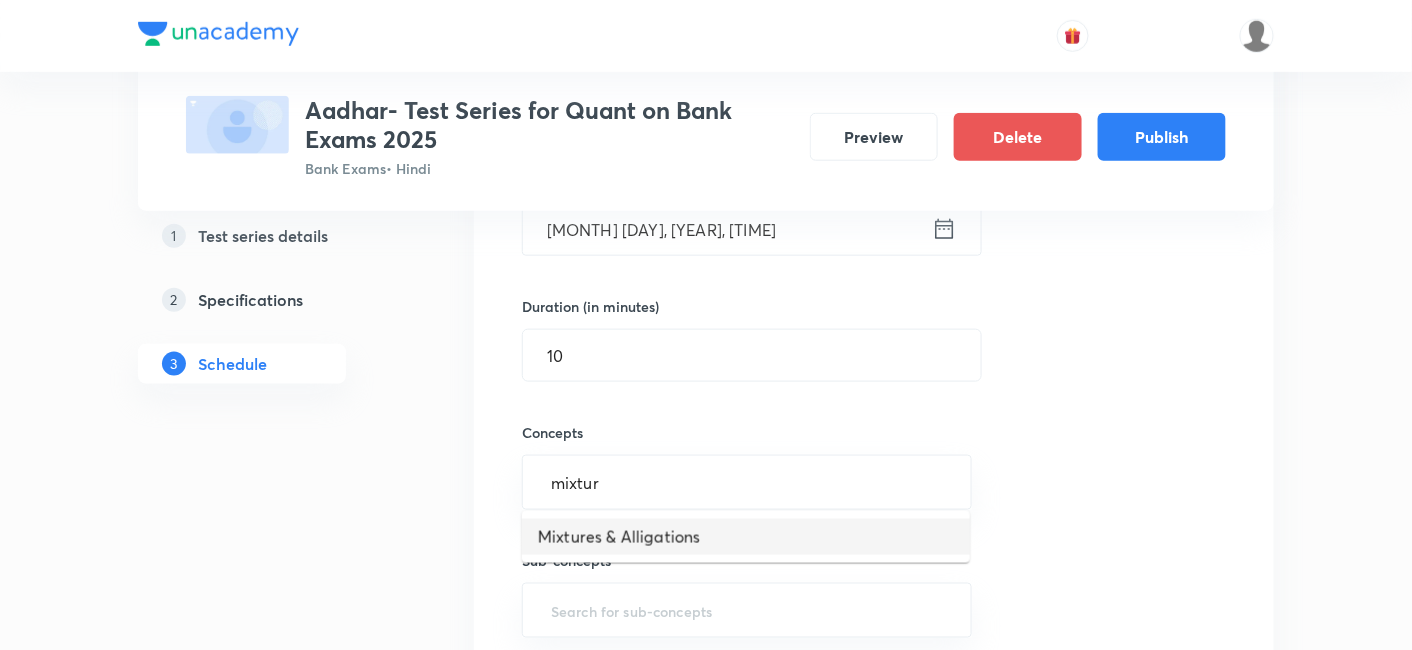 click on "Mixtures & Alligations" at bounding box center [746, 537] 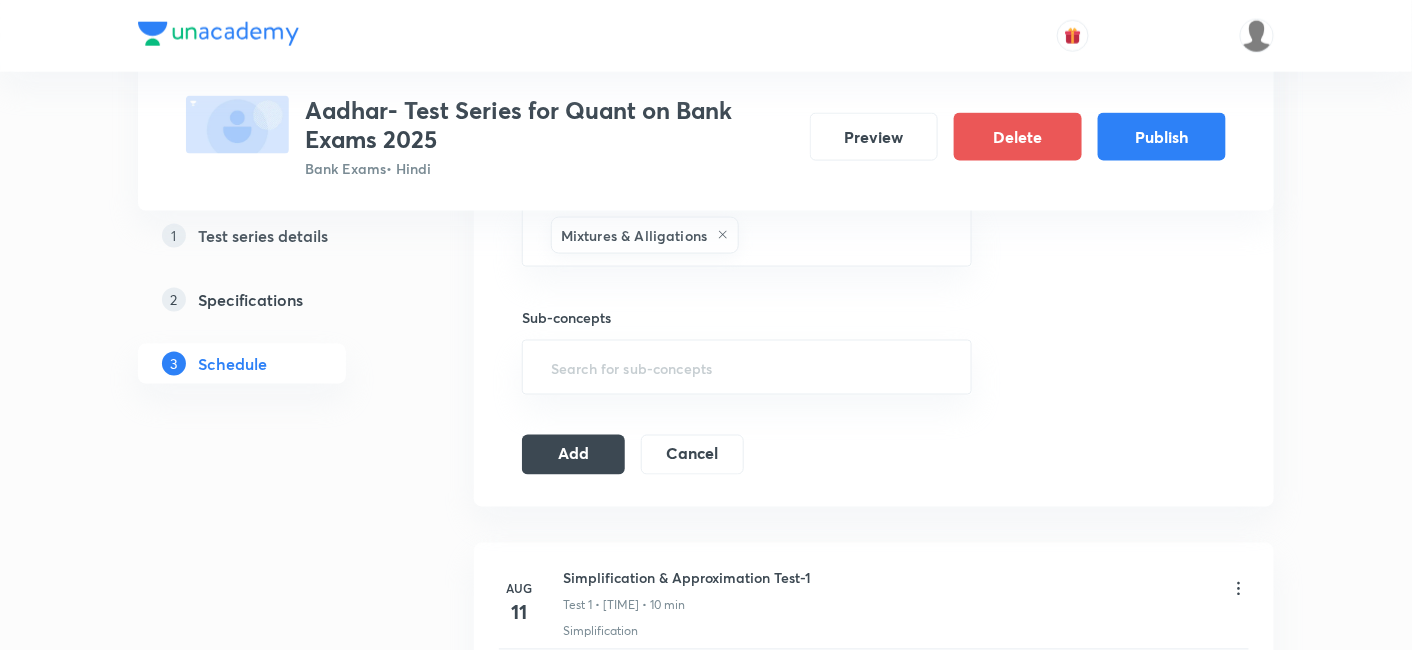 scroll, scrollTop: 800, scrollLeft: 0, axis: vertical 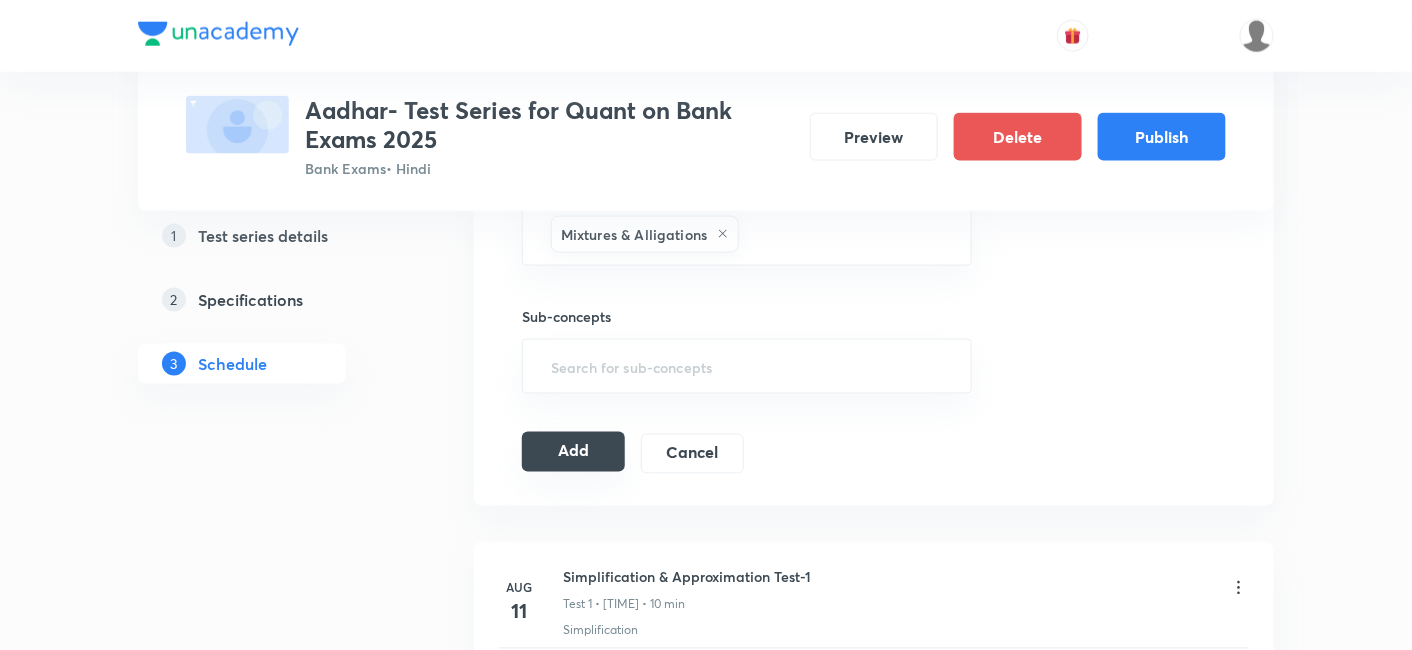 click on "Add" at bounding box center [573, 452] 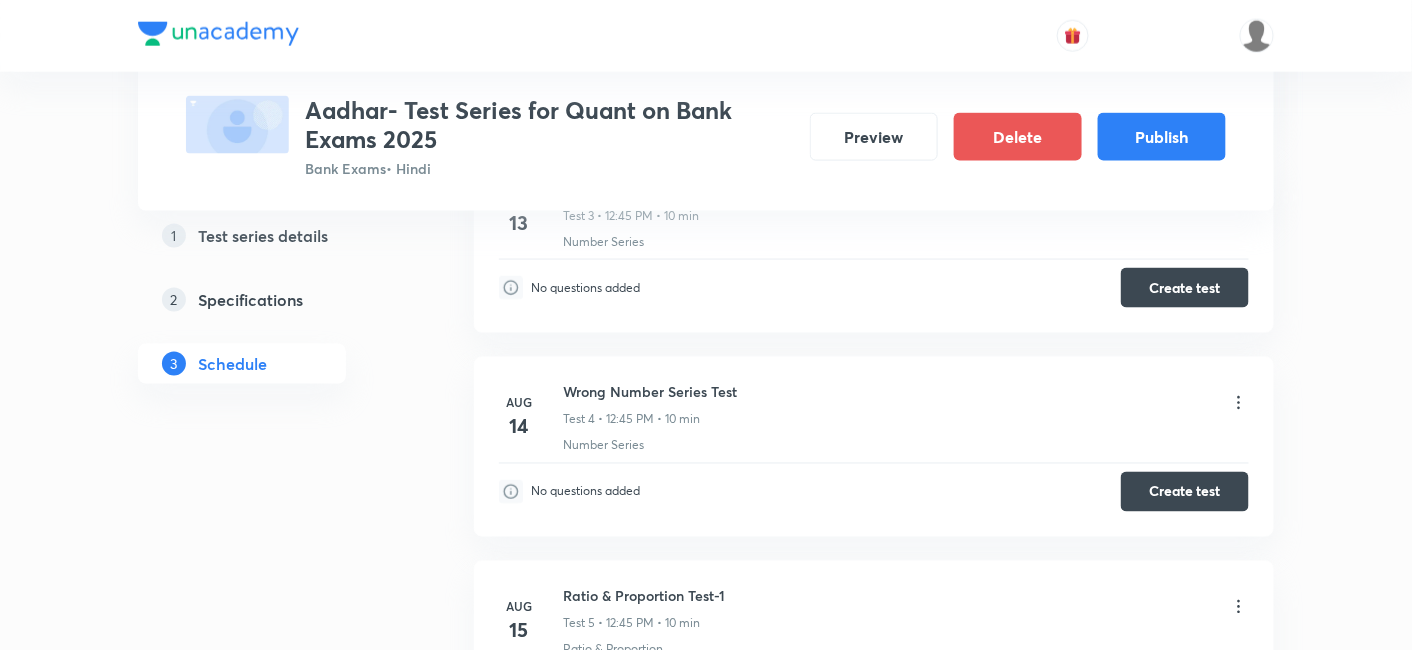scroll, scrollTop: 0, scrollLeft: 0, axis: both 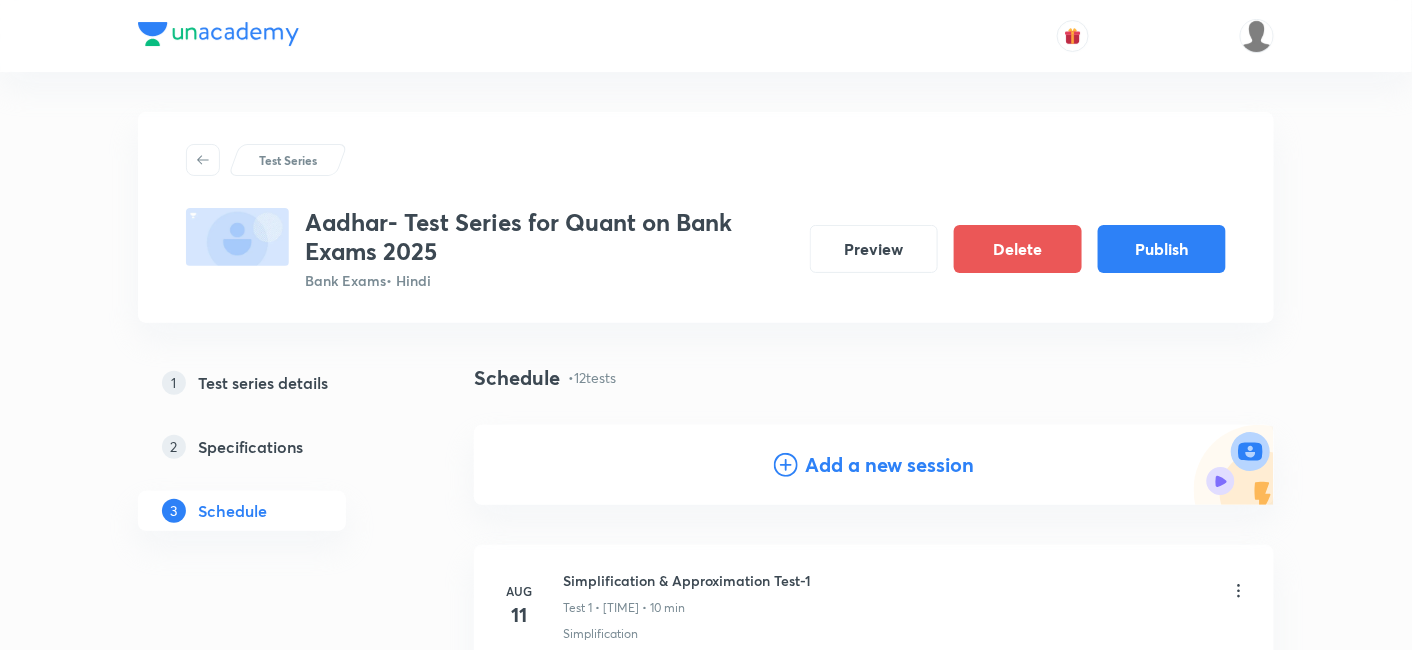 click on "Add a new session" at bounding box center [890, 465] 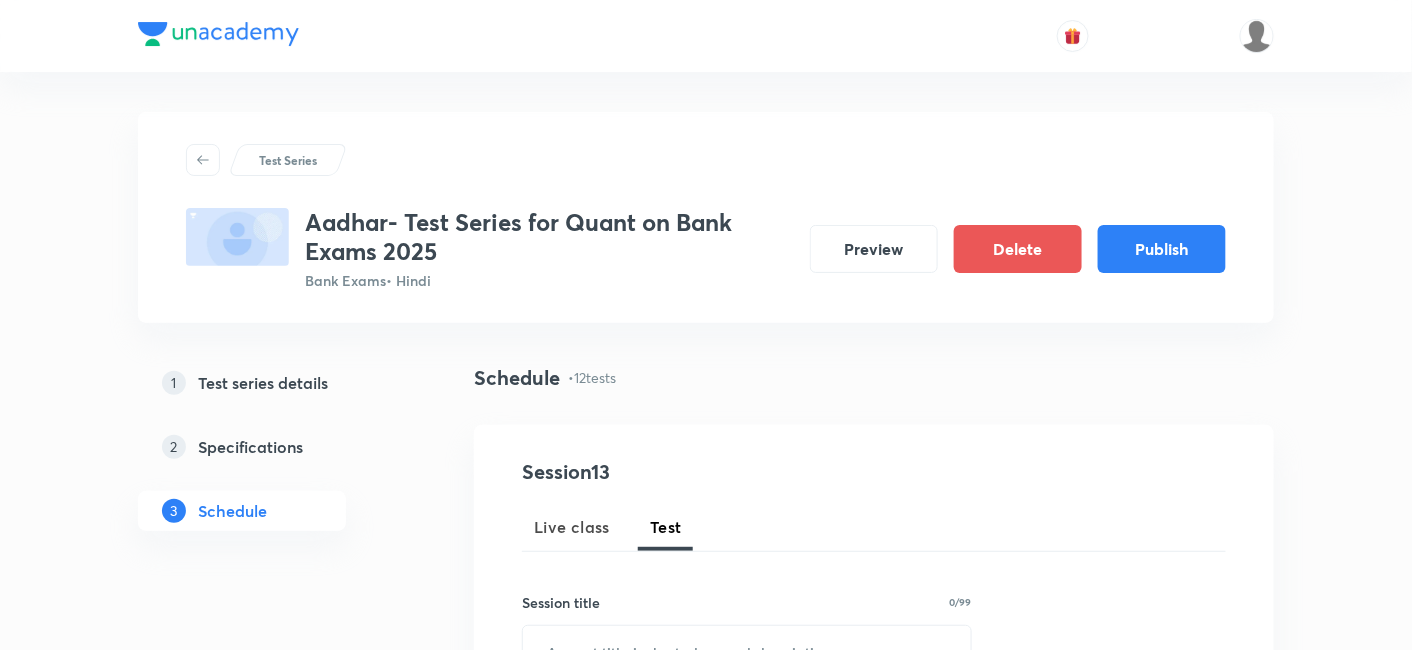 scroll, scrollTop: 266, scrollLeft: 0, axis: vertical 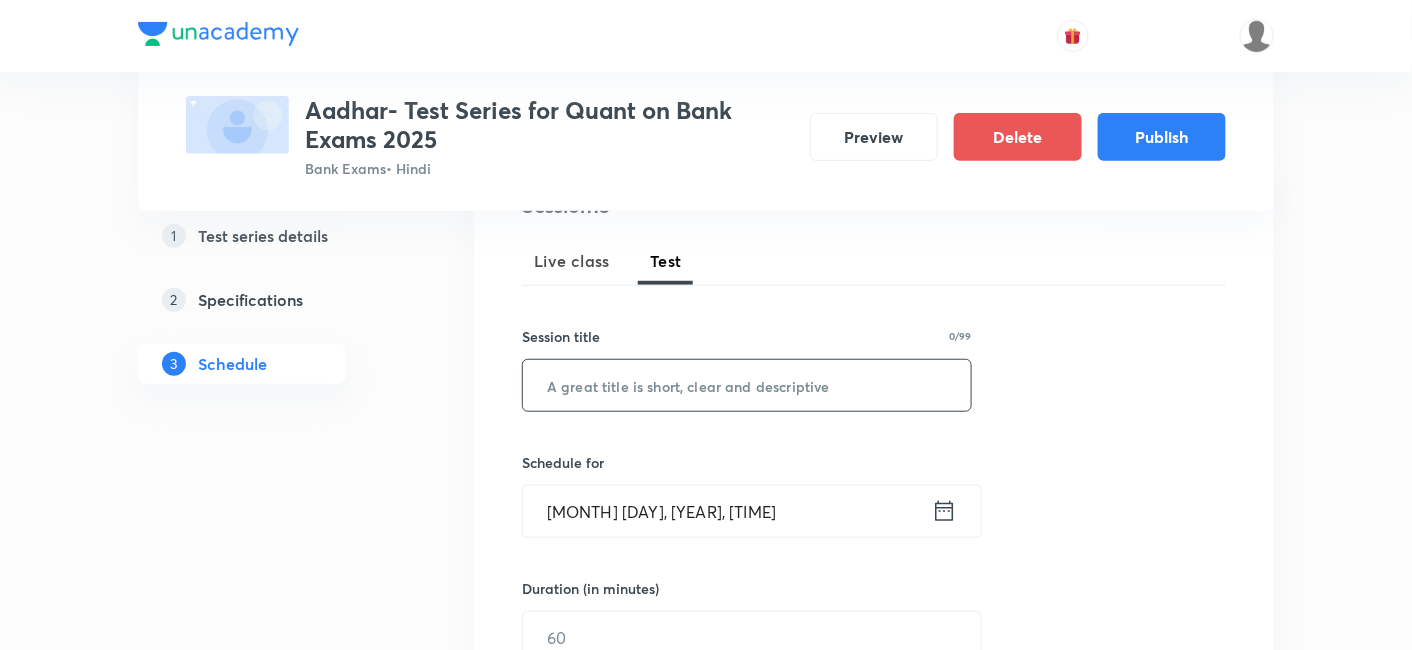 paste on "Mixtures & Alligation-2" 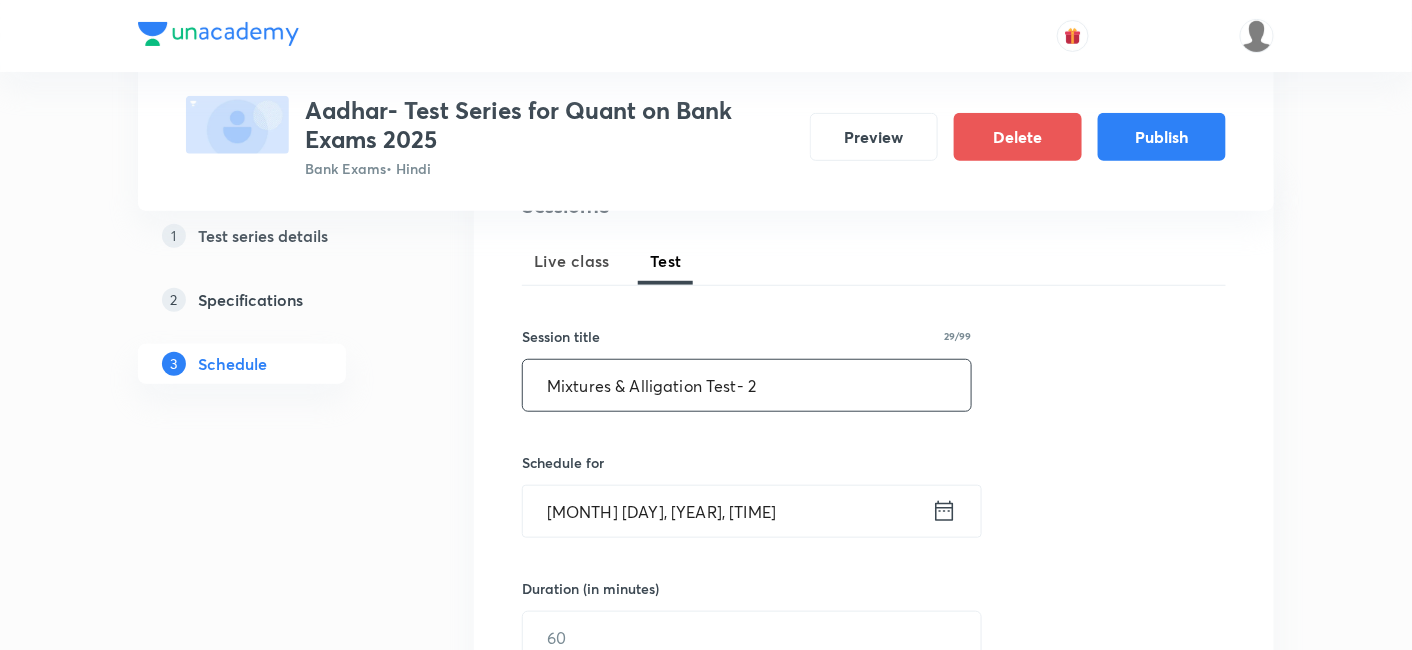 type on "Mixtures & Alligation Test- 2" 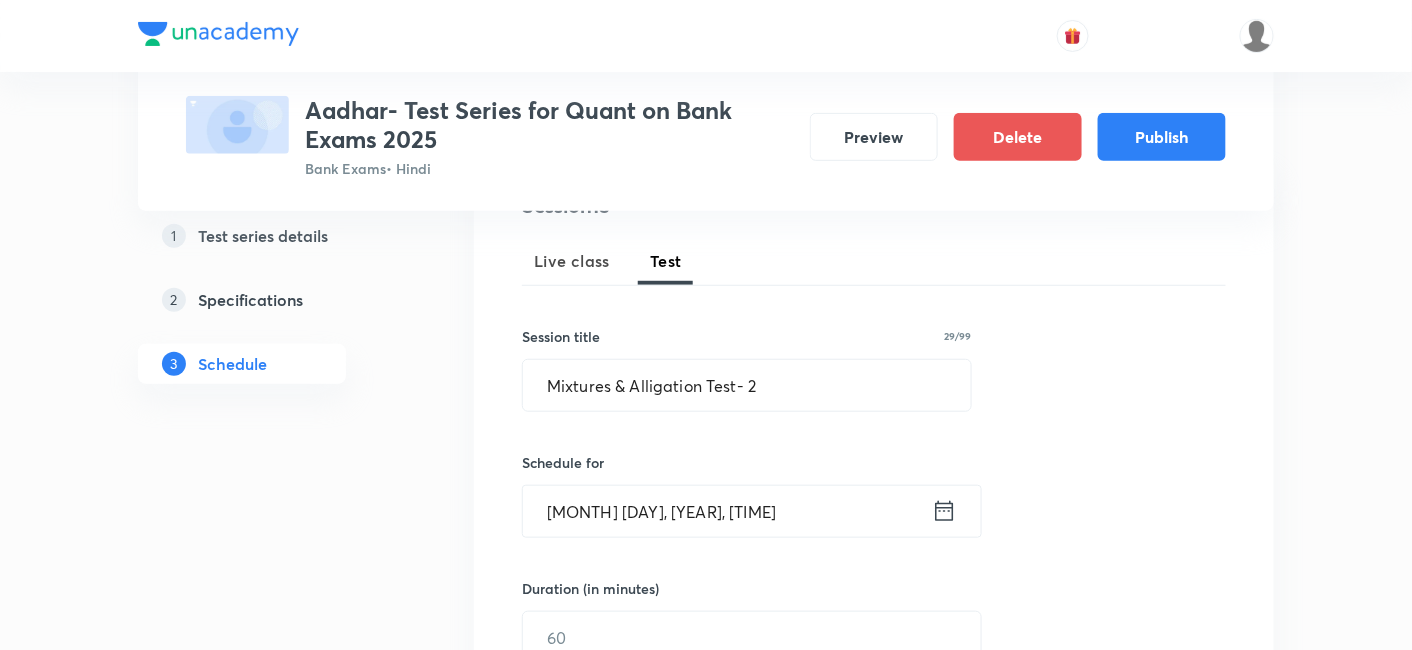 click 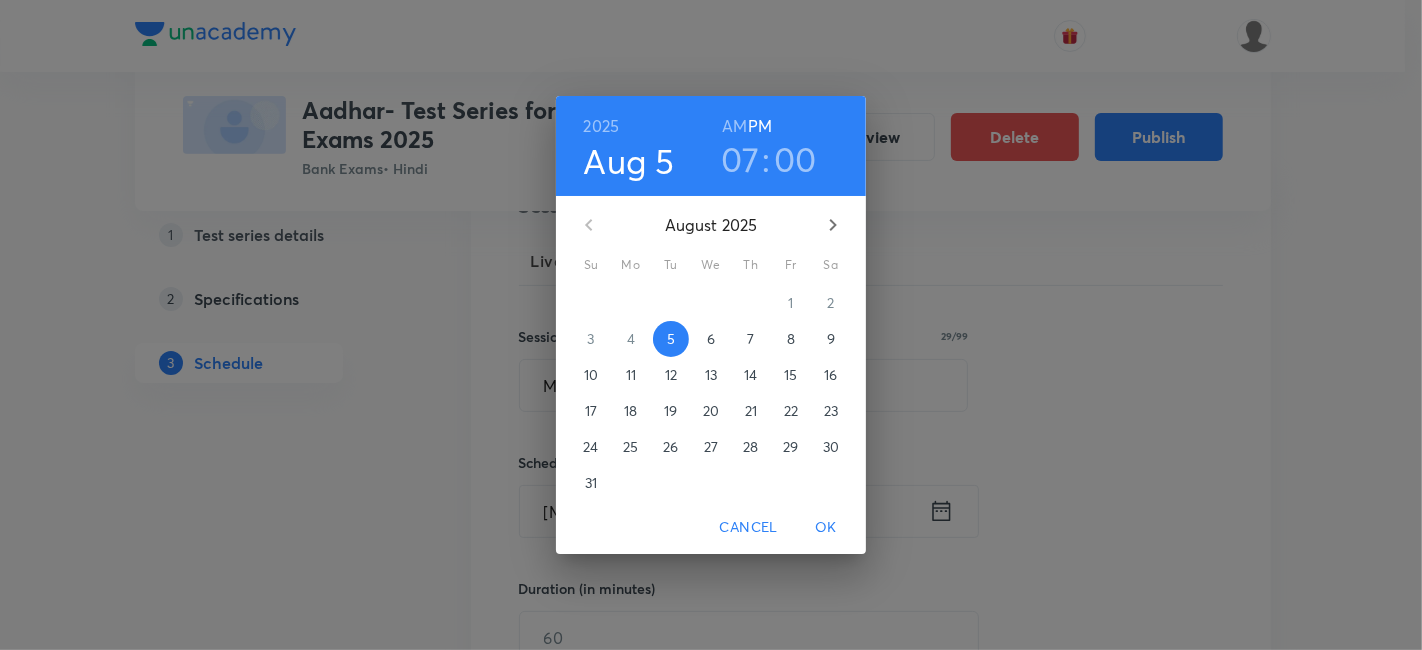 click on "27" at bounding box center [711, 447] 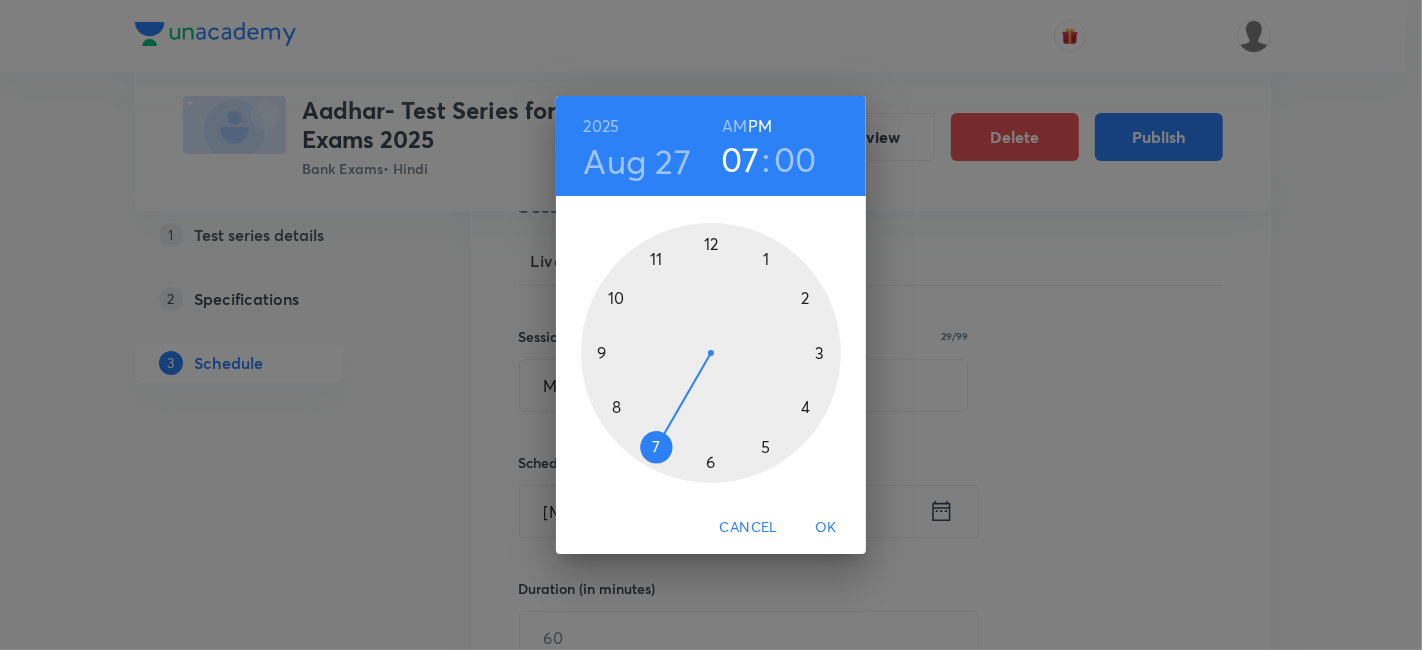 click at bounding box center (711, 353) 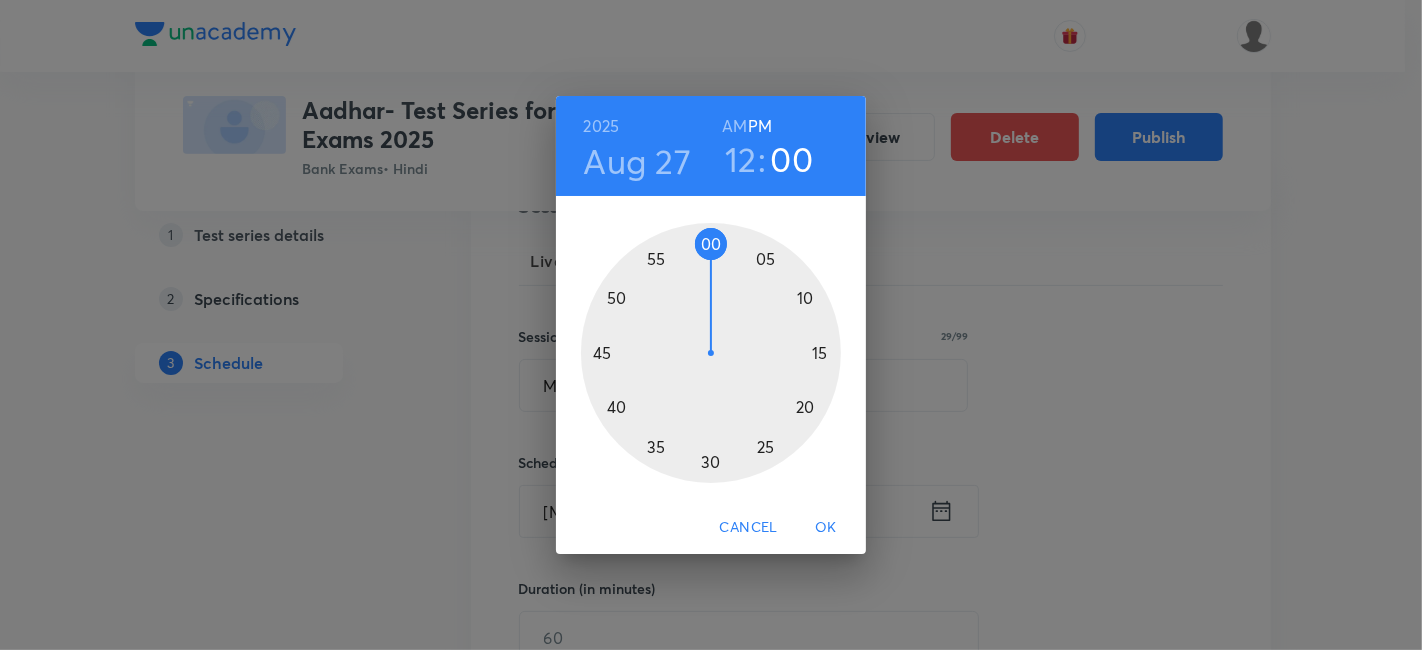 click at bounding box center (711, 353) 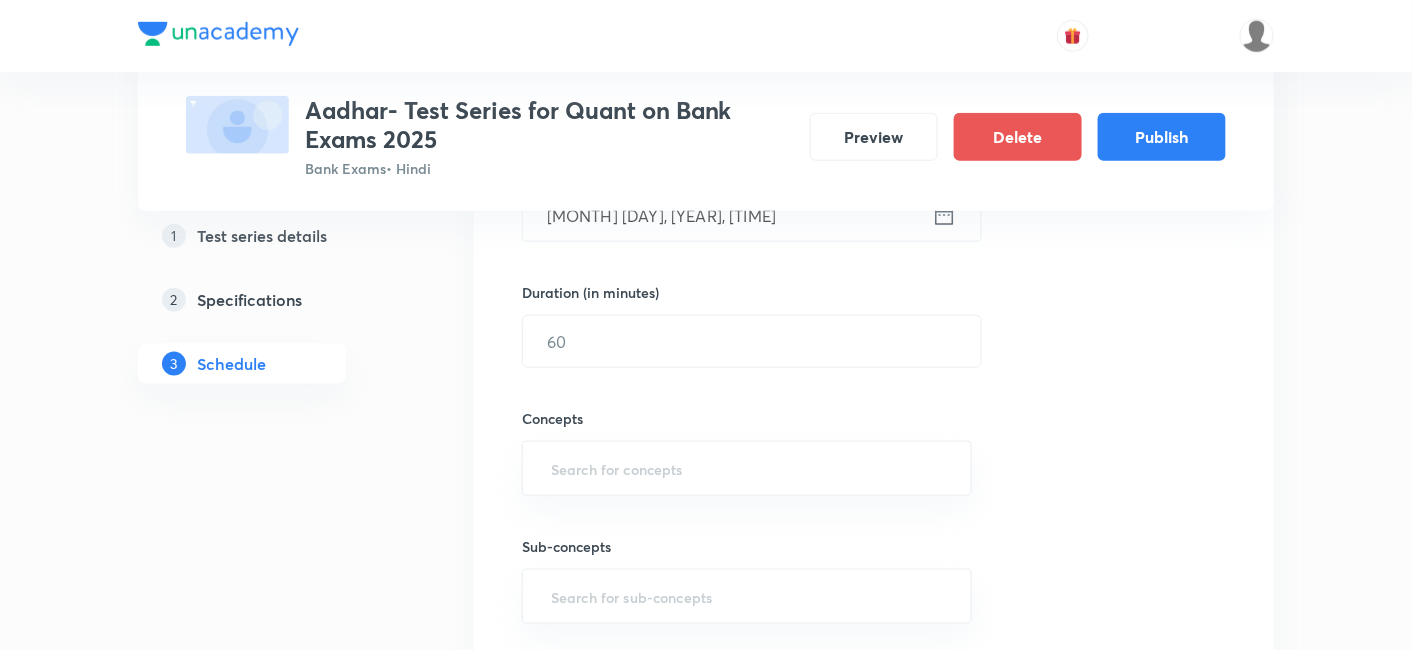 scroll, scrollTop: 563, scrollLeft: 0, axis: vertical 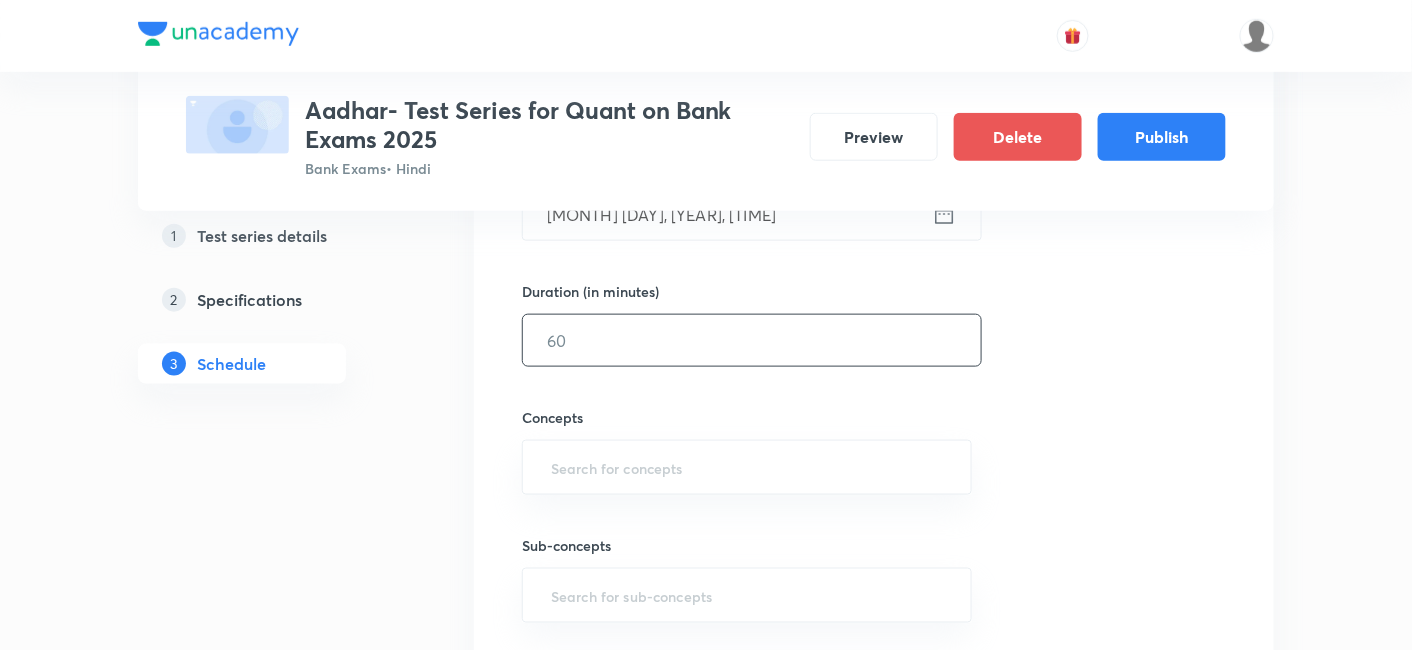 click at bounding box center (752, 340) 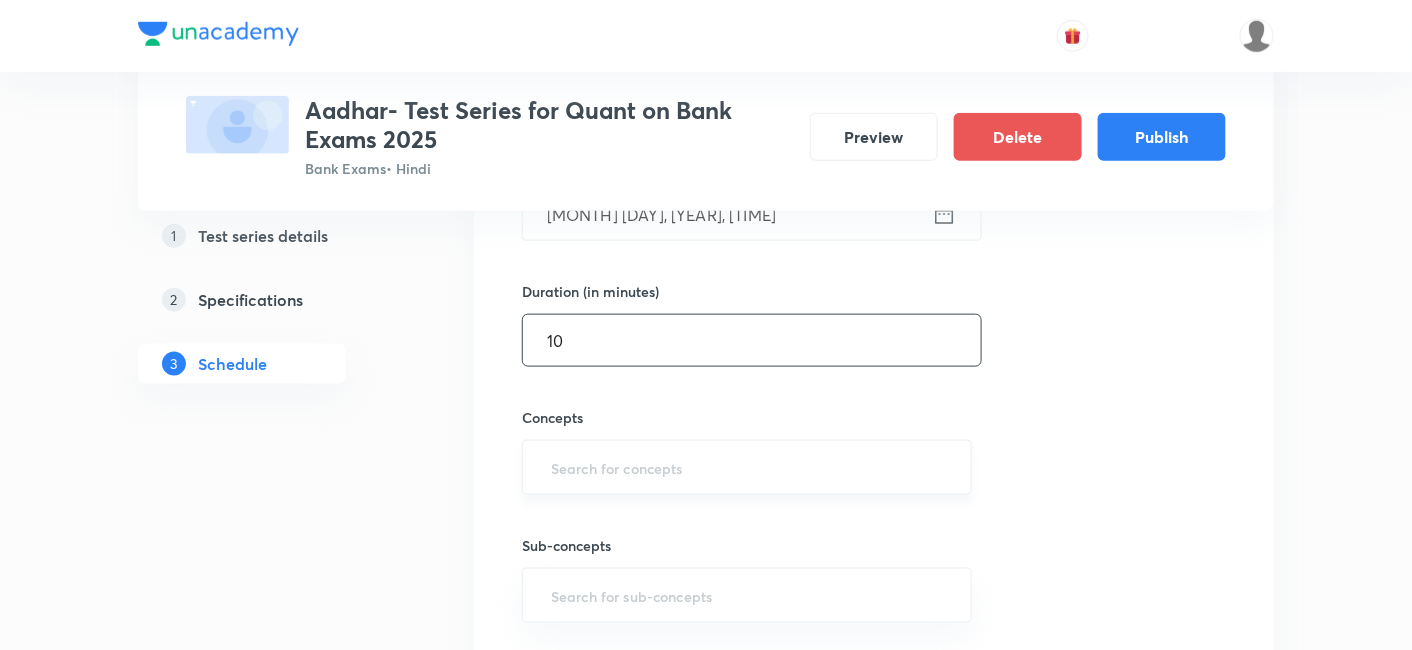 type on "10" 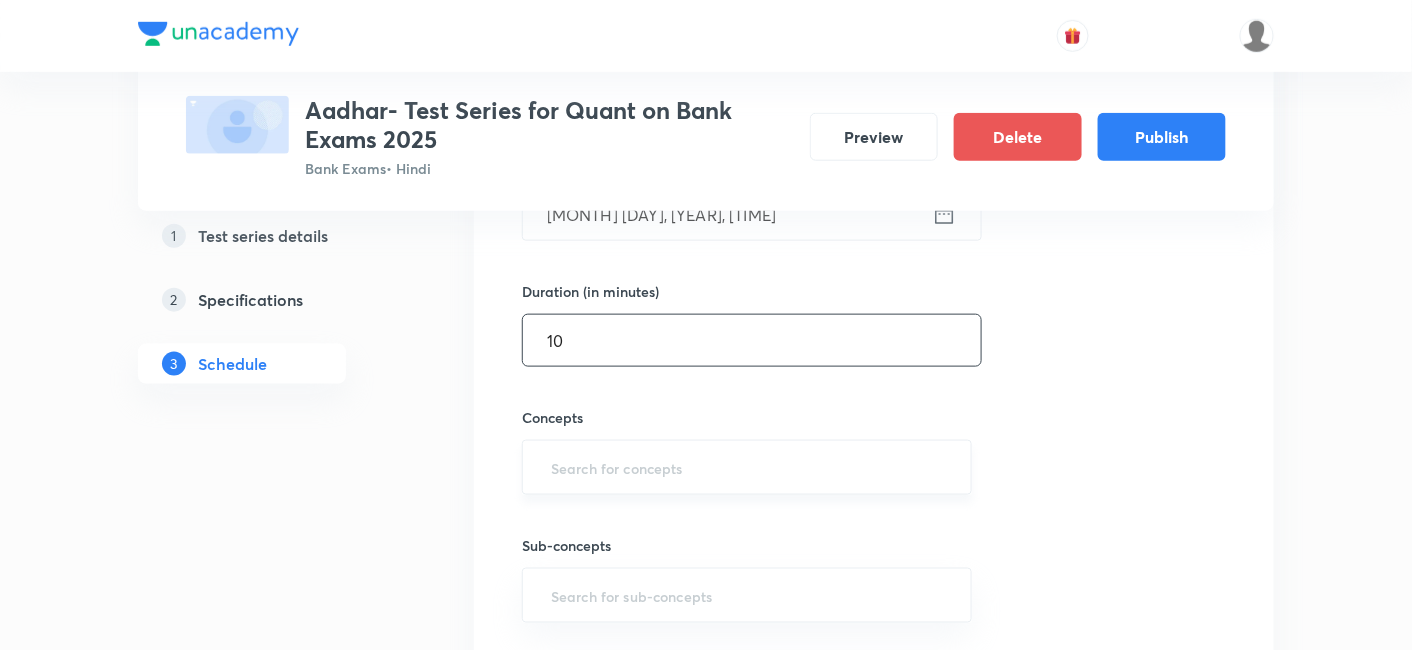 click at bounding box center [747, 467] 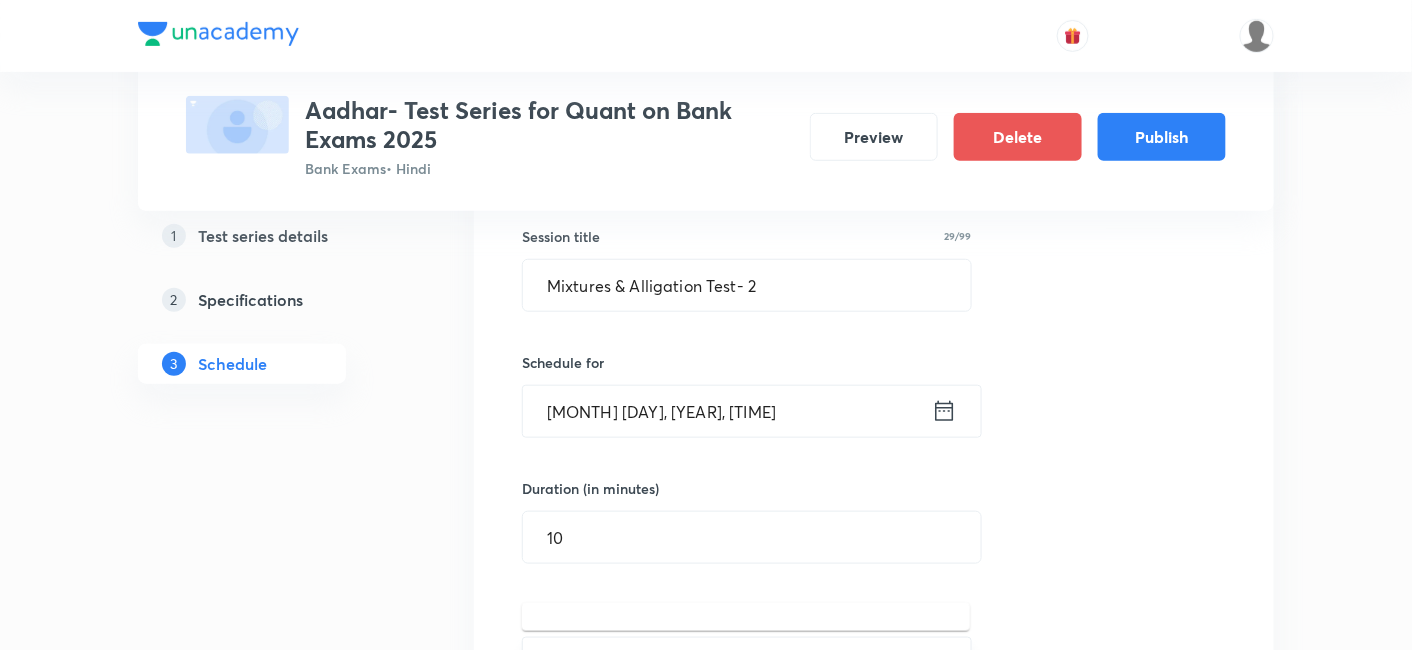 scroll, scrollTop: 387, scrollLeft: 0, axis: vertical 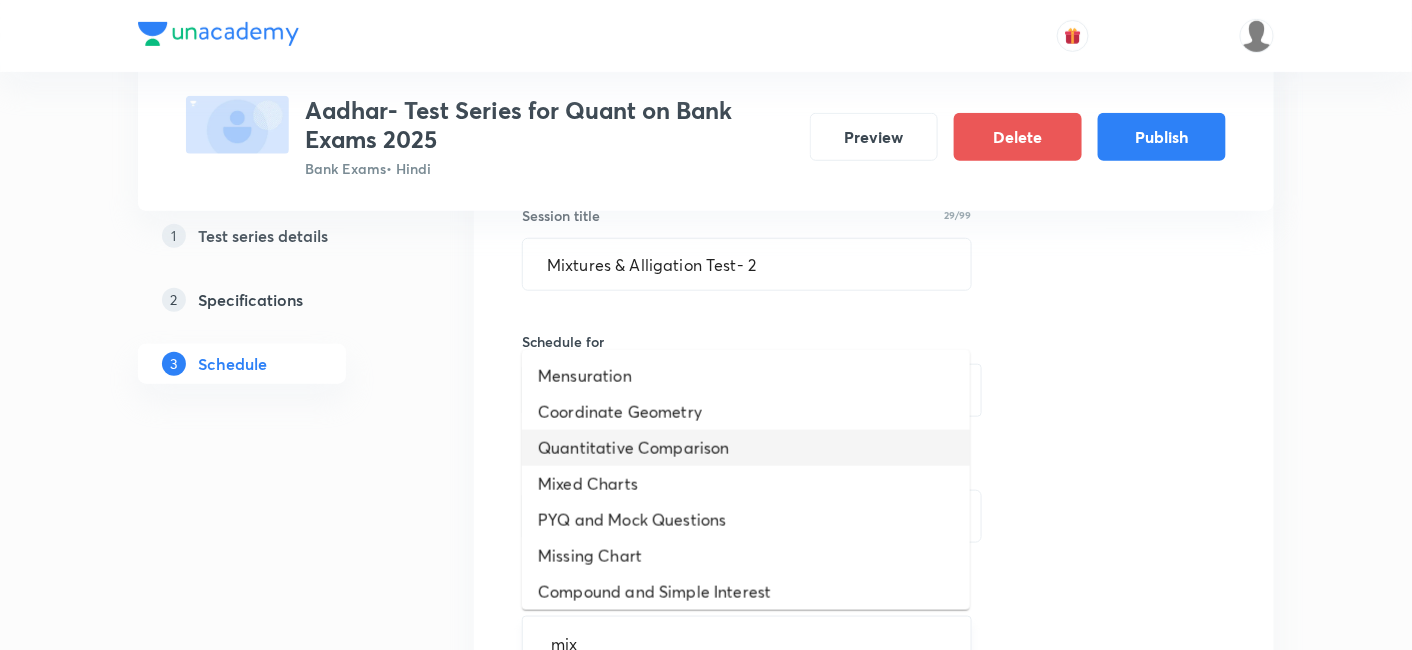 type on "mixt" 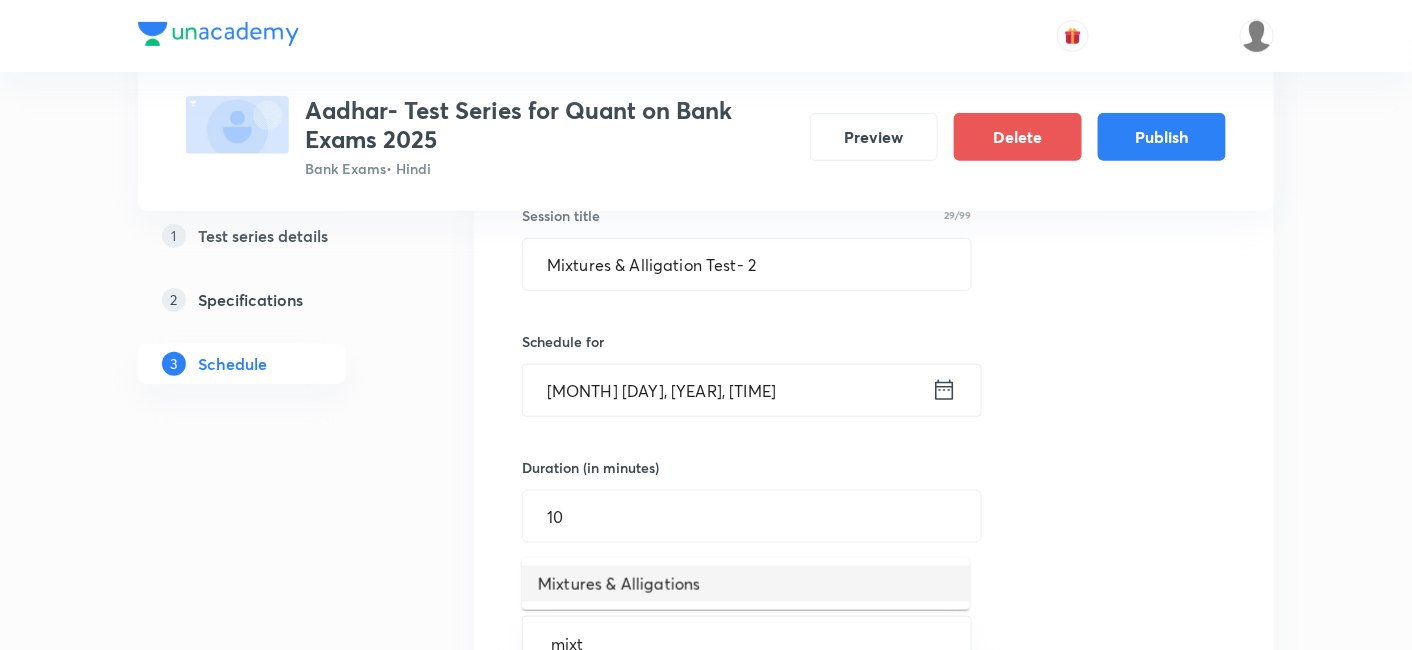 click on "Mixtures & Alligations" at bounding box center [746, 584] 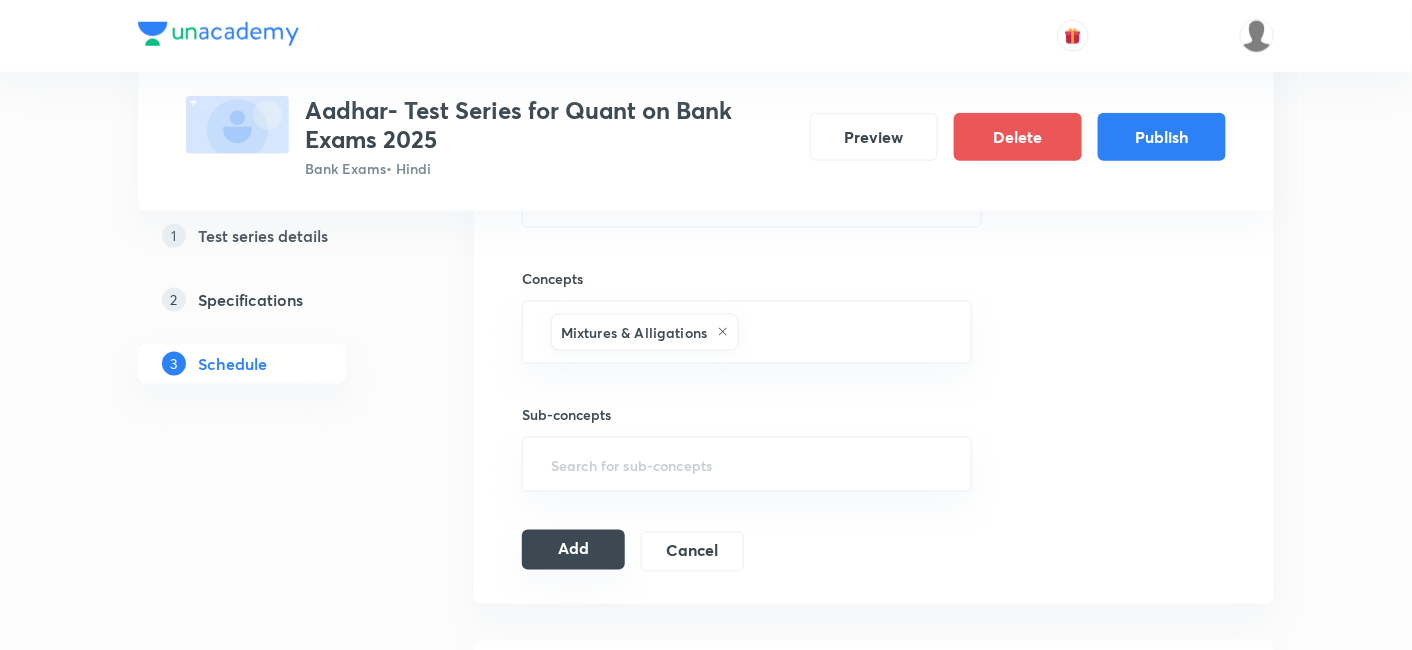 scroll, scrollTop: 702, scrollLeft: 0, axis: vertical 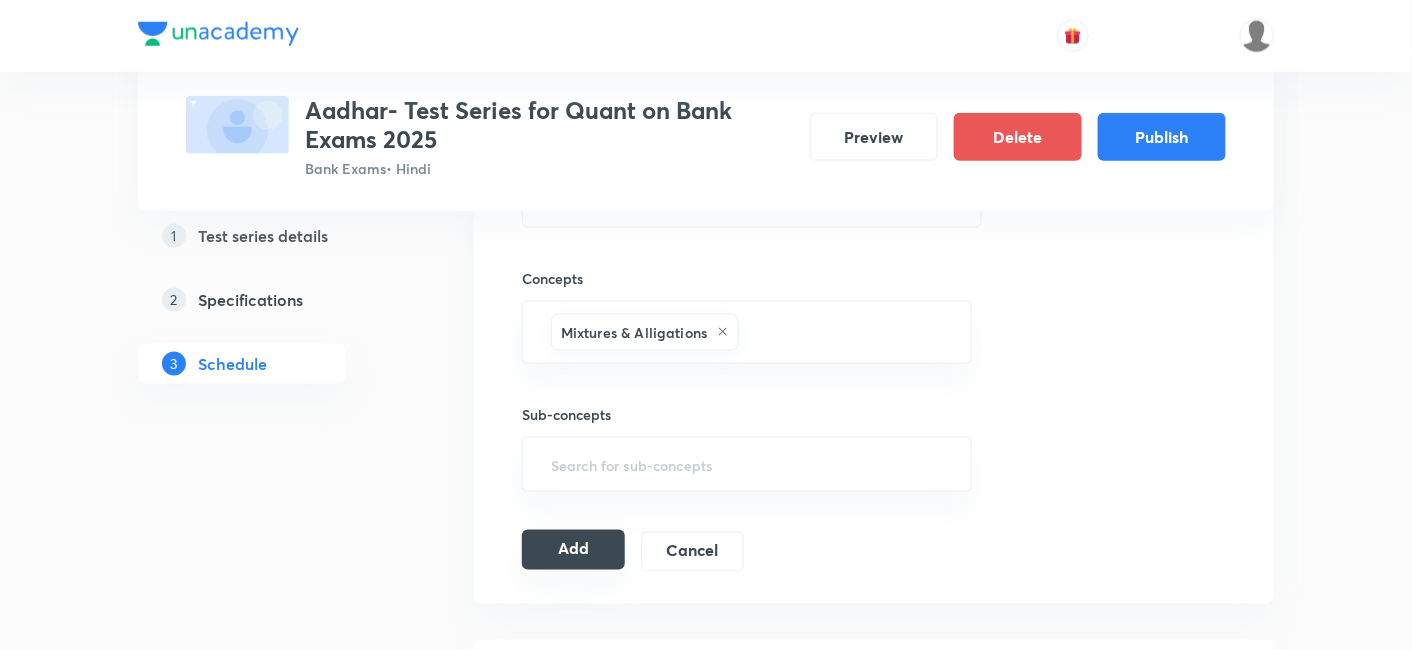 click on "Add" at bounding box center (573, 550) 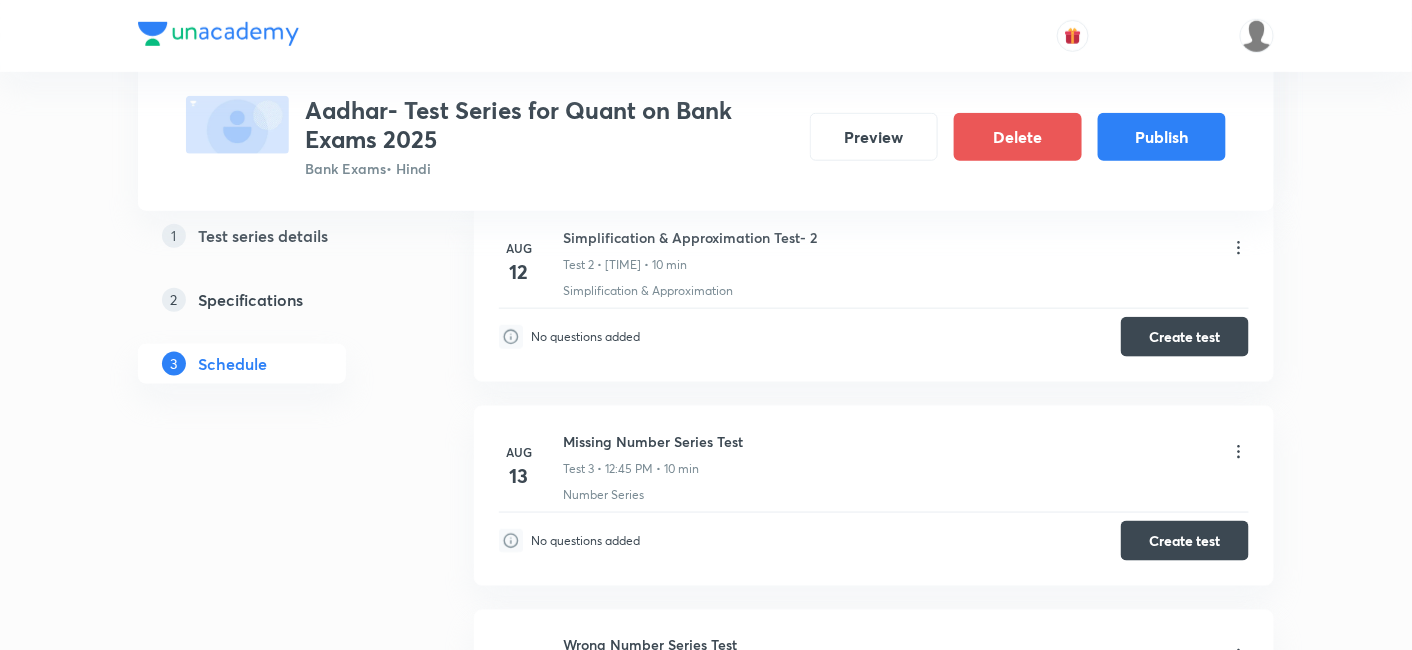 scroll, scrollTop: 0, scrollLeft: 0, axis: both 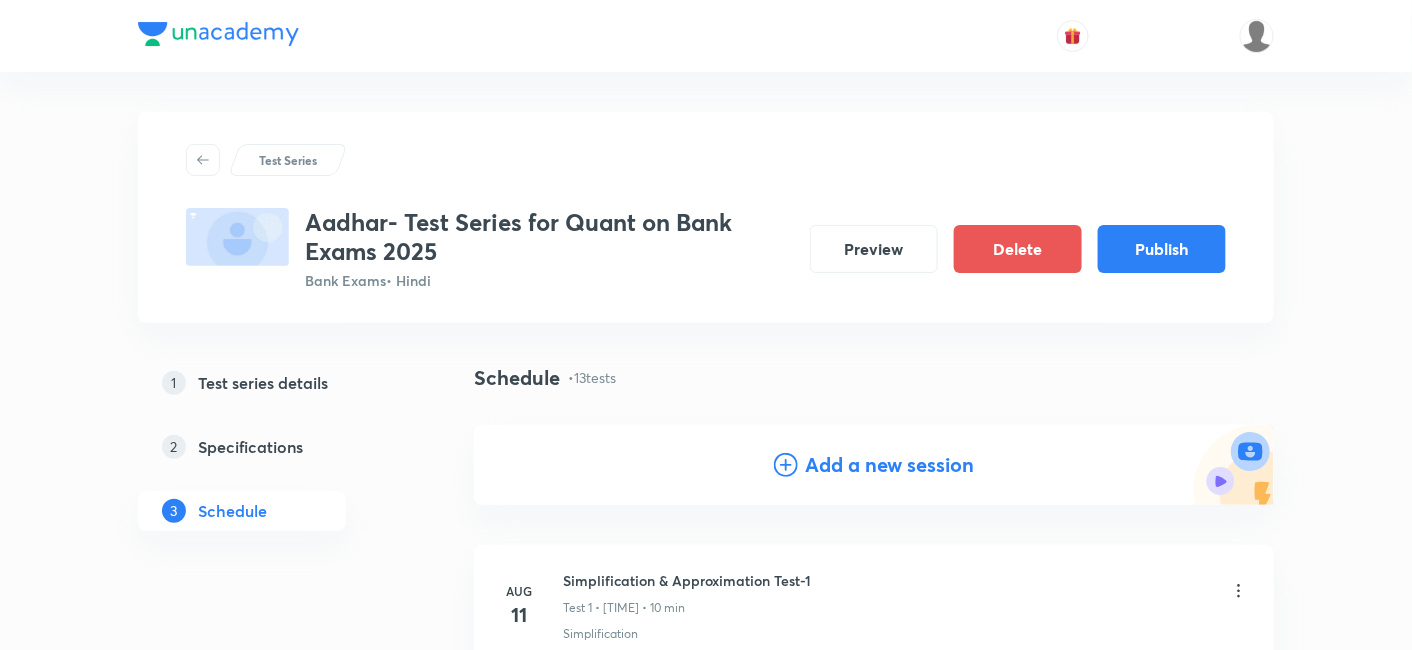 click on "Add a new session" at bounding box center (890, 465) 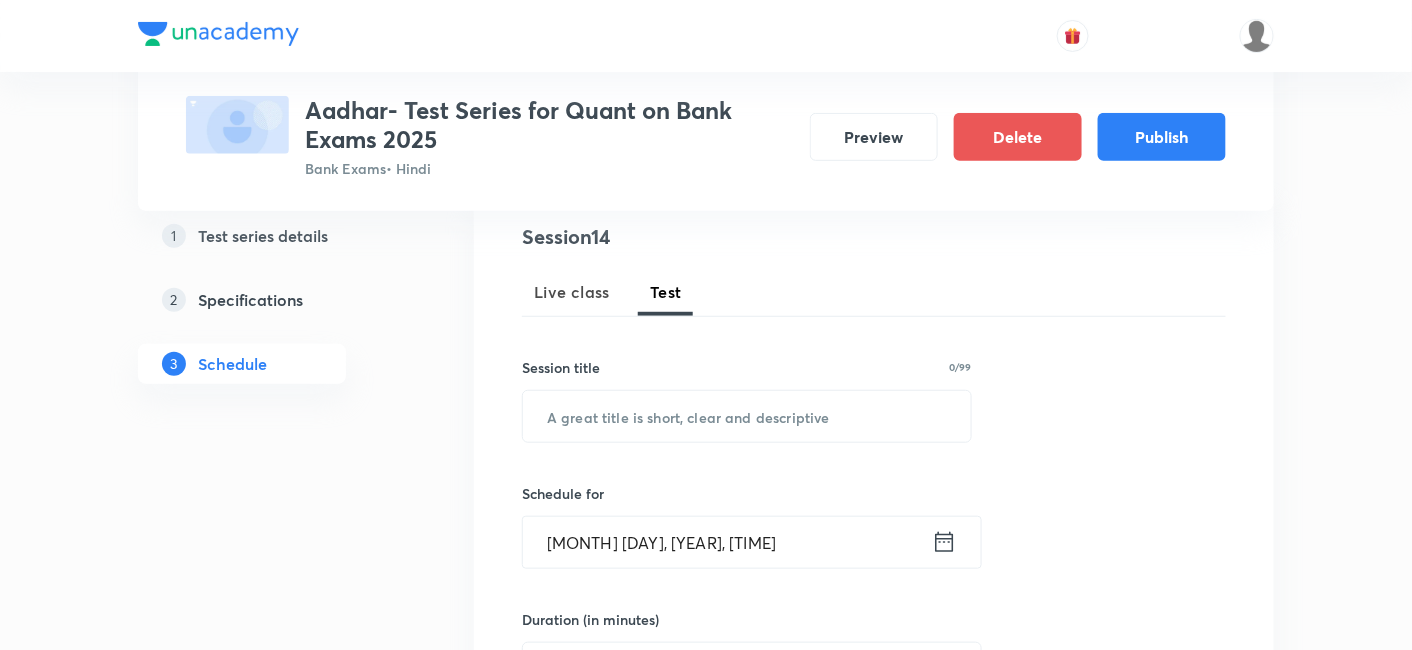 scroll, scrollTop: 277, scrollLeft: 0, axis: vertical 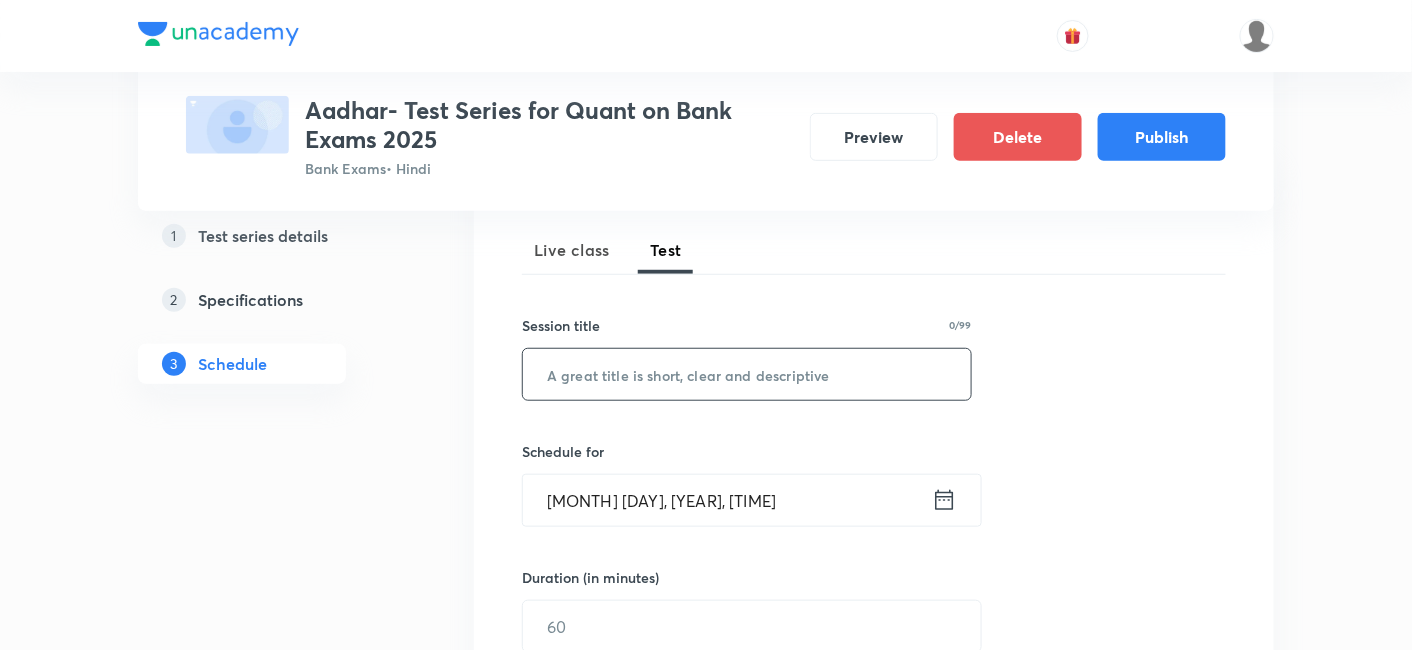 click at bounding box center [747, 374] 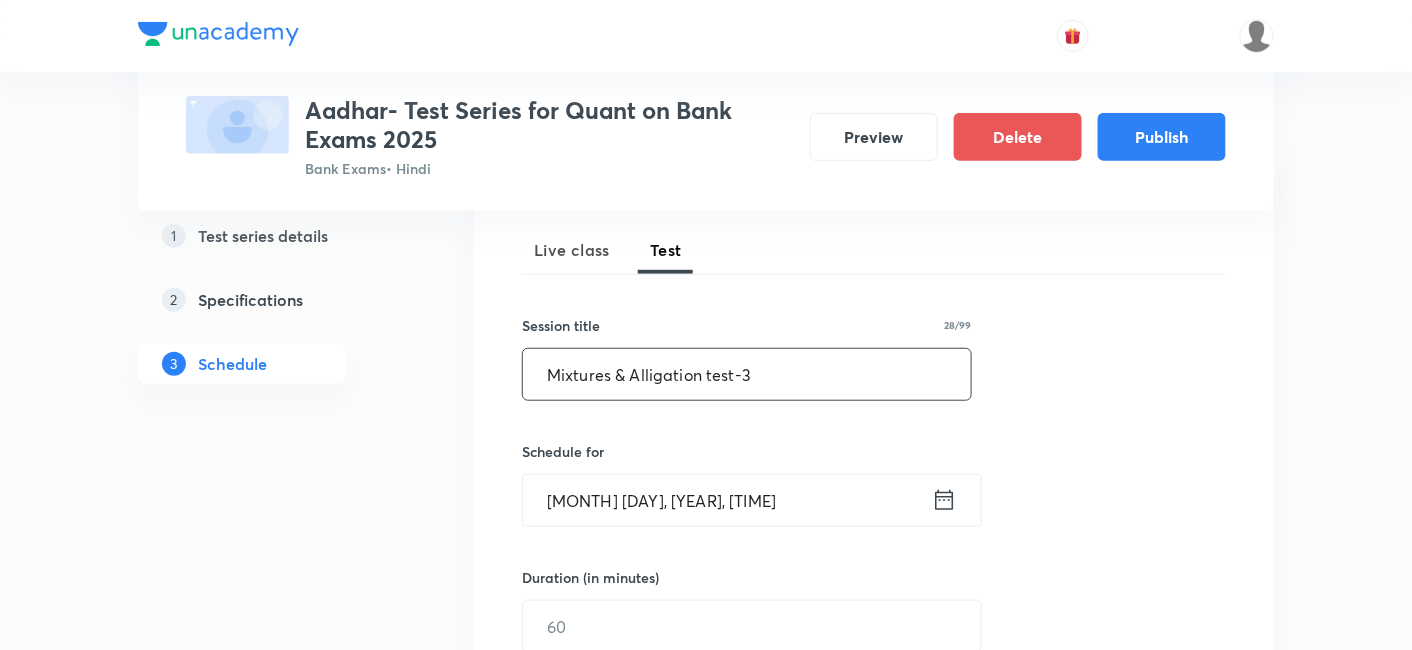 type on "Mixtures & Alligation test-3" 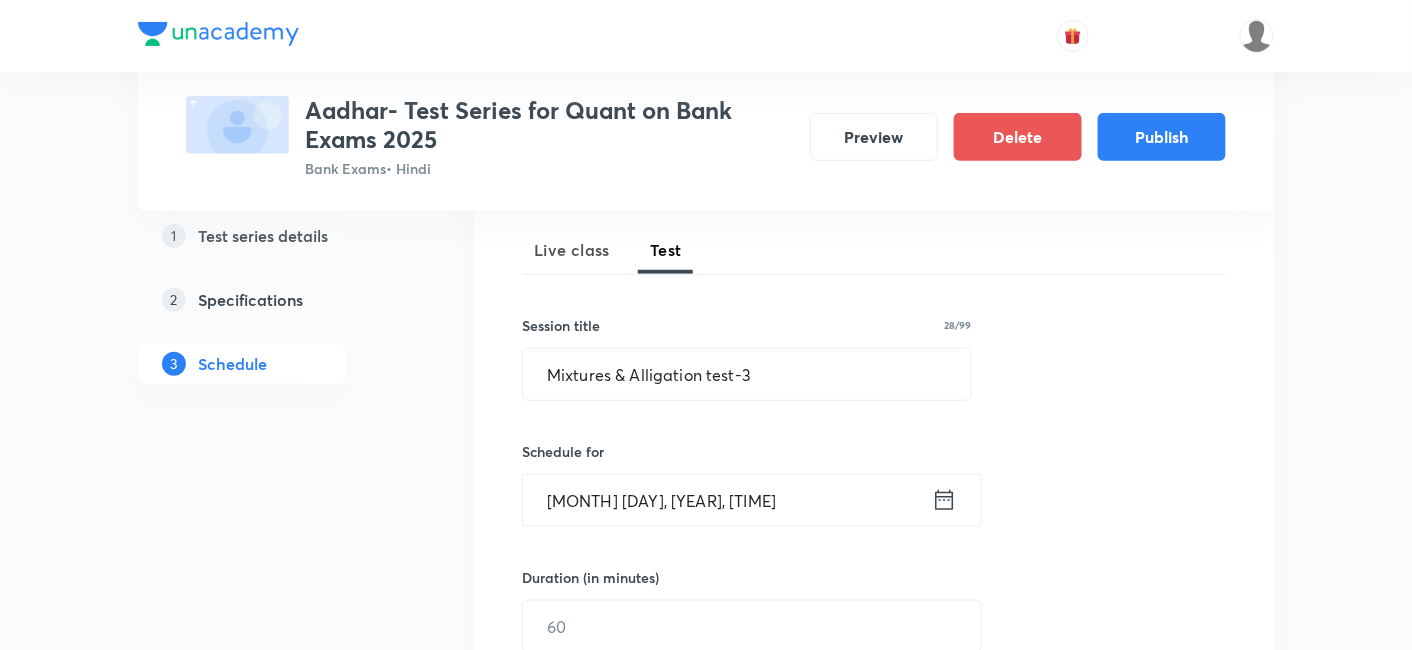 click 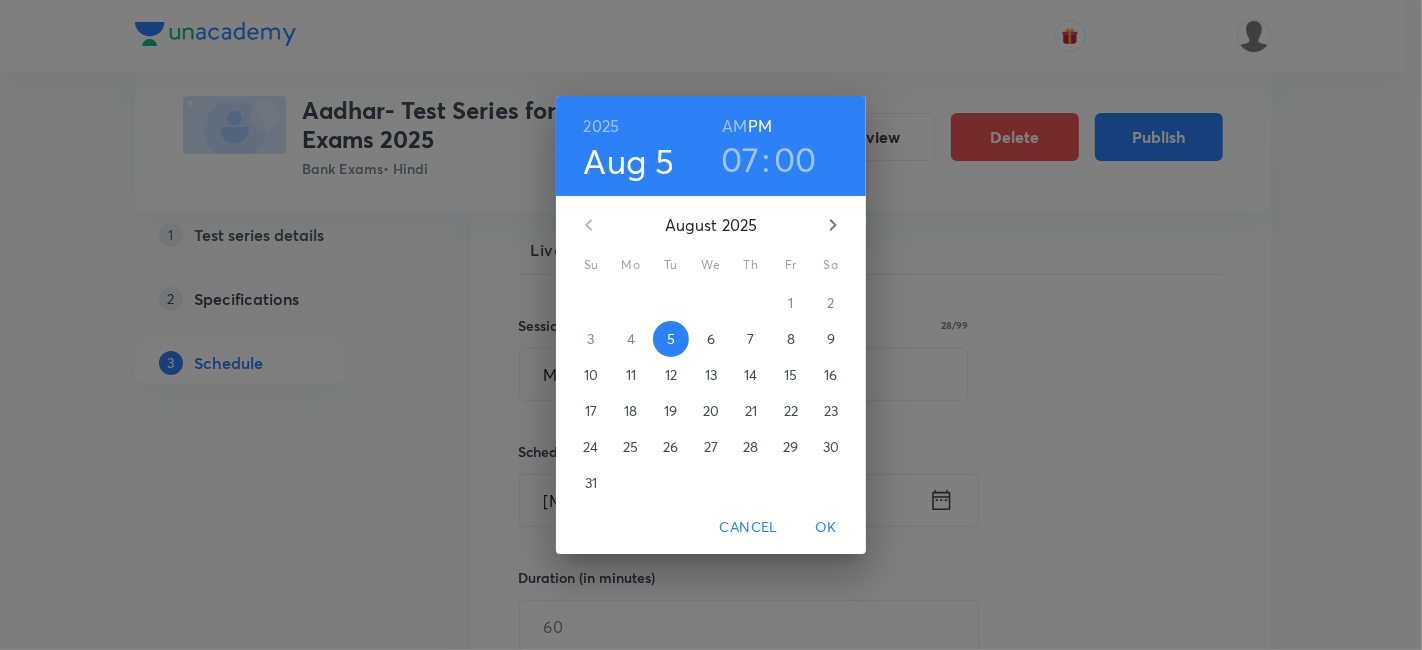 click on "28" at bounding box center [750, 447] 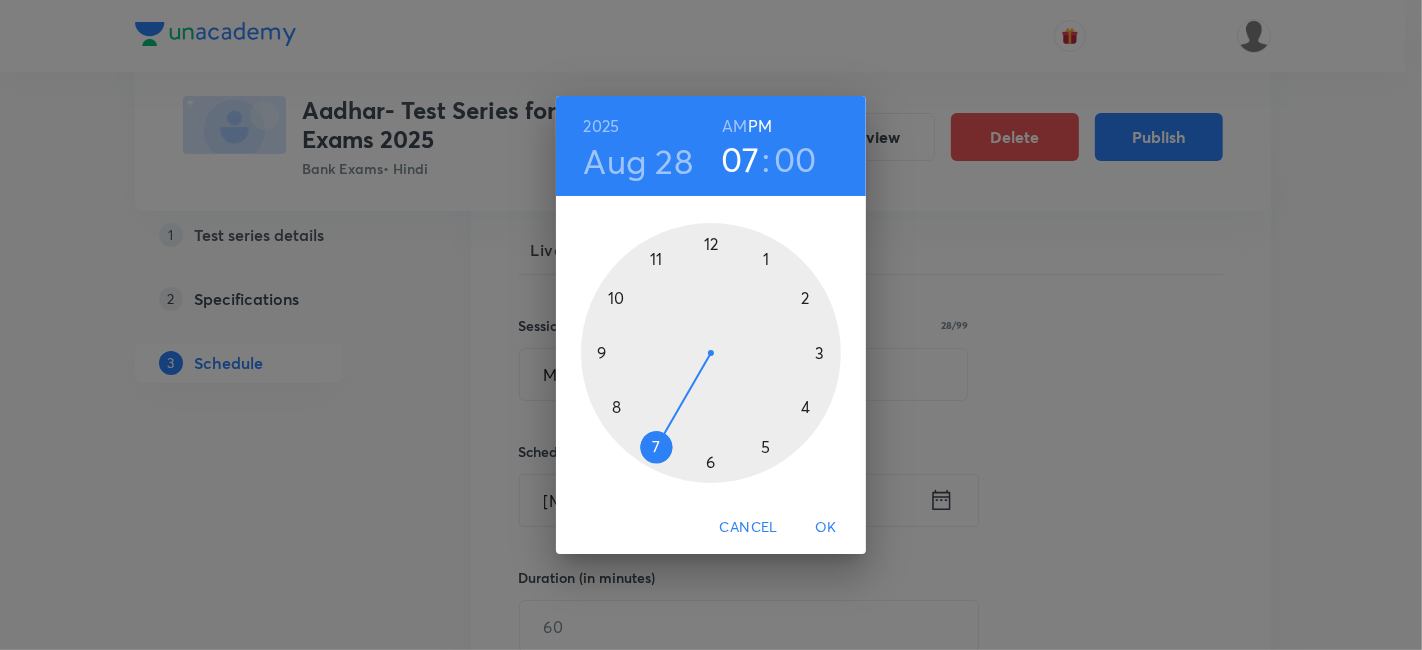click at bounding box center [711, 353] 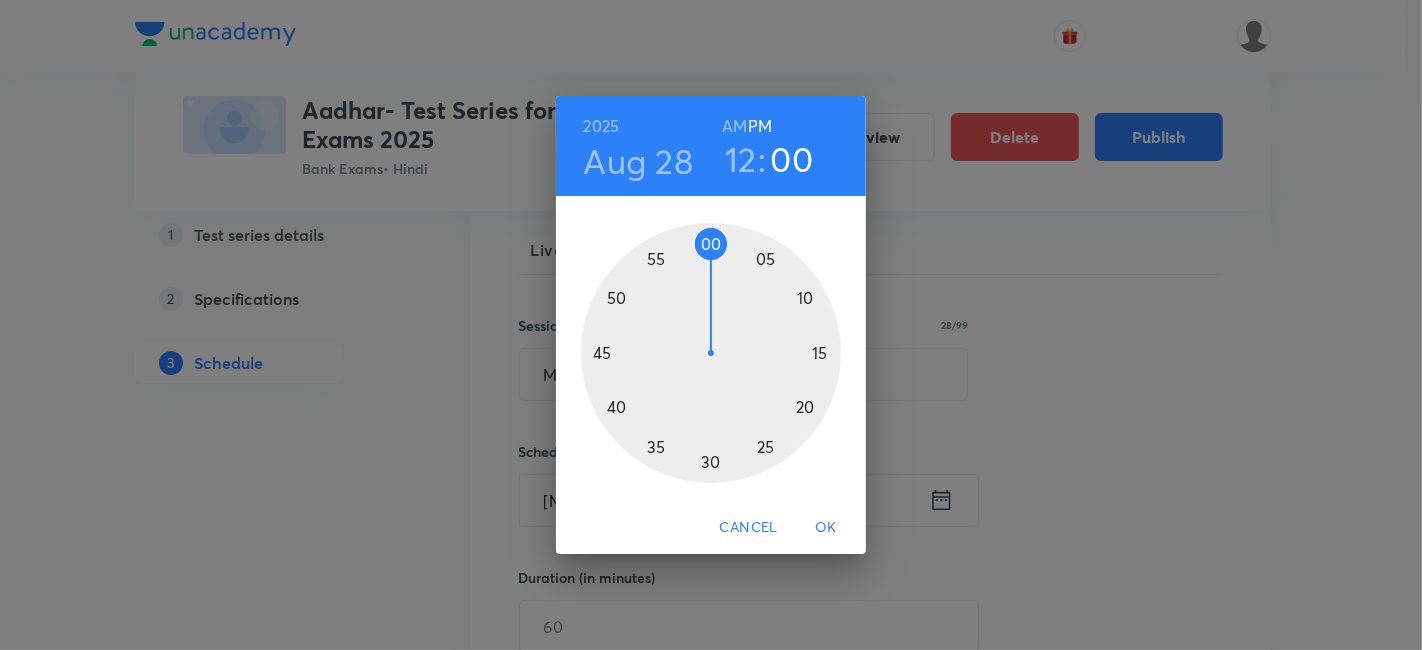 click at bounding box center (711, 353) 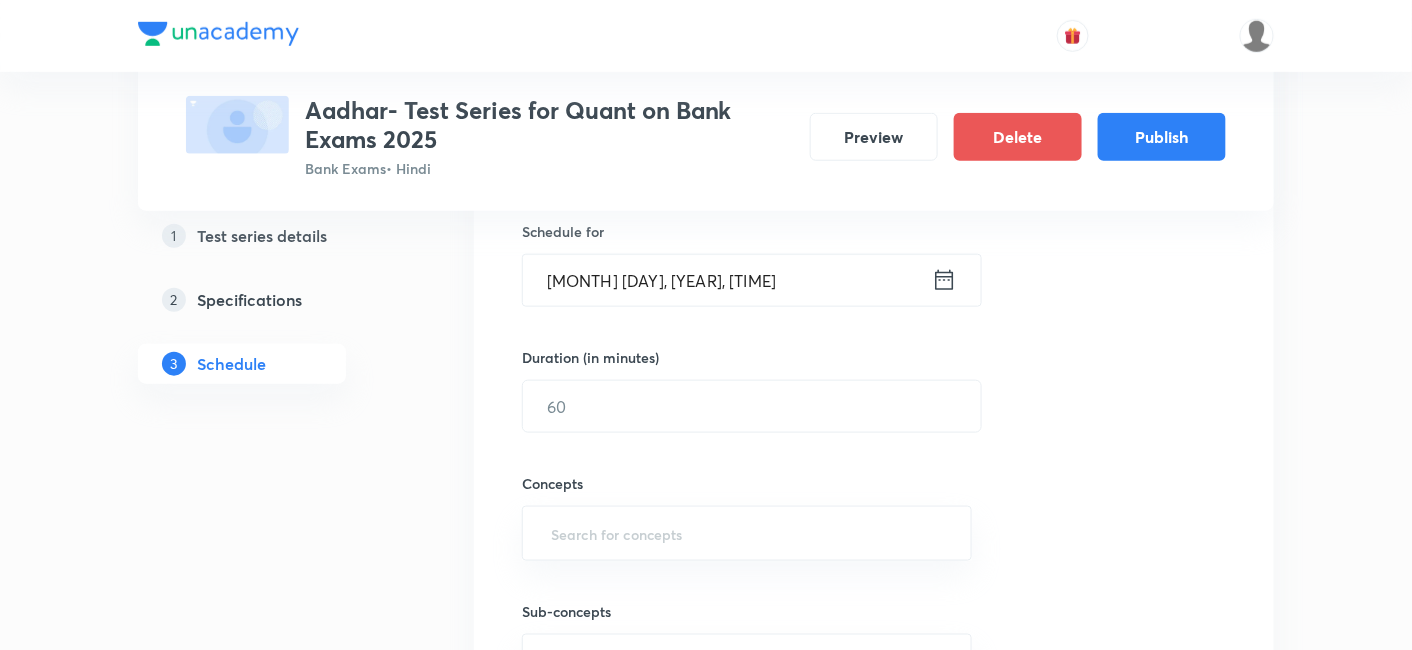 scroll, scrollTop: 511, scrollLeft: 0, axis: vertical 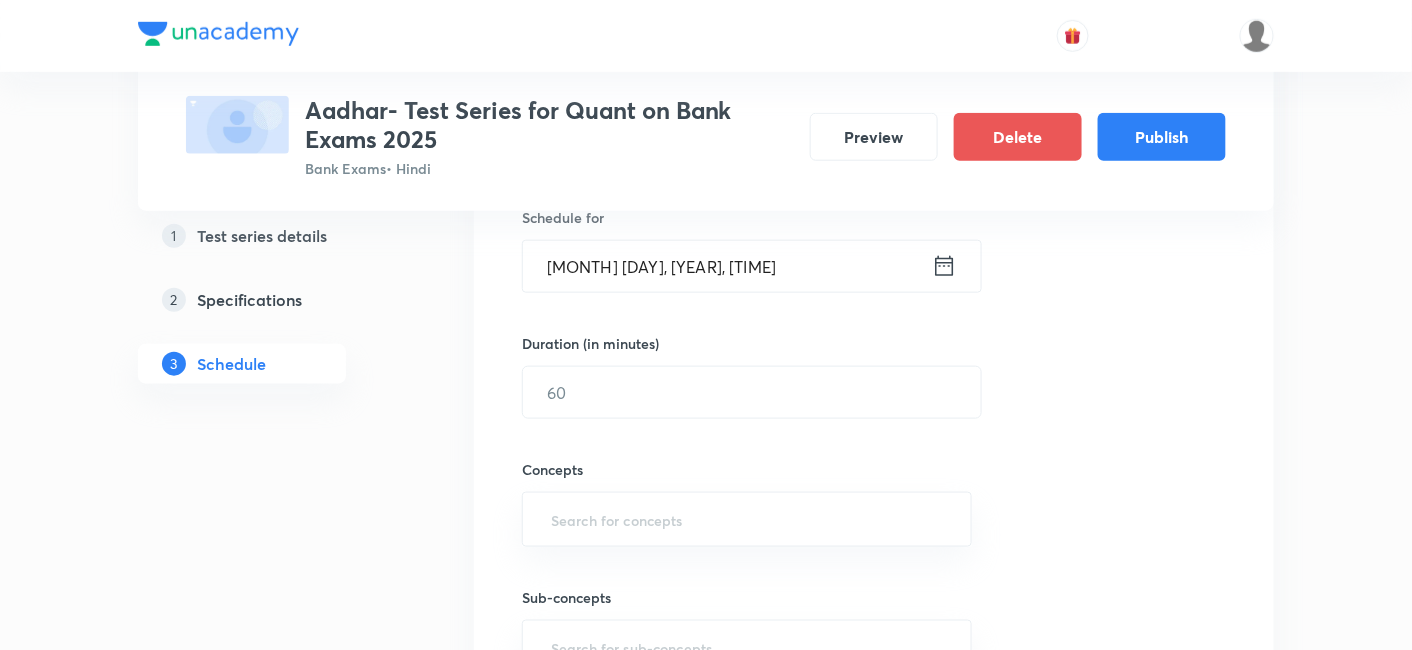 click on "Duration (in minutes) ​" at bounding box center [704, 376] 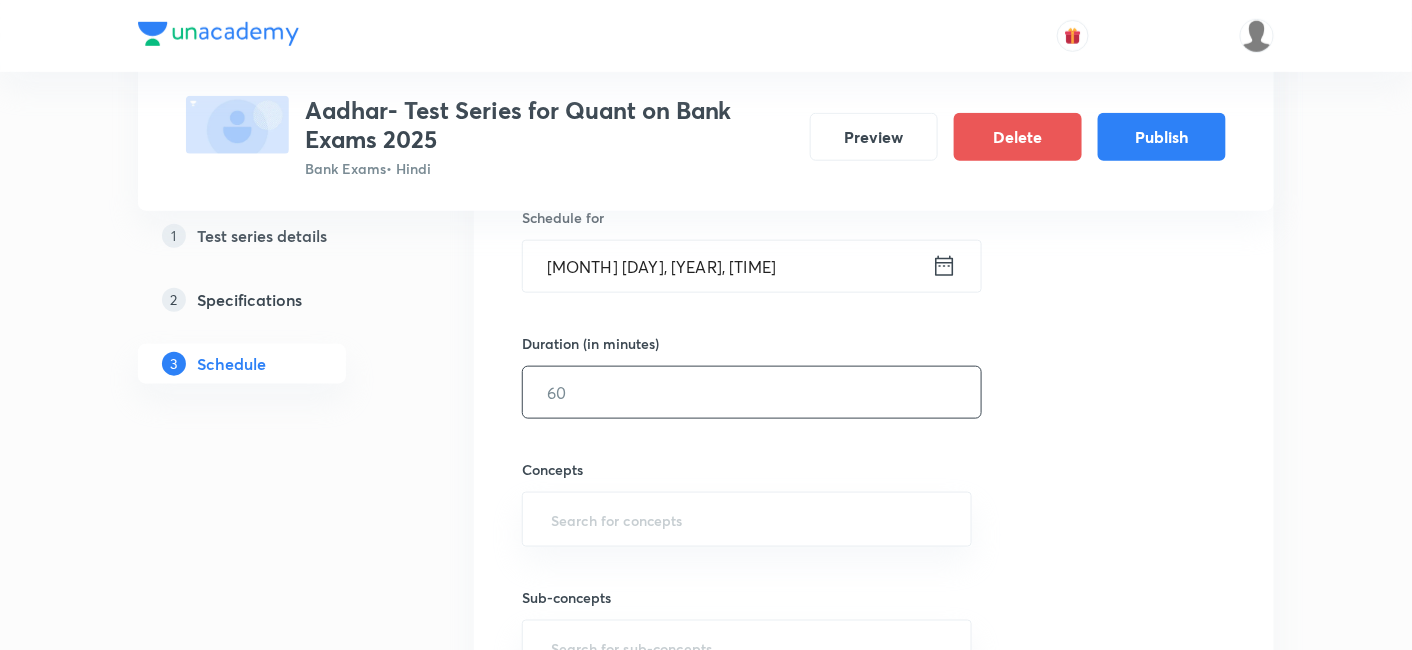 click at bounding box center [752, 392] 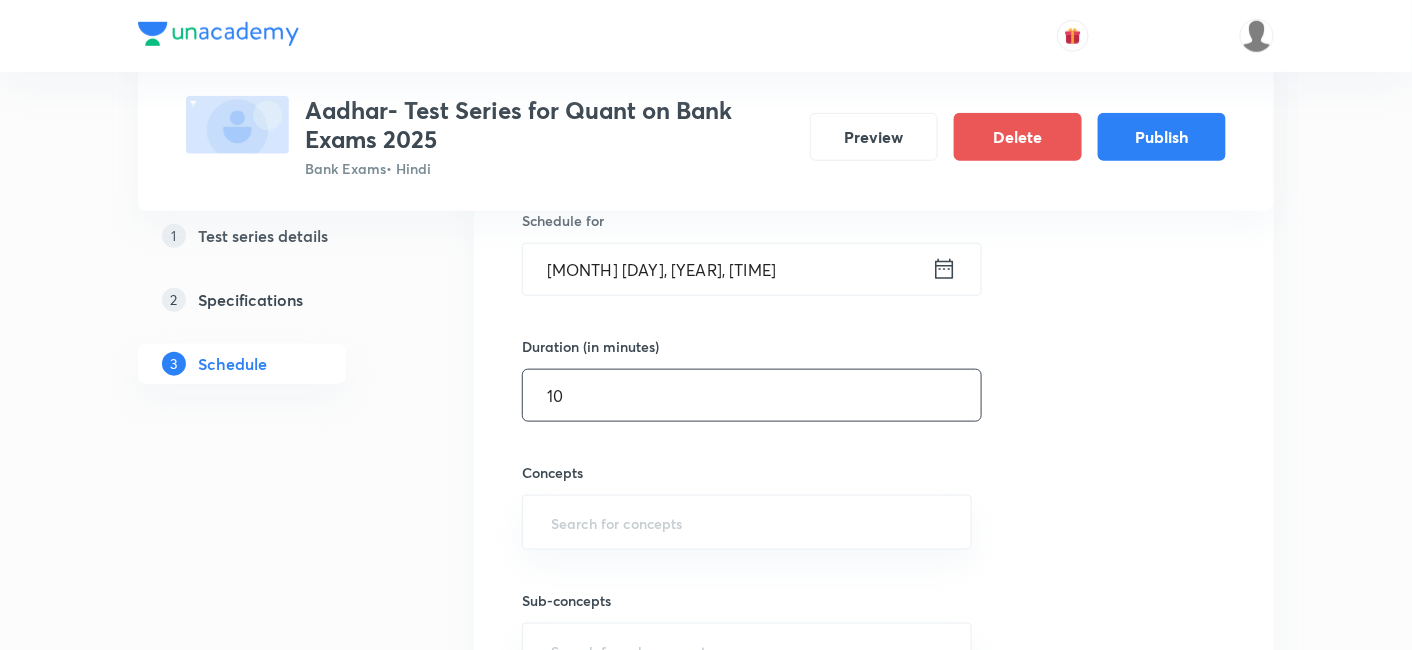 scroll, scrollTop: 542, scrollLeft: 0, axis: vertical 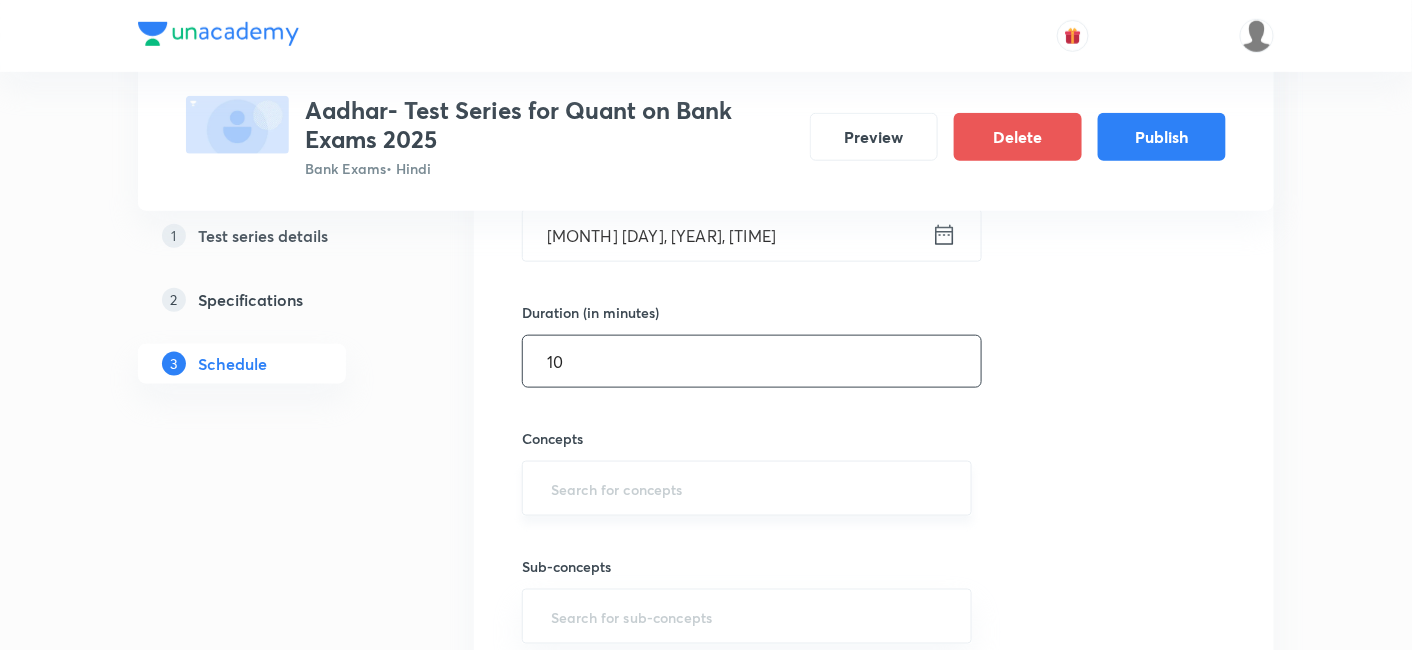 click on "​" at bounding box center [747, 488] 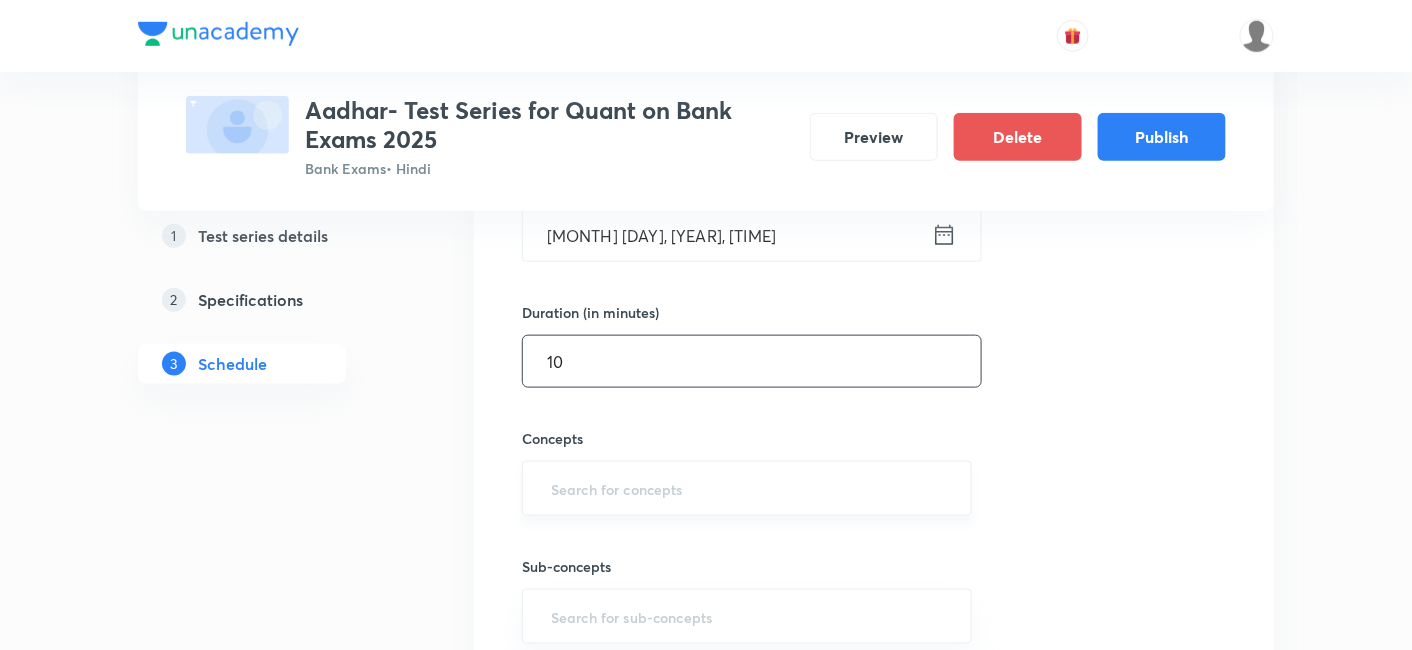 type on "10" 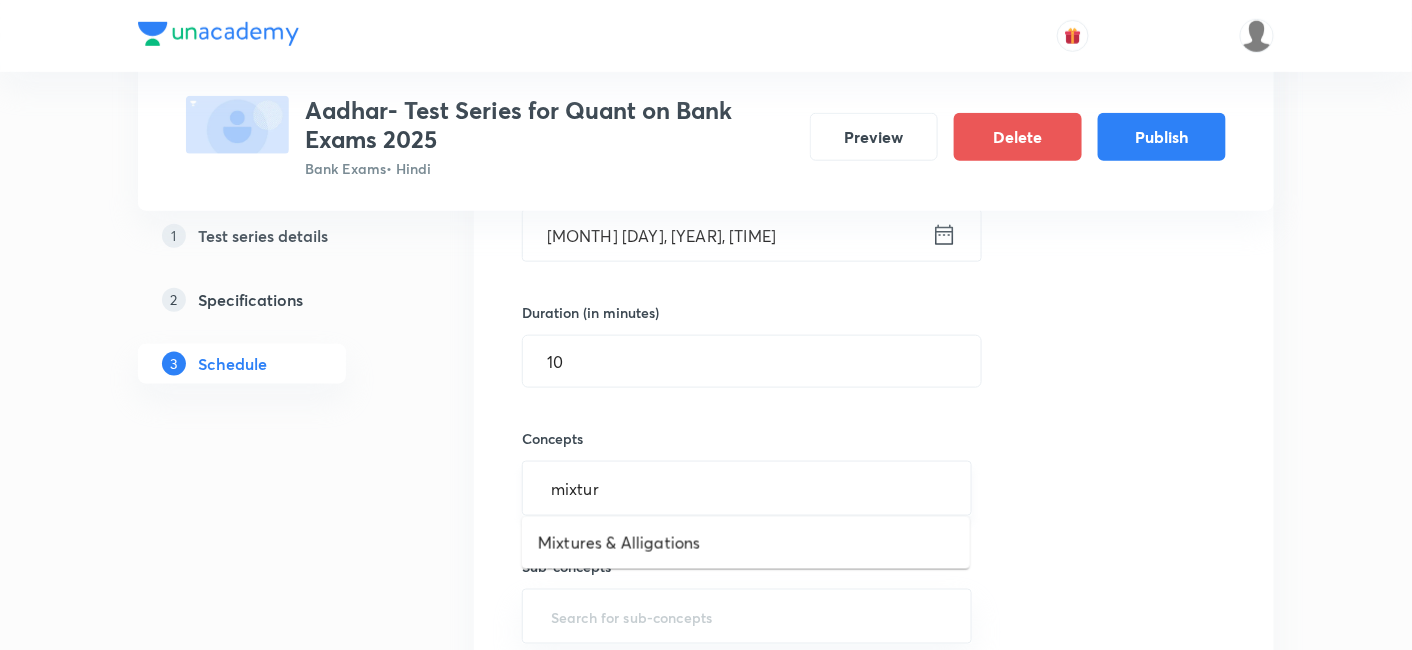 type on "mixture" 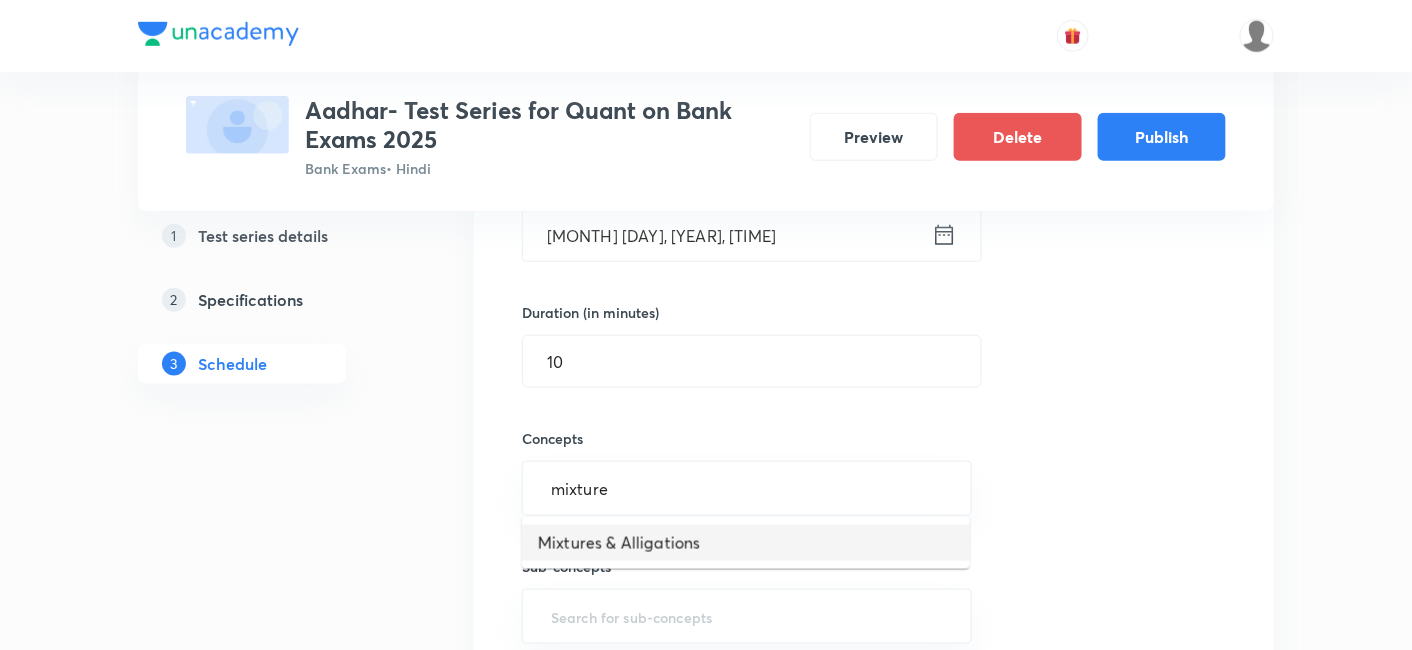 click on "Mixtures & Alligations" at bounding box center (746, 543) 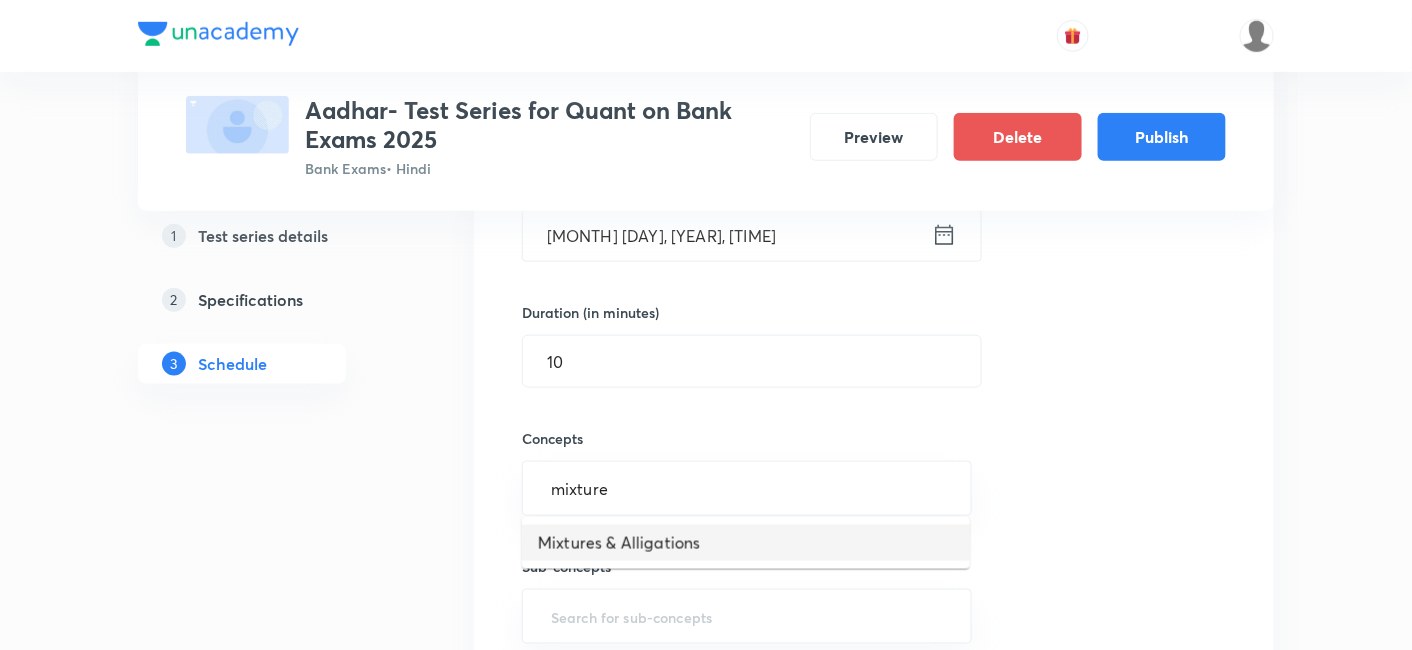 type 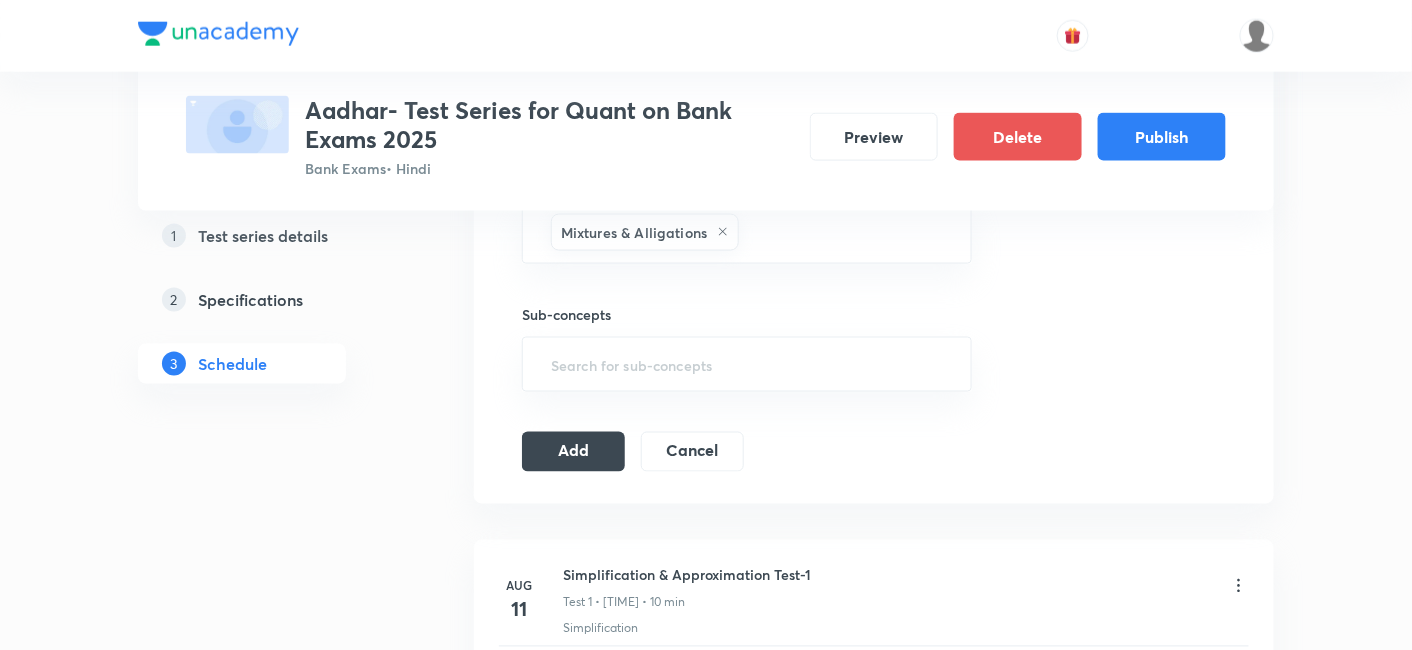 scroll, scrollTop: 803, scrollLeft: 0, axis: vertical 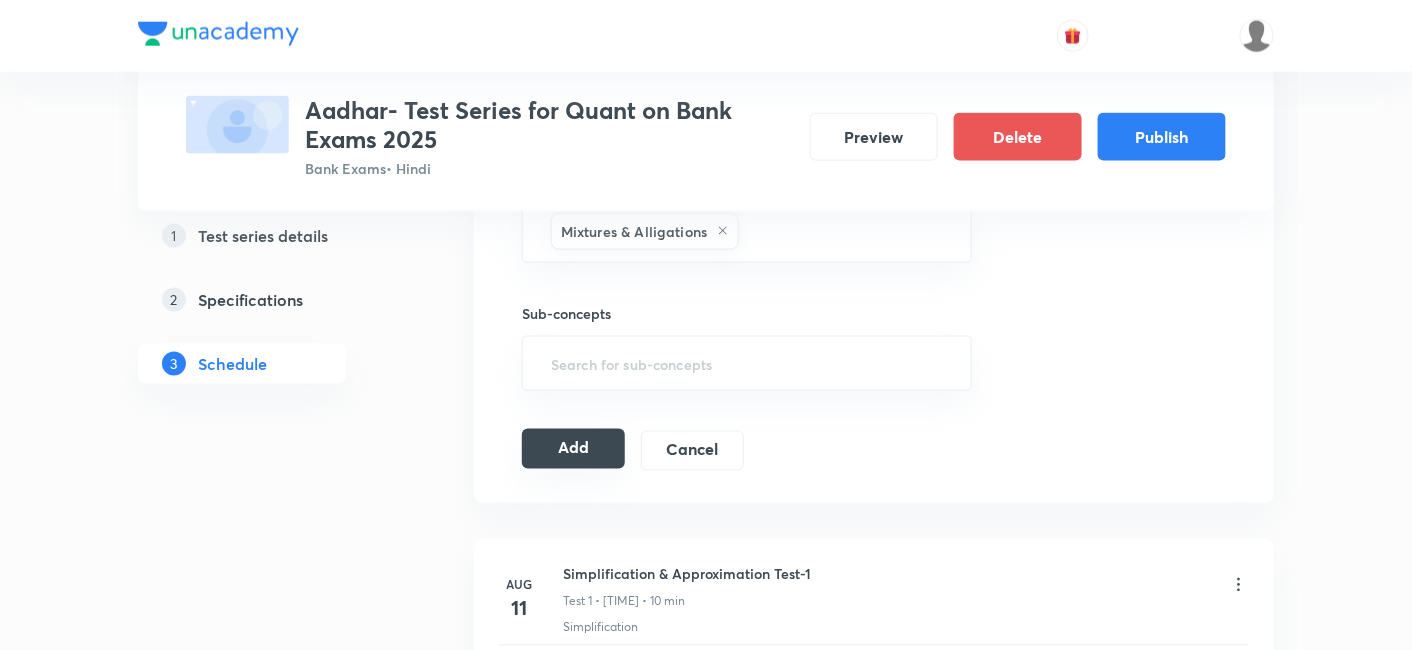 click on "Add" at bounding box center [573, 449] 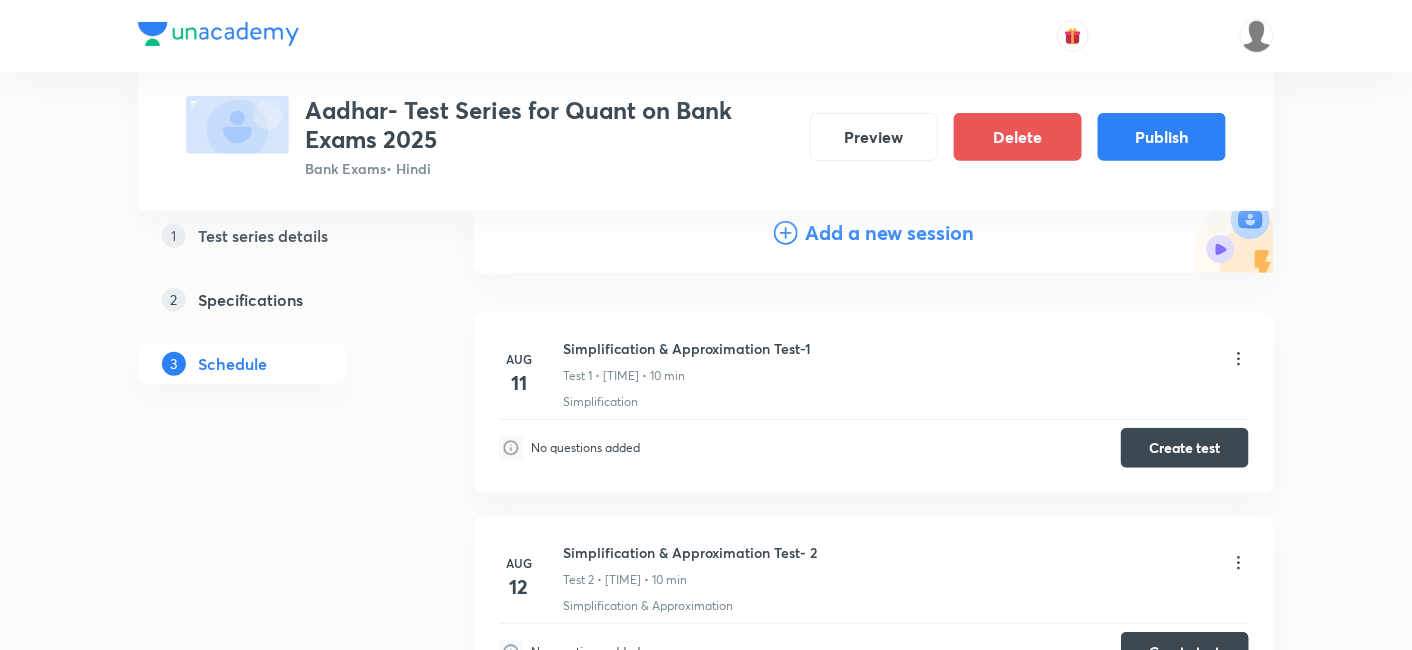 scroll, scrollTop: 233, scrollLeft: 0, axis: vertical 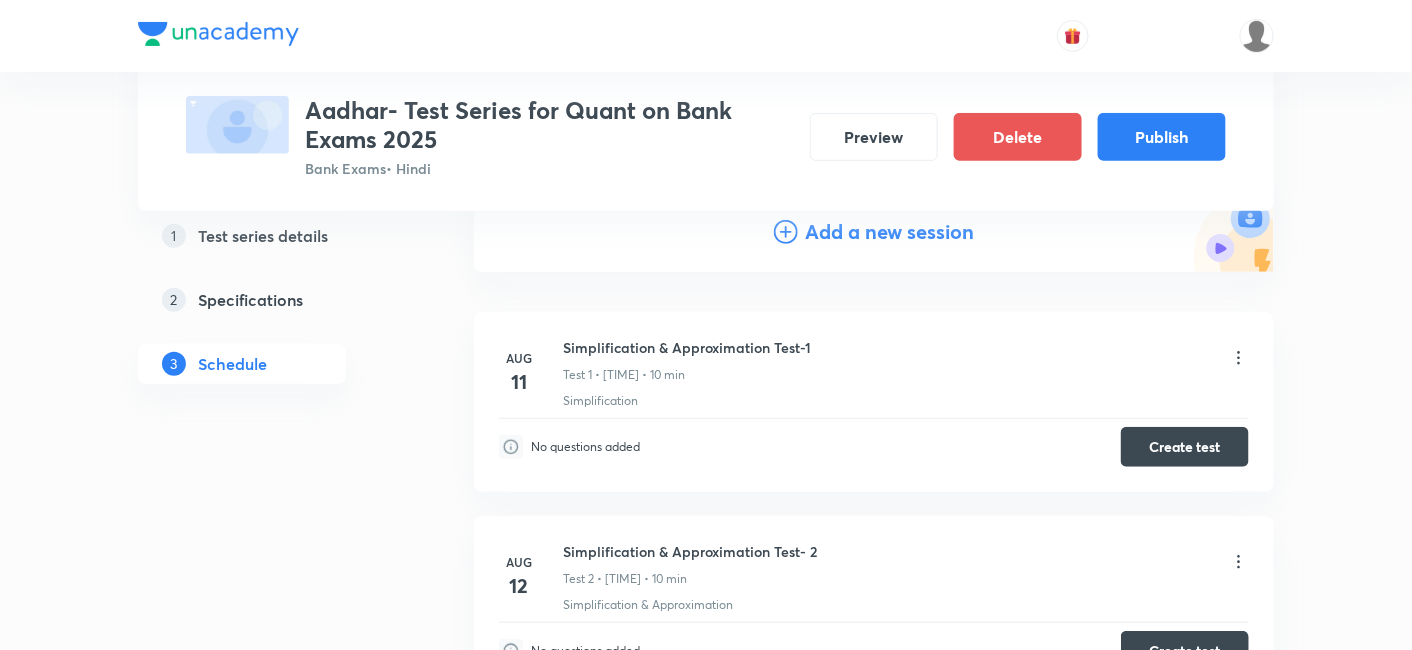 click on "Add a new session" at bounding box center (890, 232) 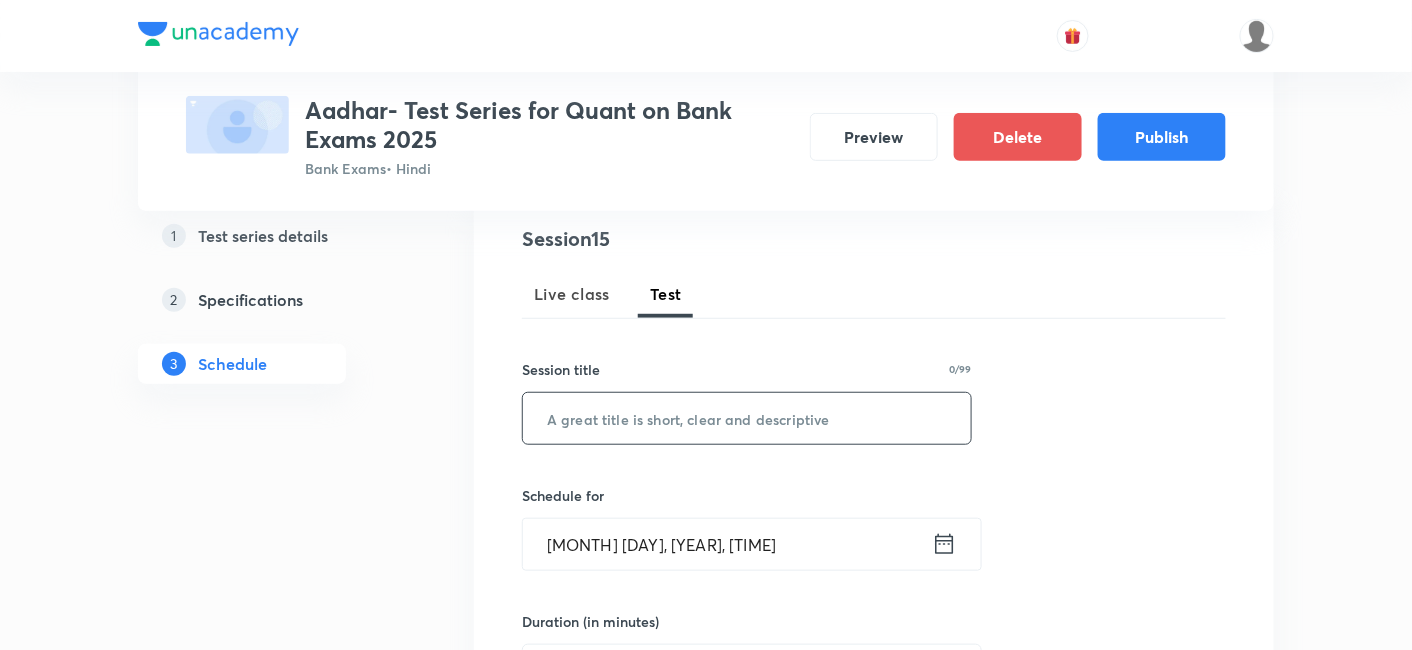 click at bounding box center [747, 418] 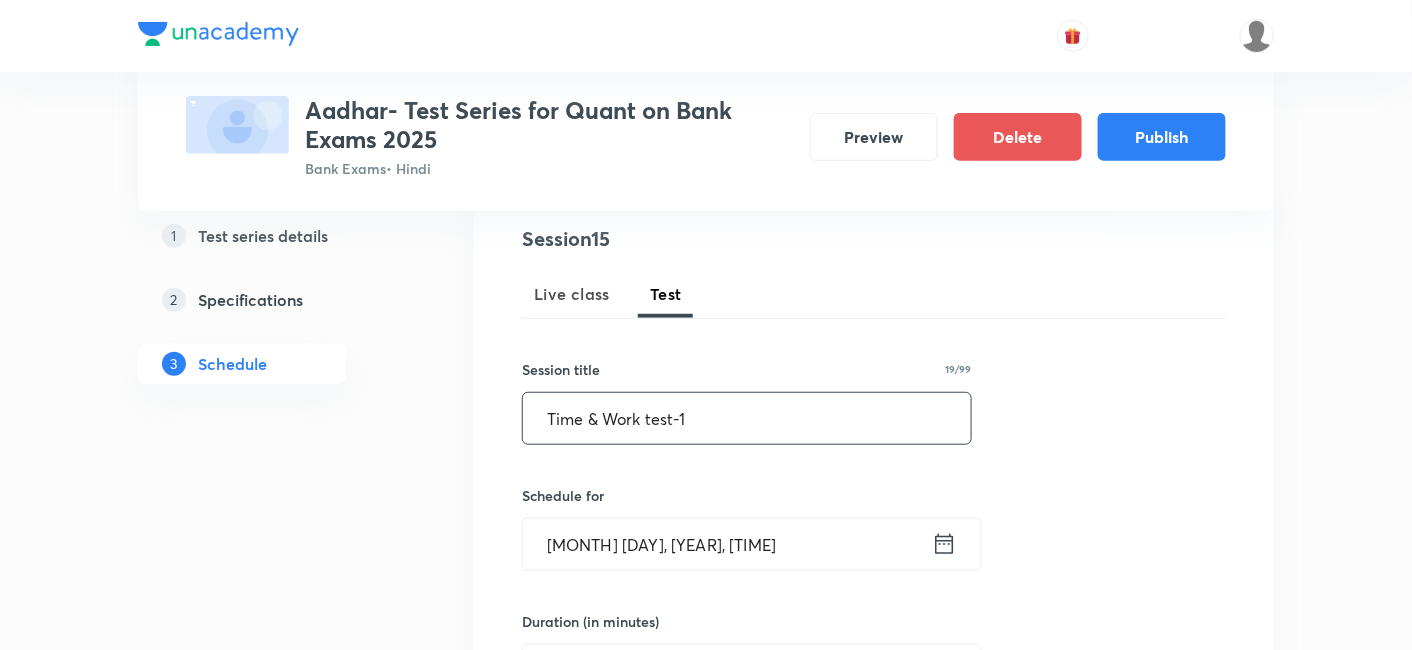 type on "Time & Work test-1" 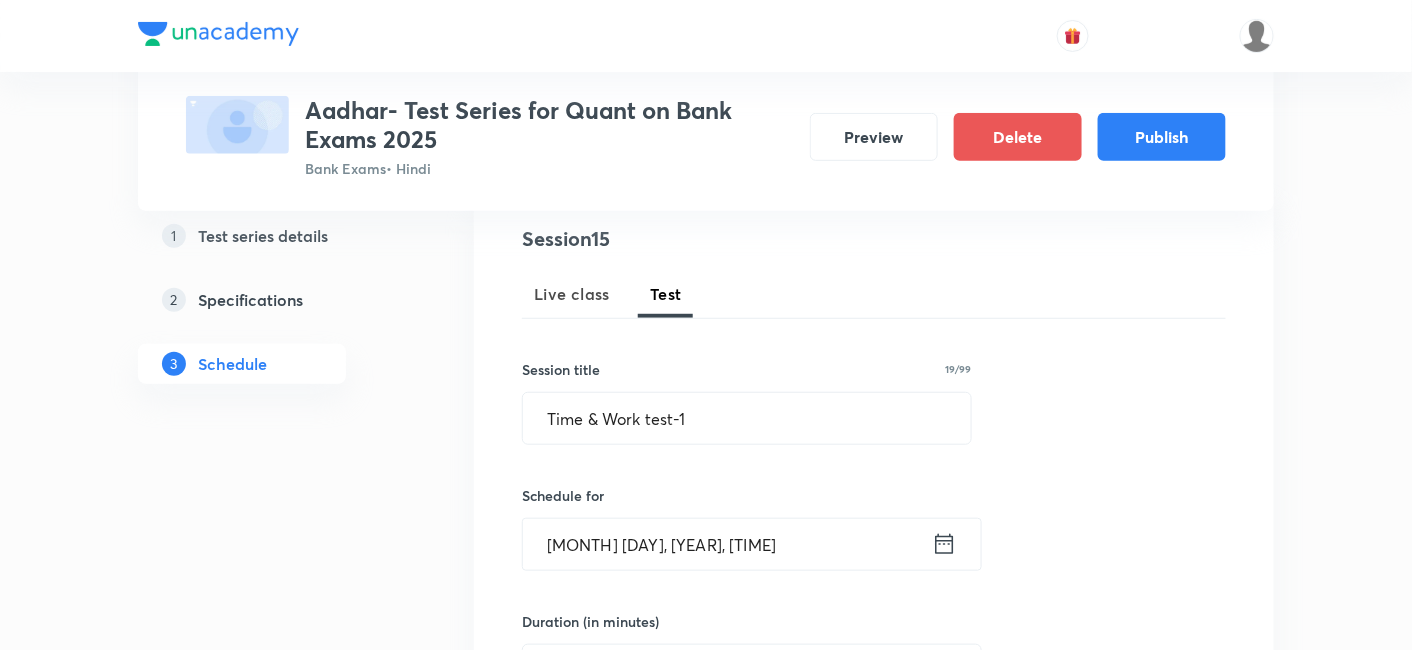 click 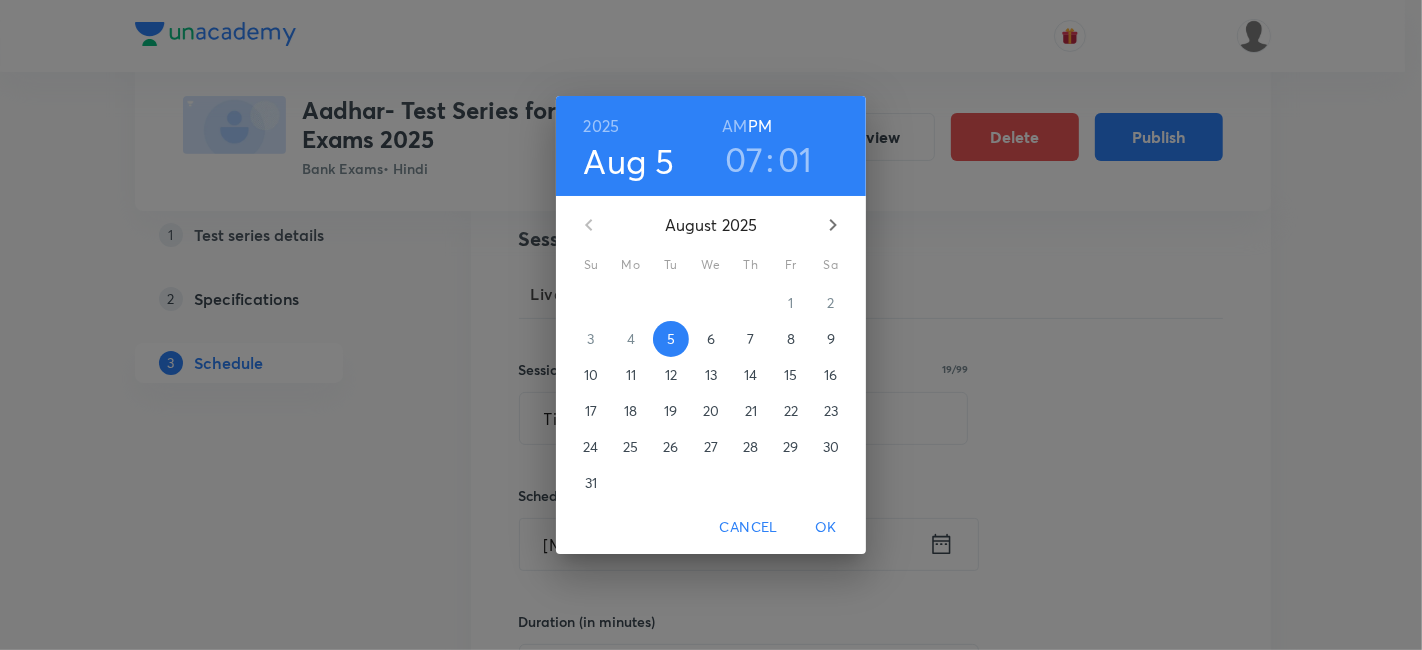 click on "29" at bounding box center [791, 447] 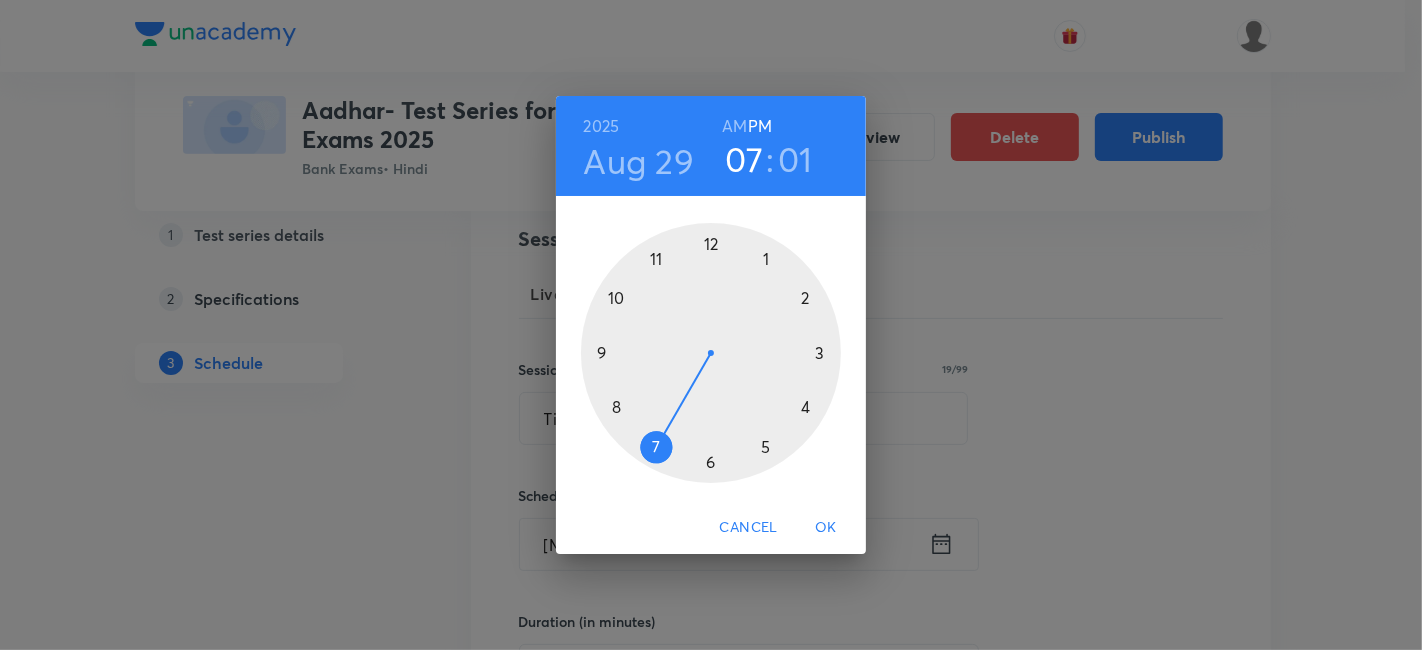 click at bounding box center (711, 353) 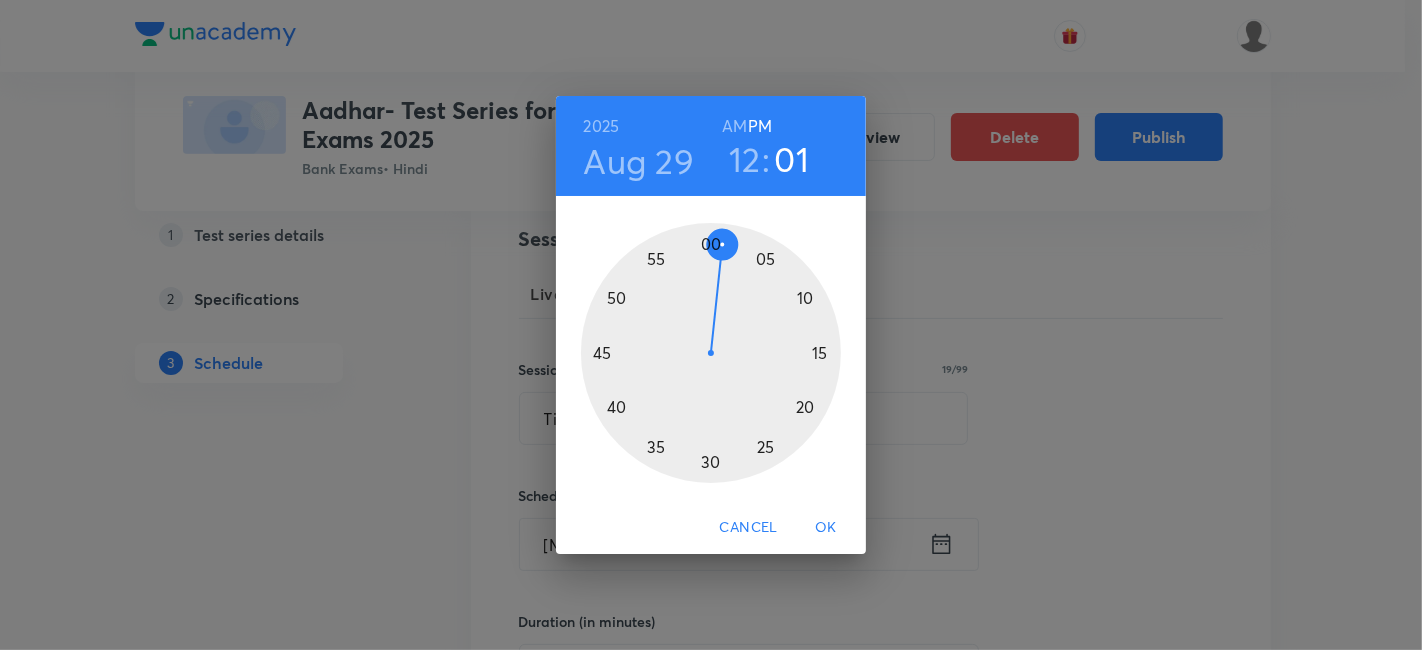 click at bounding box center (711, 353) 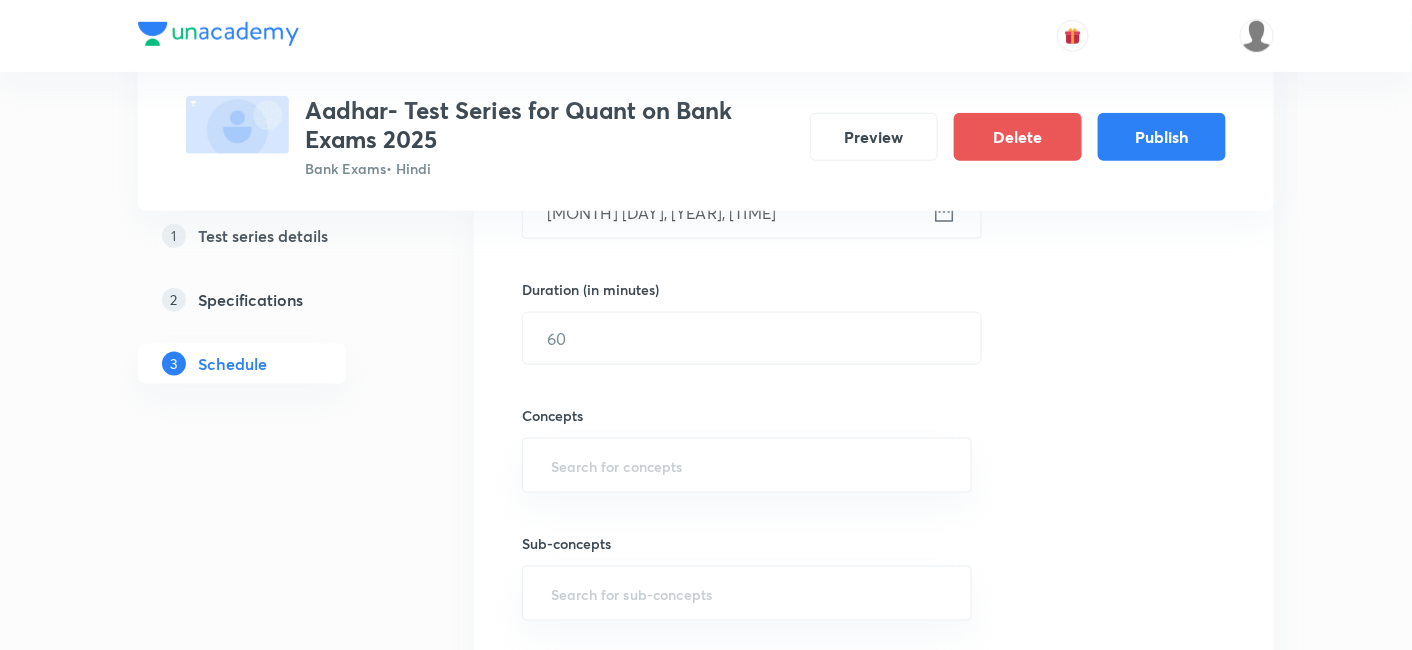 scroll, scrollTop: 568, scrollLeft: 0, axis: vertical 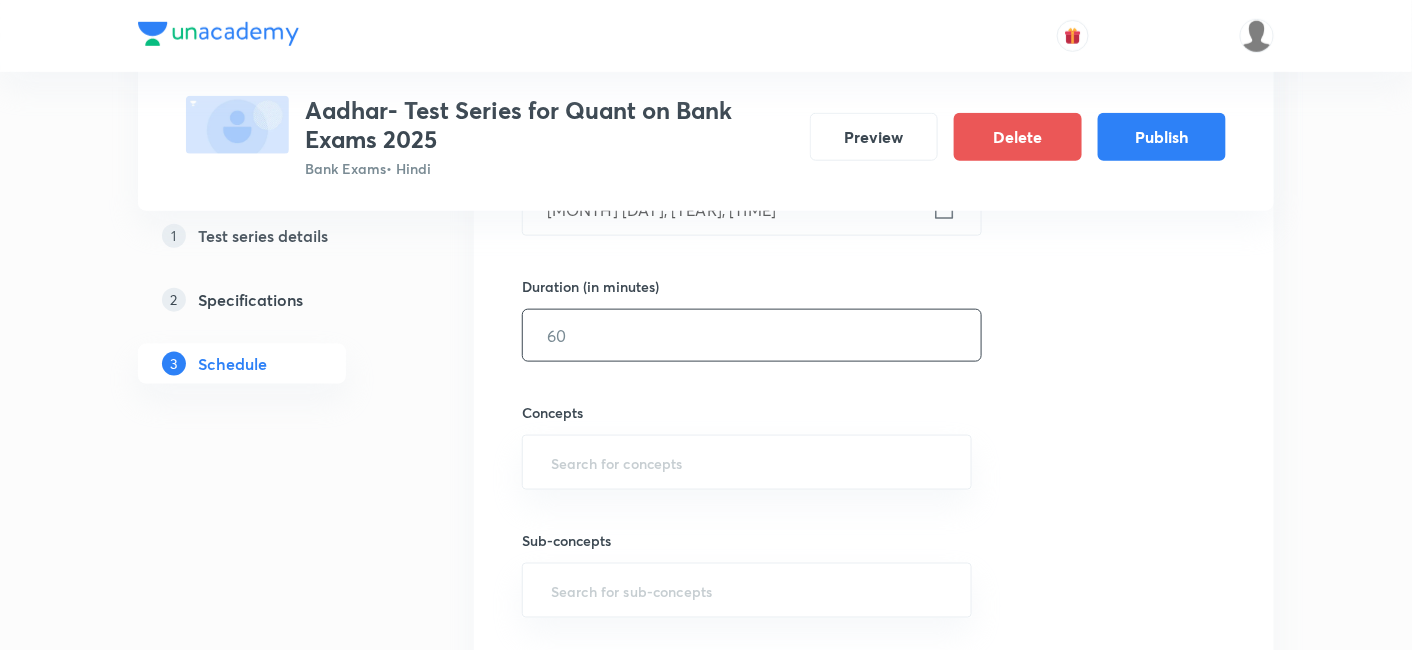 click at bounding box center (752, 335) 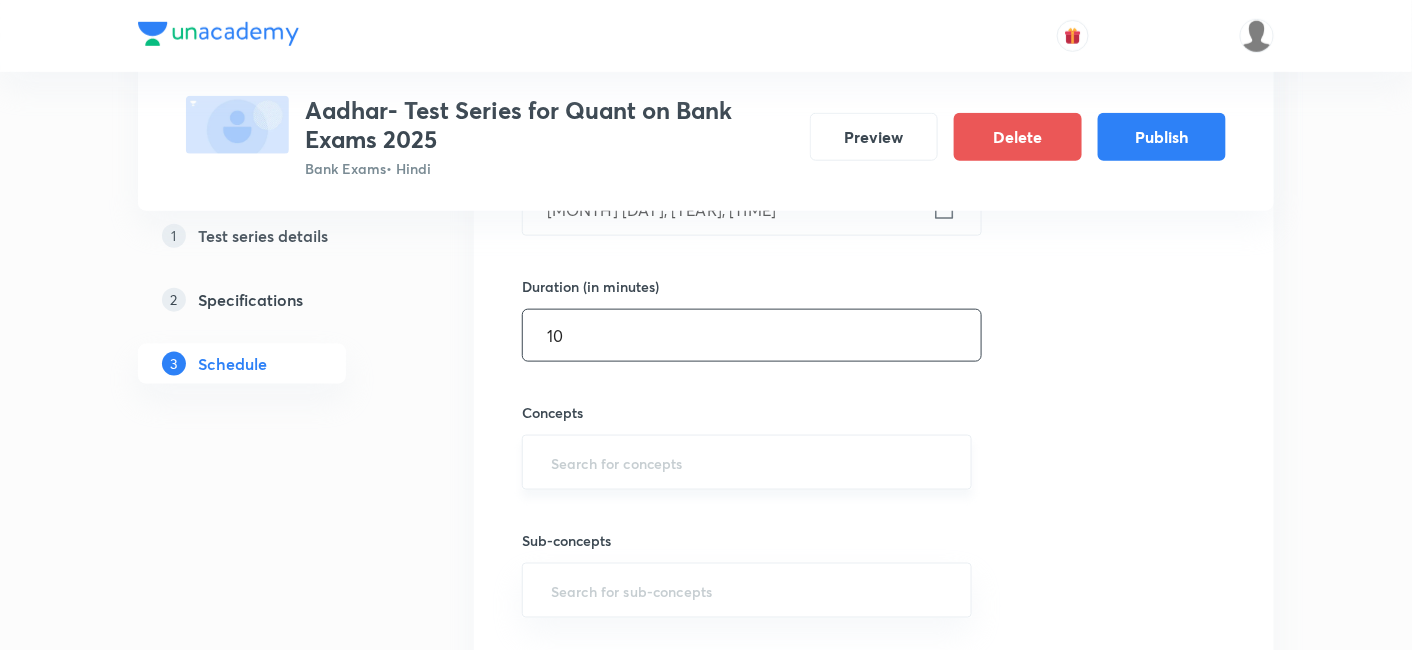type on "10" 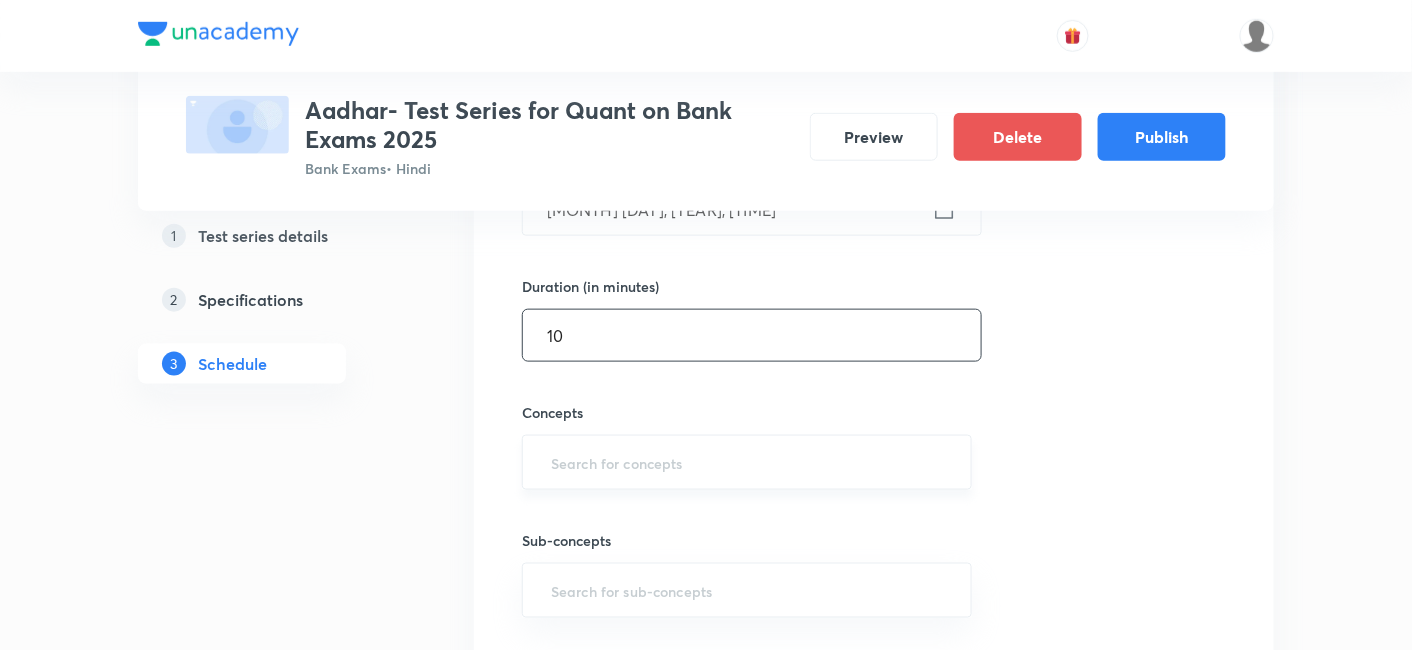 click at bounding box center (747, 462) 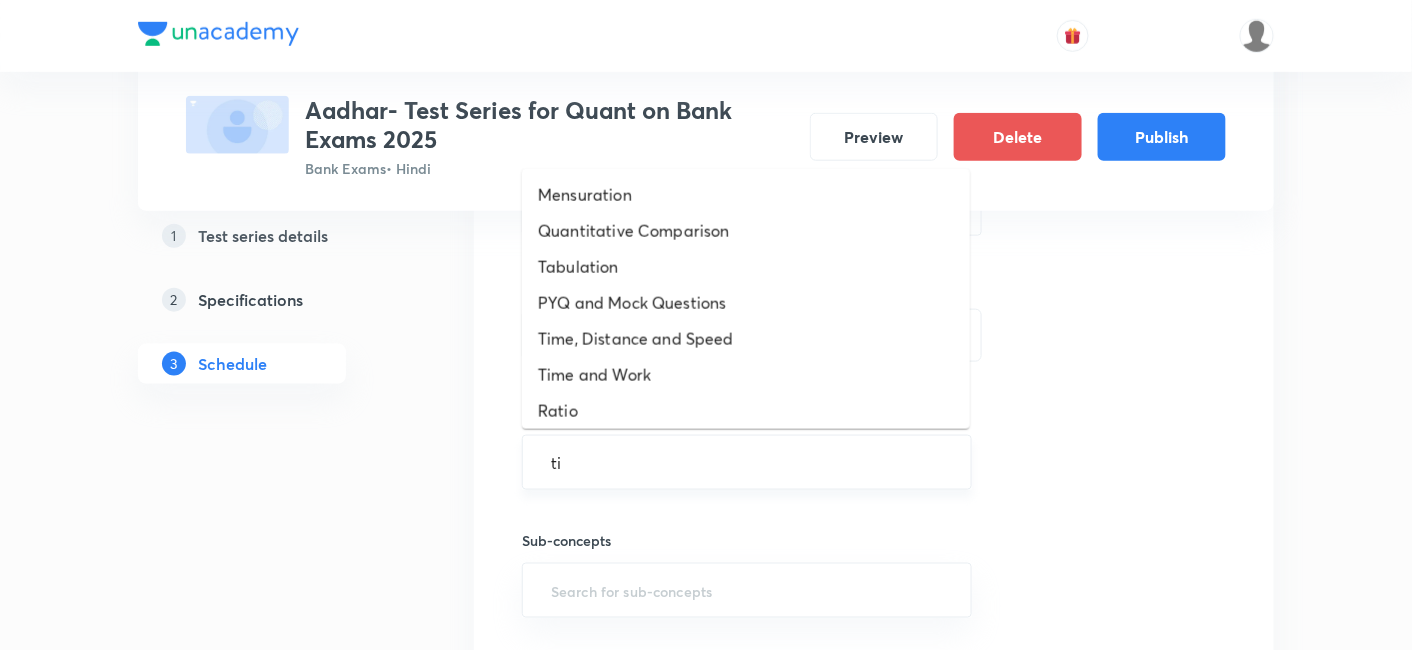 type on "tim" 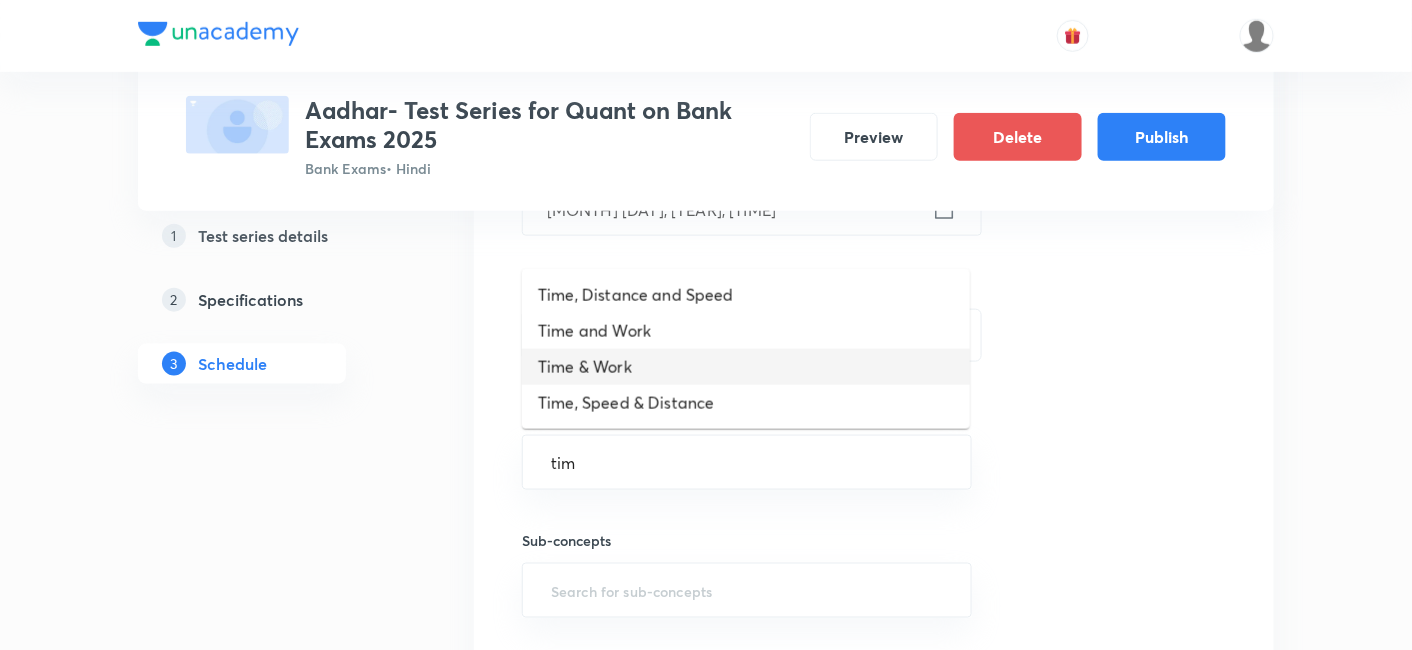 click on "Time & Work" at bounding box center (746, 367) 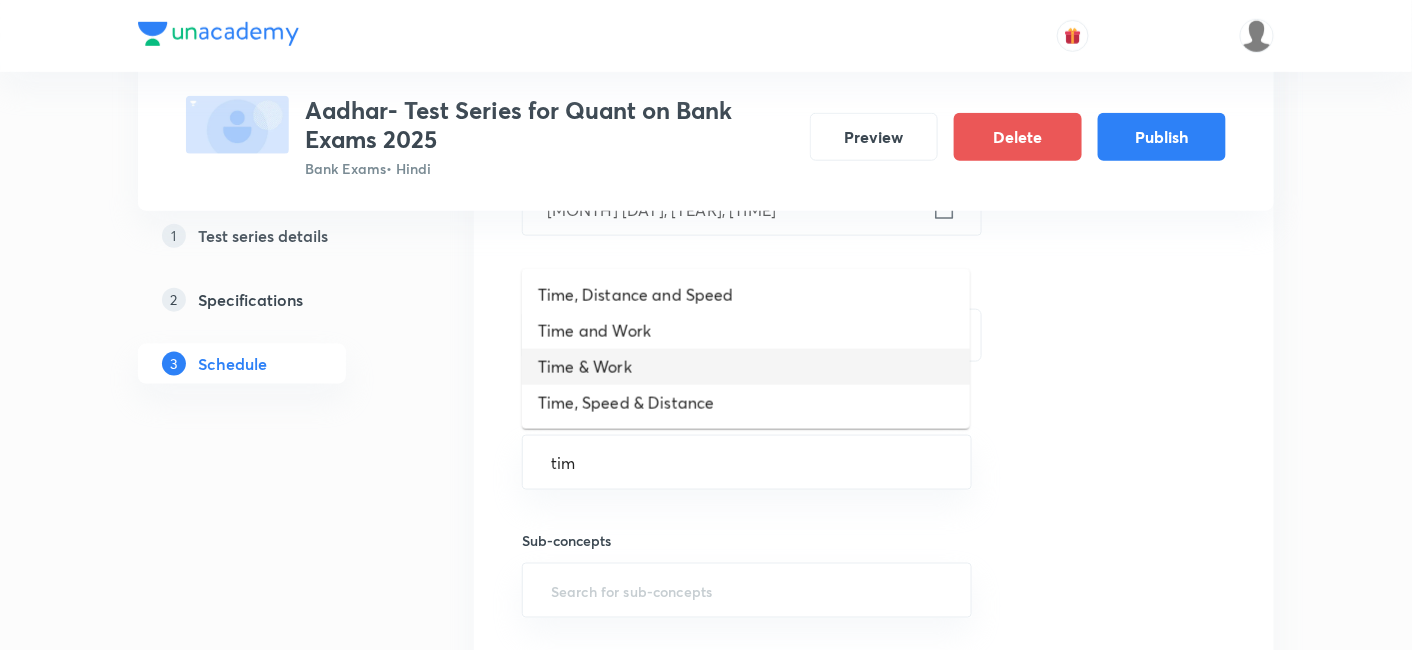 type 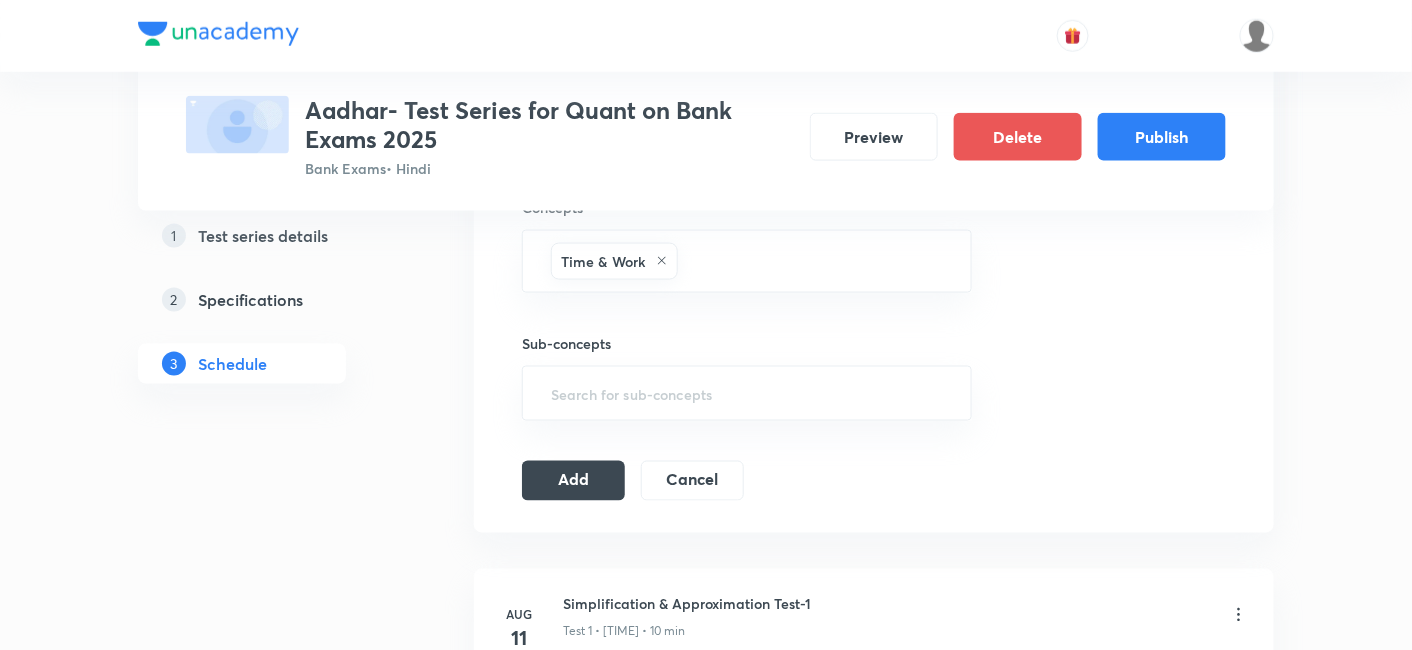 scroll, scrollTop: 805, scrollLeft: 0, axis: vertical 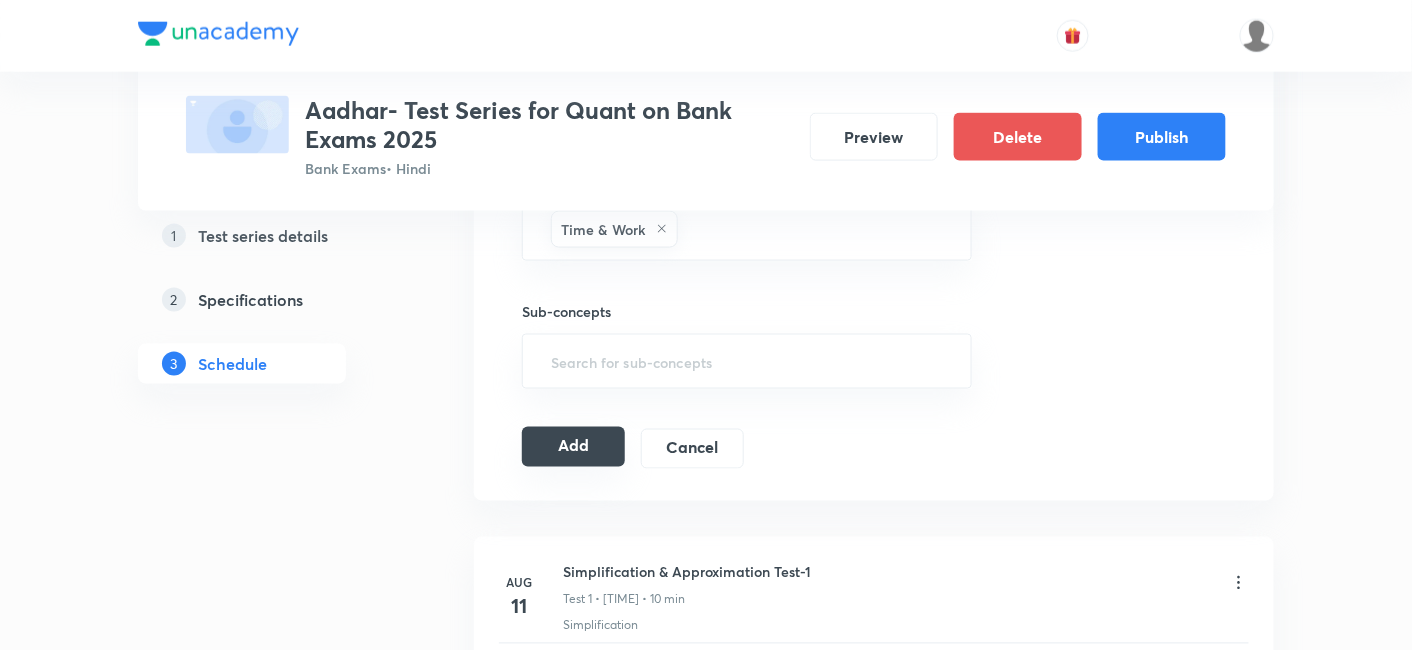 click on "Add" at bounding box center [573, 447] 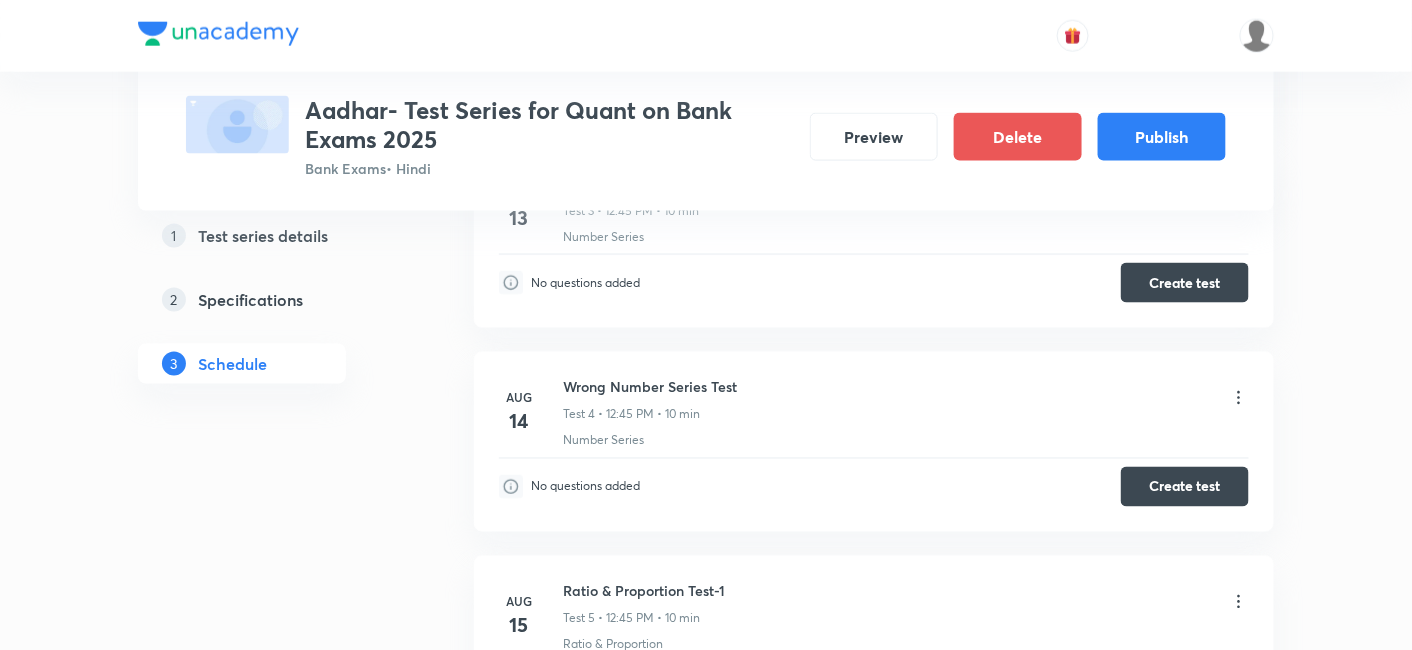 scroll, scrollTop: 0, scrollLeft: 0, axis: both 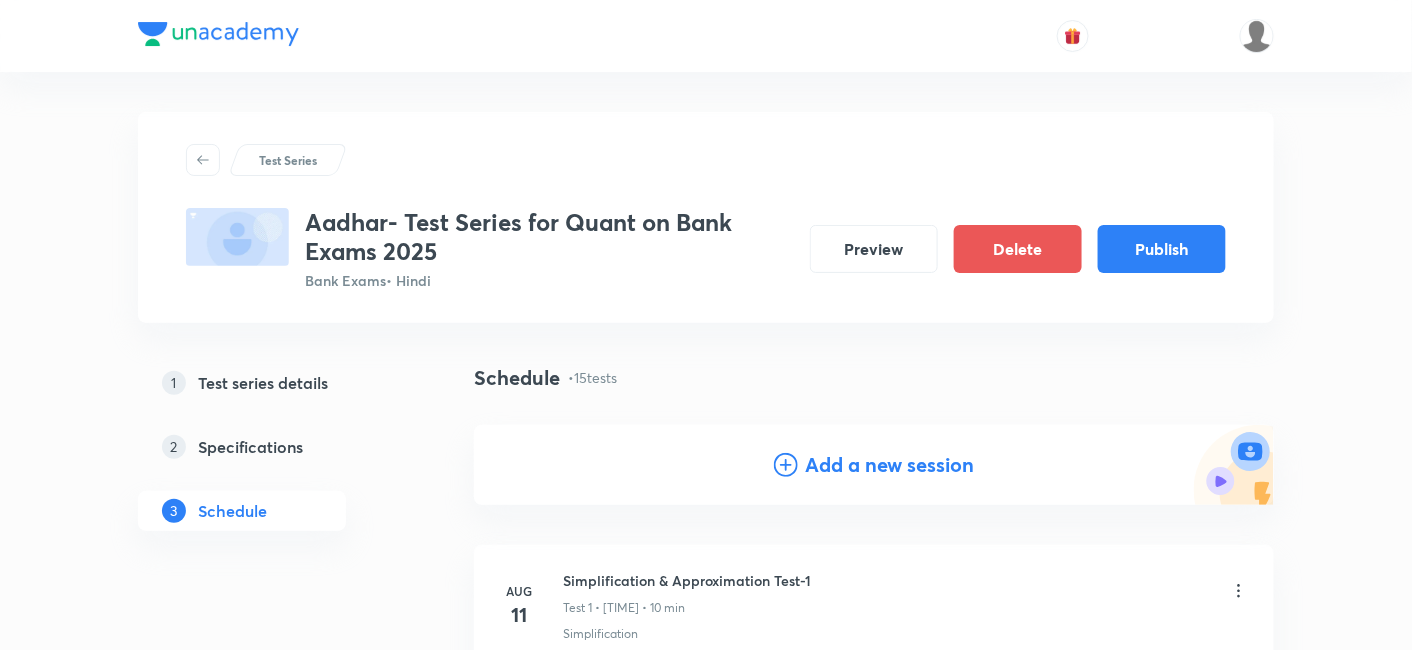click on "Add a new session" at bounding box center [890, 465] 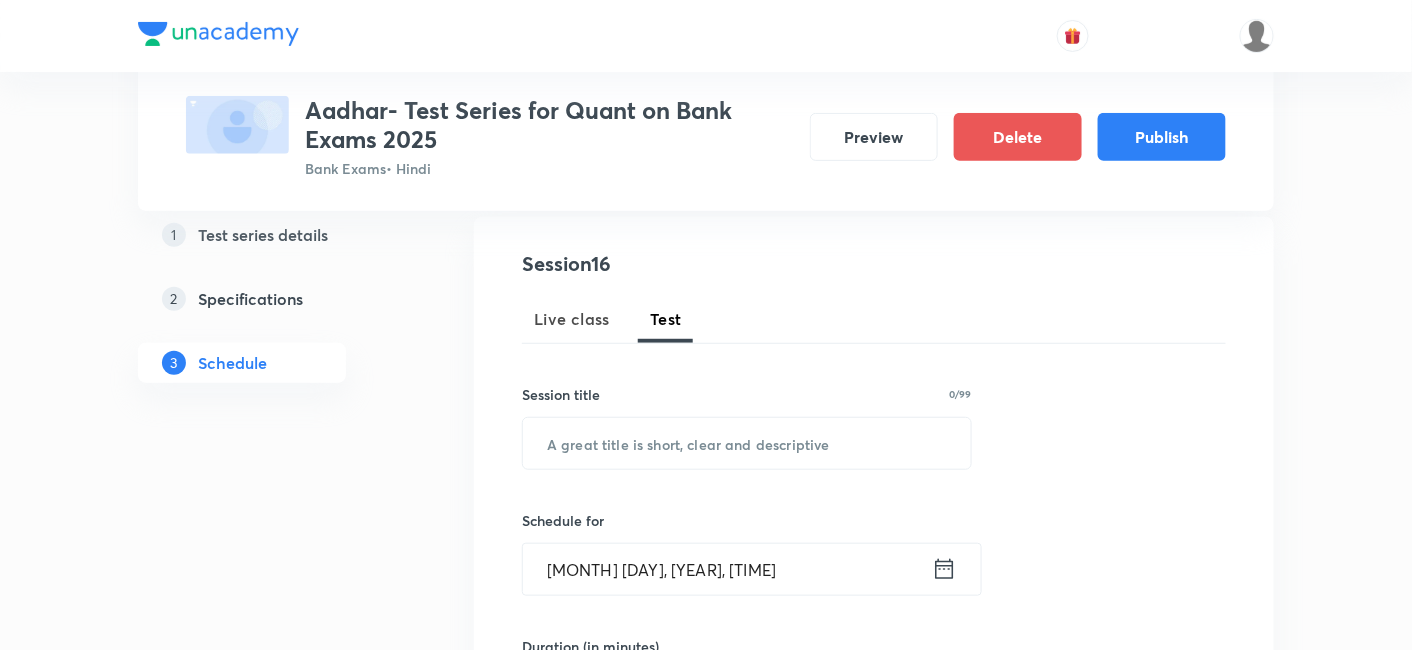 scroll, scrollTop: 208, scrollLeft: 0, axis: vertical 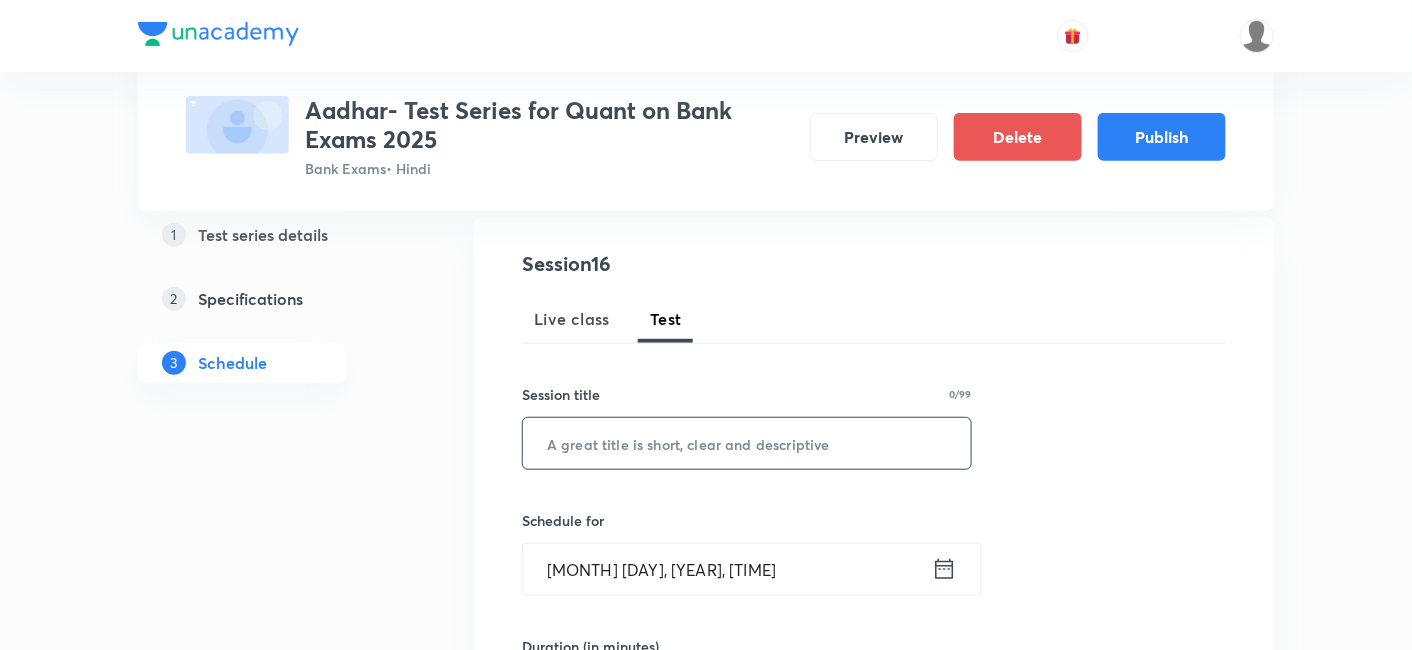 click at bounding box center [747, 443] 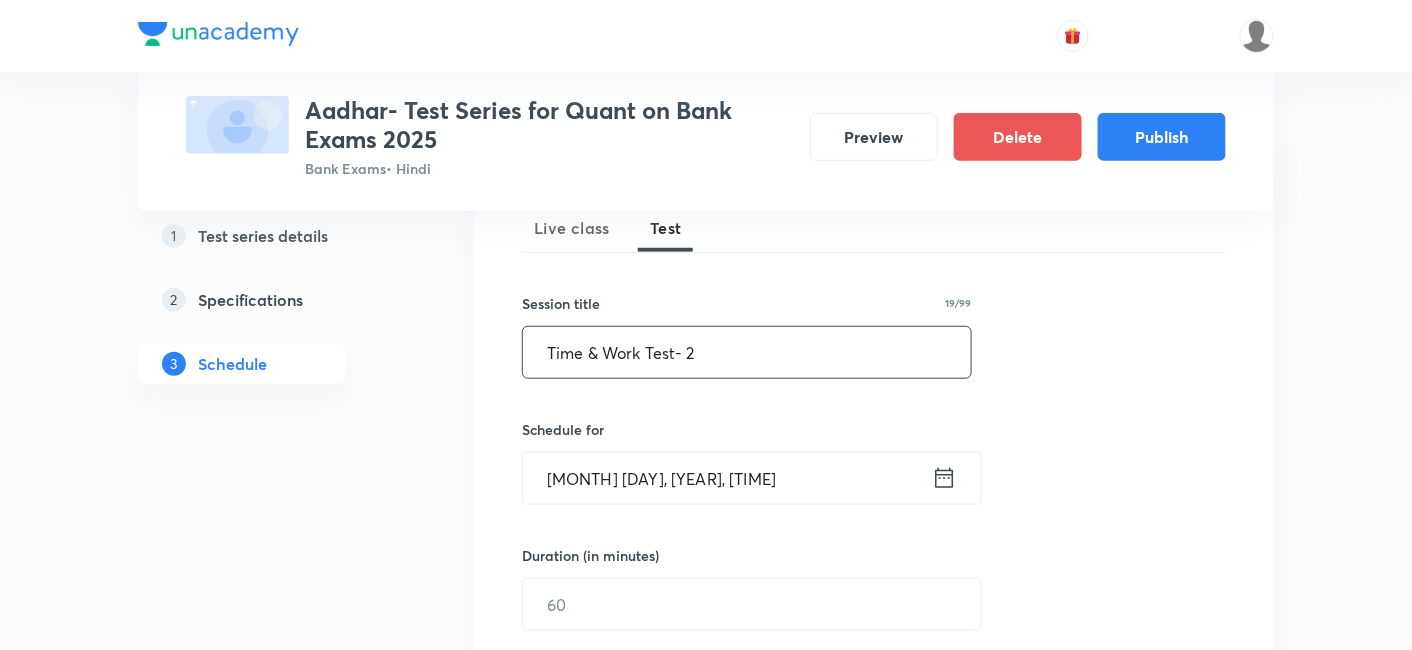 scroll, scrollTop: 300, scrollLeft: 0, axis: vertical 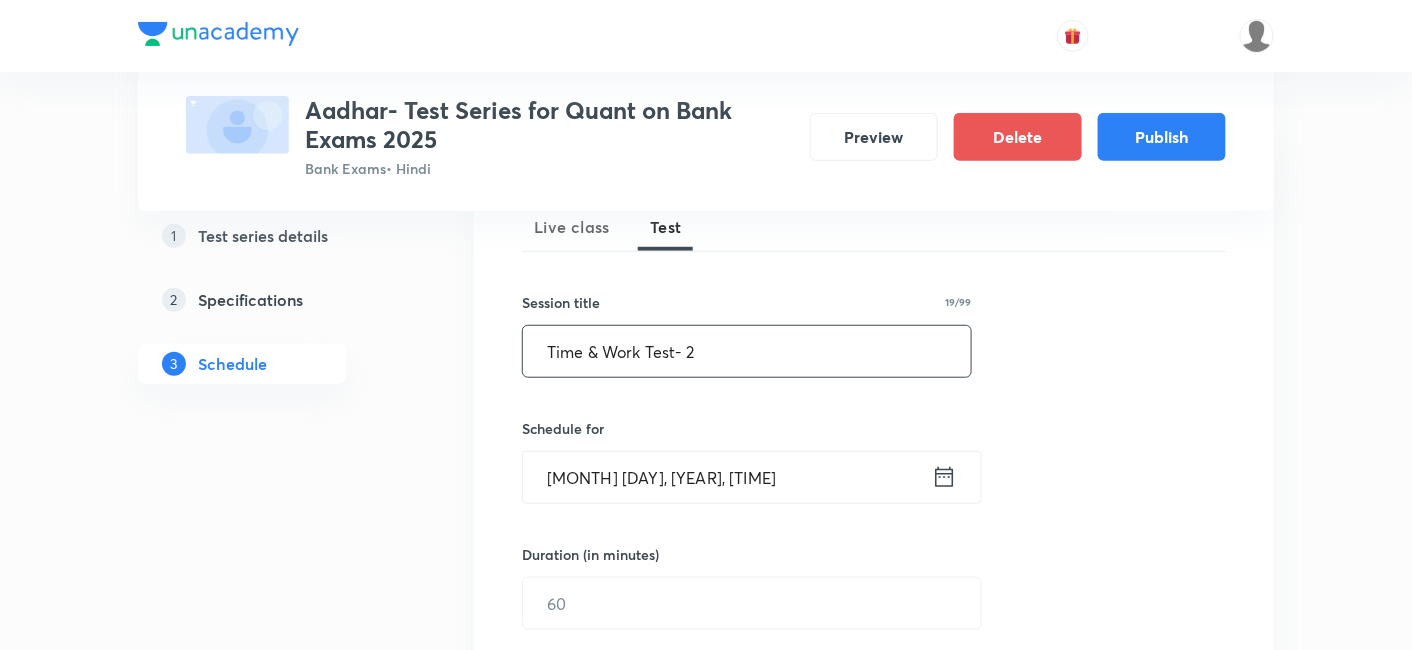 type on "Time & Work Test- 2" 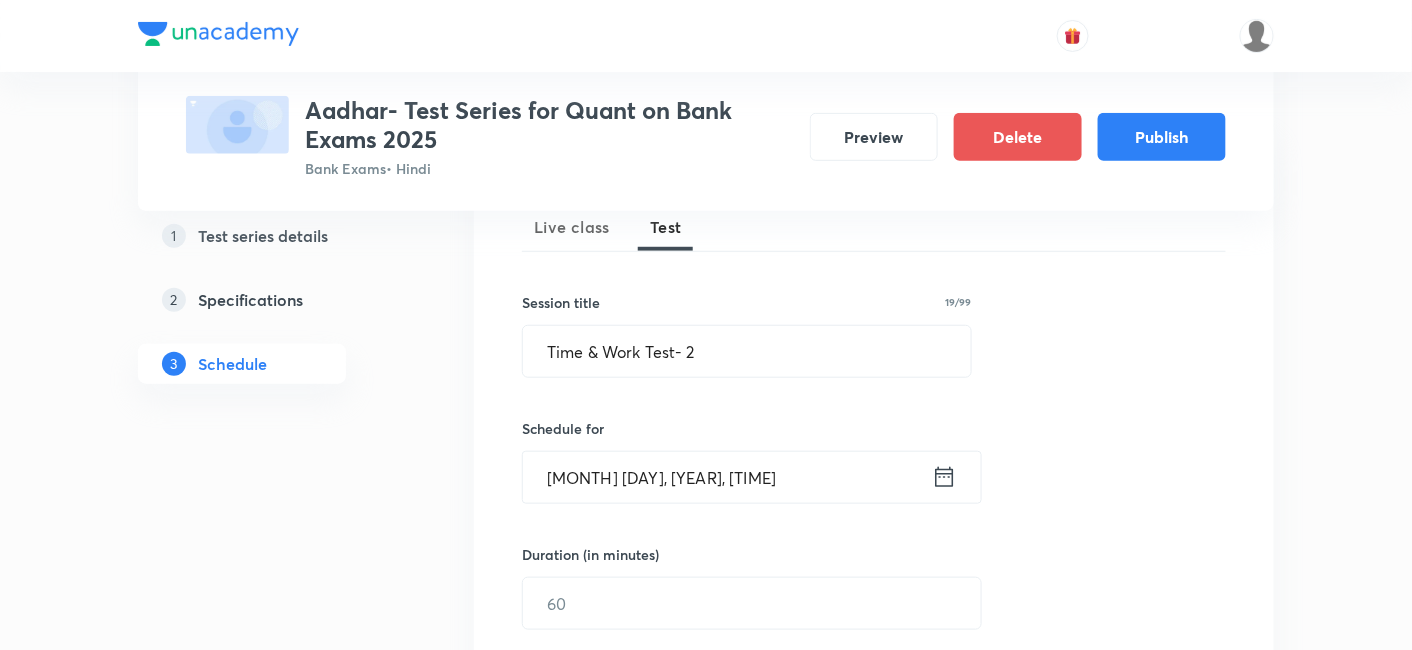 click 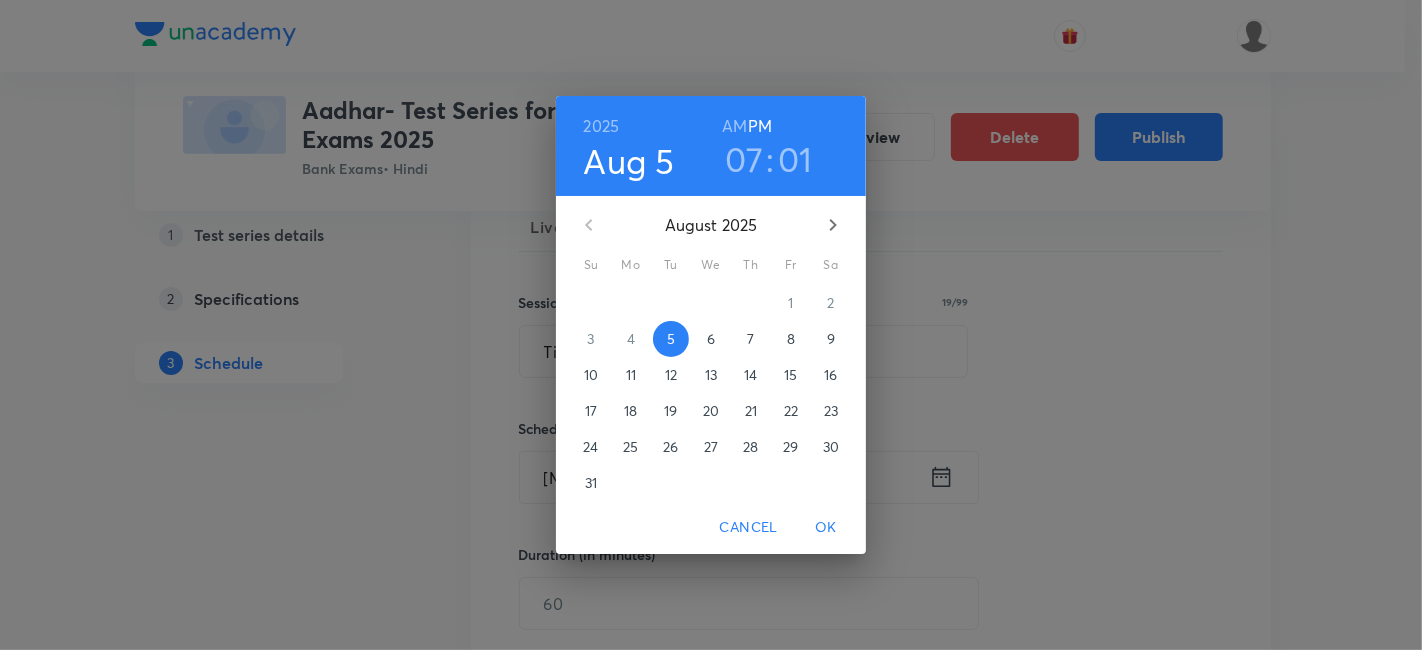 click 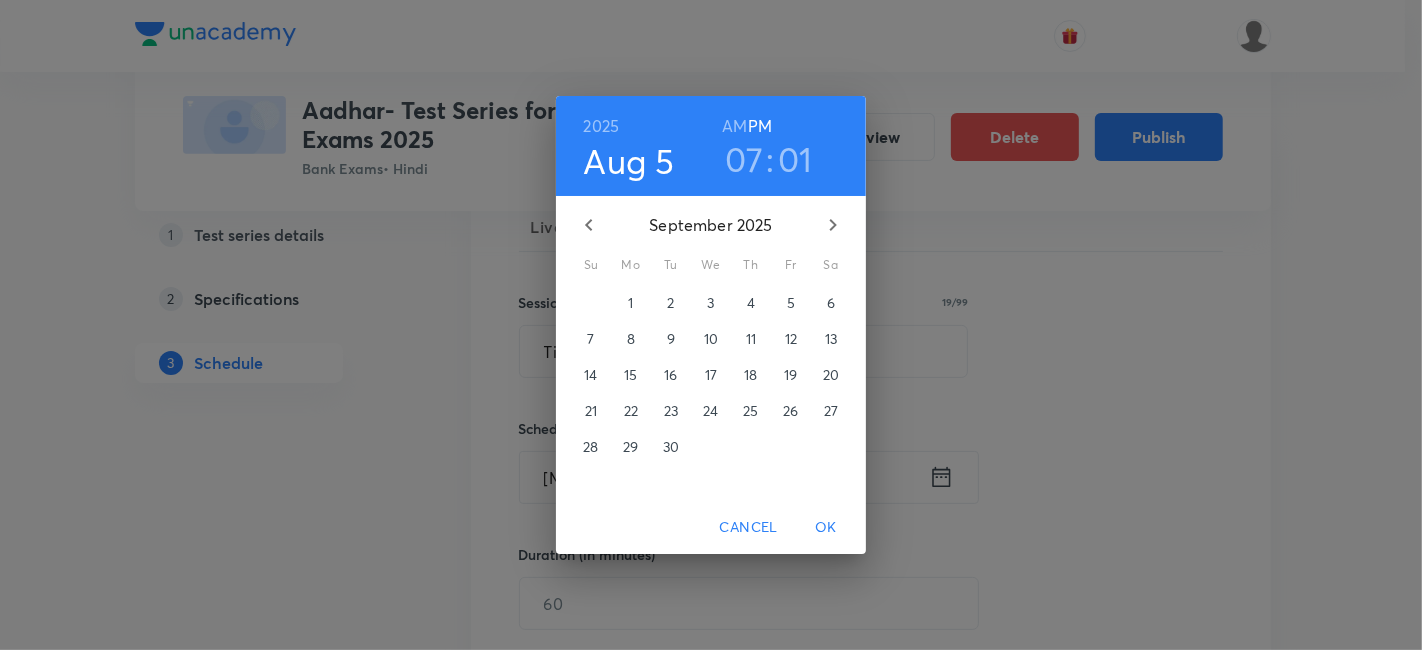 click on "1" at bounding box center [631, 303] 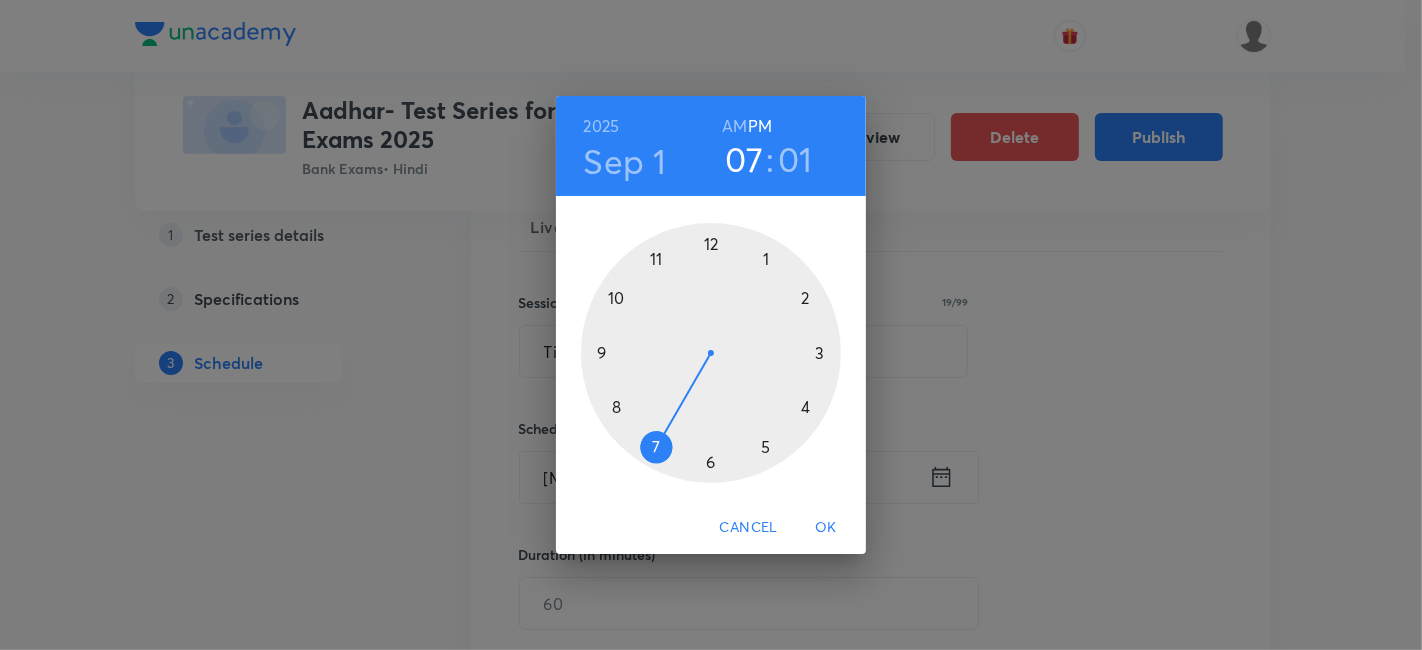 click at bounding box center (711, 353) 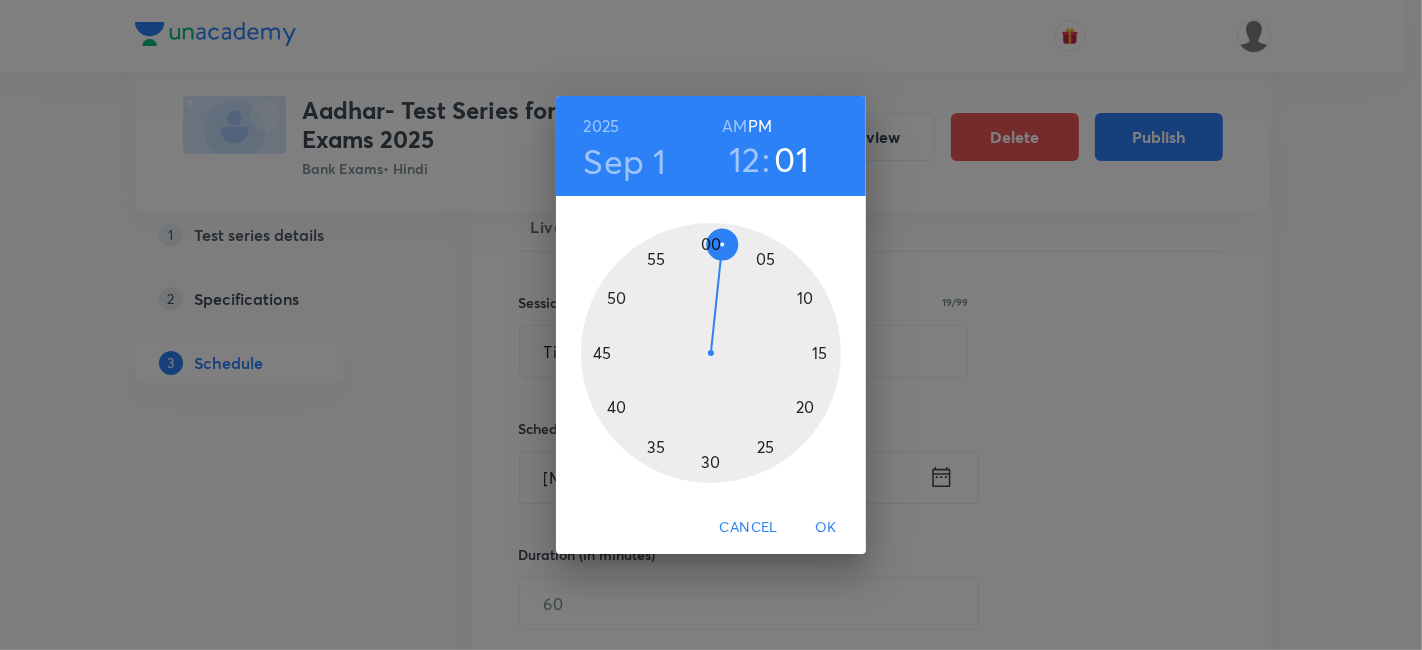 click at bounding box center (711, 353) 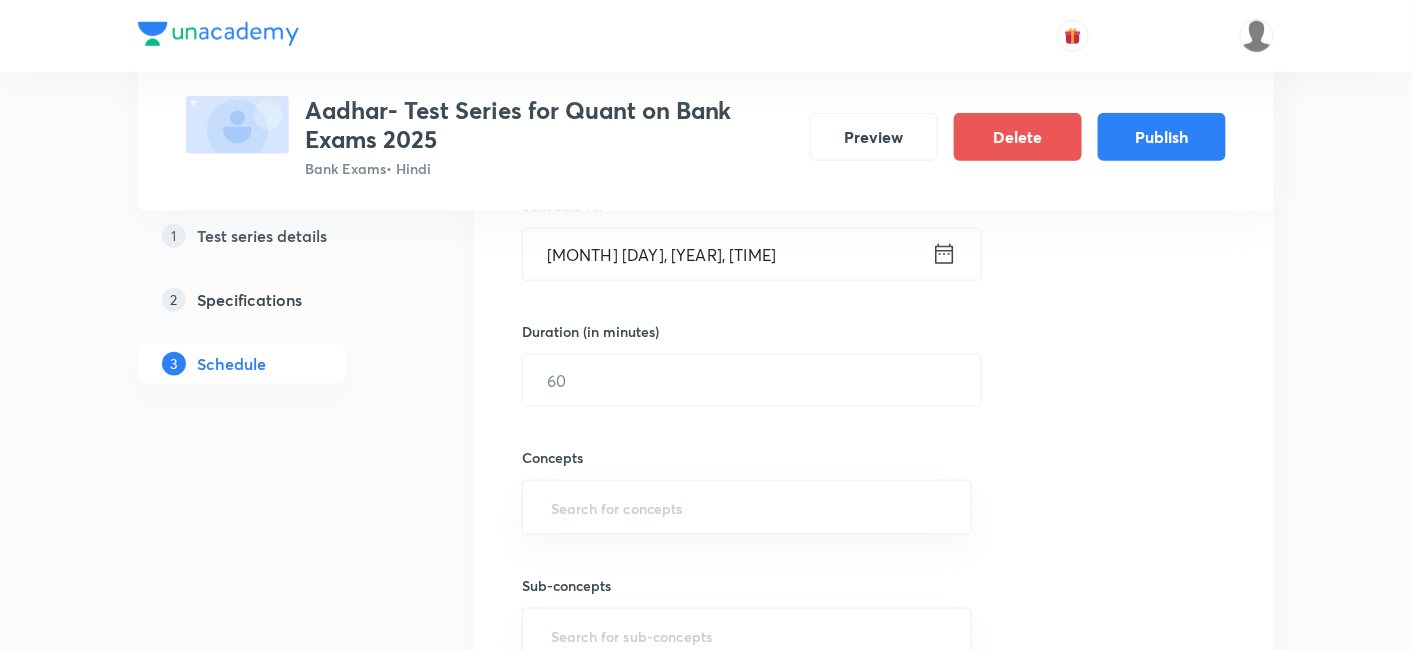 scroll, scrollTop: 524, scrollLeft: 0, axis: vertical 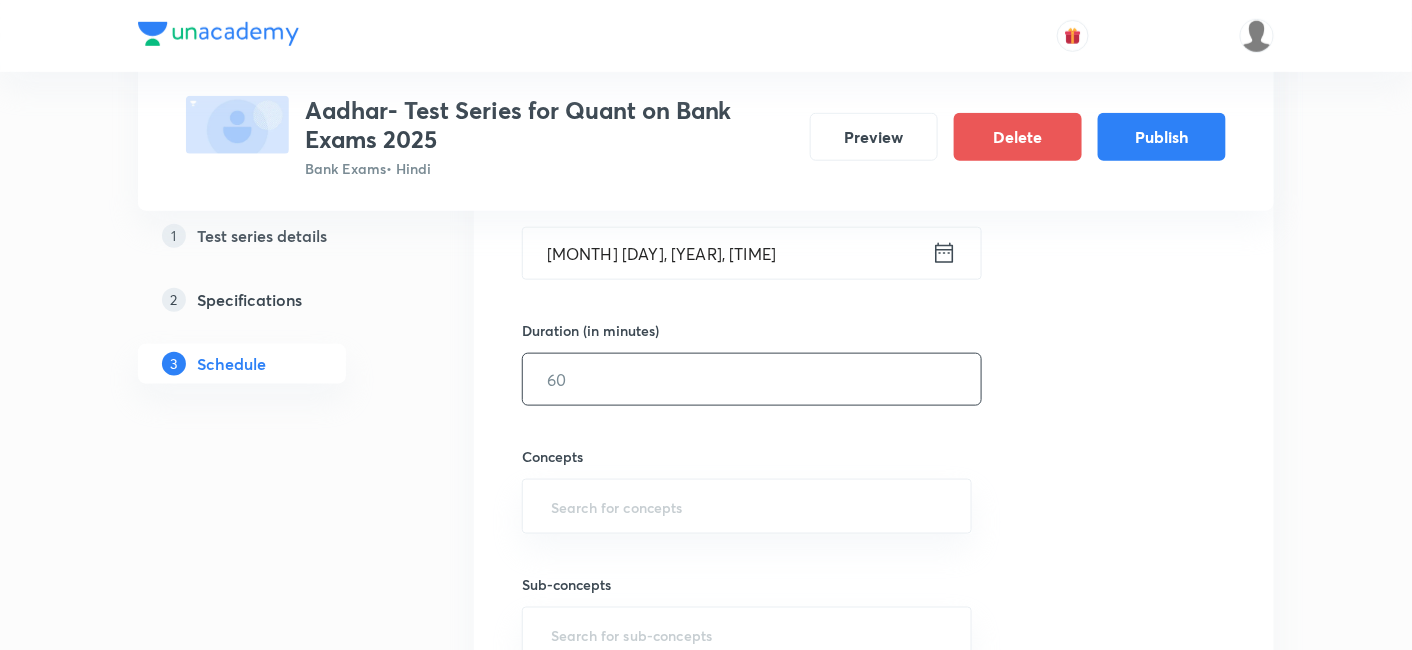 click at bounding box center [752, 379] 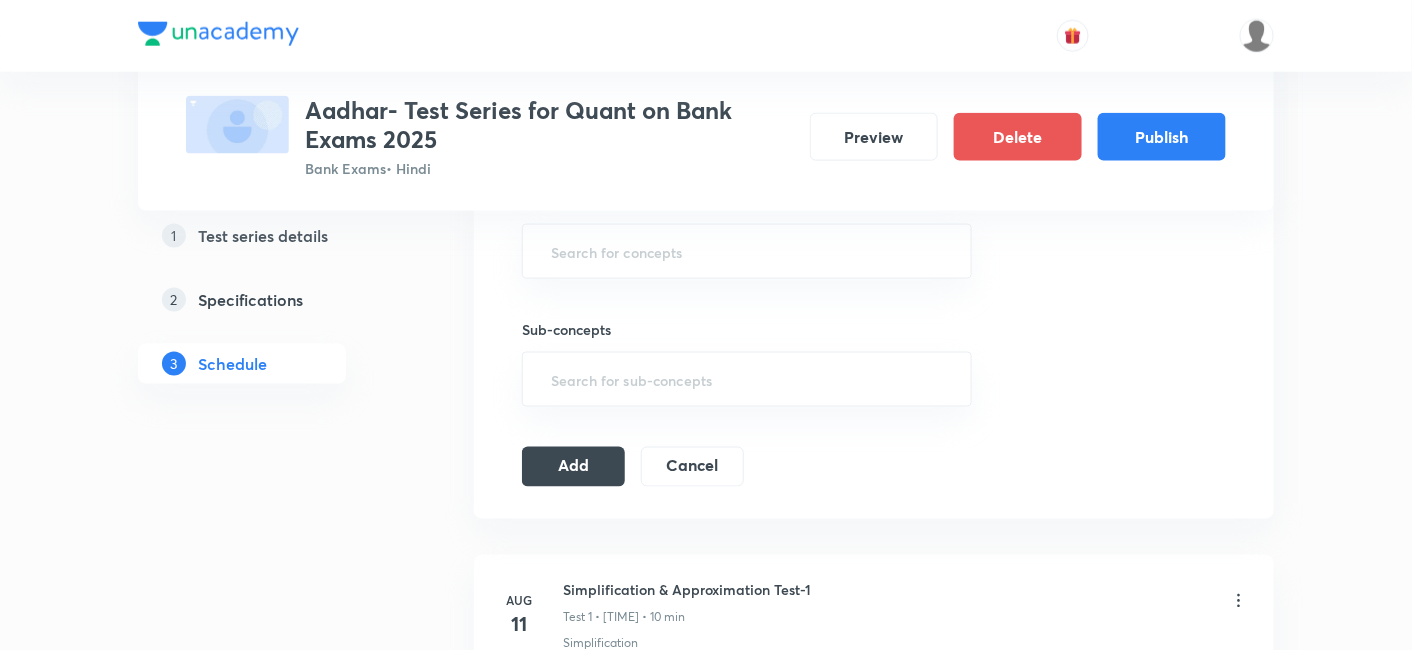 scroll, scrollTop: 700, scrollLeft: 0, axis: vertical 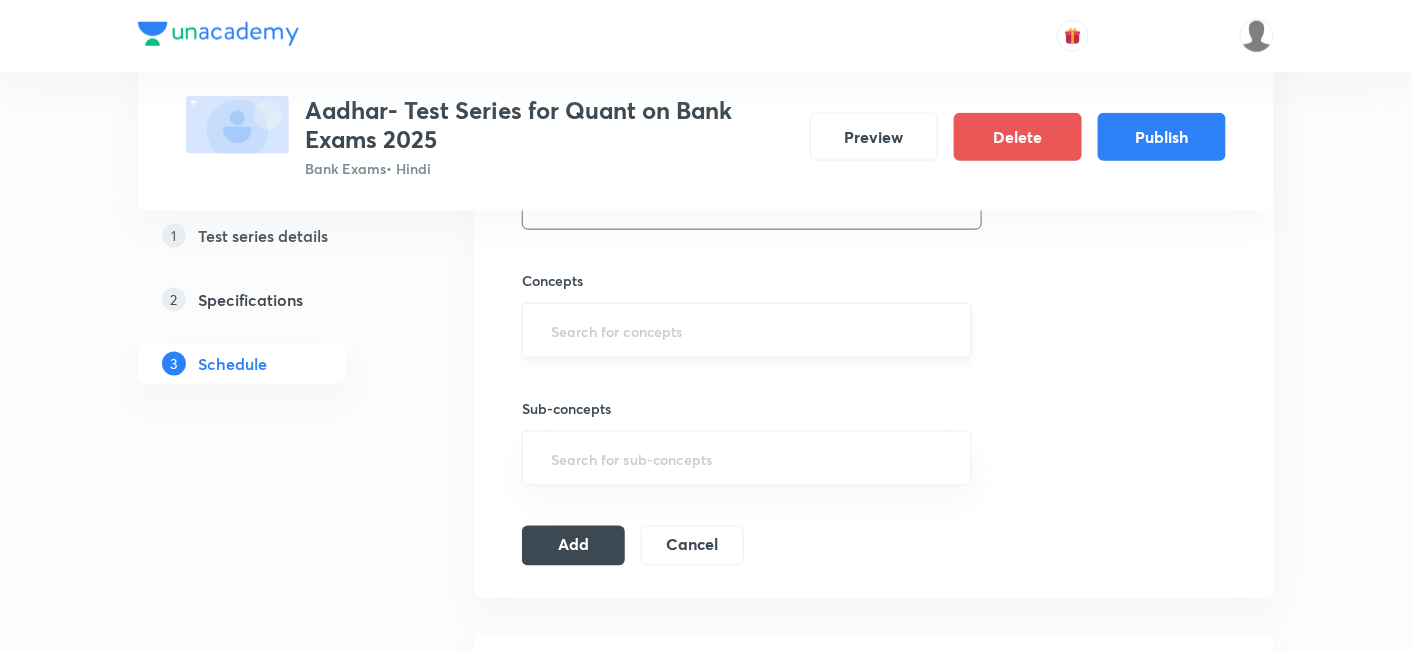 click on "​" at bounding box center (747, 330) 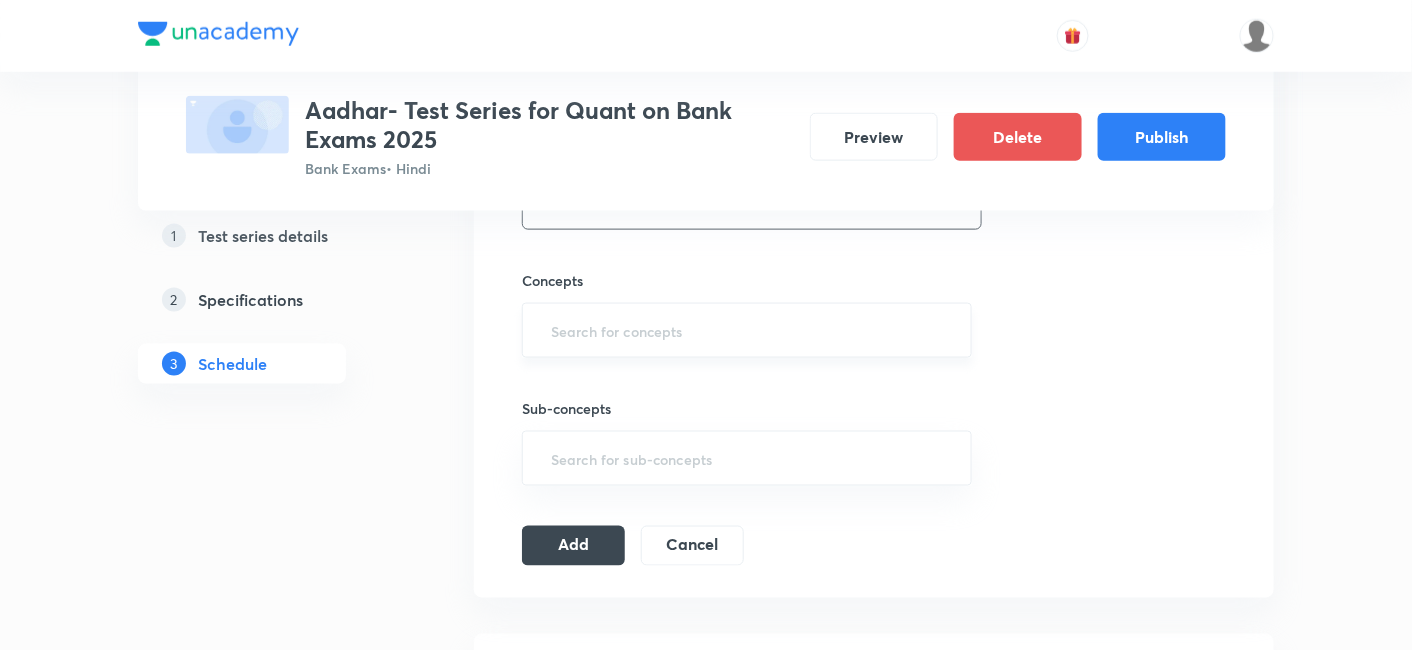 type on "10" 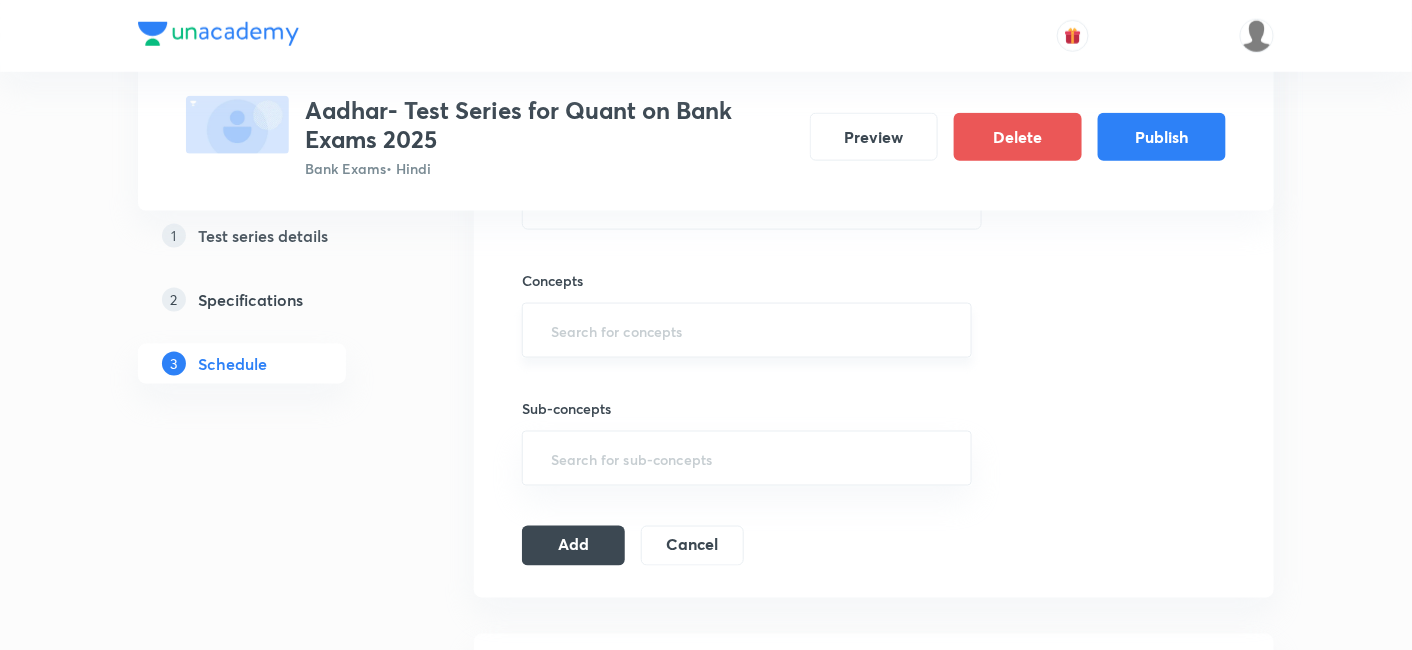 type on "c" 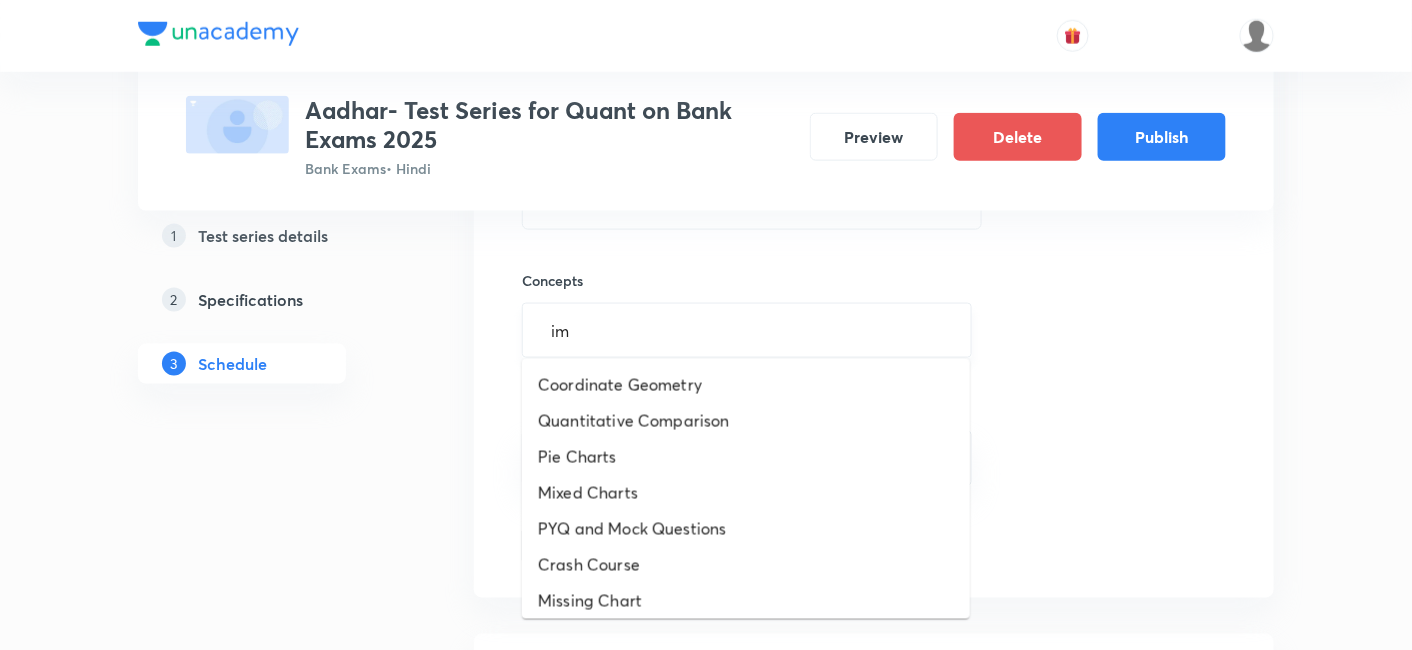 type on "ime" 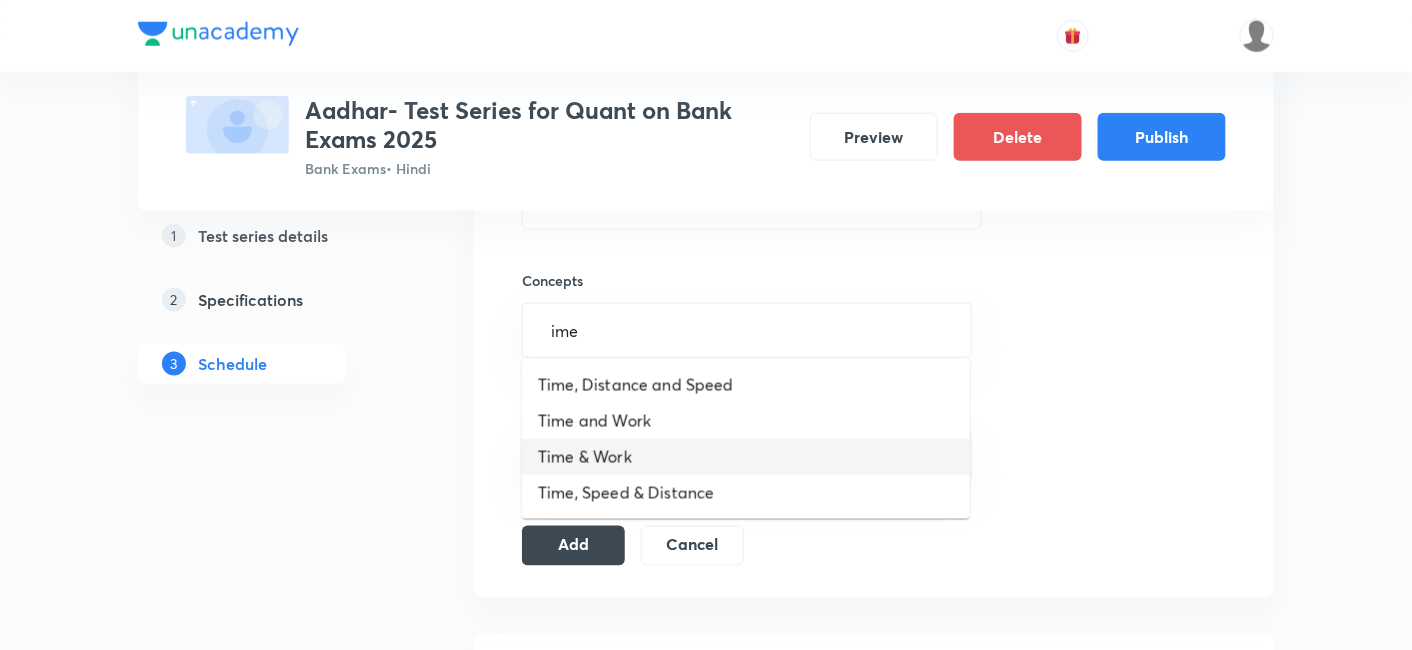 click on "Time & Work" at bounding box center (585, 456) 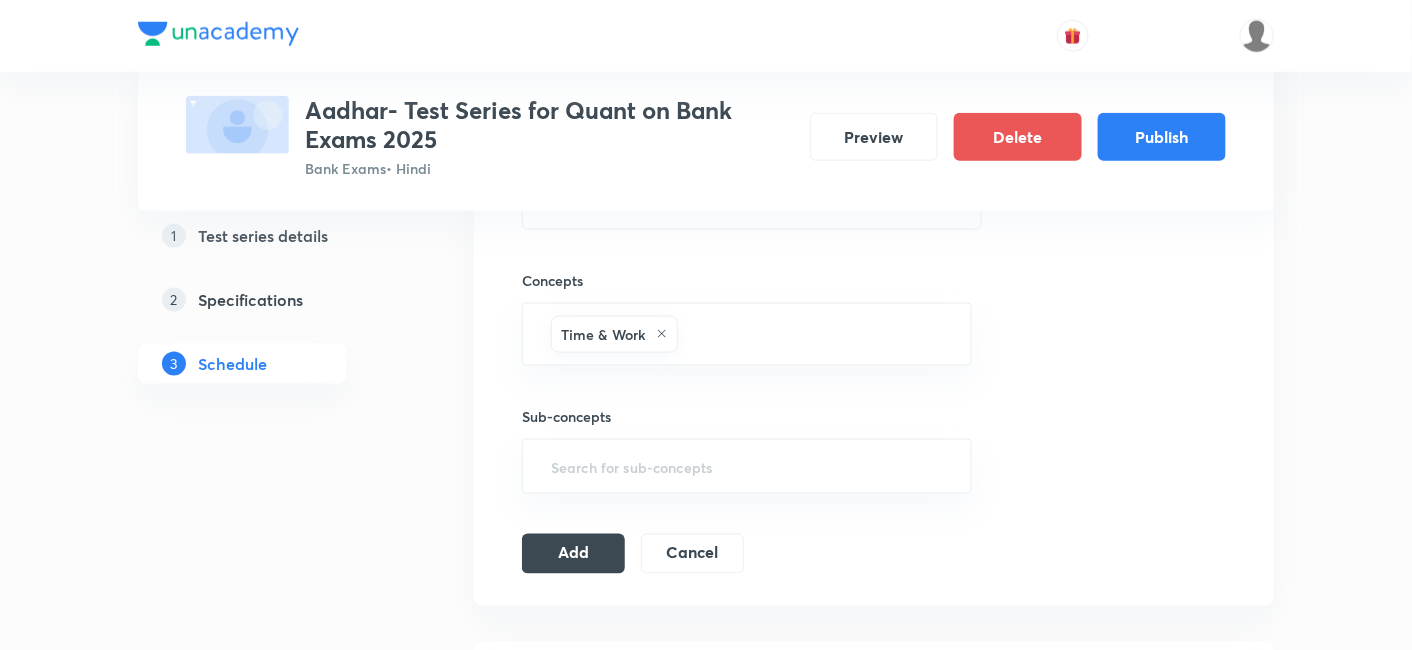 click on "Session  16 Live class Test Session title 19/99 Time & Work Test- 2 ​ Schedule for [MONTH] [DAY], [YEAR], [TIME] ​ Duration (in minutes) 10 ​ Concepts Time & Work ​ Sub-concepts ​ Add Cancel" at bounding box center (874, 165) 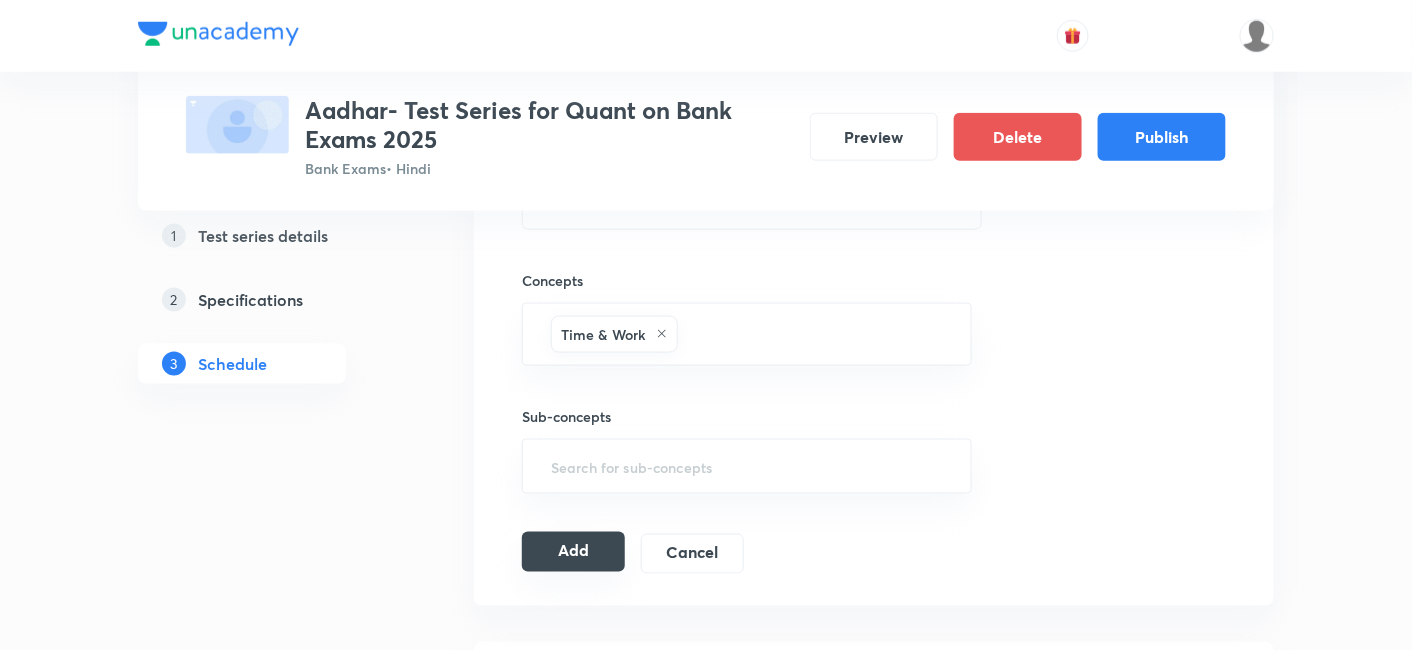 click on "Add" at bounding box center (573, 552) 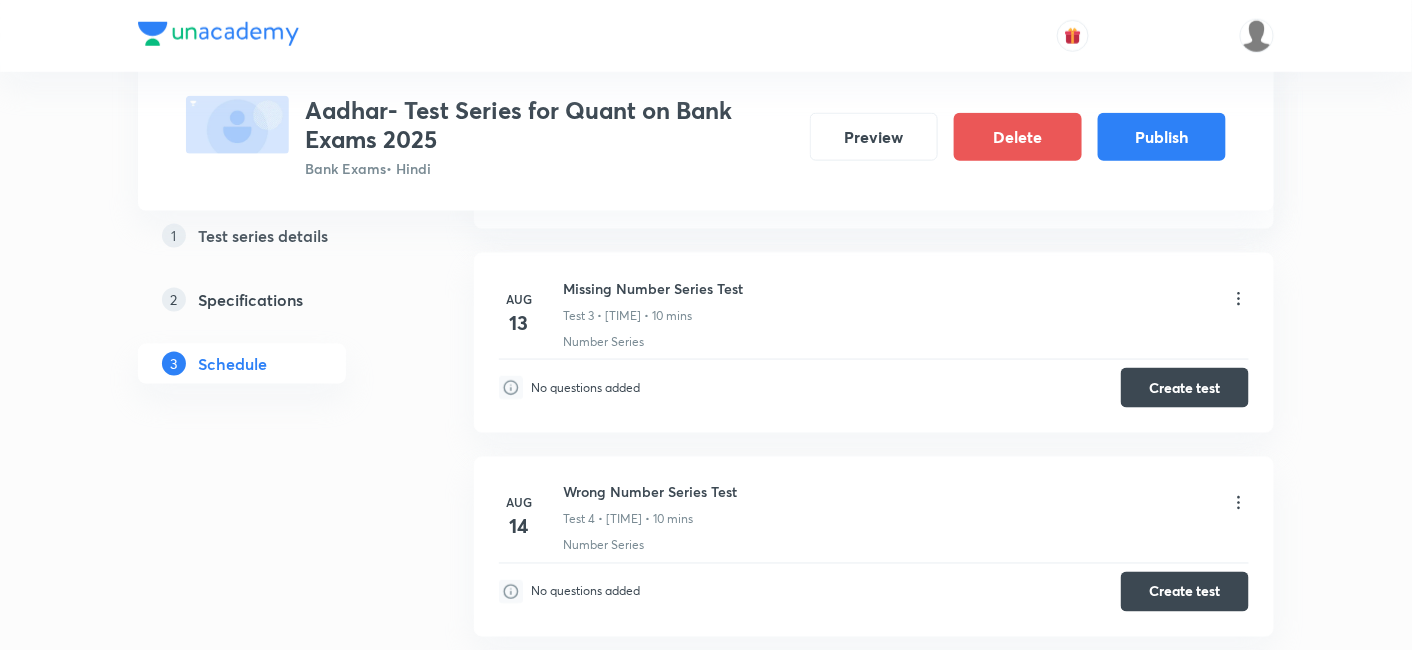 scroll, scrollTop: 0, scrollLeft: 0, axis: both 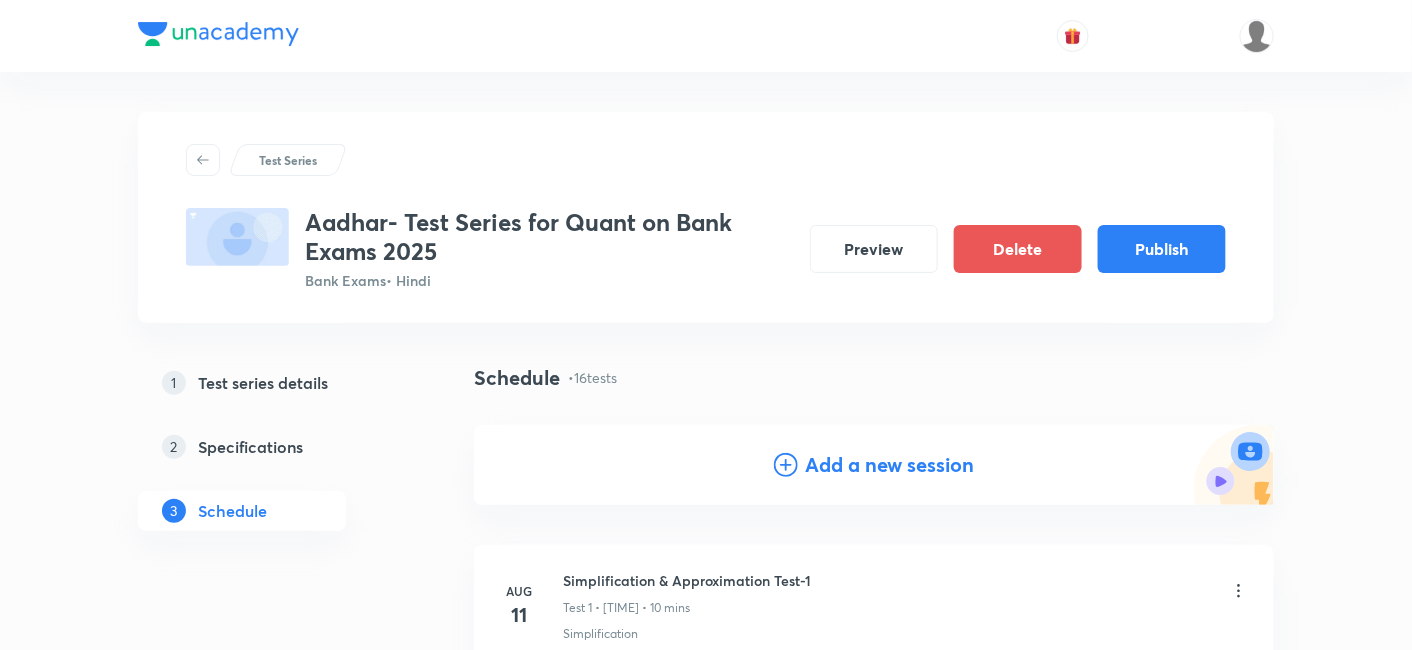 click on "Add a new session" at bounding box center [890, 465] 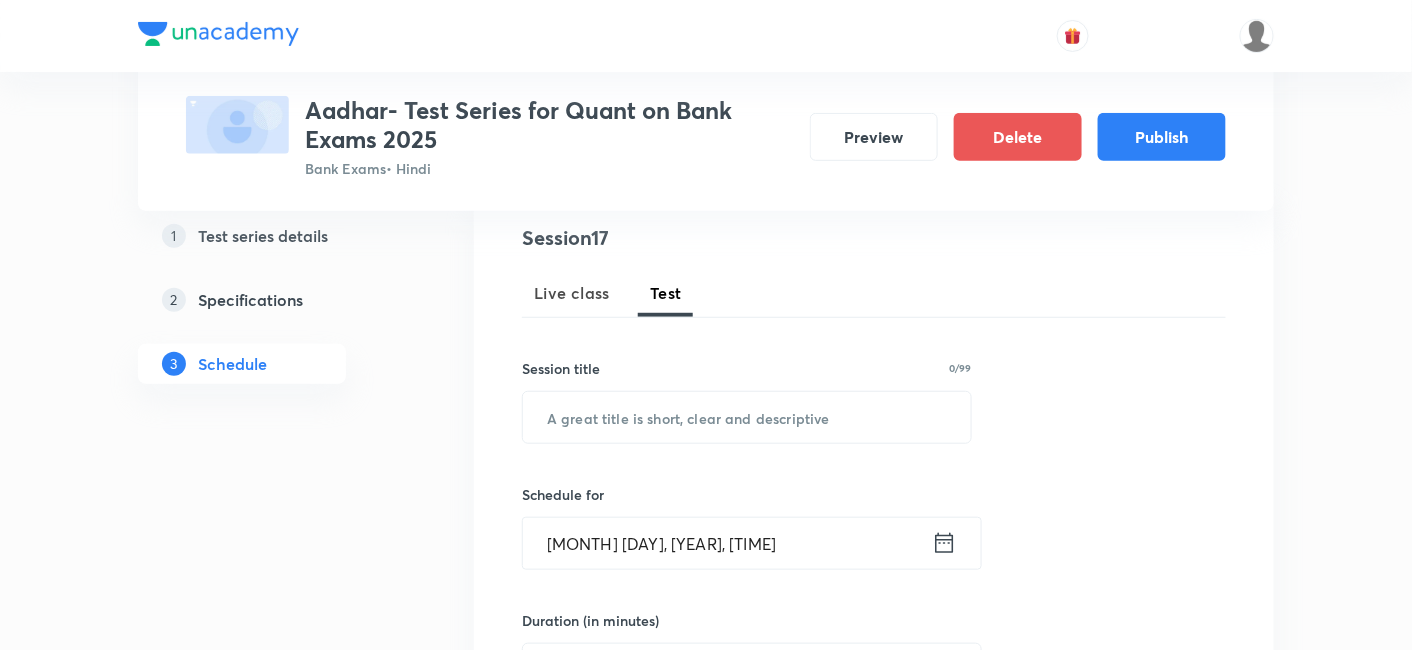 scroll, scrollTop: 323, scrollLeft: 0, axis: vertical 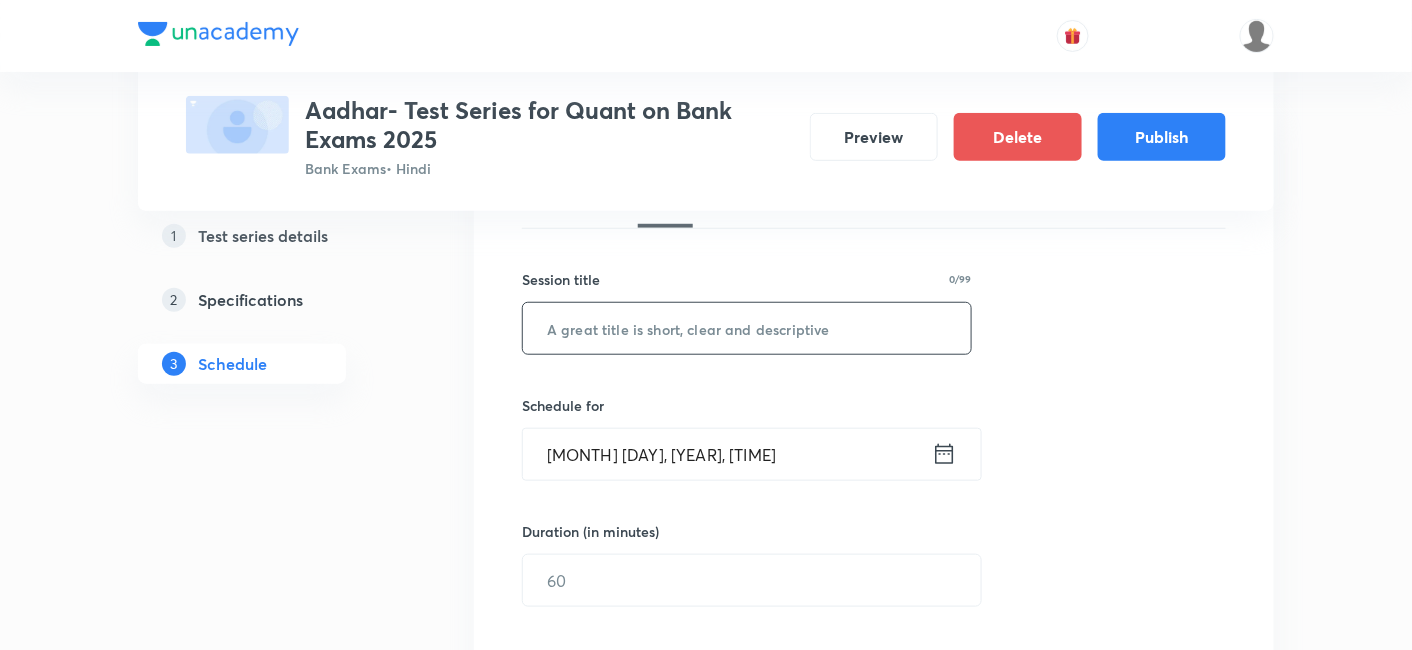 paste on "Pipes & Cisterns" 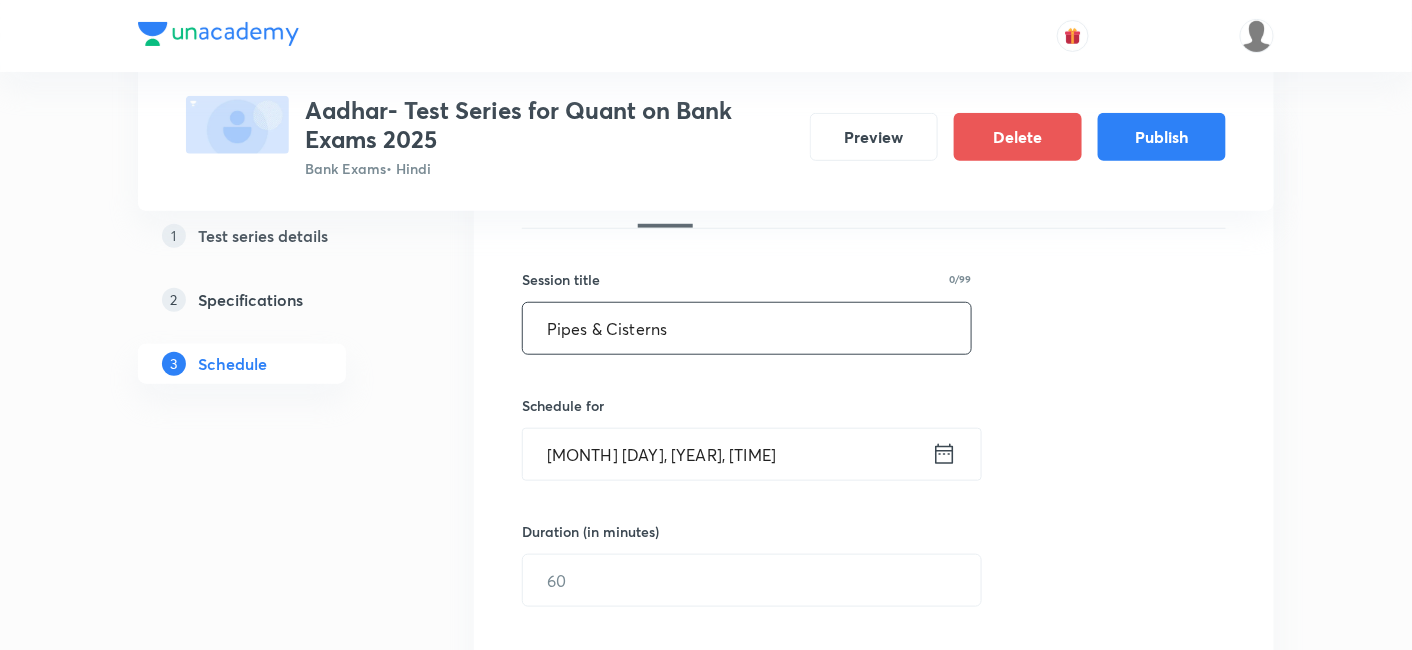 click on "Pipes & Cisterns" at bounding box center [747, 328] 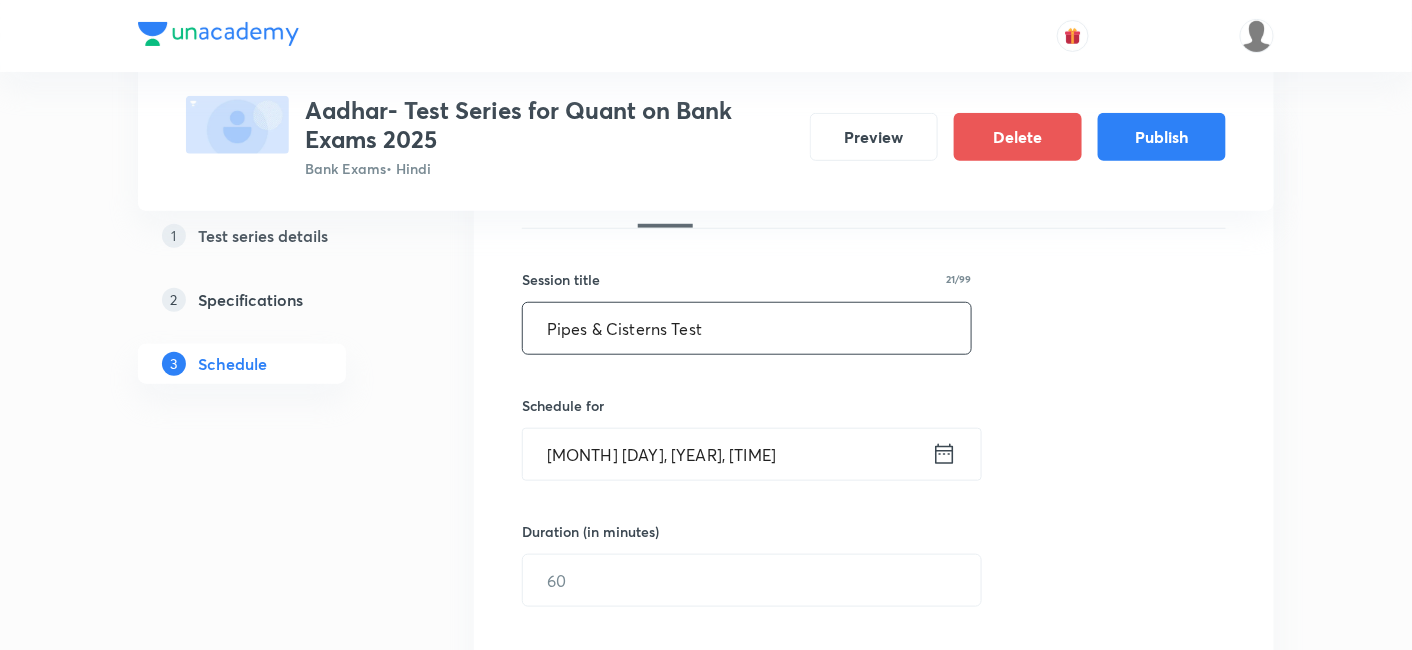 type on "Pipes & Cisterns Test" 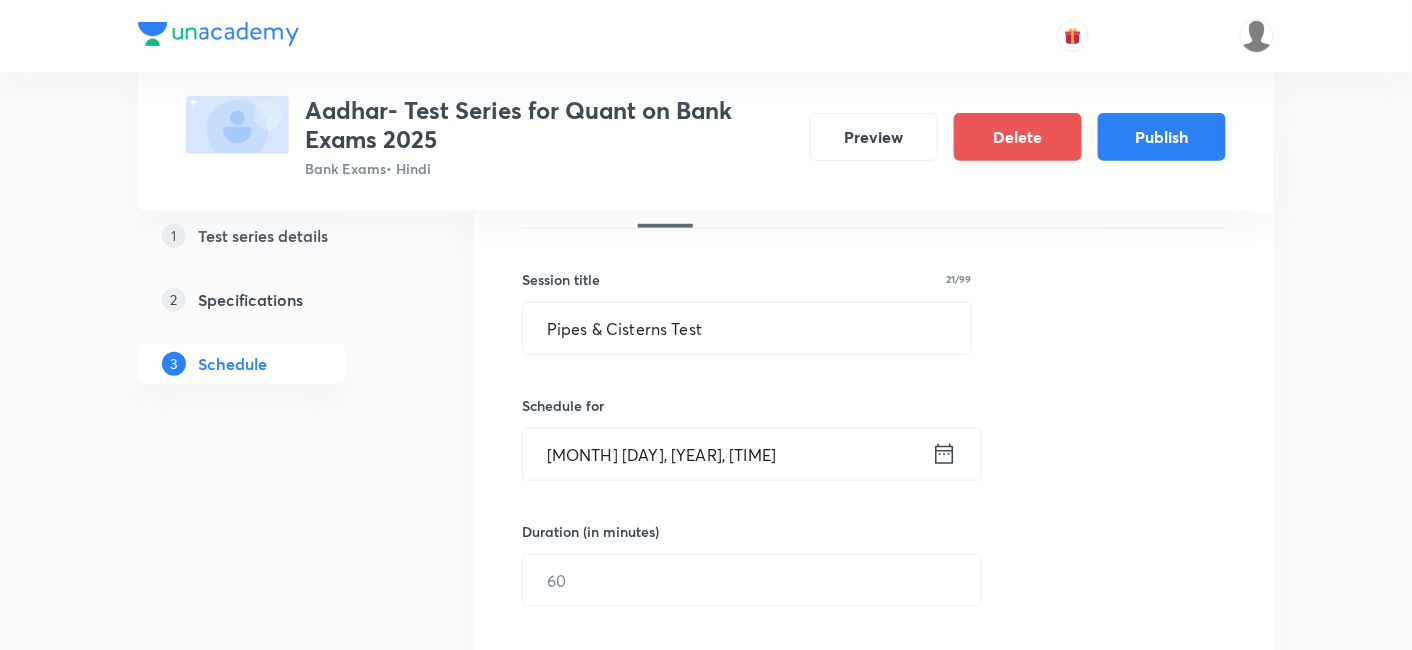 click 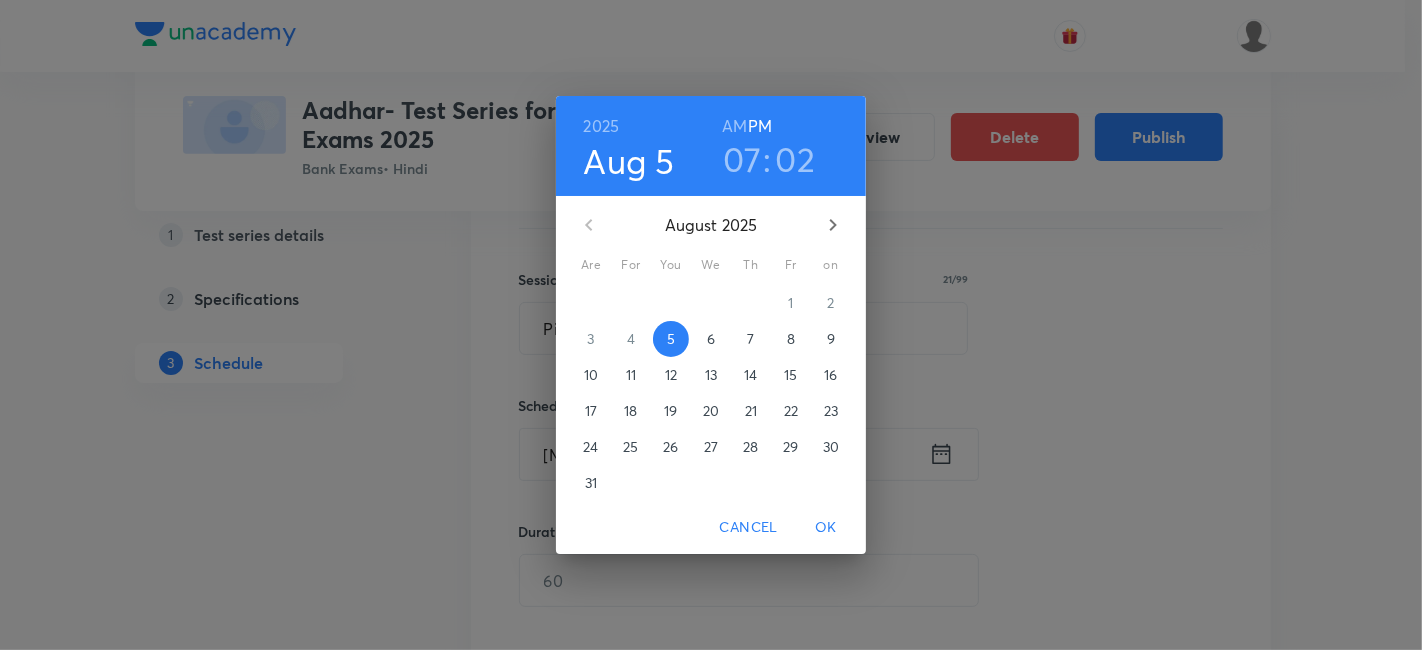 click 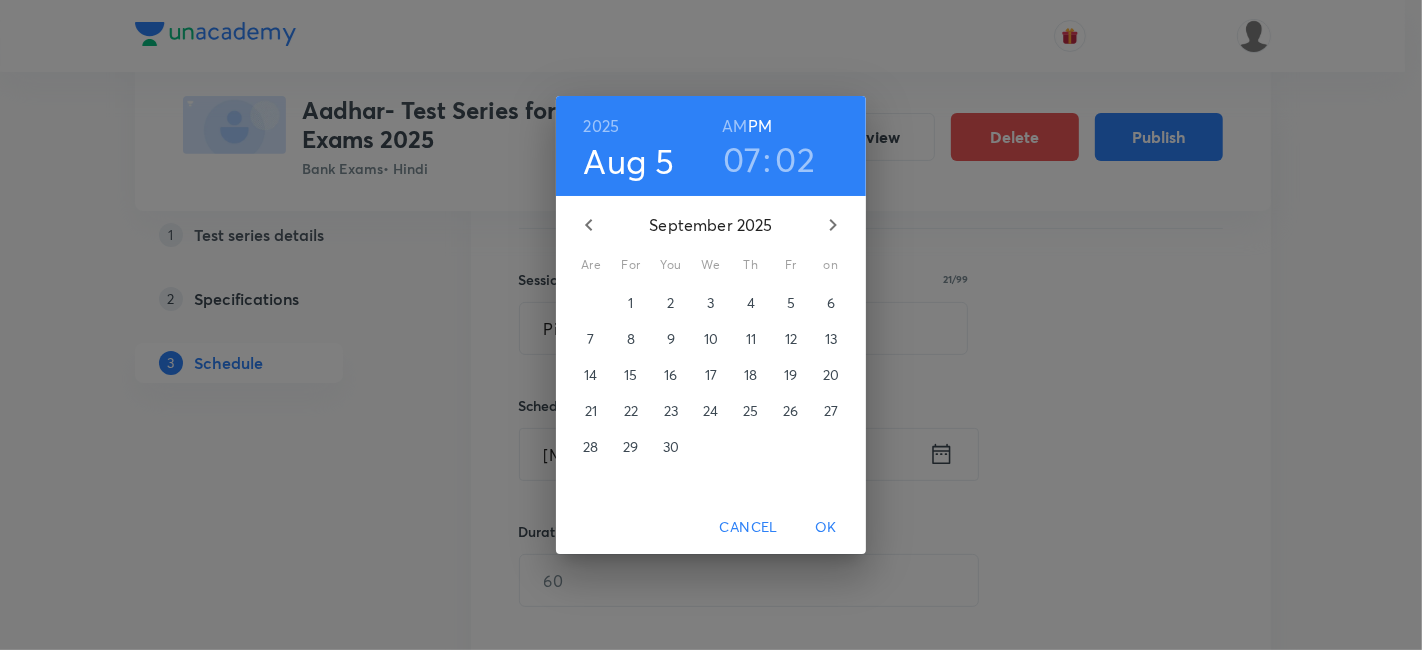 click on "2" at bounding box center [671, 303] 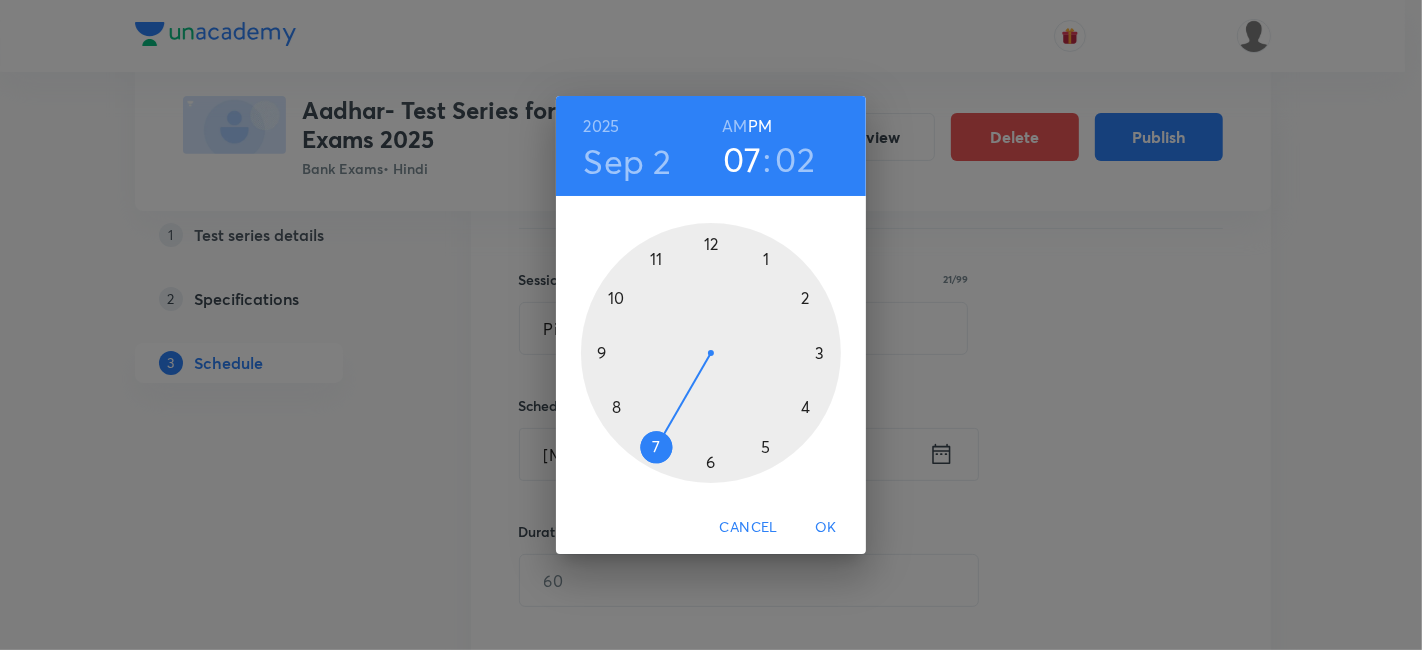 click at bounding box center [711, 353] 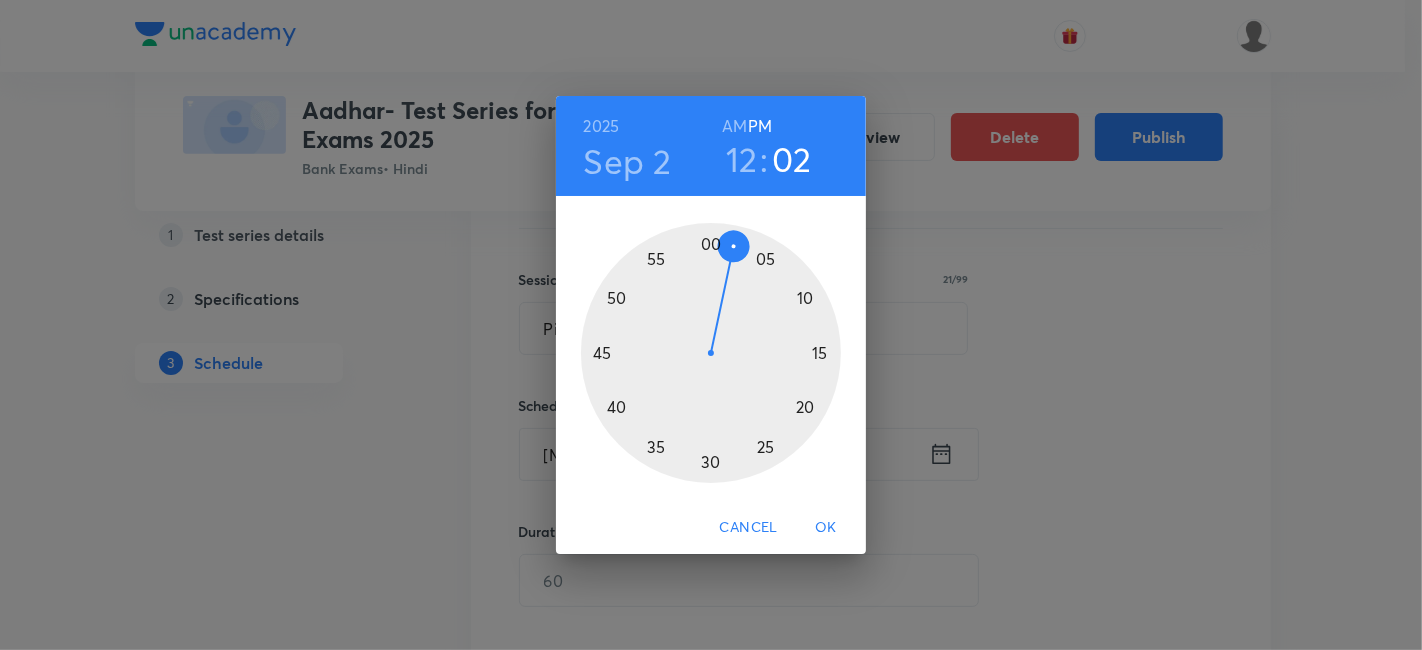 click at bounding box center (711, 353) 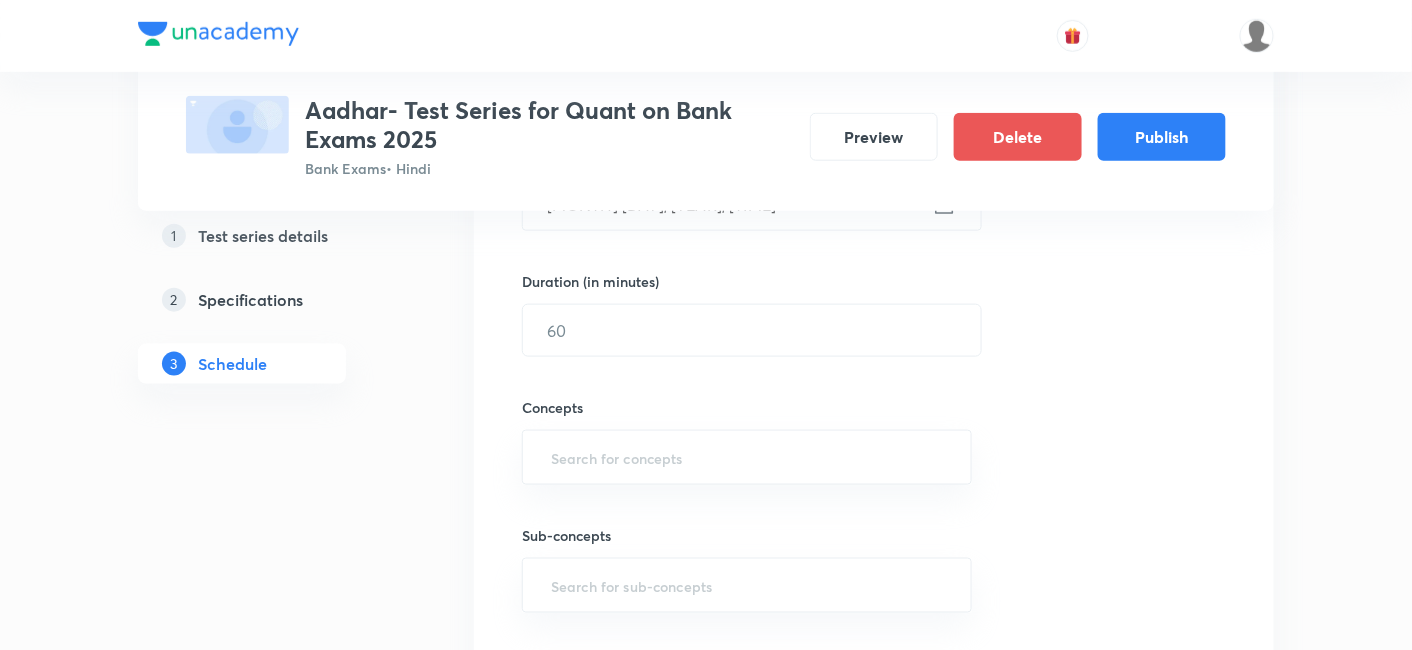 scroll, scrollTop: 583, scrollLeft: 0, axis: vertical 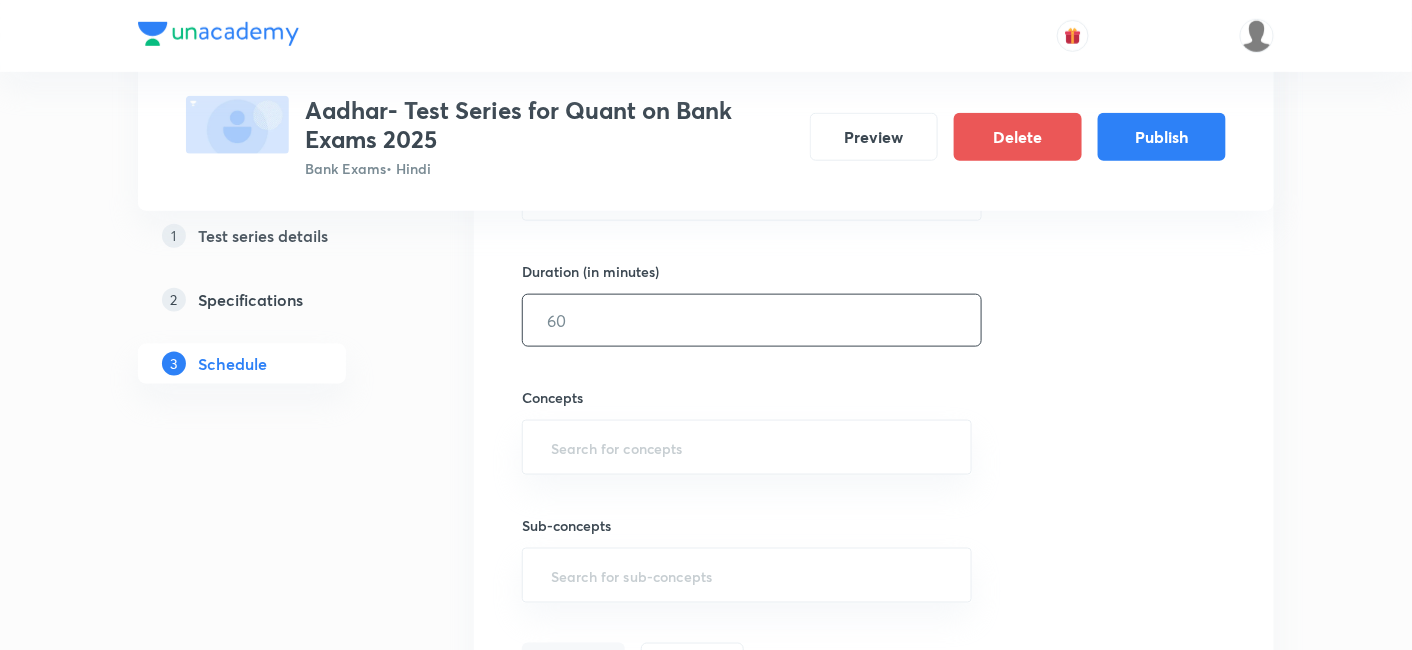 click at bounding box center [752, 320] 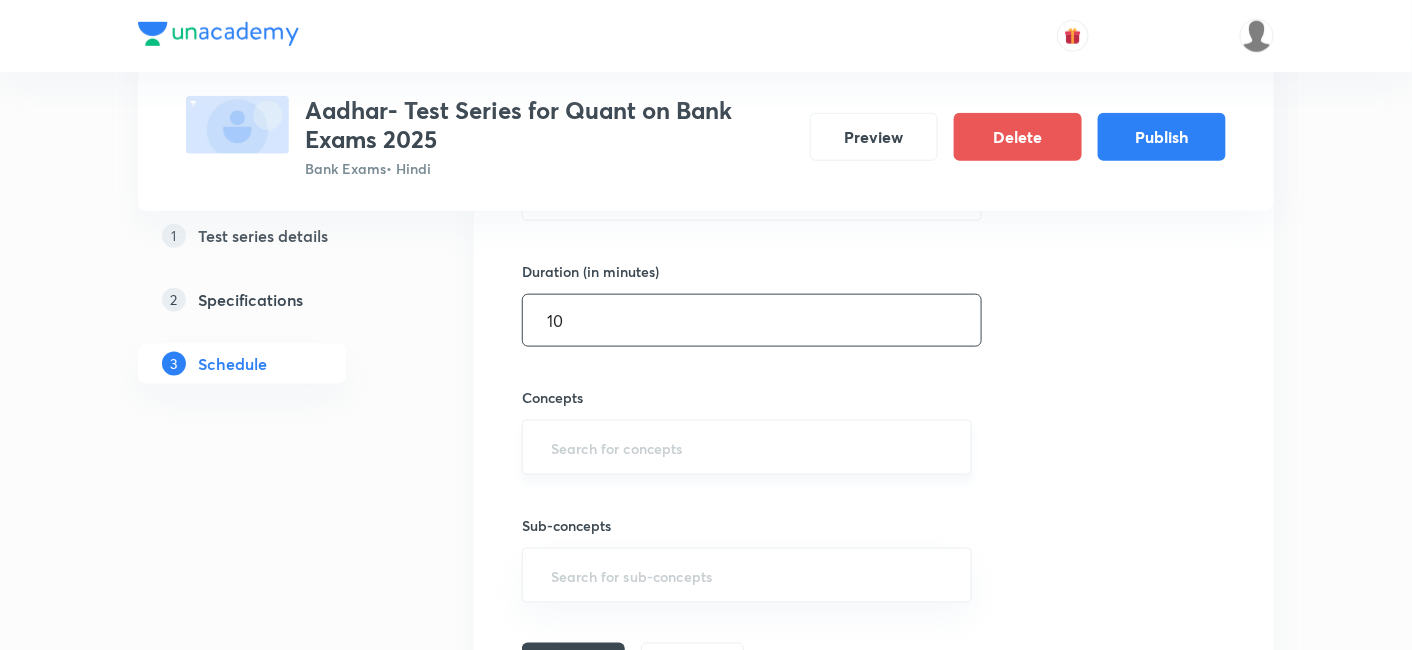 type on "10" 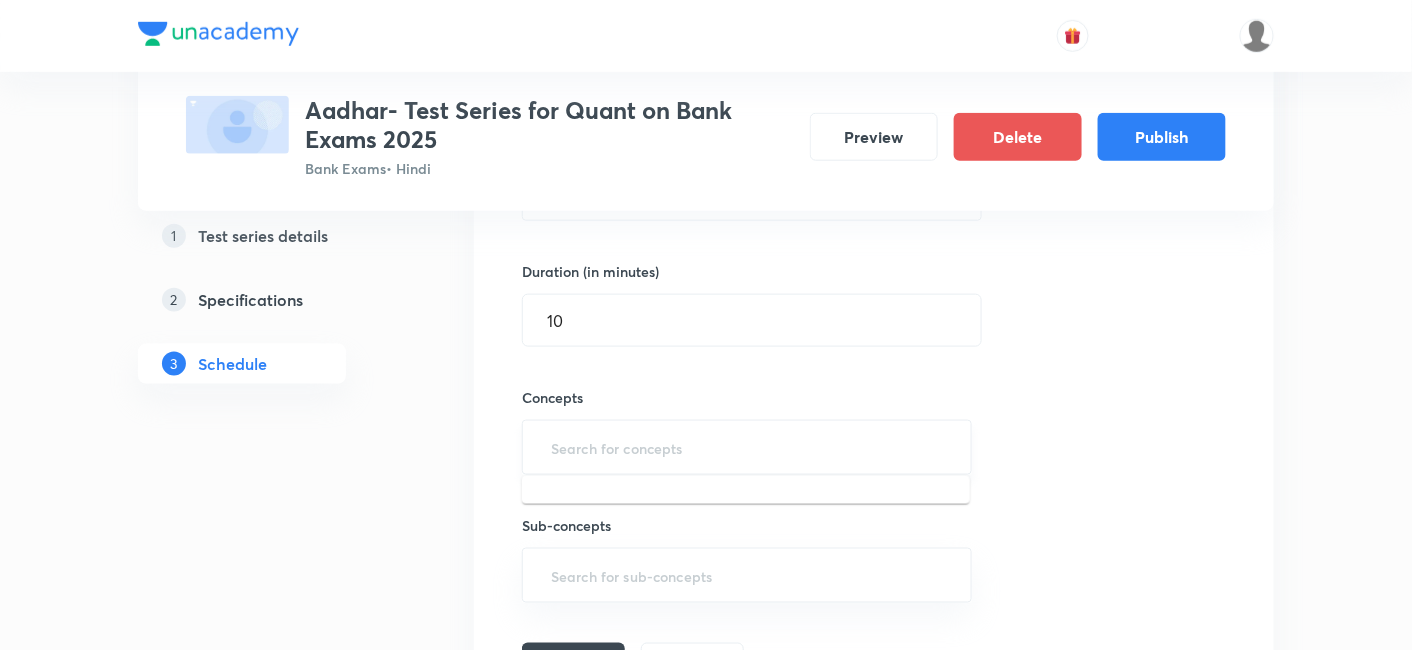 click at bounding box center [747, 447] 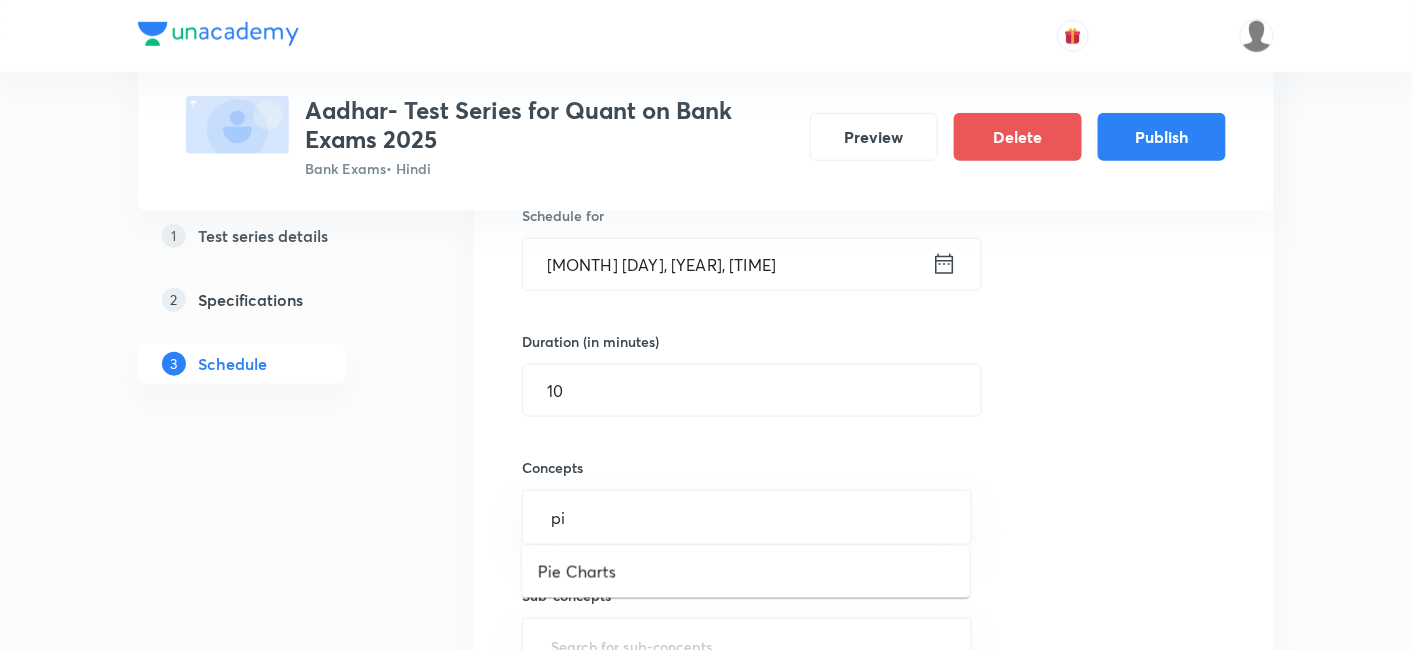 scroll, scrollTop: 514, scrollLeft: 0, axis: vertical 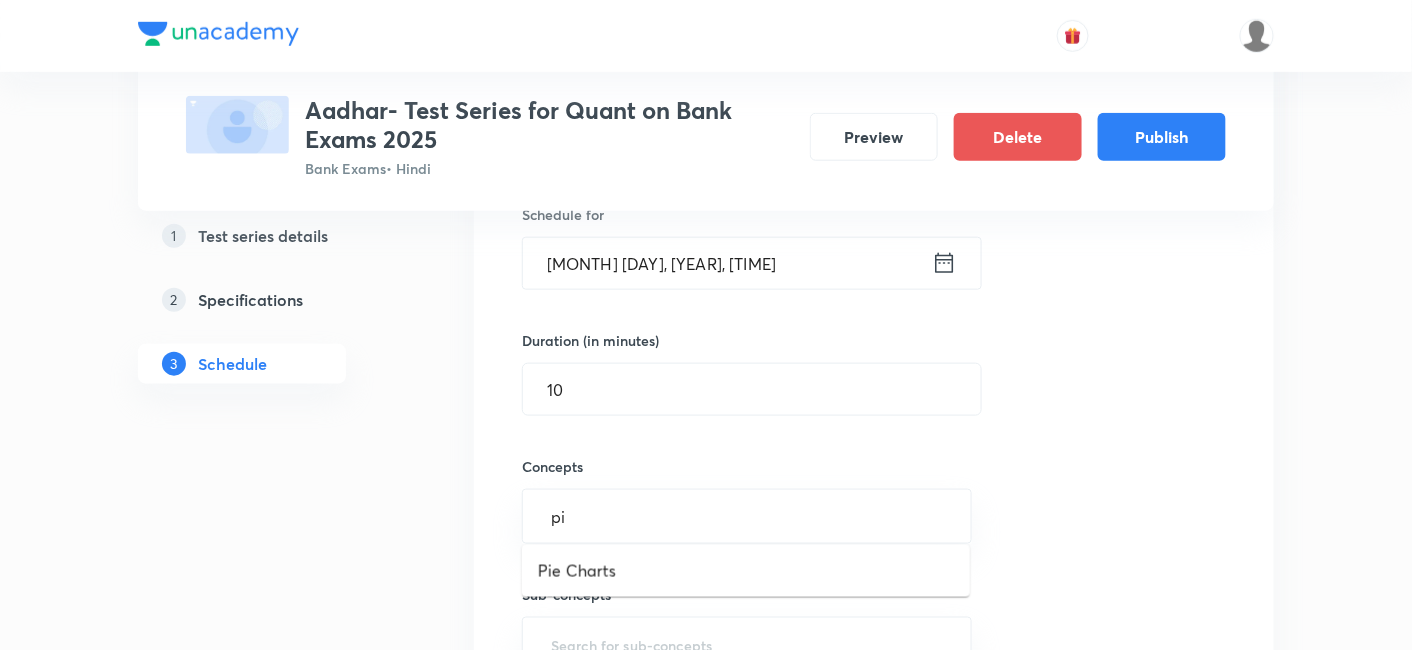 type on "p" 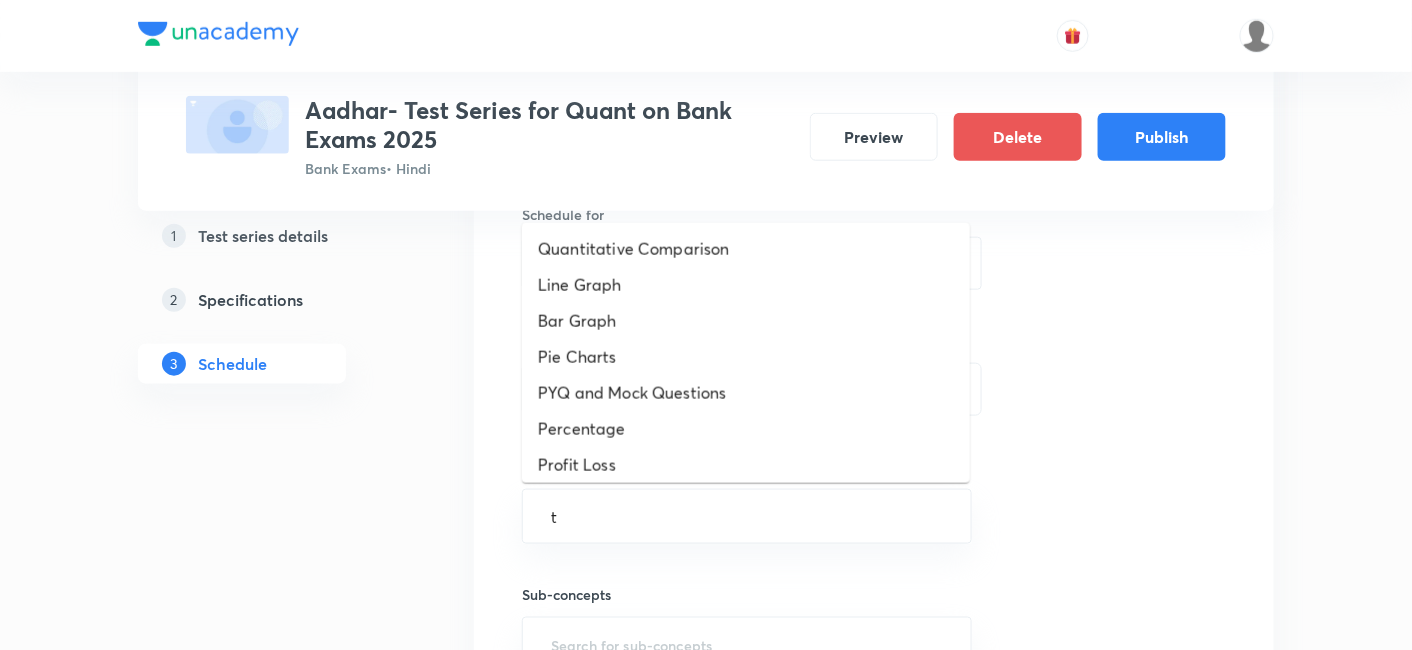 type on "ti" 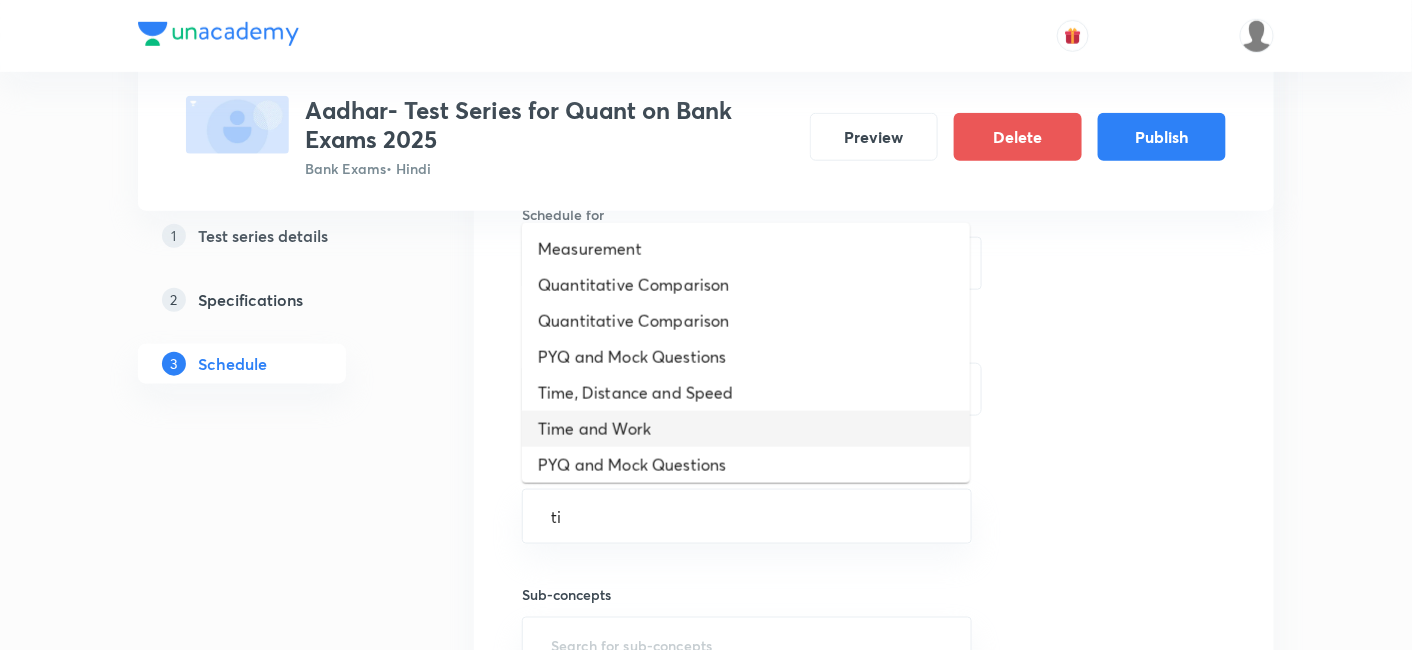 click on "Time and Work" at bounding box center (594, 428) 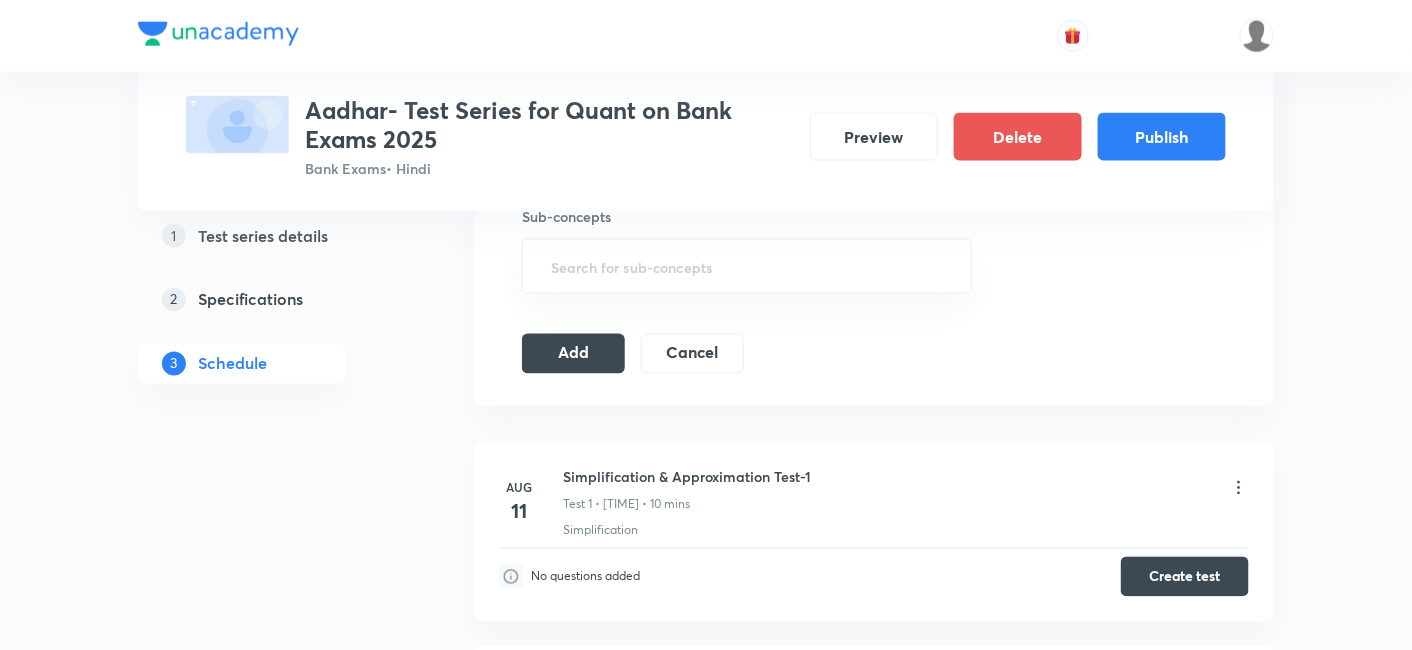 scroll, scrollTop: 897, scrollLeft: 0, axis: vertical 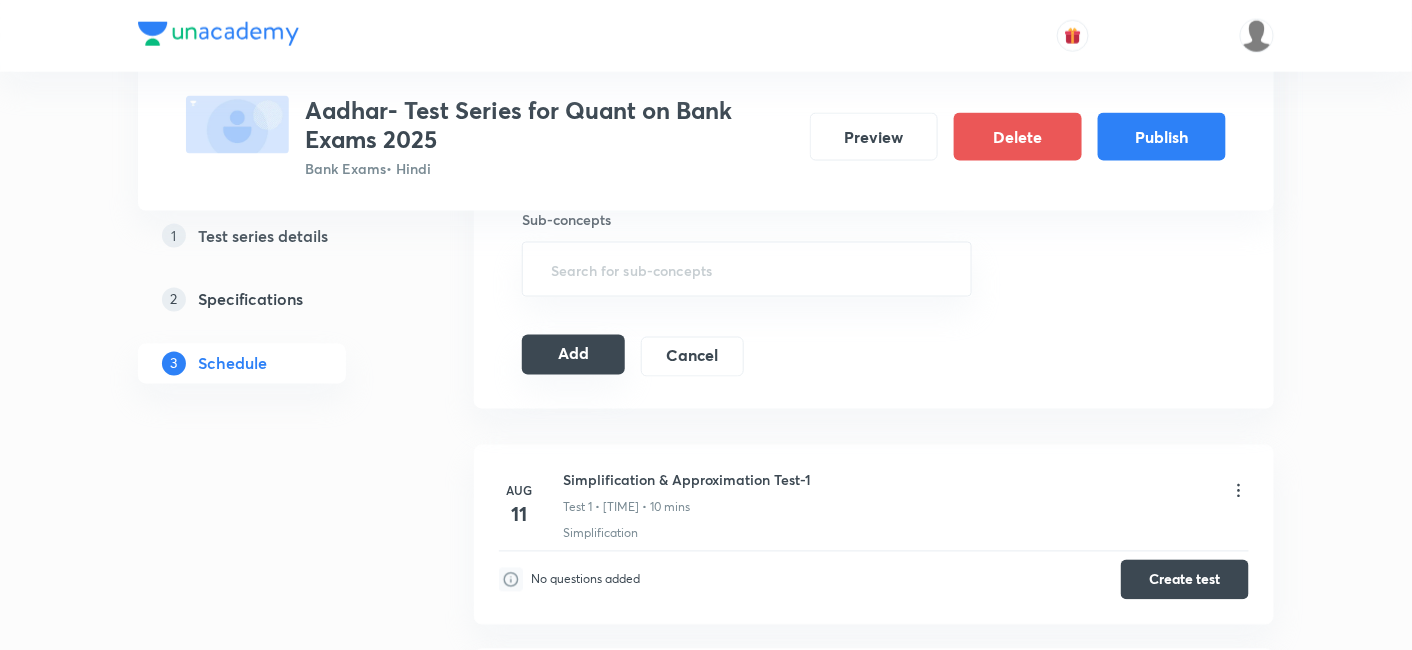 click on "Add" at bounding box center [573, 355] 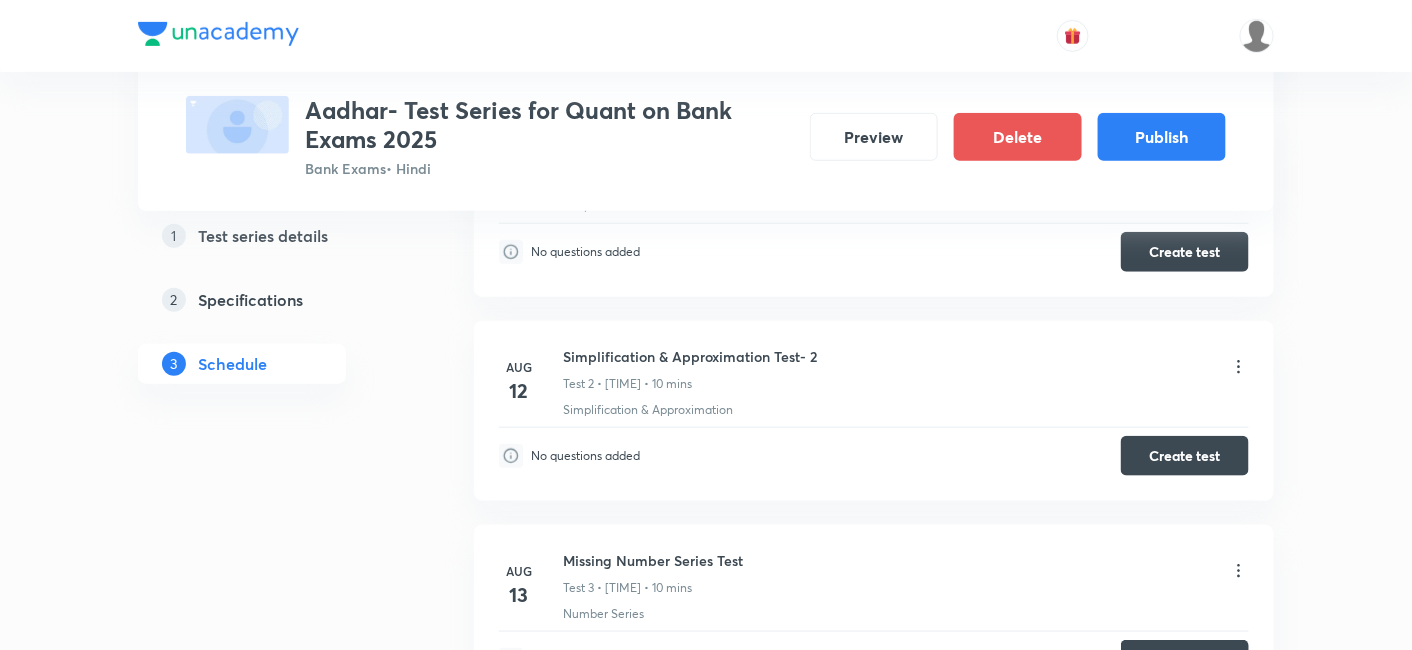 scroll, scrollTop: 0, scrollLeft: 0, axis: both 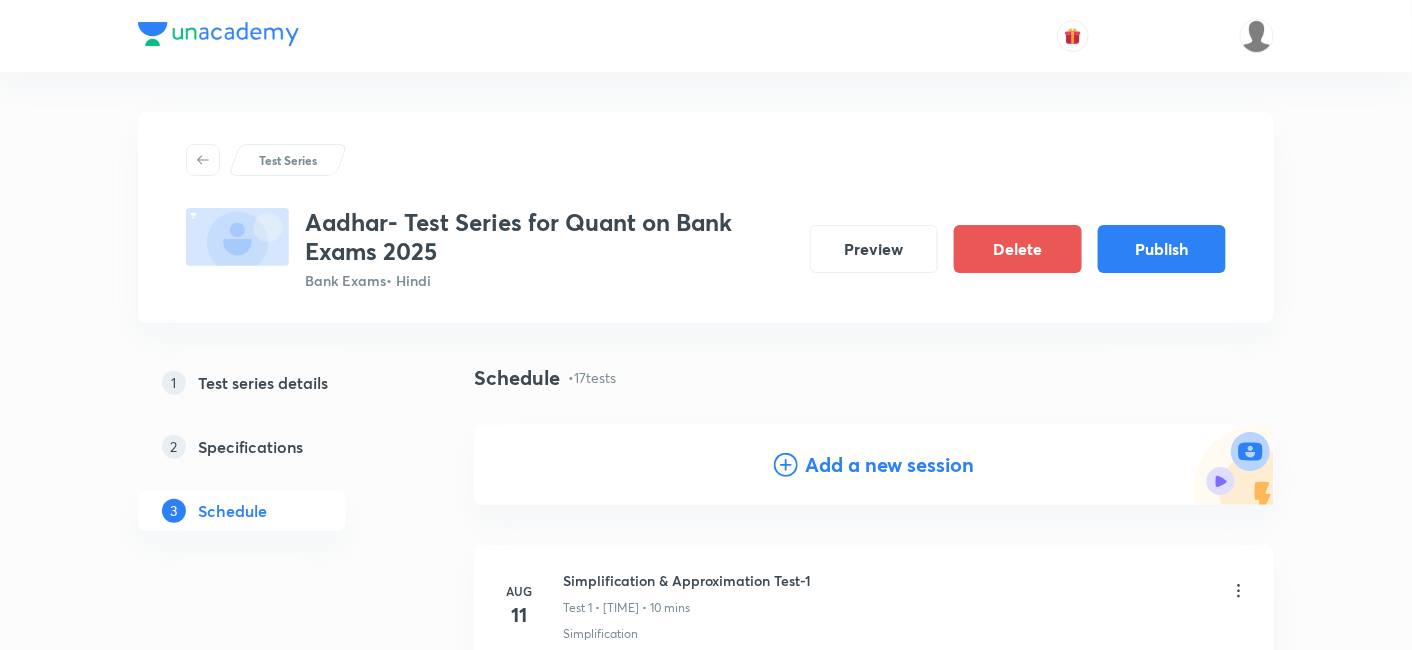 click on "Add a new session" at bounding box center (890, 464) 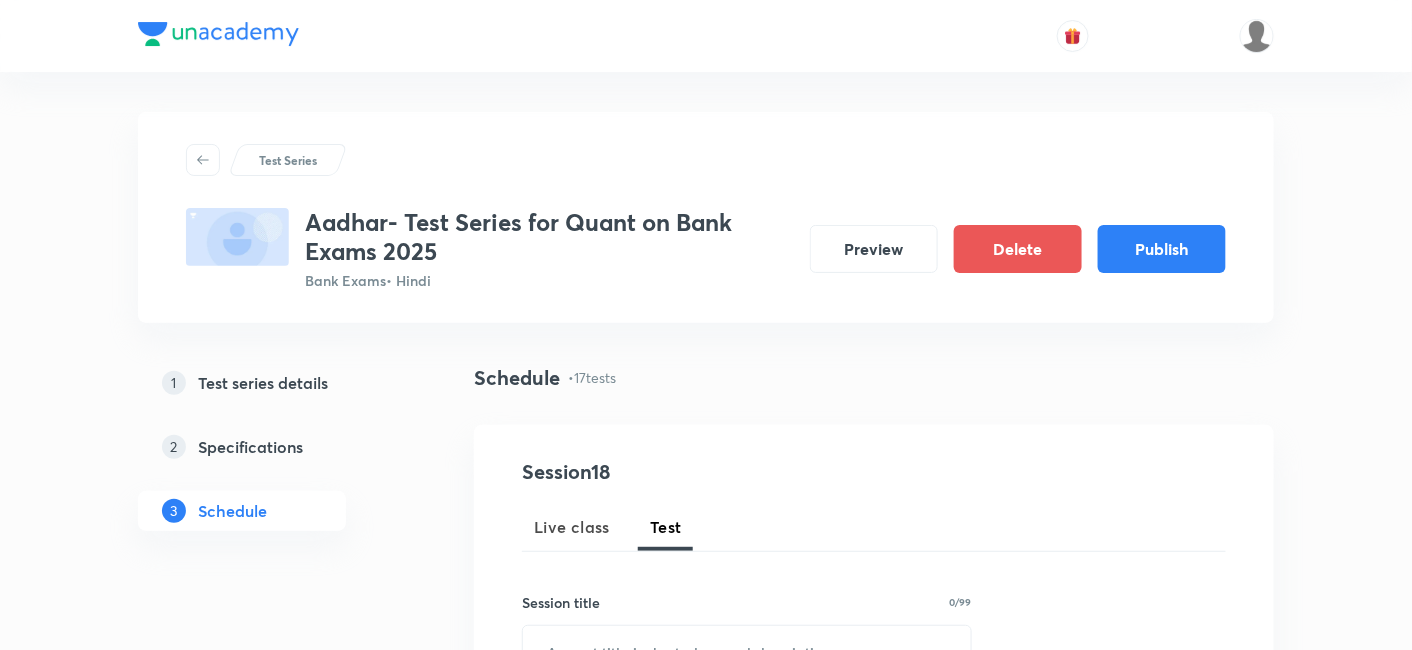 scroll, scrollTop: 206, scrollLeft: 0, axis: vertical 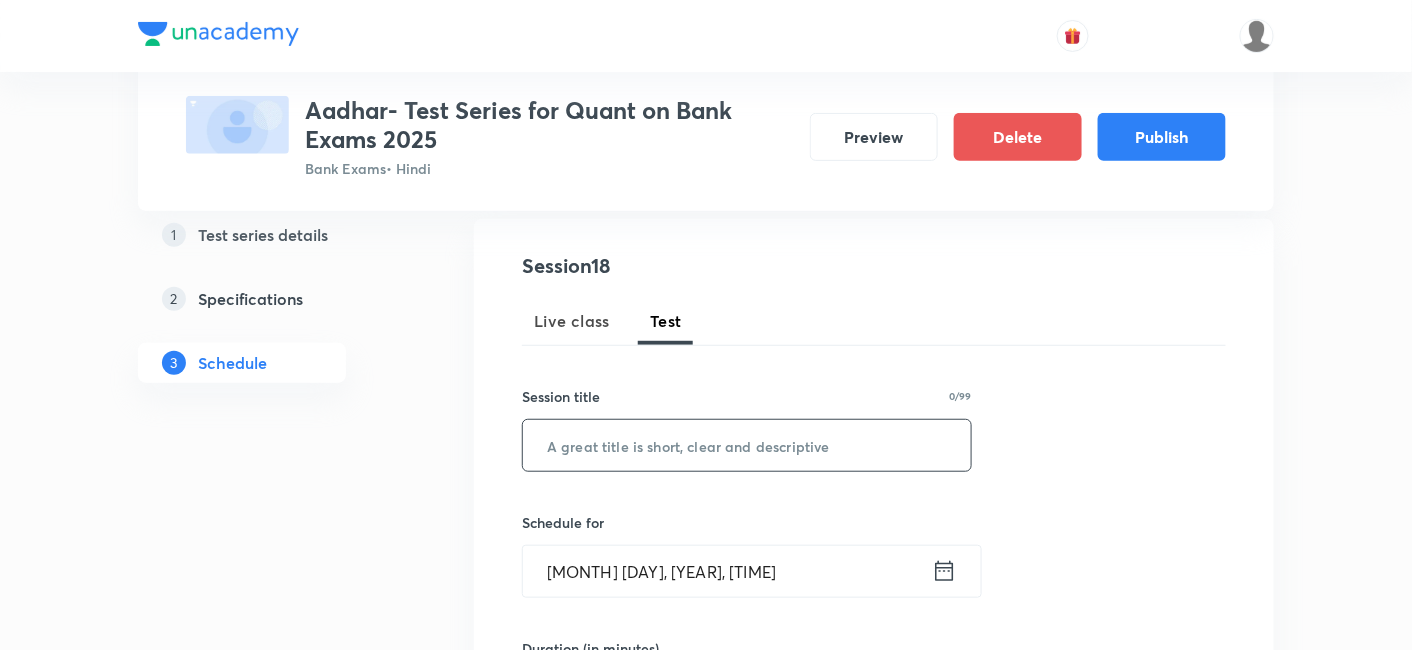 paste on "Time, Speed, Distance-1" 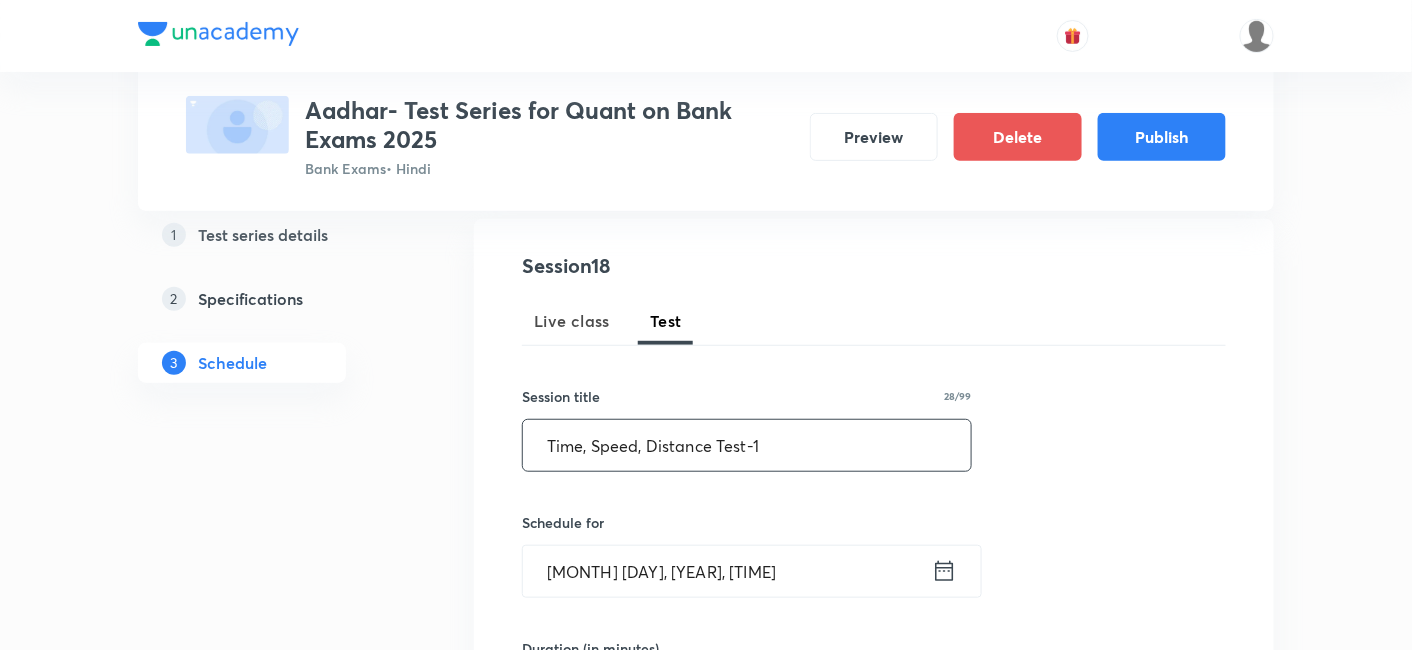 type on "Time, Speed, Distance Test-1" 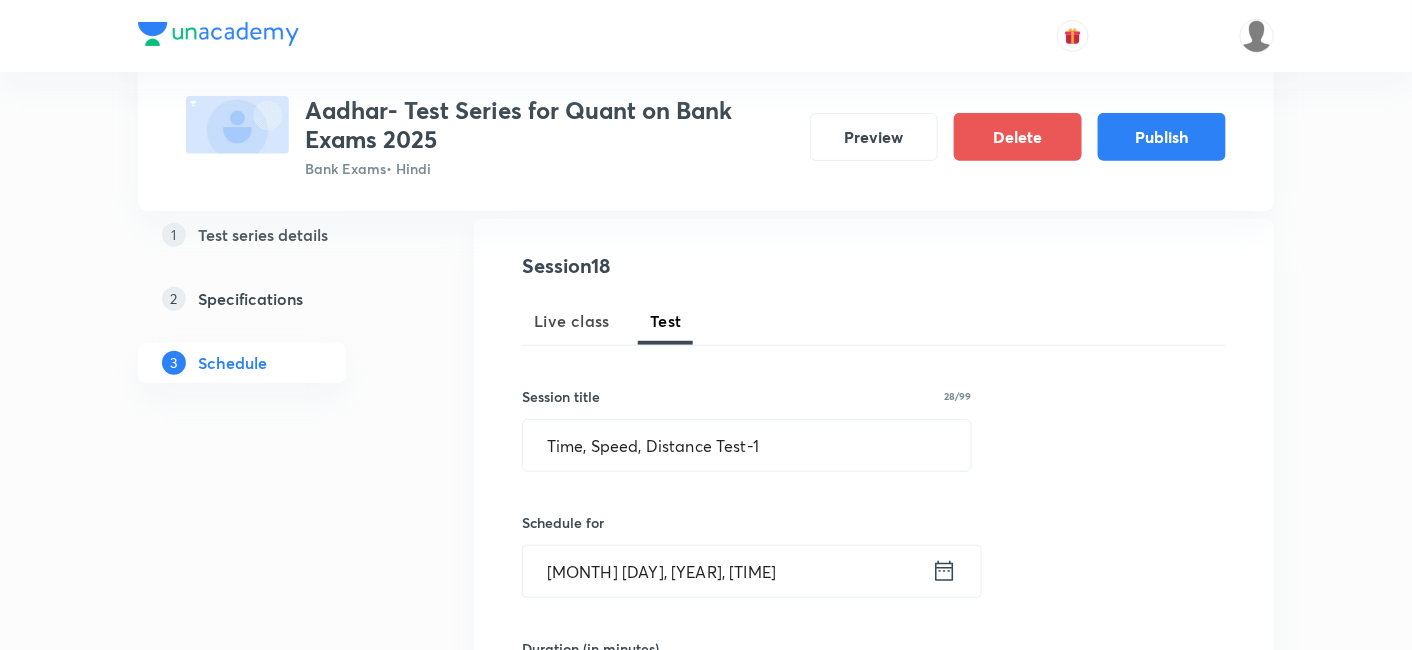 click 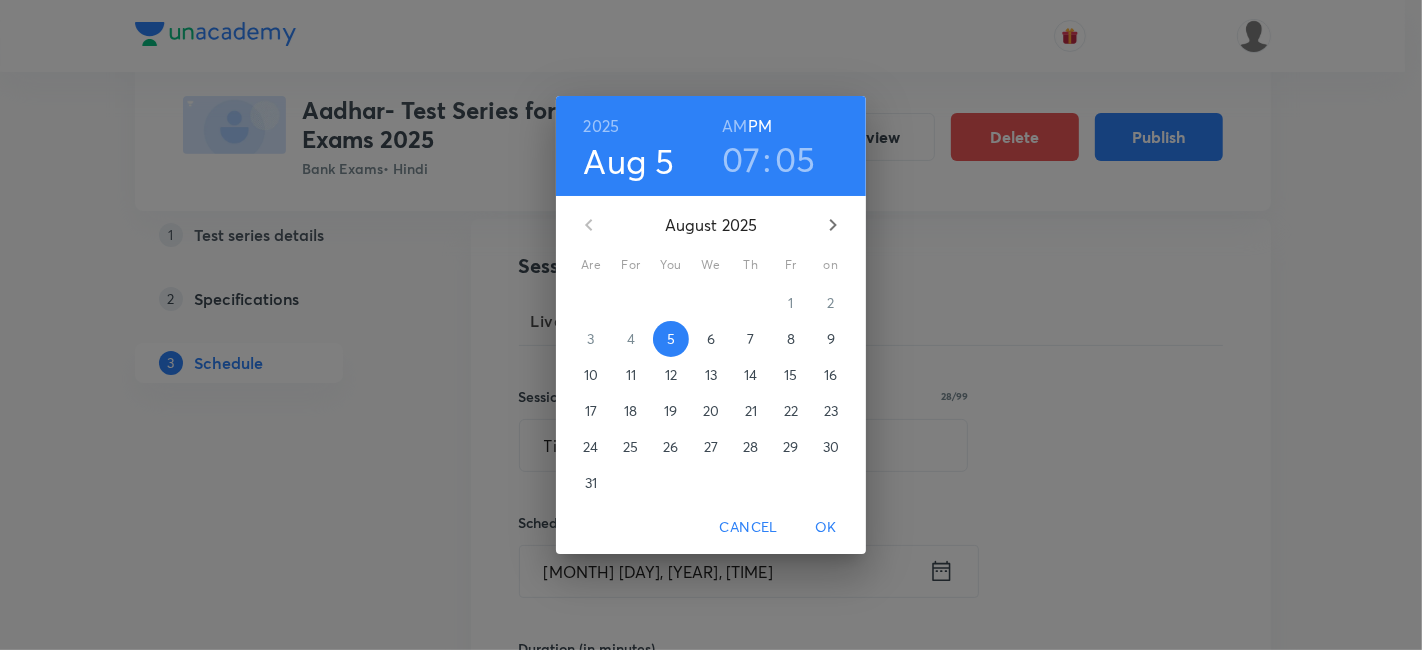 click 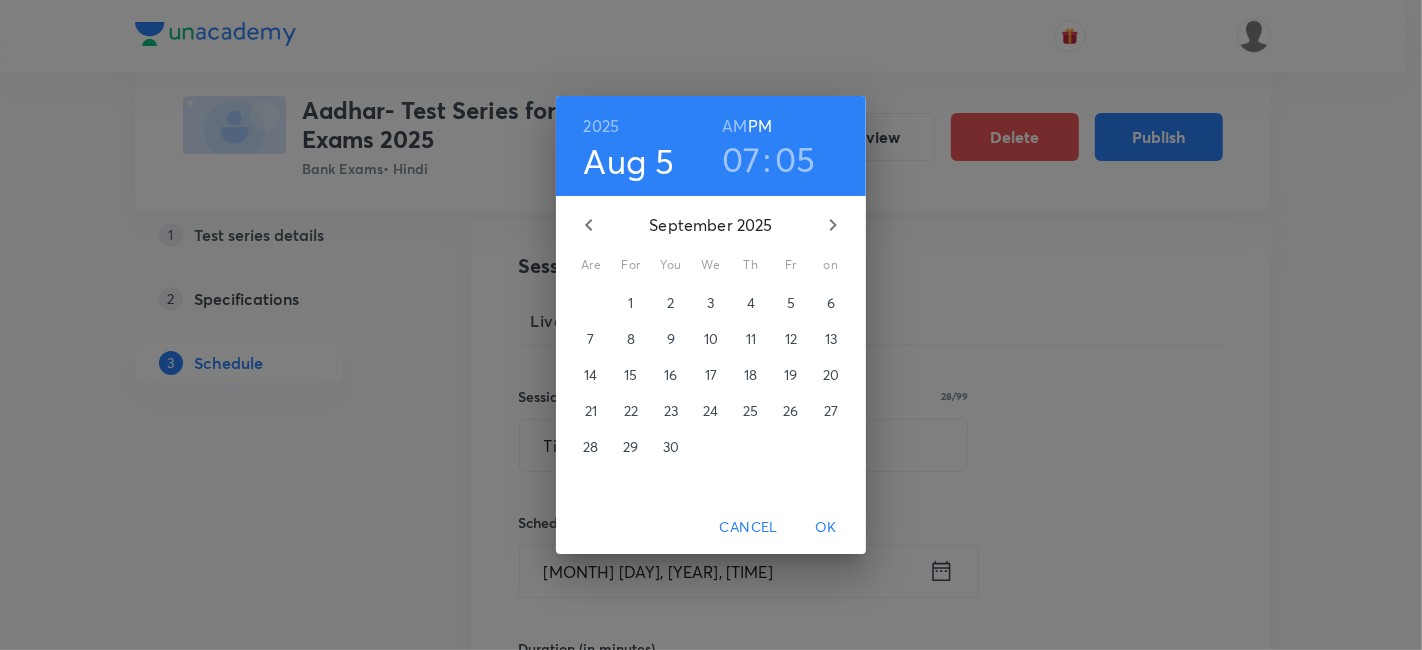 click on "3" at bounding box center (710, 302) 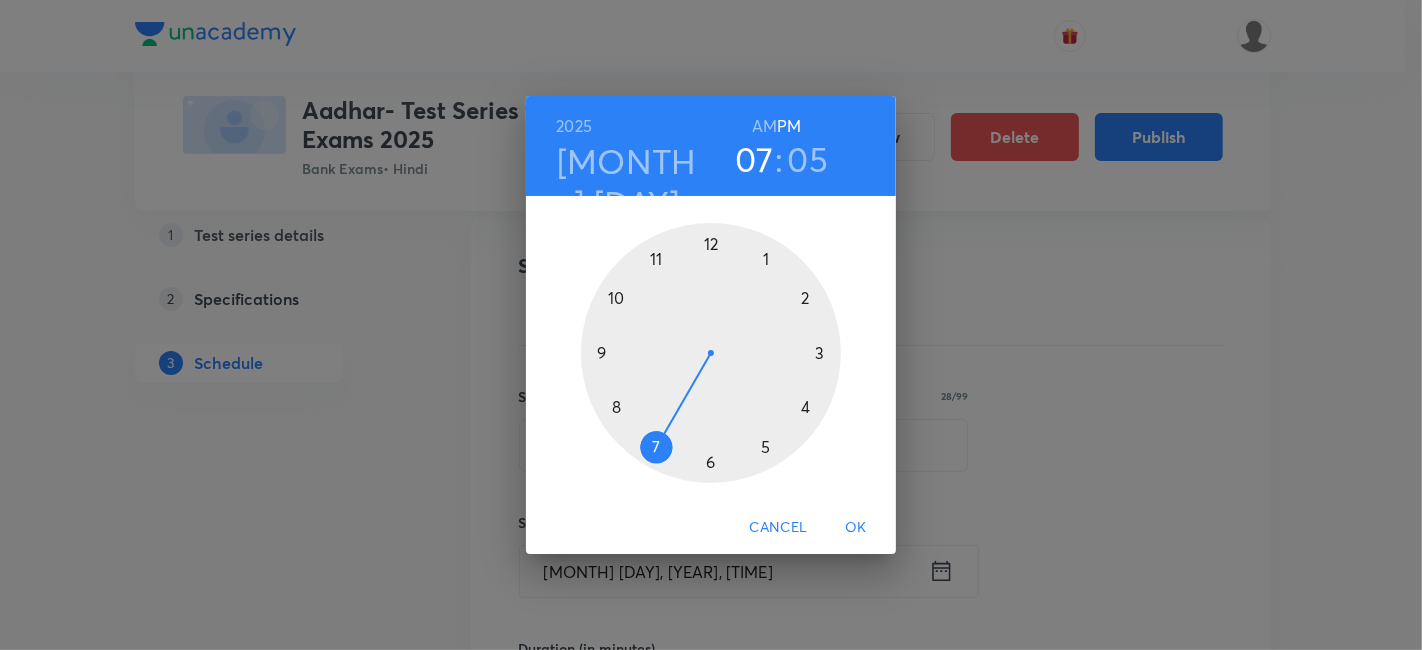 click at bounding box center [711, 353] 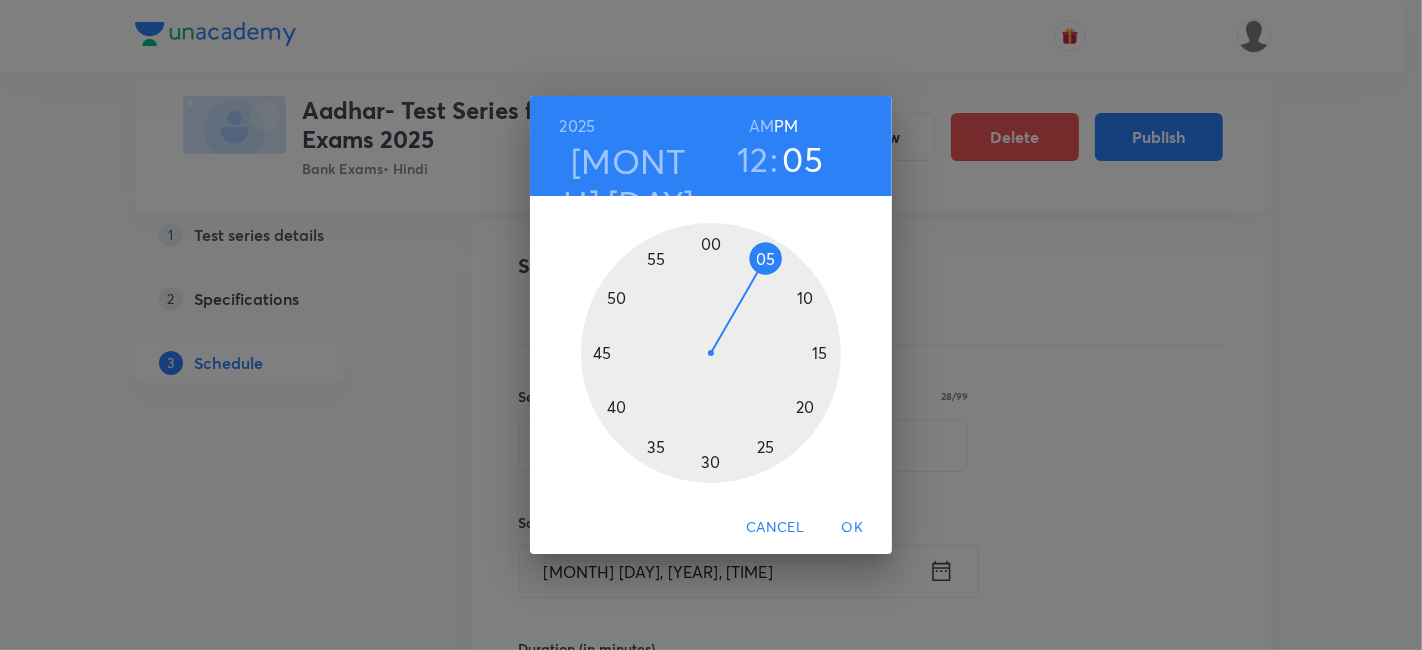 click at bounding box center [711, 353] 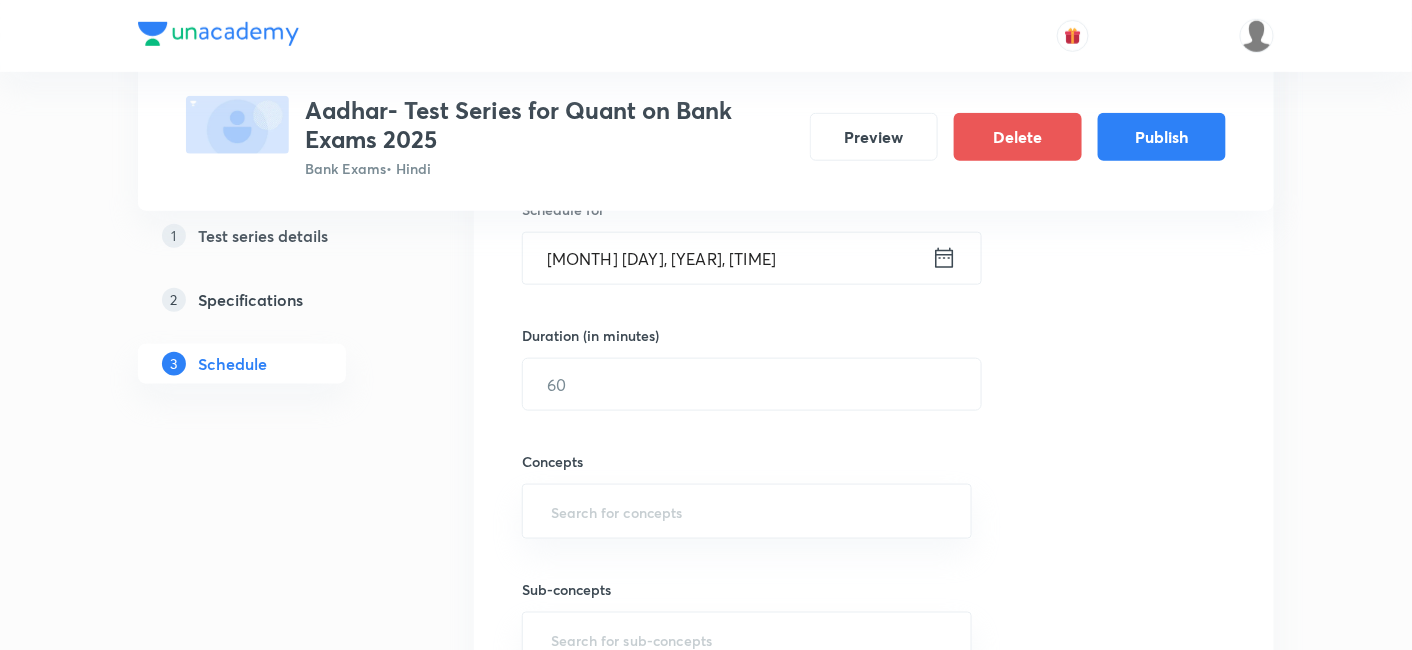 scroll, scrollTop: 520, scrollLeft: 0, axis: vertical 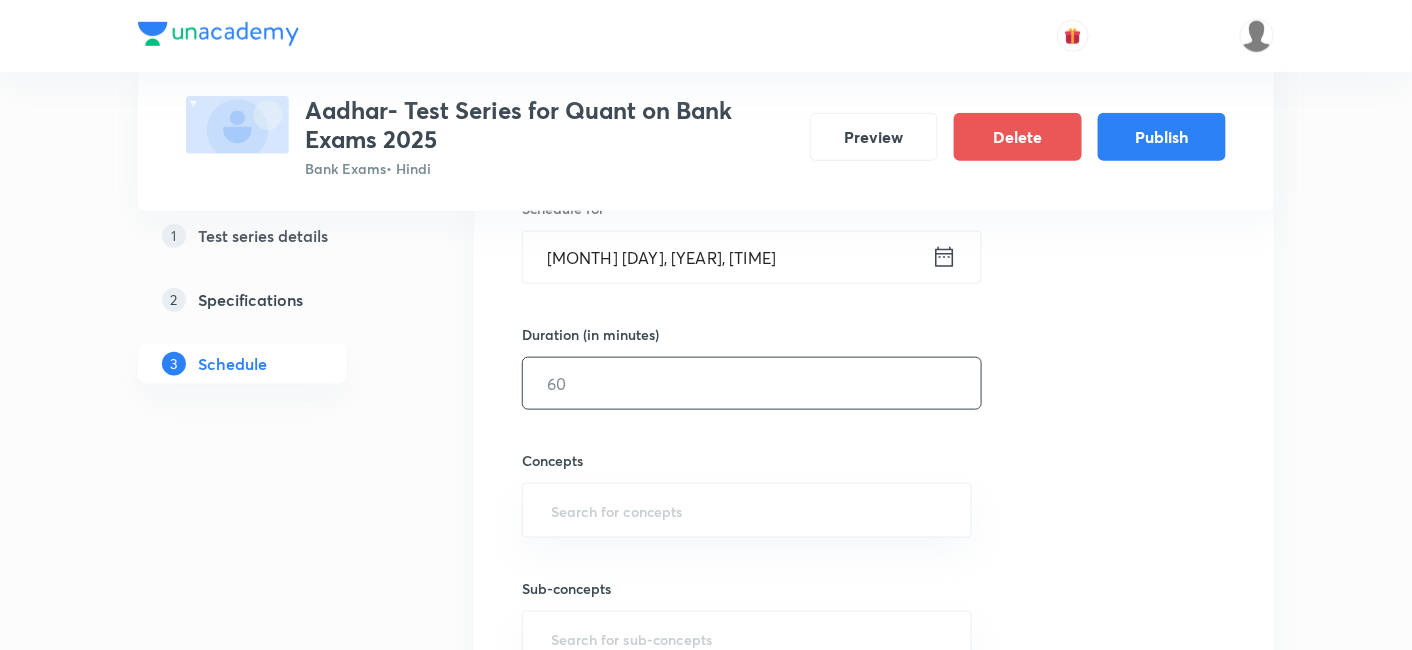 drag, startPoint x: 601, startPoint y: 350, endPoint x: 591, endPoint y: 365, distance: 18.027756 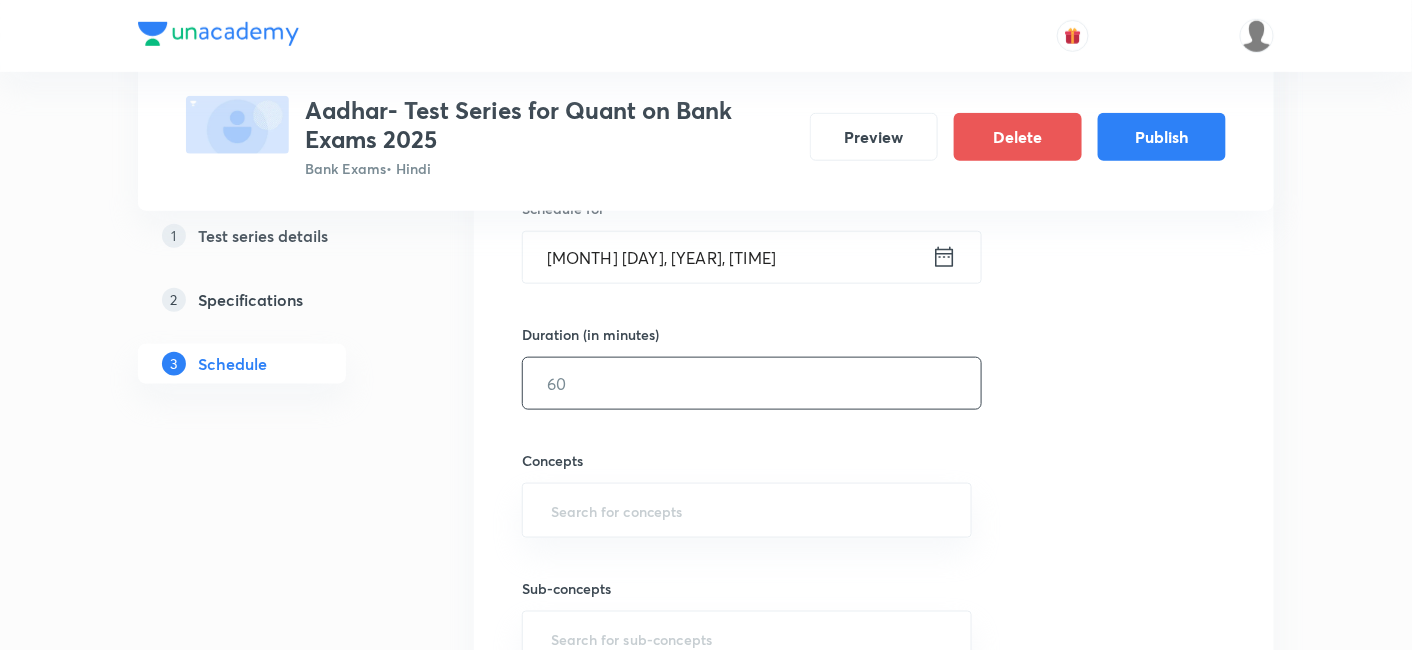 click on "Duration (in minutes) ​" at bounding box center (704, 367) 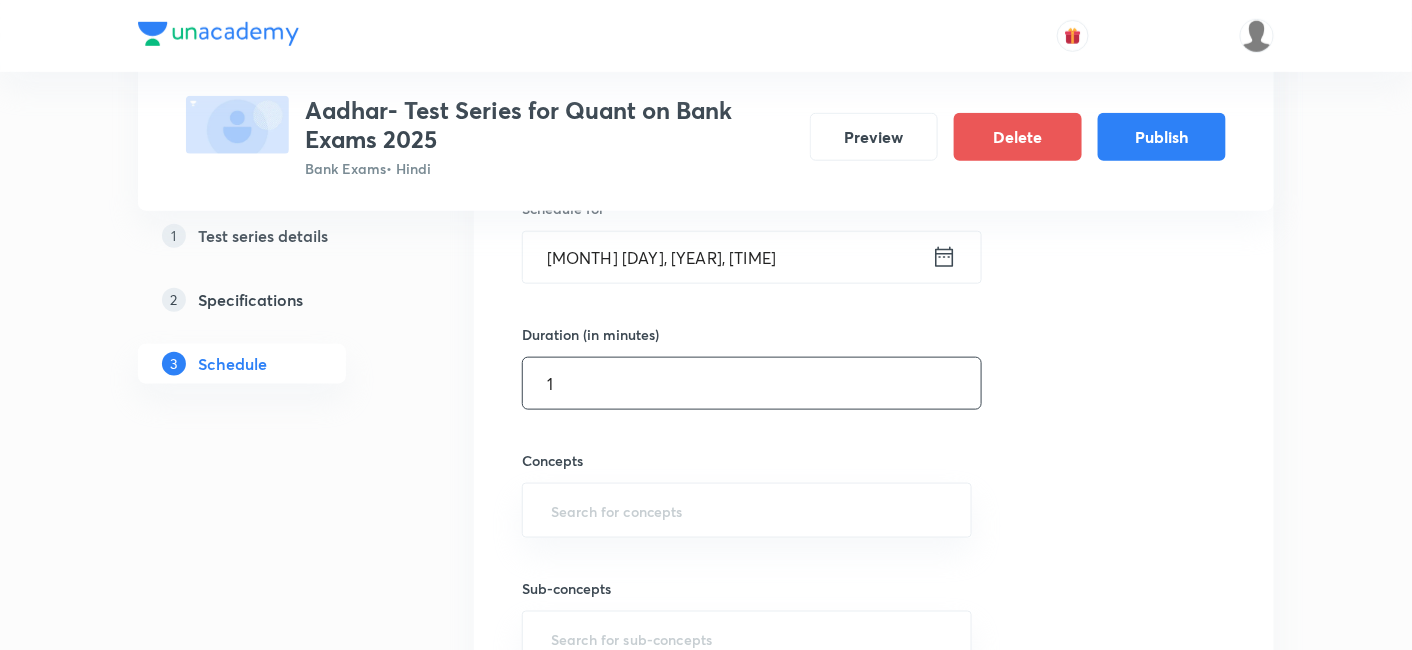 click on "1" at bounding box center [752, 383] 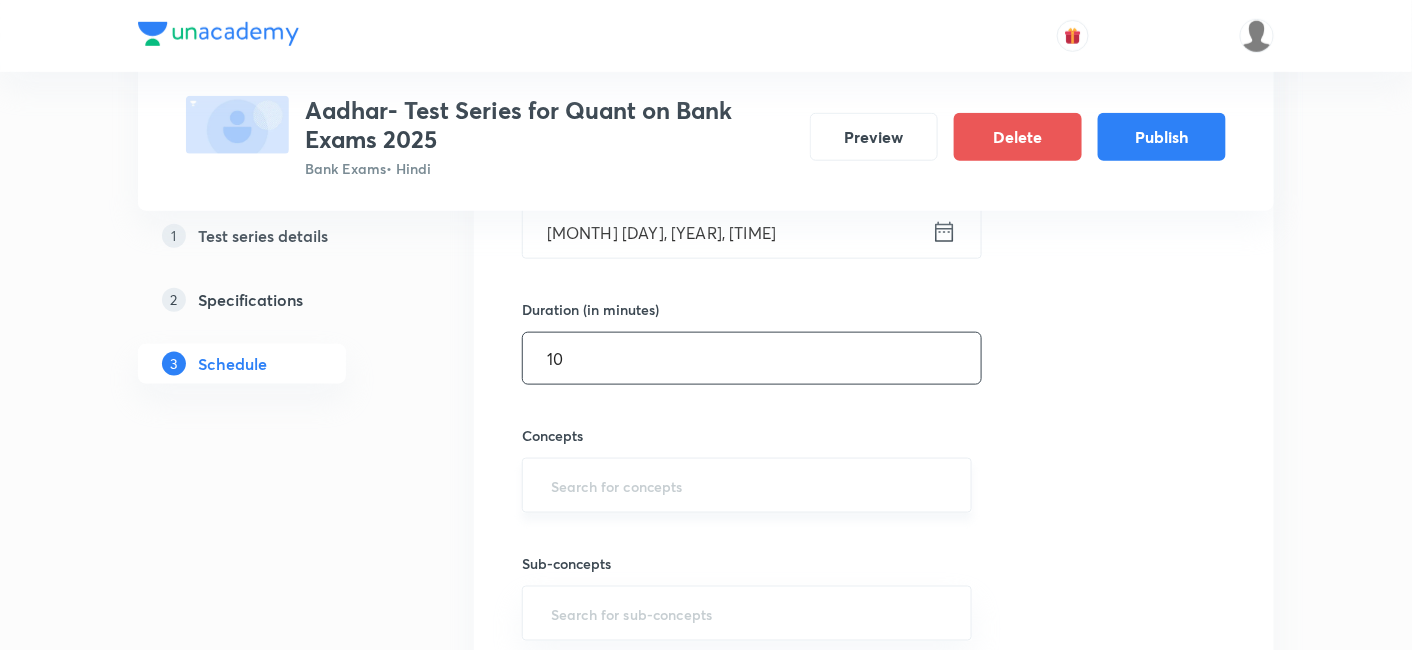 scroll, scrollTop: 548, scrollLeft: 0, axis: vertical 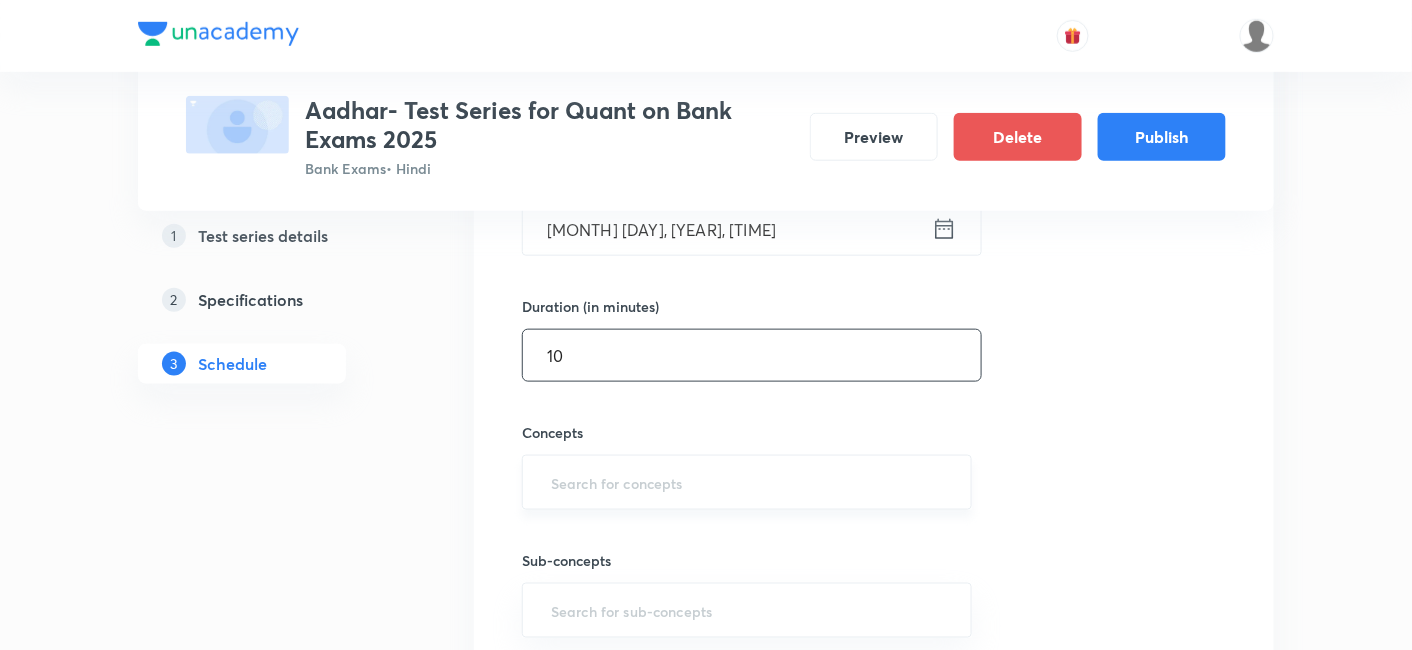 type on "10" 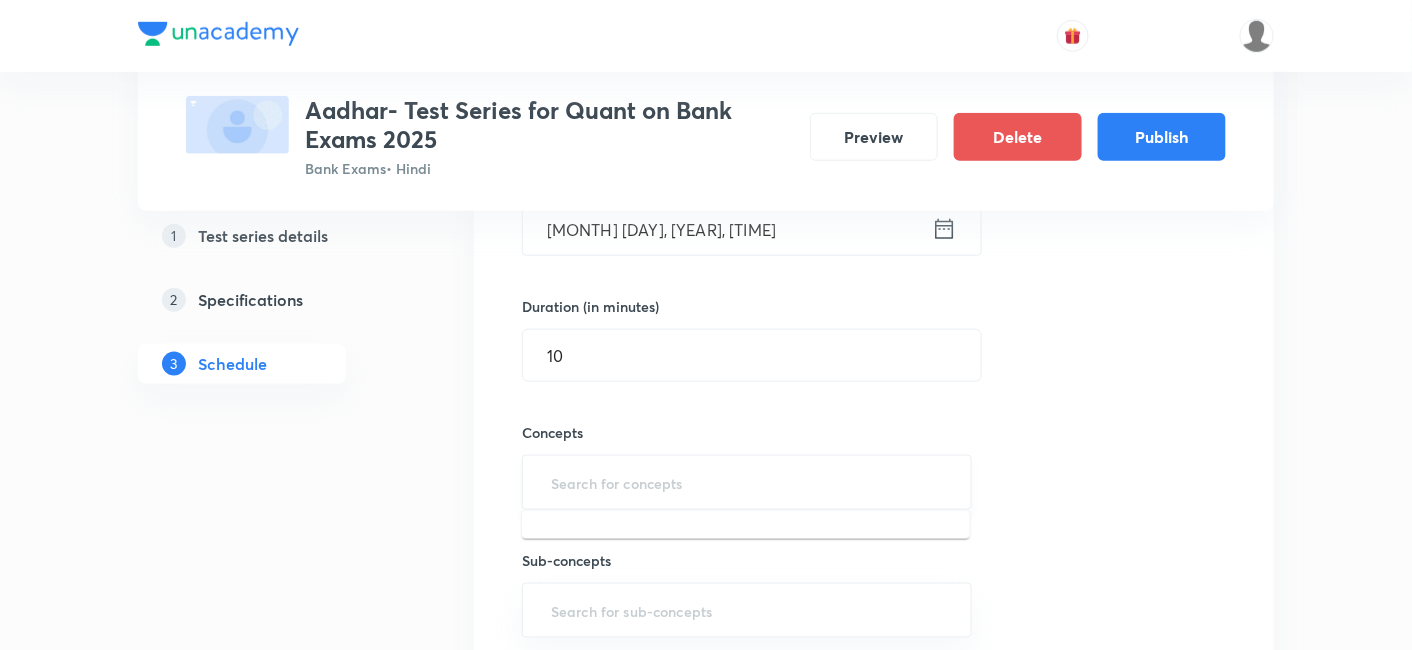 click at bounding box center [747, 482] 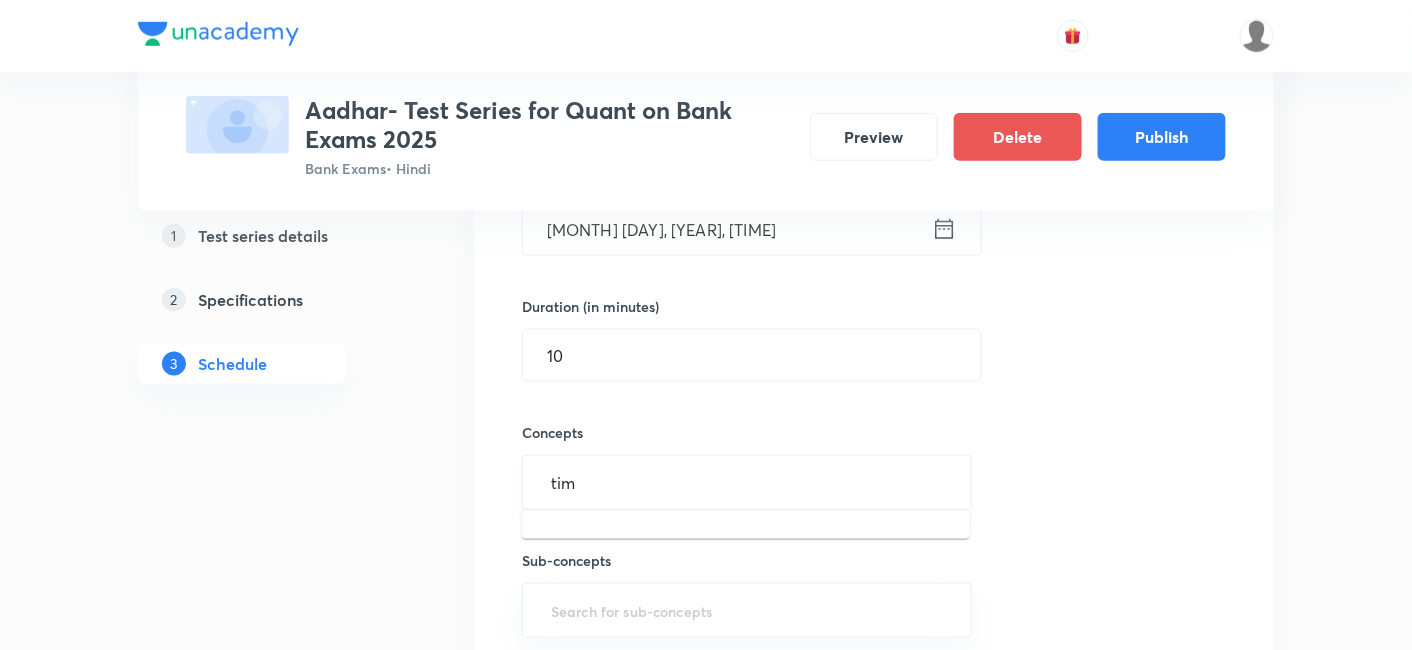 type on "time" 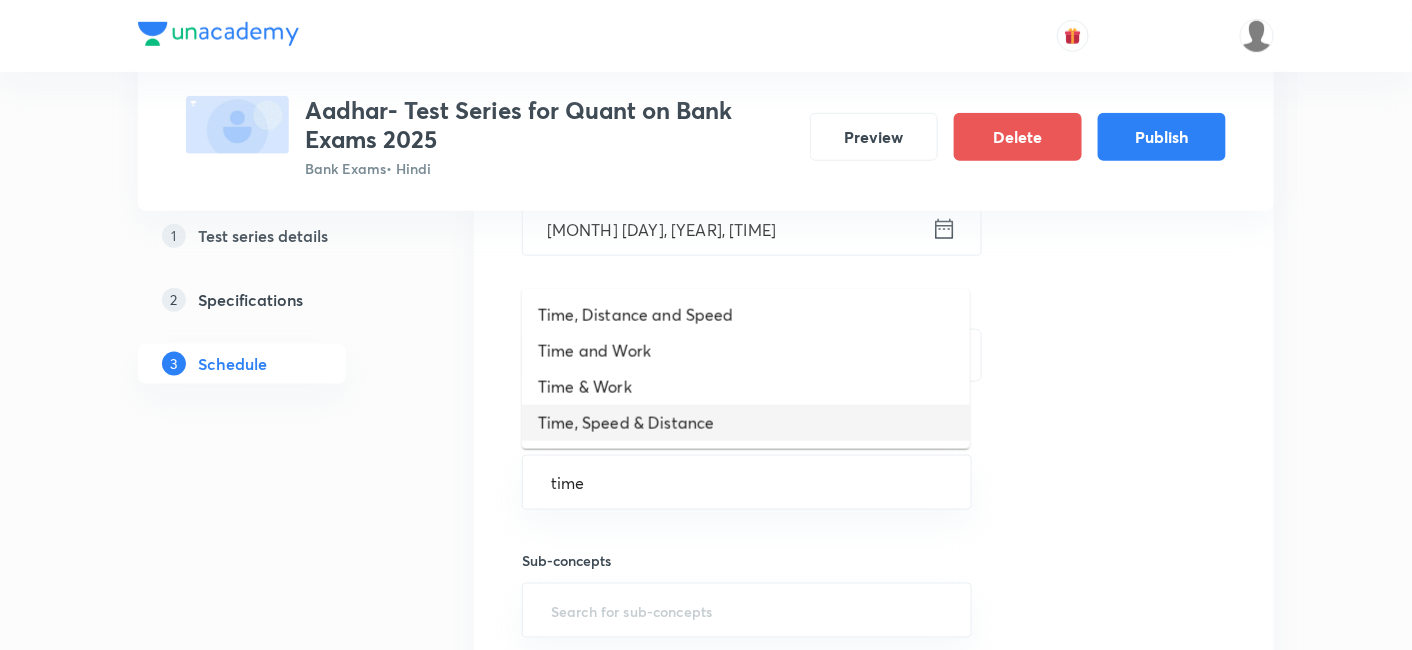 click on "Time, Speed & Distance" at bounding box center [626, 422] 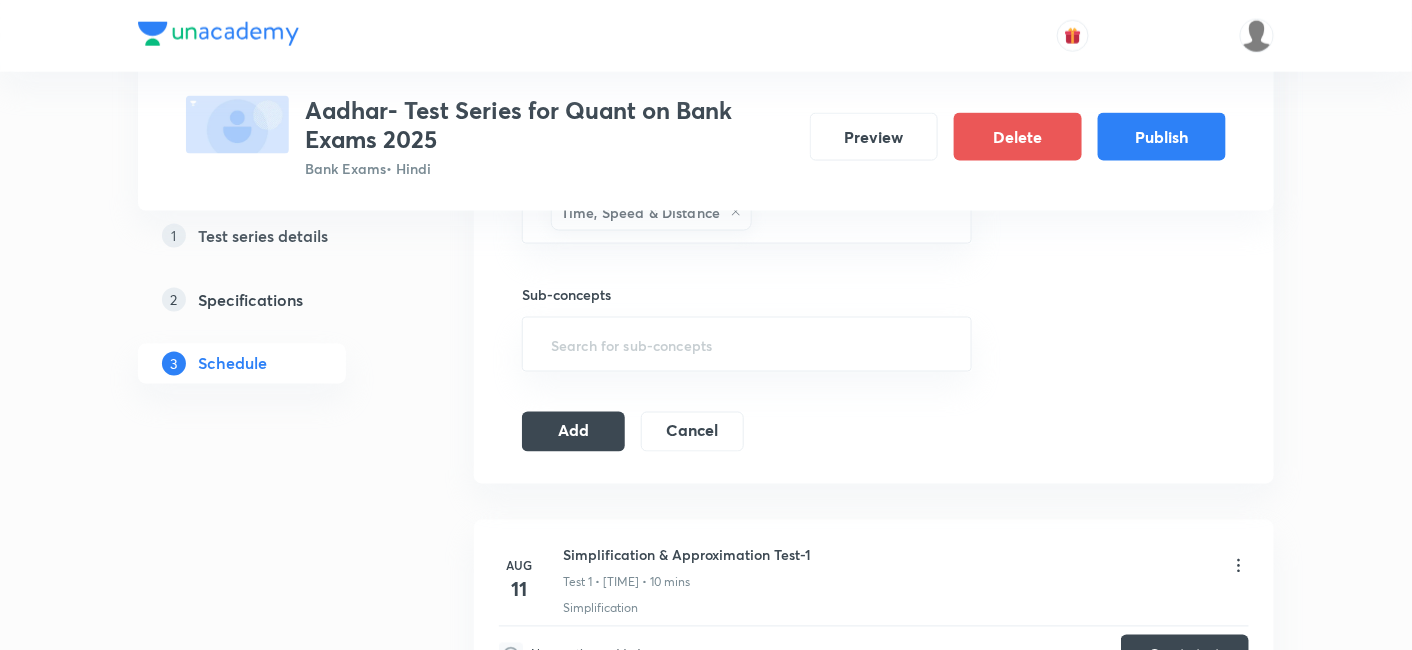 scroll, scrollTop: 844, scrollLeft: 0, axis: vertical 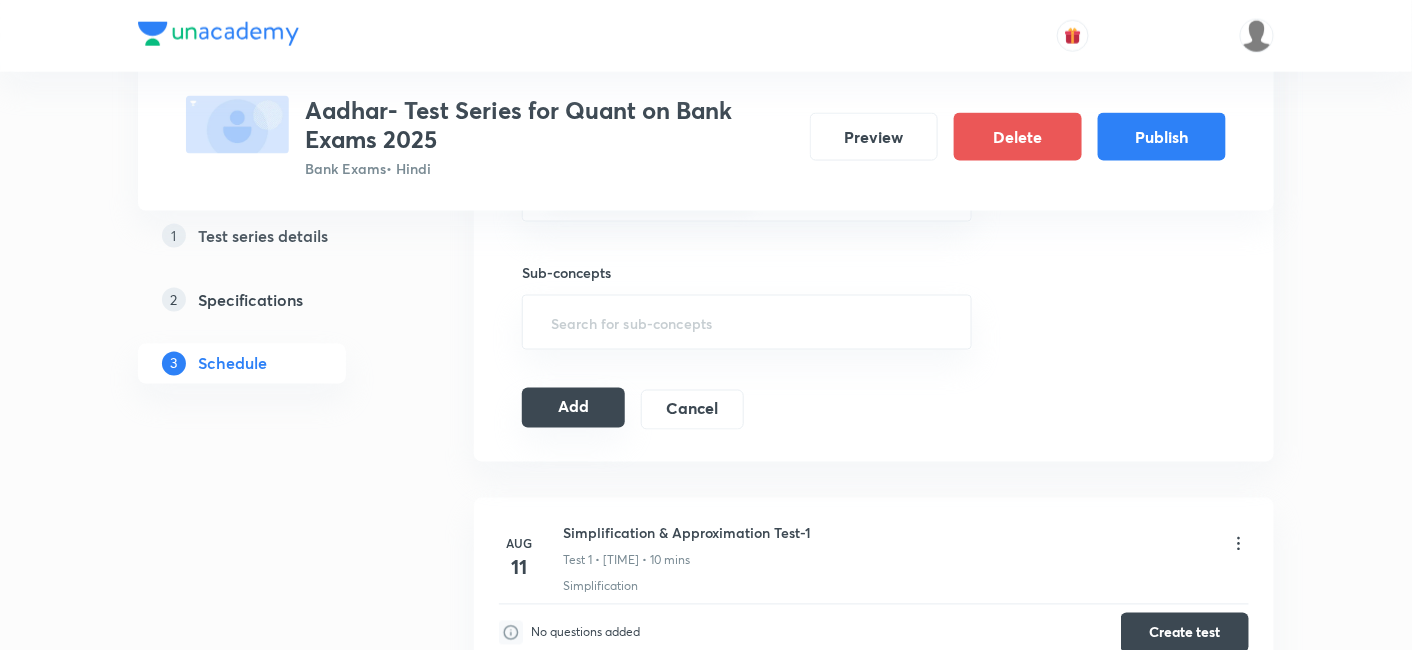 click on "Add" at bounding box center [573, 406] 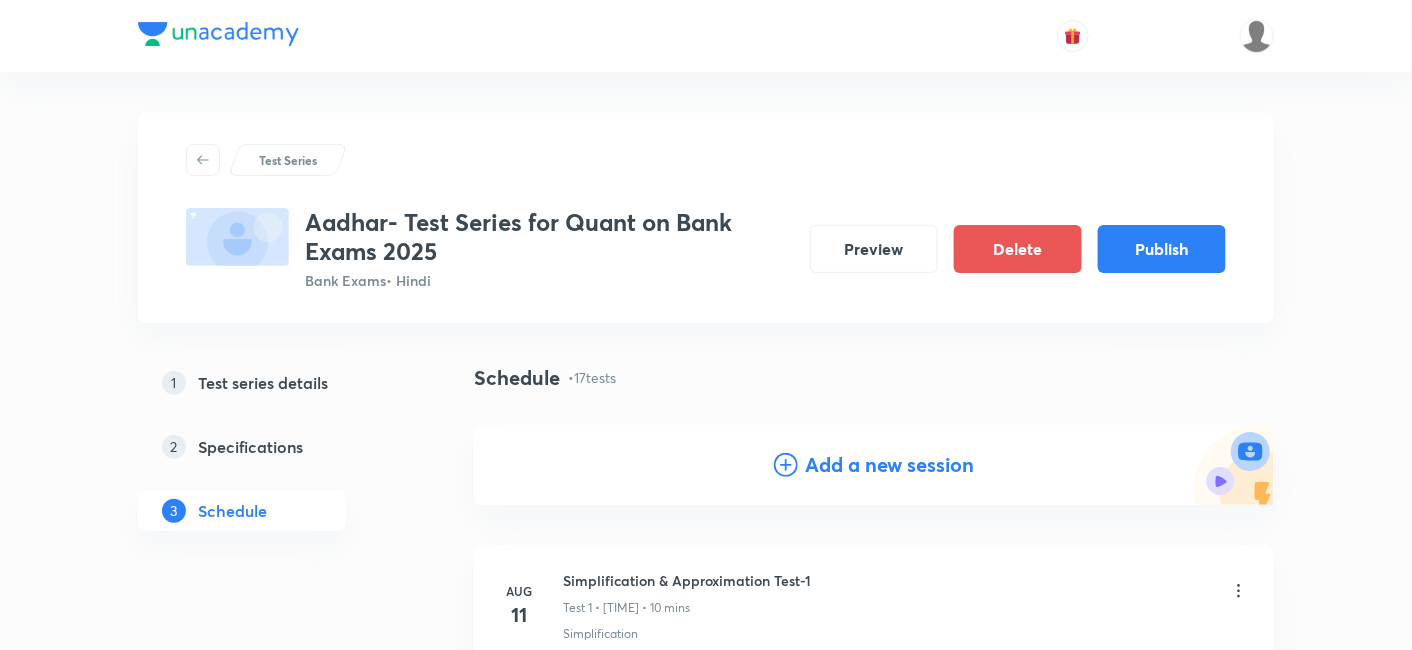 scroll, scrollTop: 57, scrollLeft: 0, axis: vertical 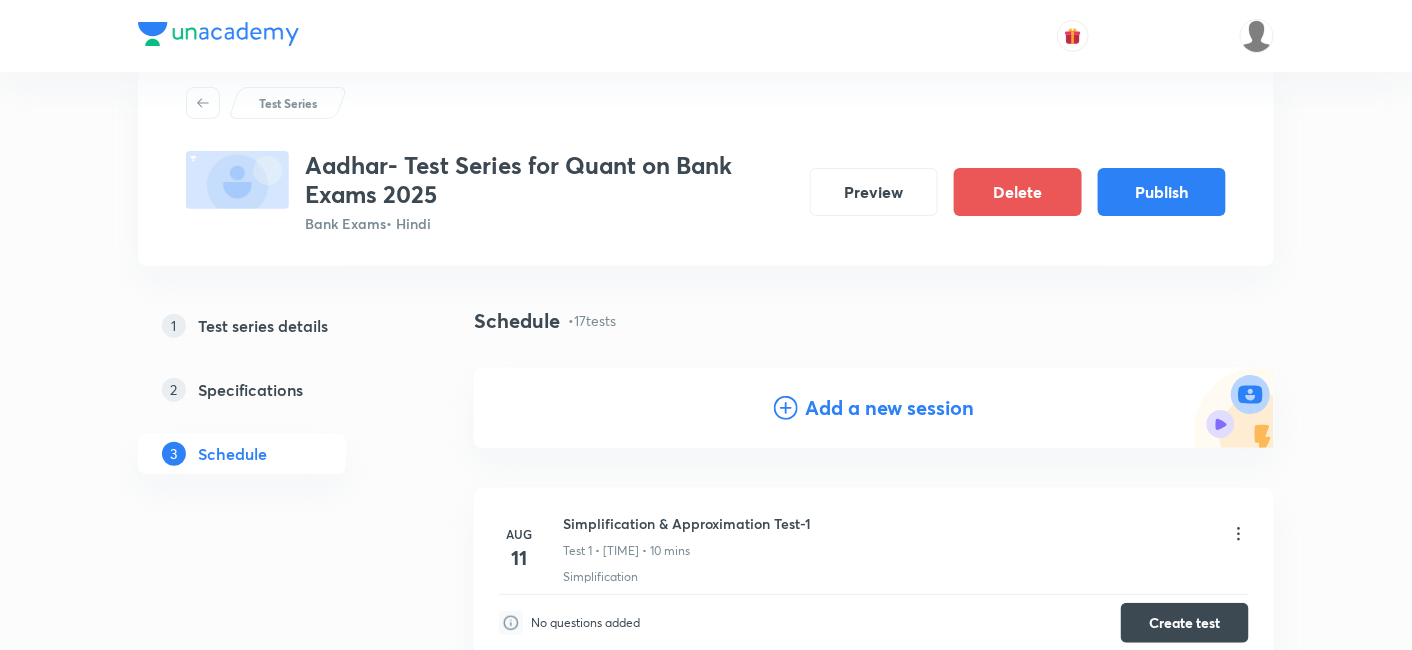 click on "Add a new session" at bounding box center (890, 407) 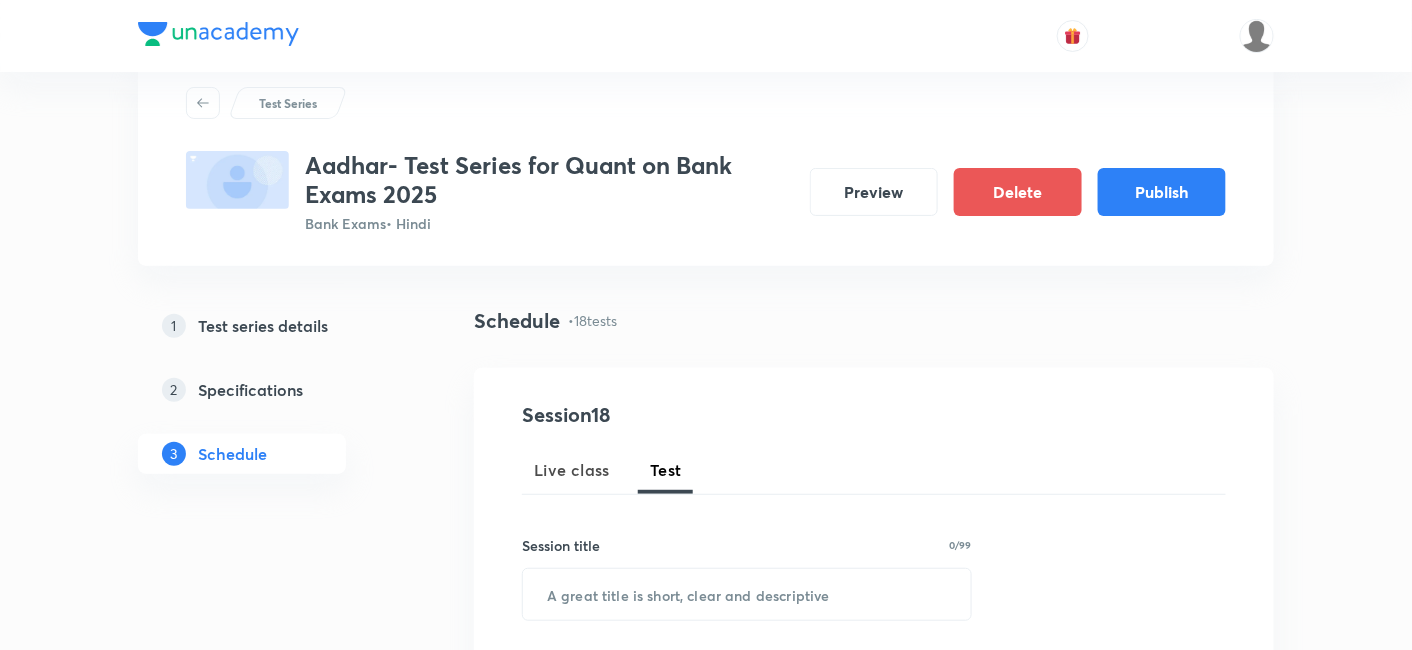 scroll, scrollTop: 208, scrollLeft: 0, axis: vertical 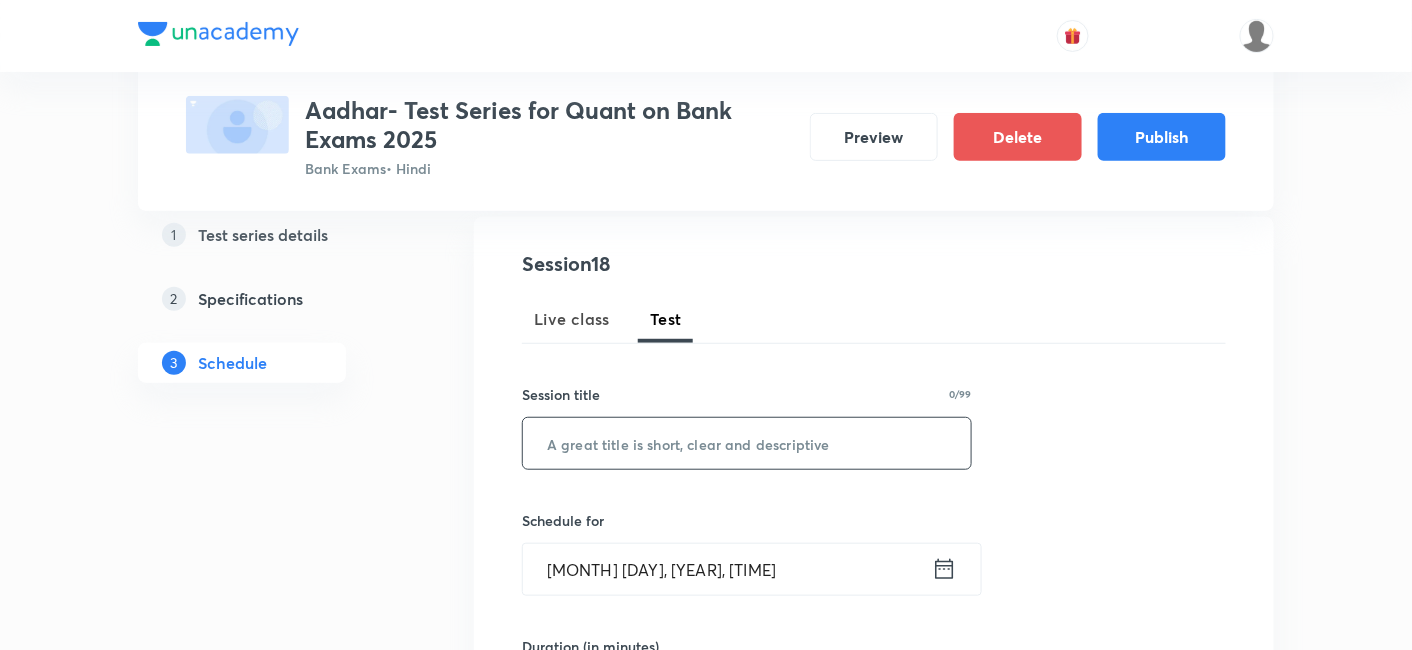 click at bounding box center (747, 443) 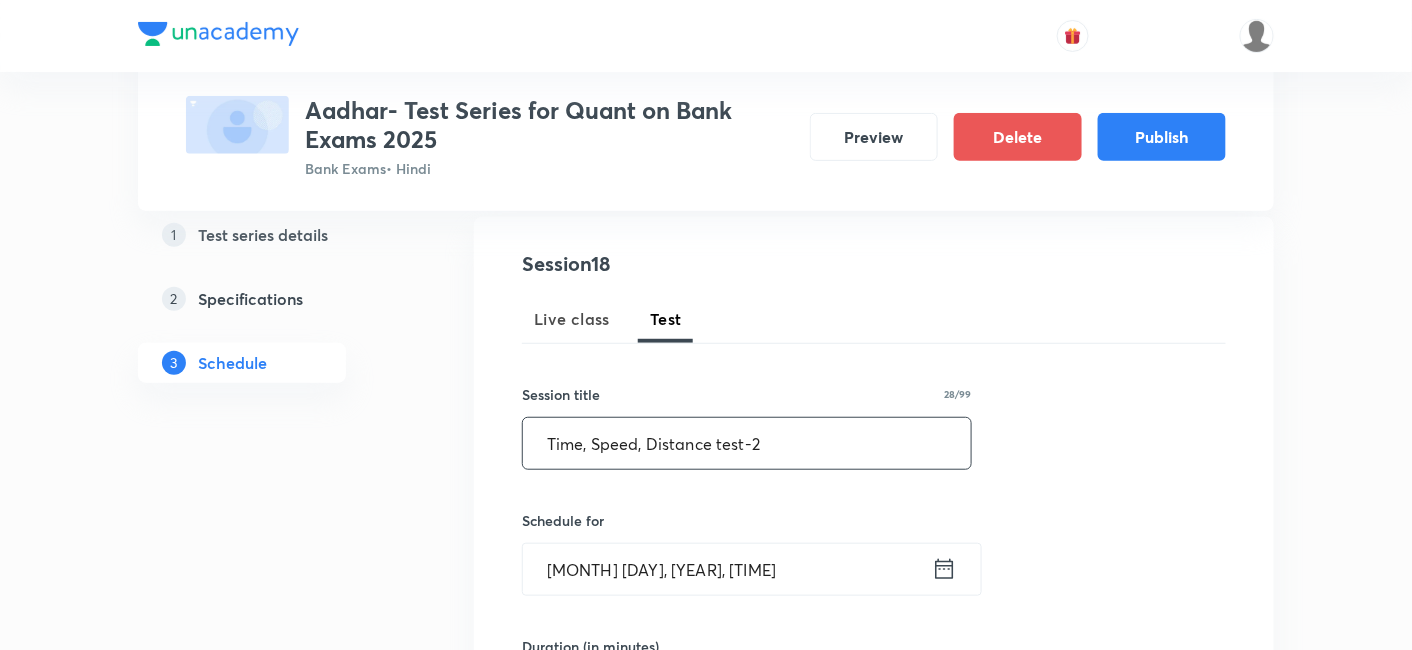 type on "Time, Speed, Distance test-2" 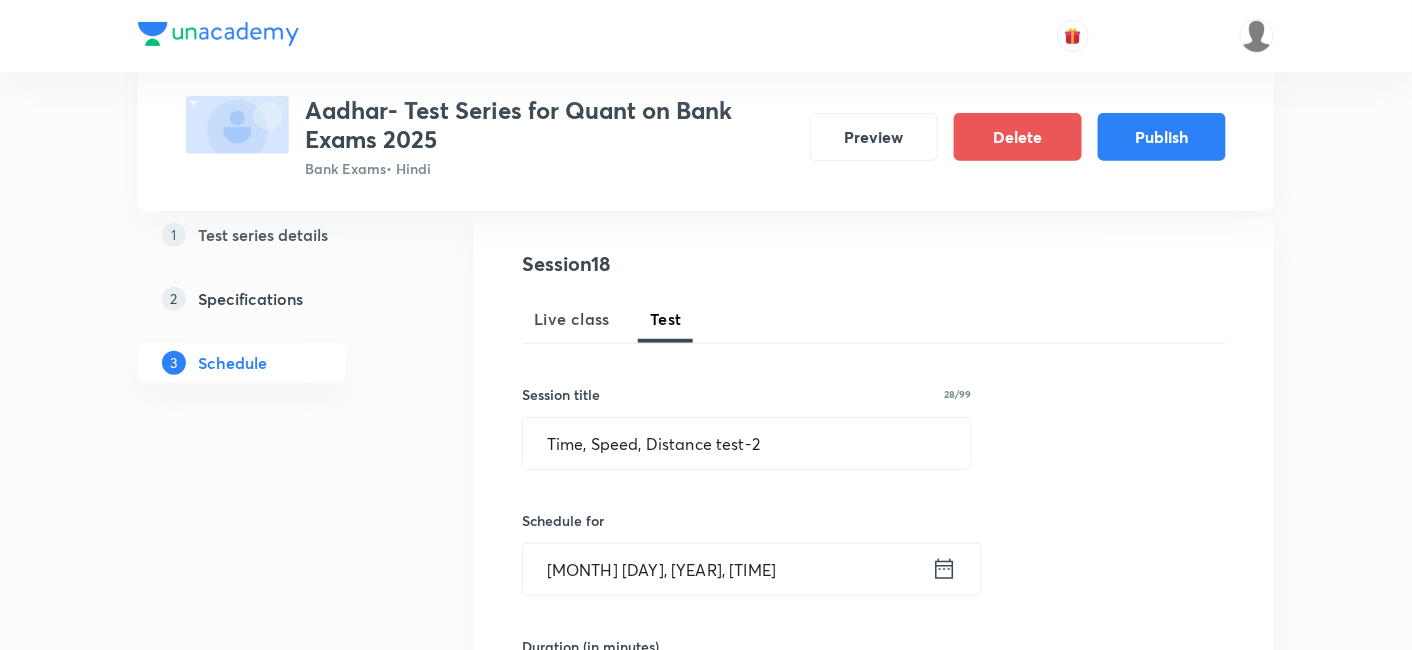 click 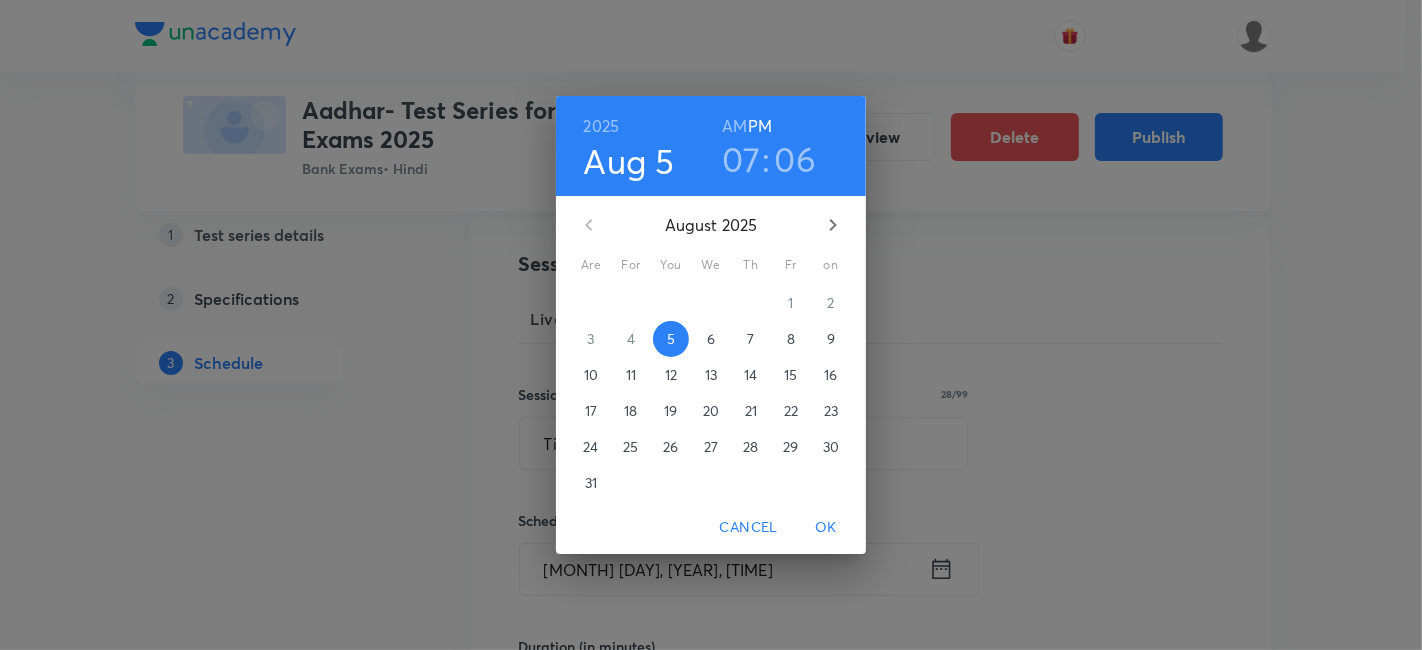 click 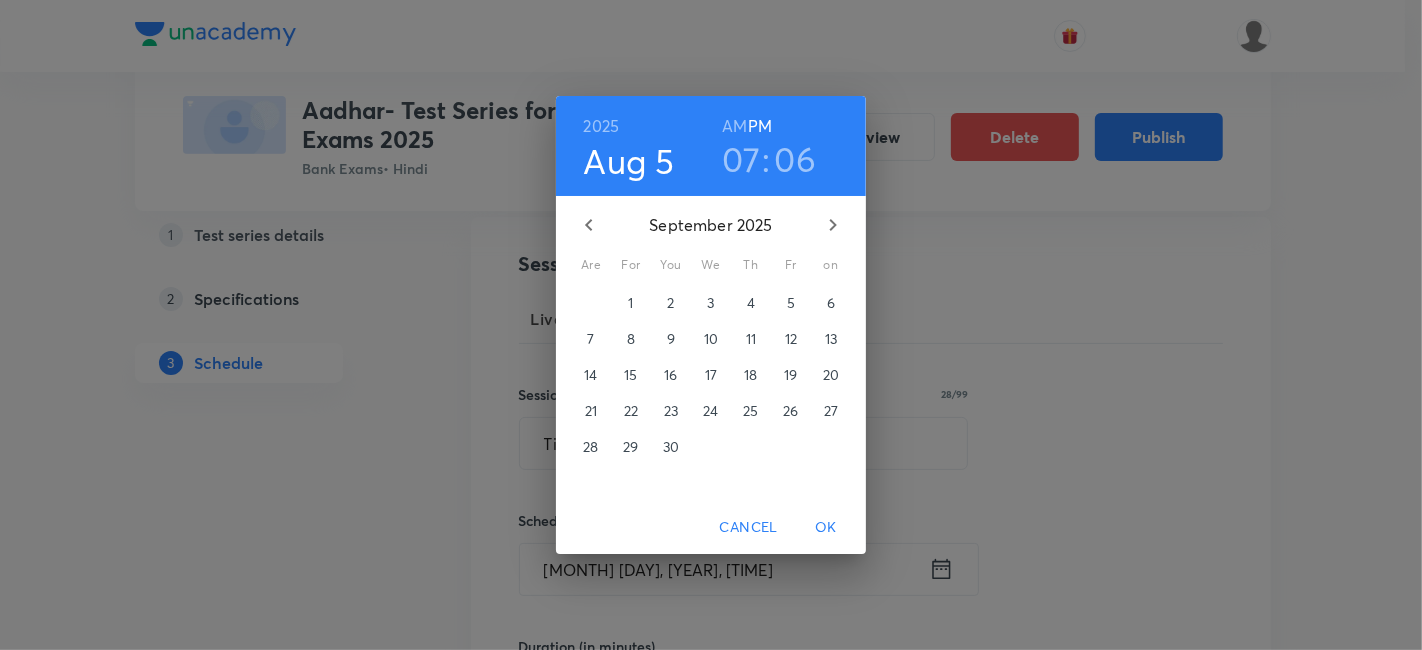 click on "4" at bounding box center [751, 303] 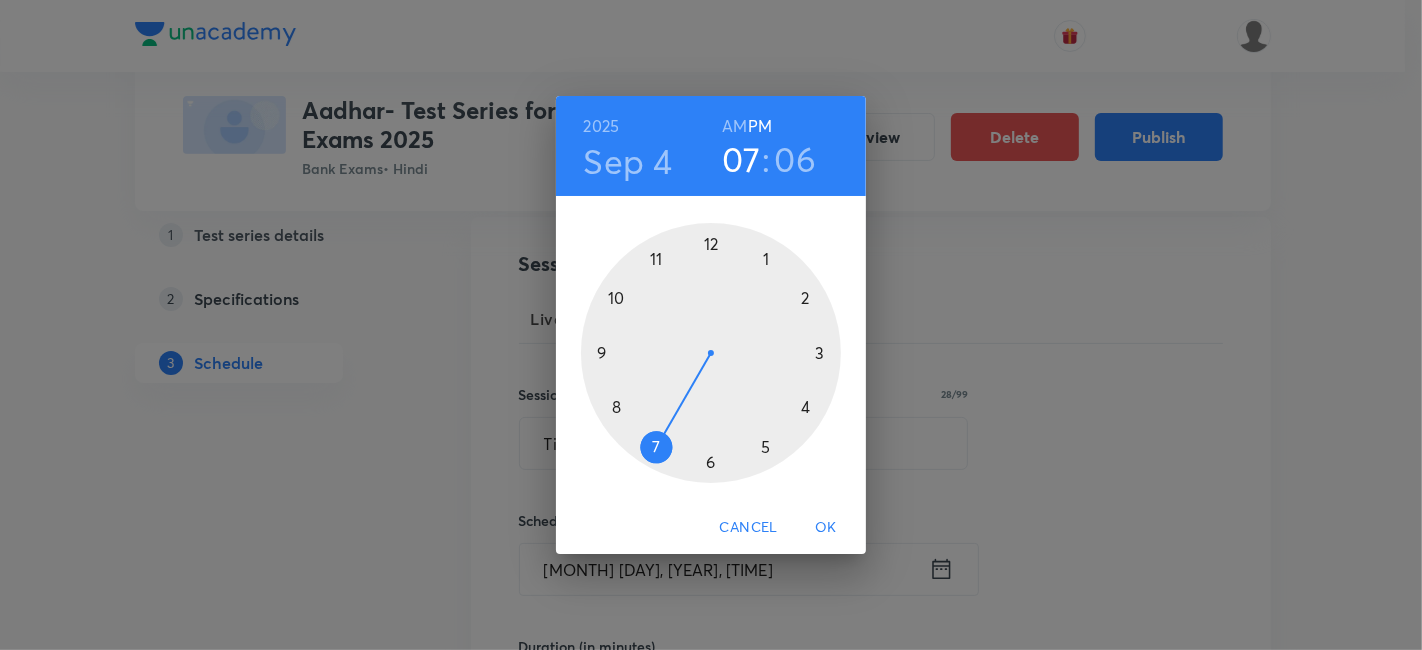 click at bounding box center (711, 353) 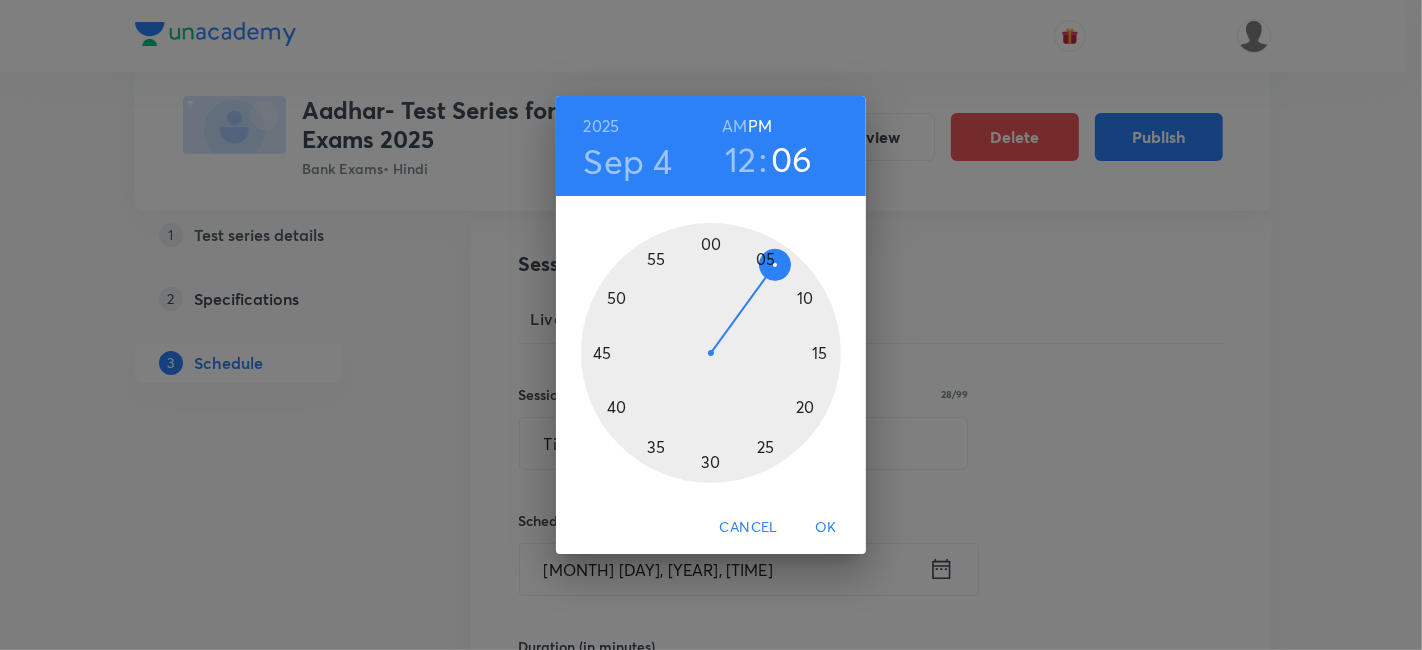 click at bounding box center (711, 353) 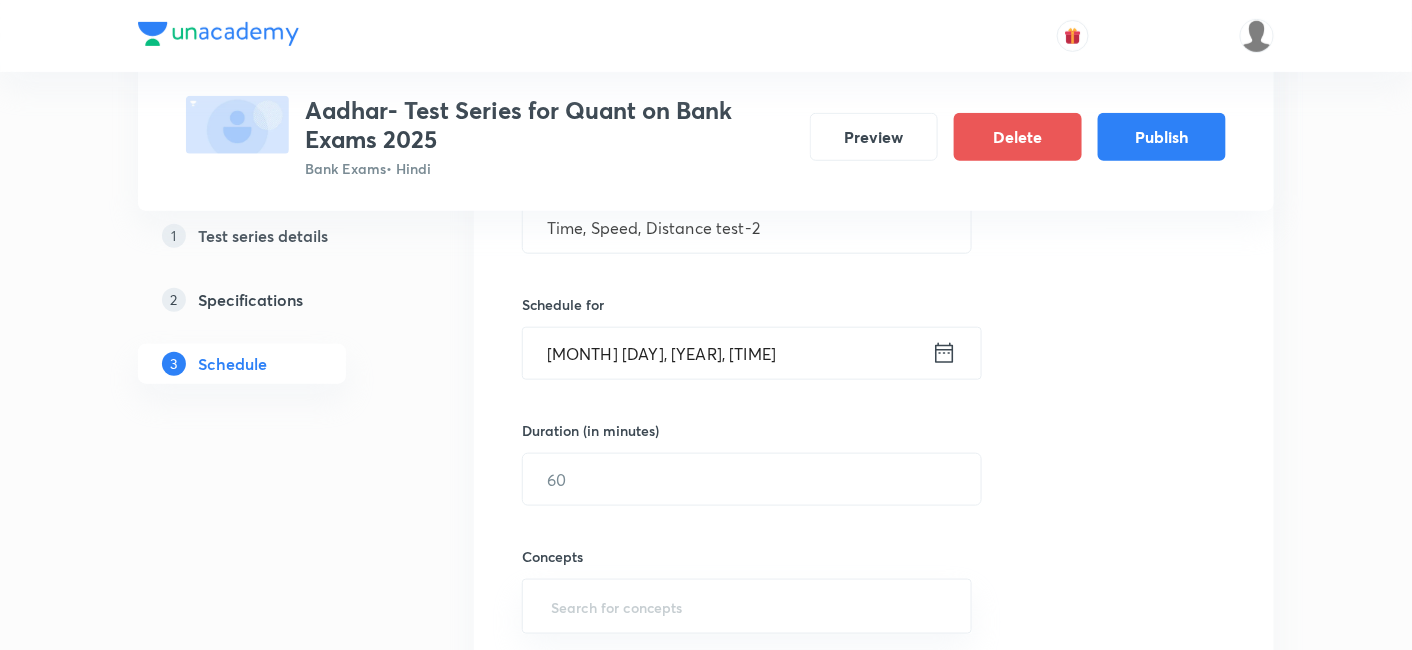 scroll, scrollTop: 425, scrollLeft: 0, axis: vertical 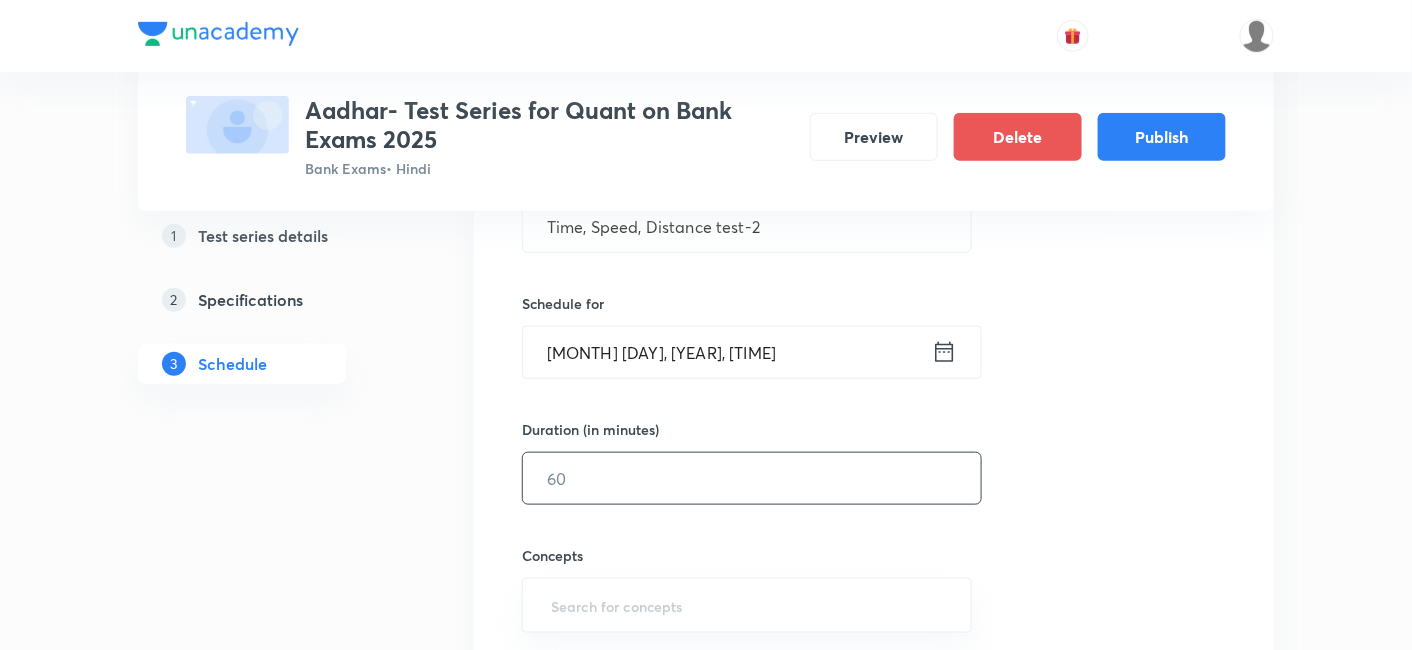 click at bounding box center [752, 478] 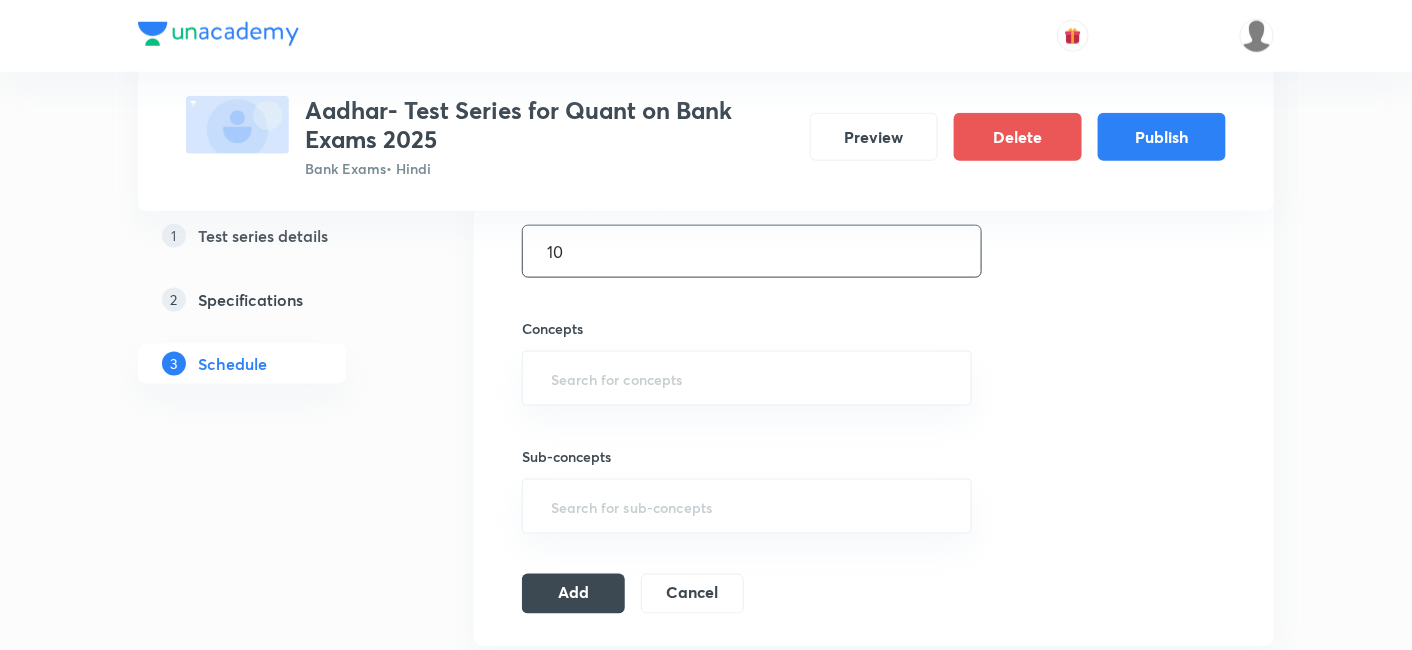 scroll, scrollTop: 659, scrollLeft: 0, axis: vertical 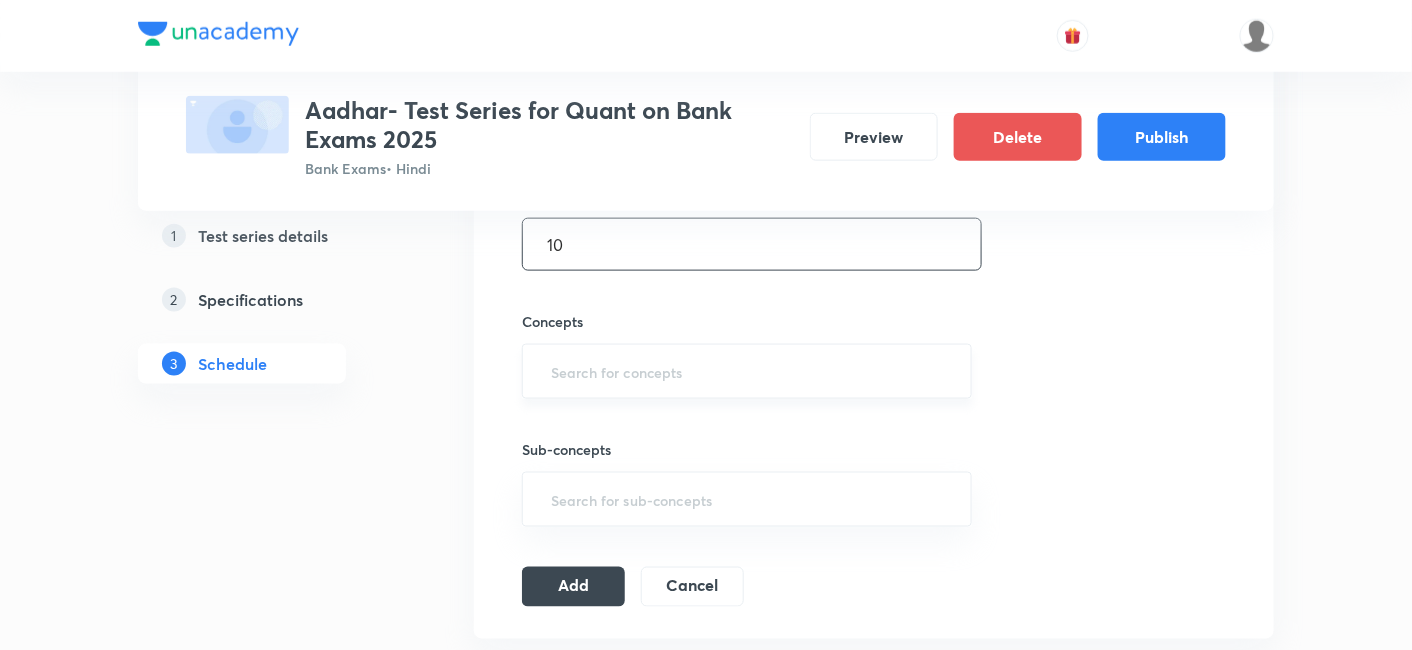 type on "10" 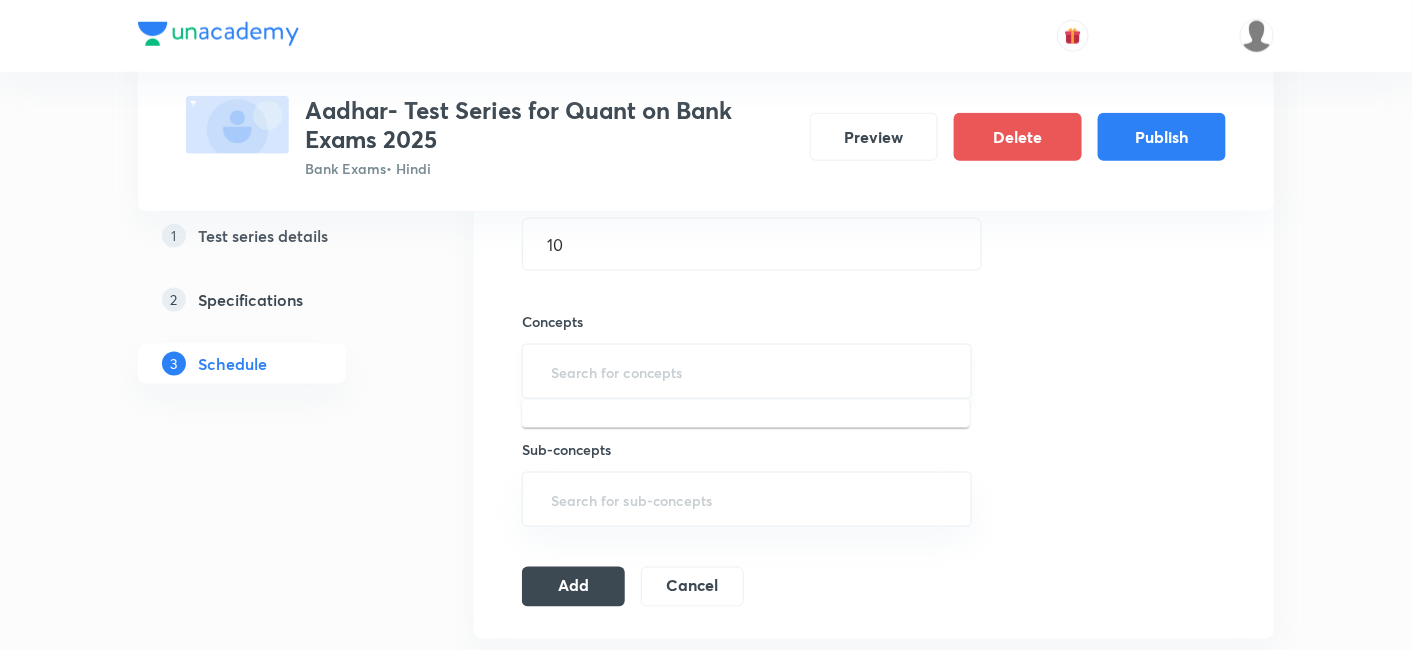 click at bounding box center (747, 371) 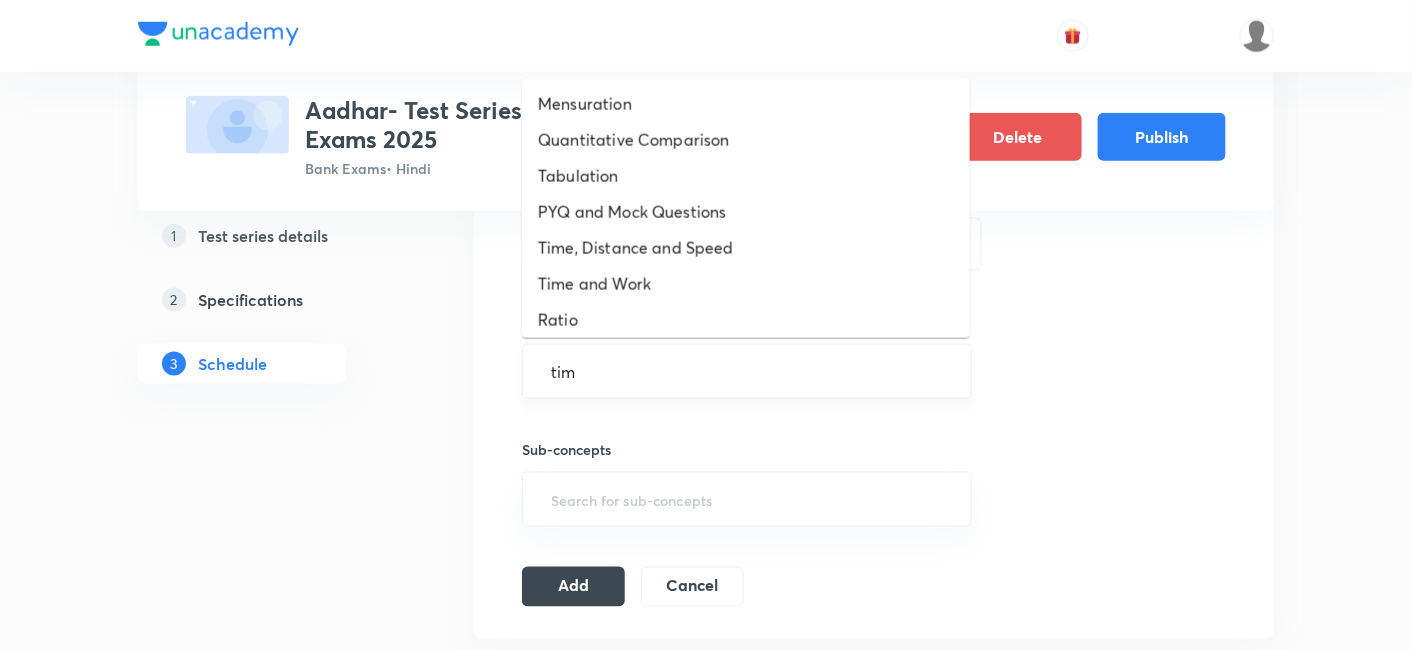 type on "time" 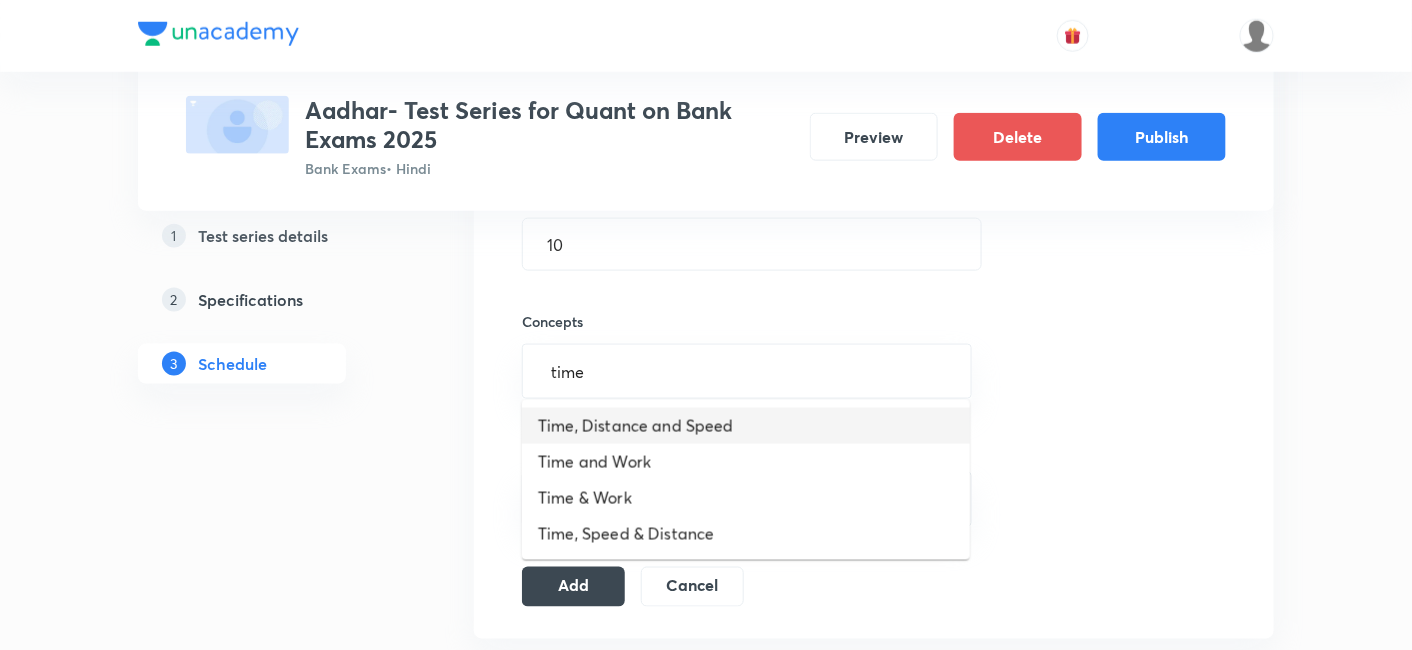 click on "Time, Distance and Speed" at bounding box center [746, 426] 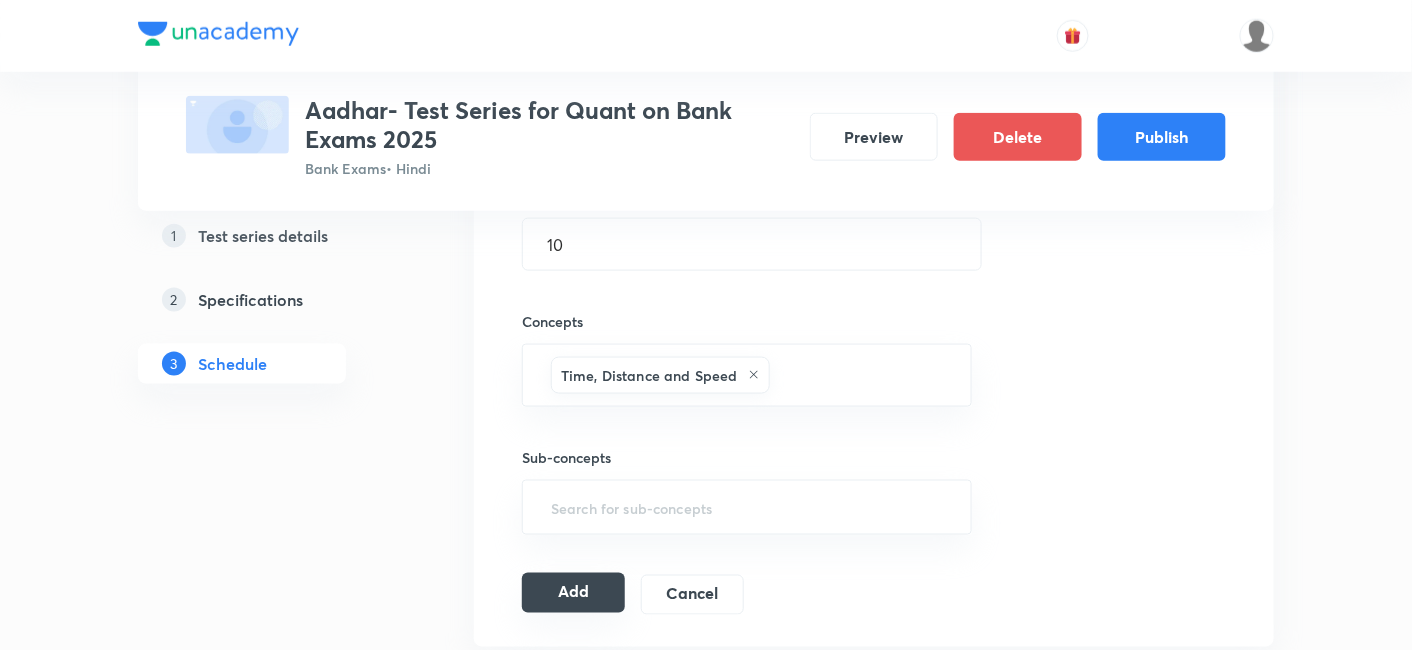 click on "Add" at bounding box center [573, 591] 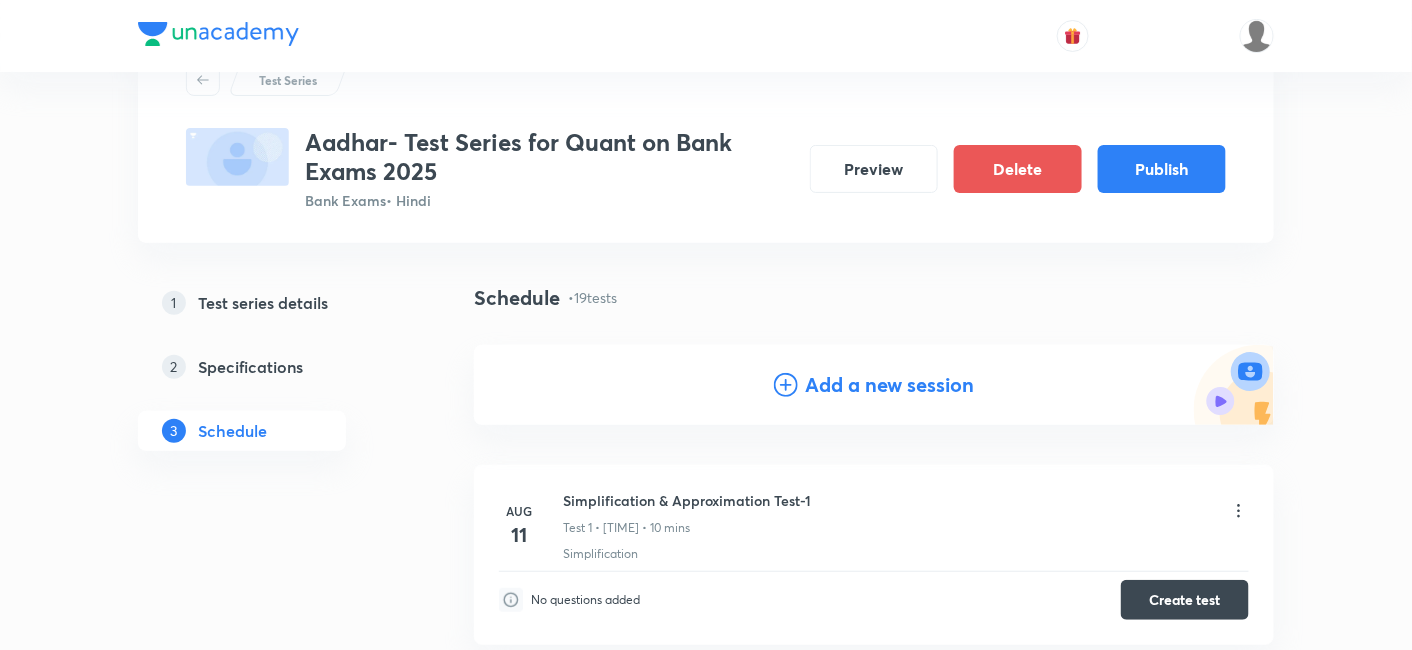 scroll, scrollTop: 88, scrollLeft: 0, axis: vertical 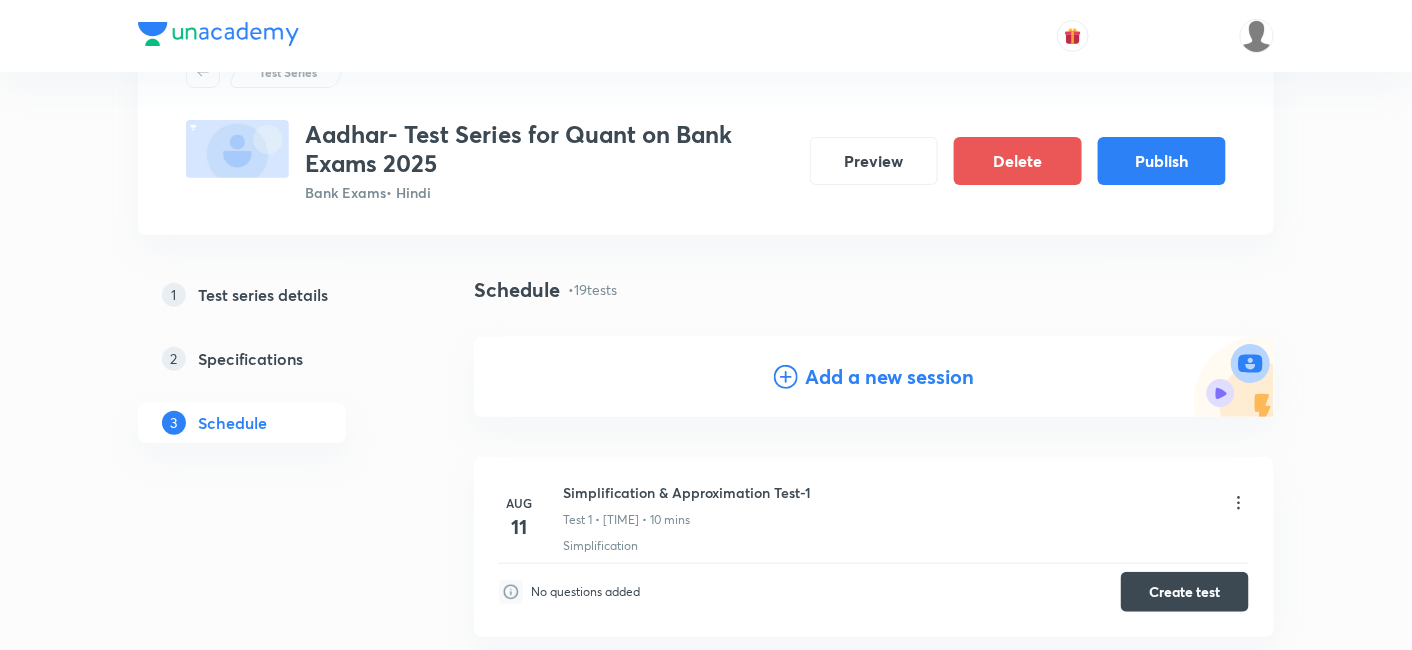 click on "Add a new session" at bounding box center (890, 376) 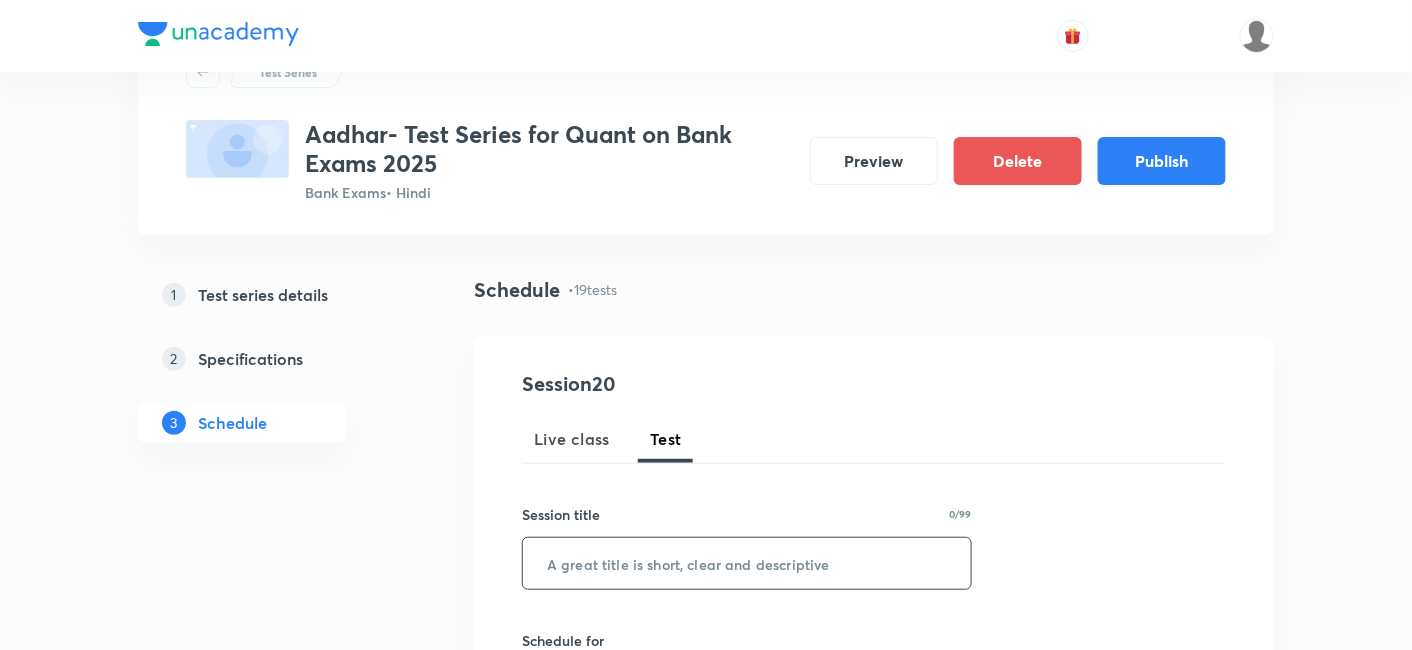 paste on "Time, Speed, Distance-3" 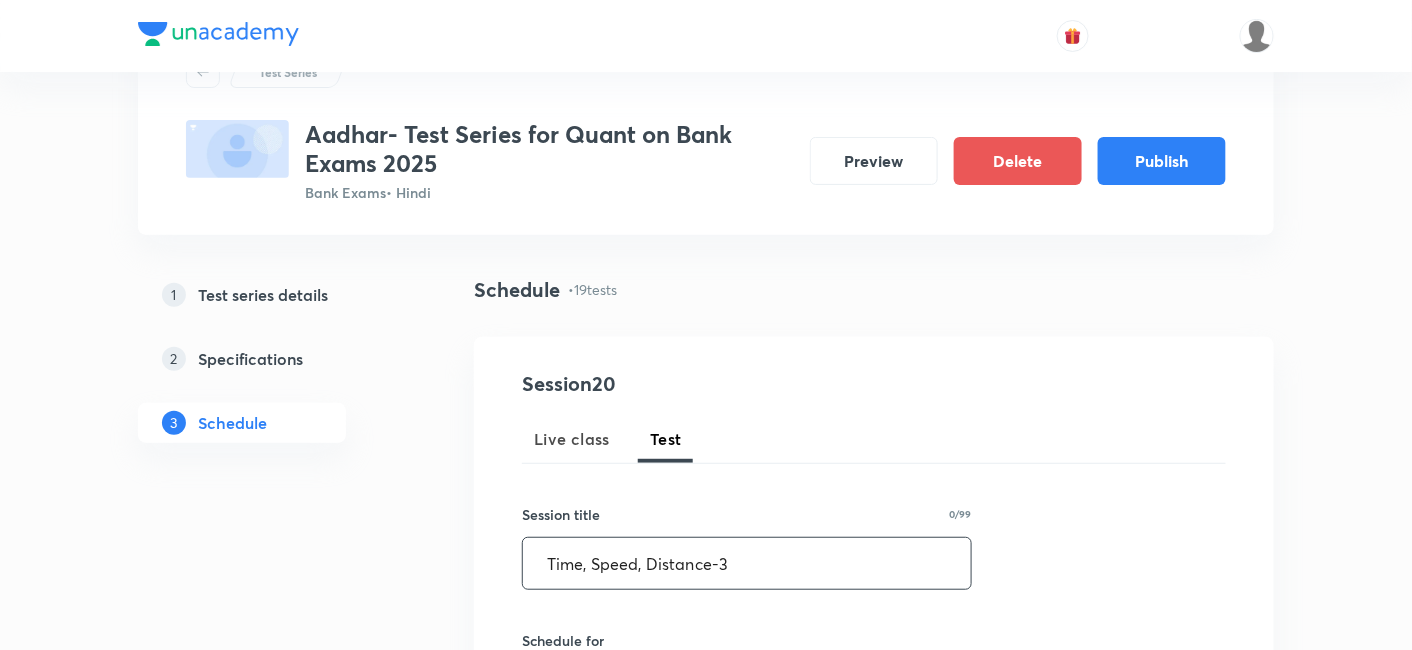 click on "Time, Speed, Distance-3" at bounding box center (747, 563) 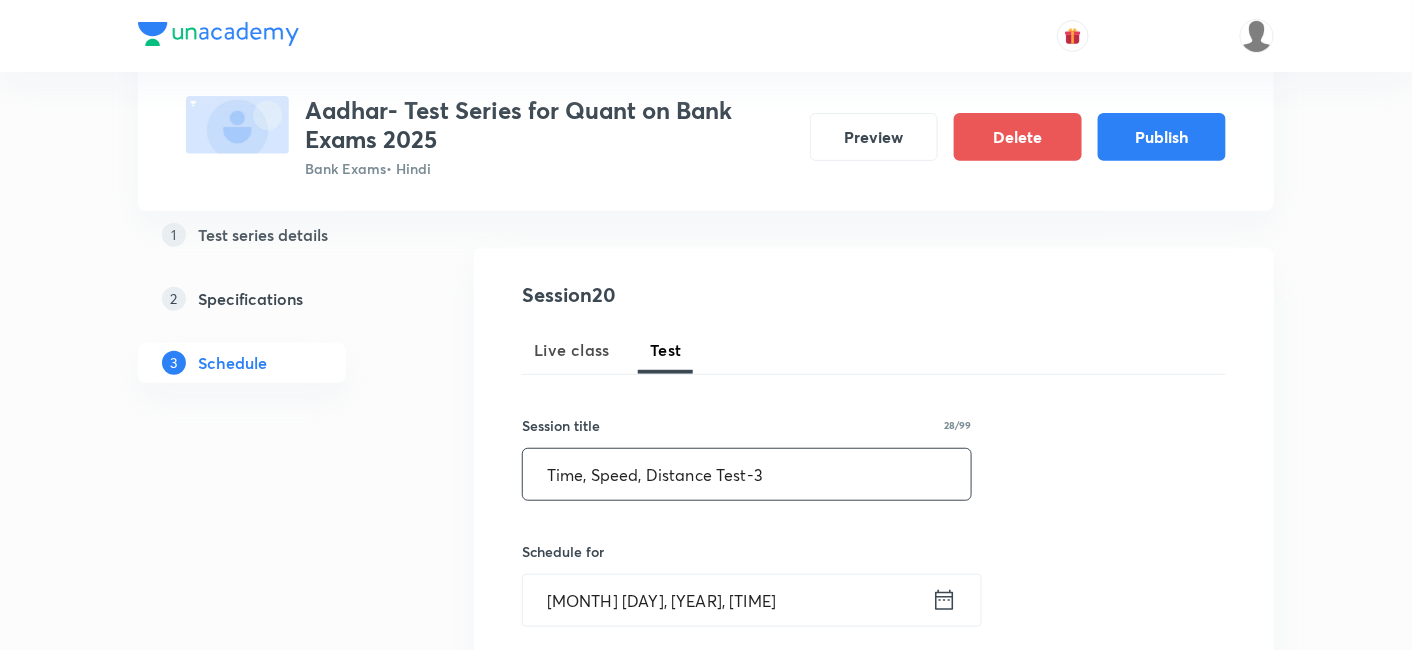 scroll, scrollTop: 179, scrollLeft: 0, axis: vertical 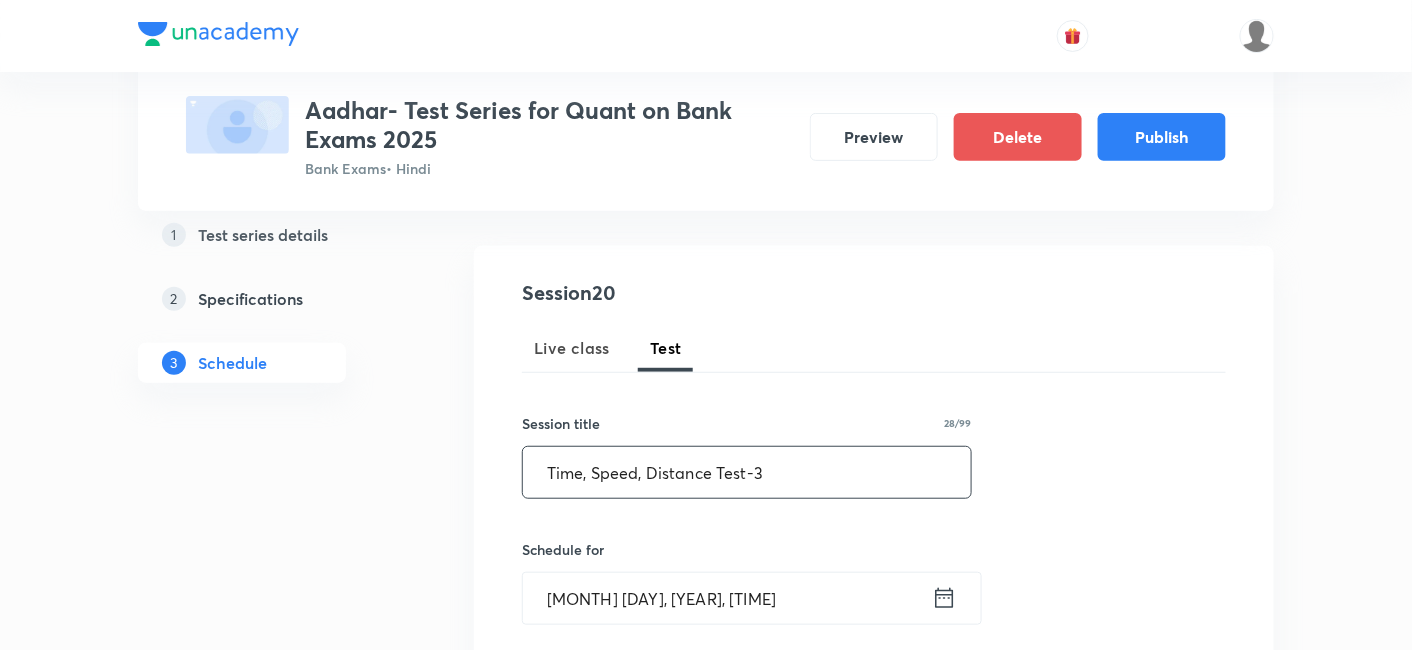 type on "Time, Speed, Distance Test-3" 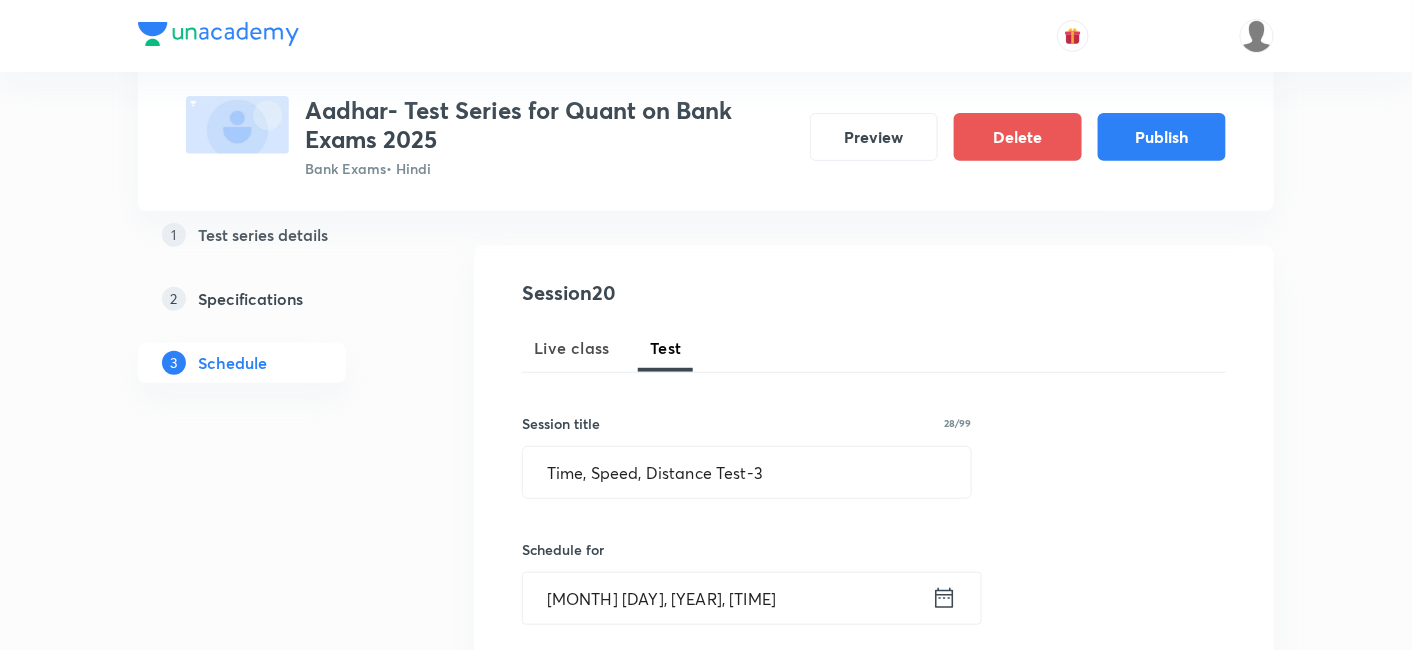 click 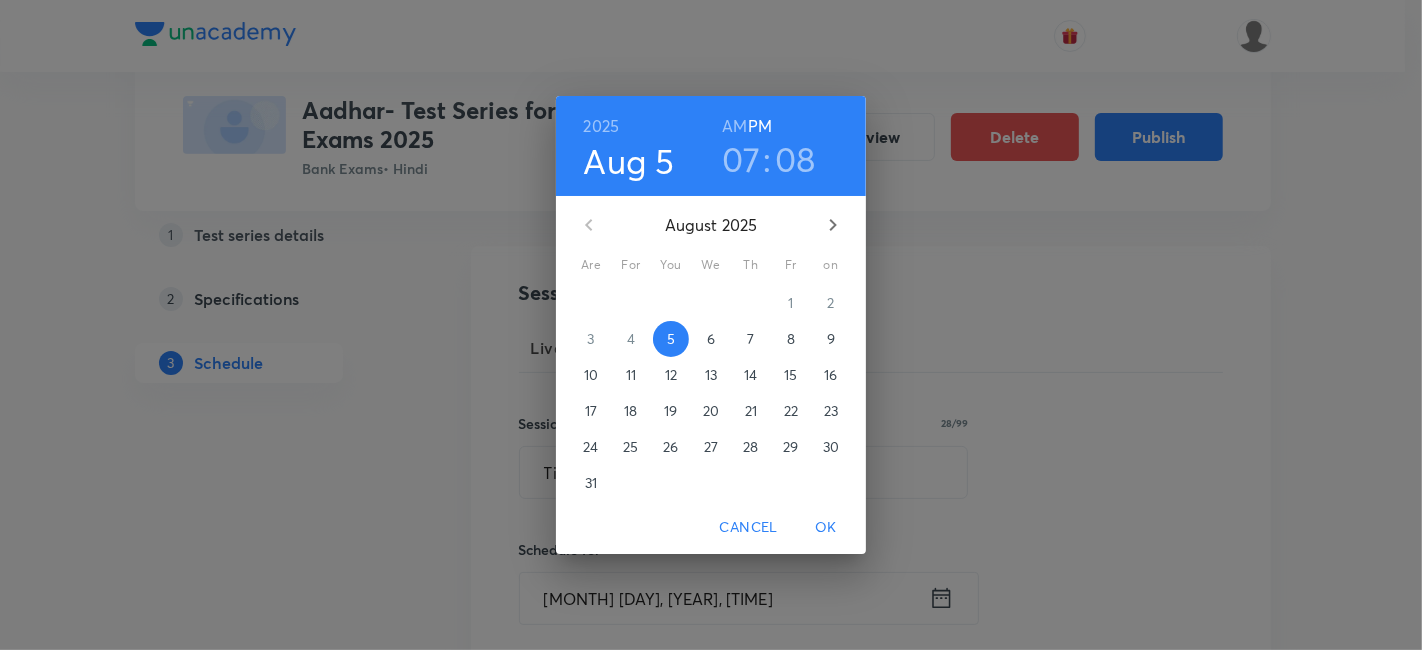 click 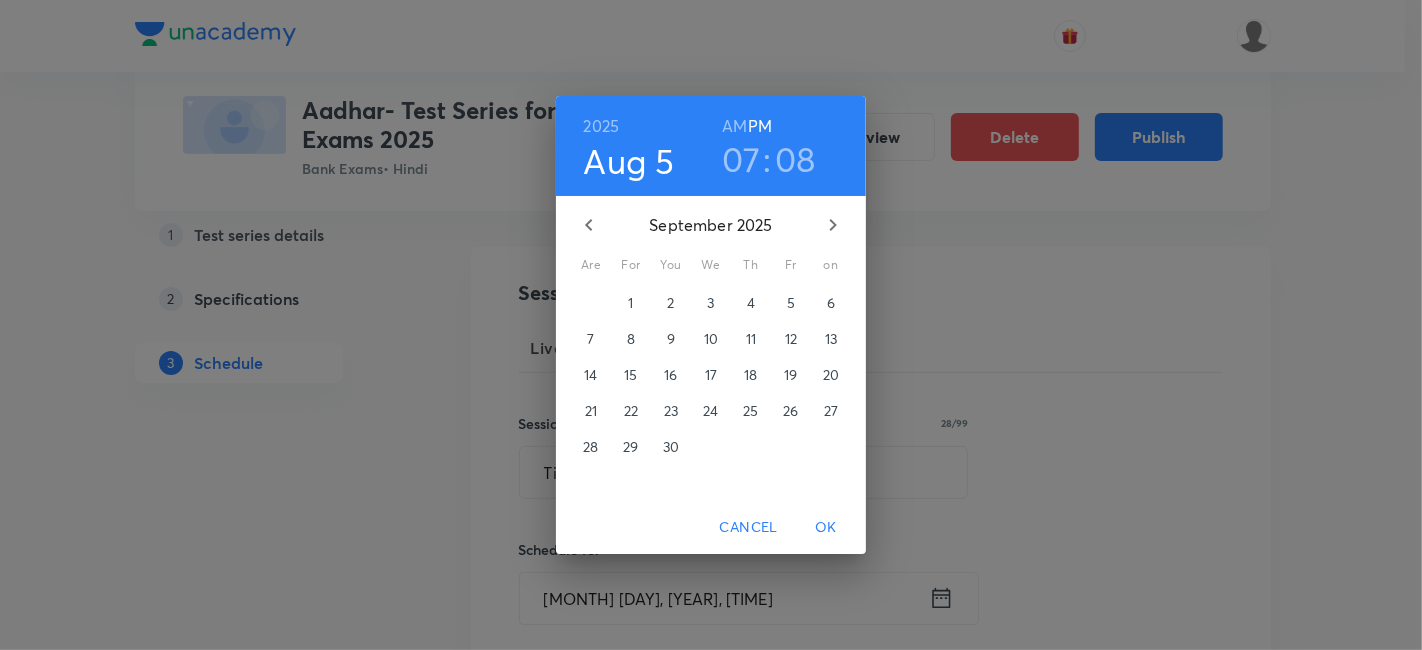 click on "5" at bounding box center (791, 303) 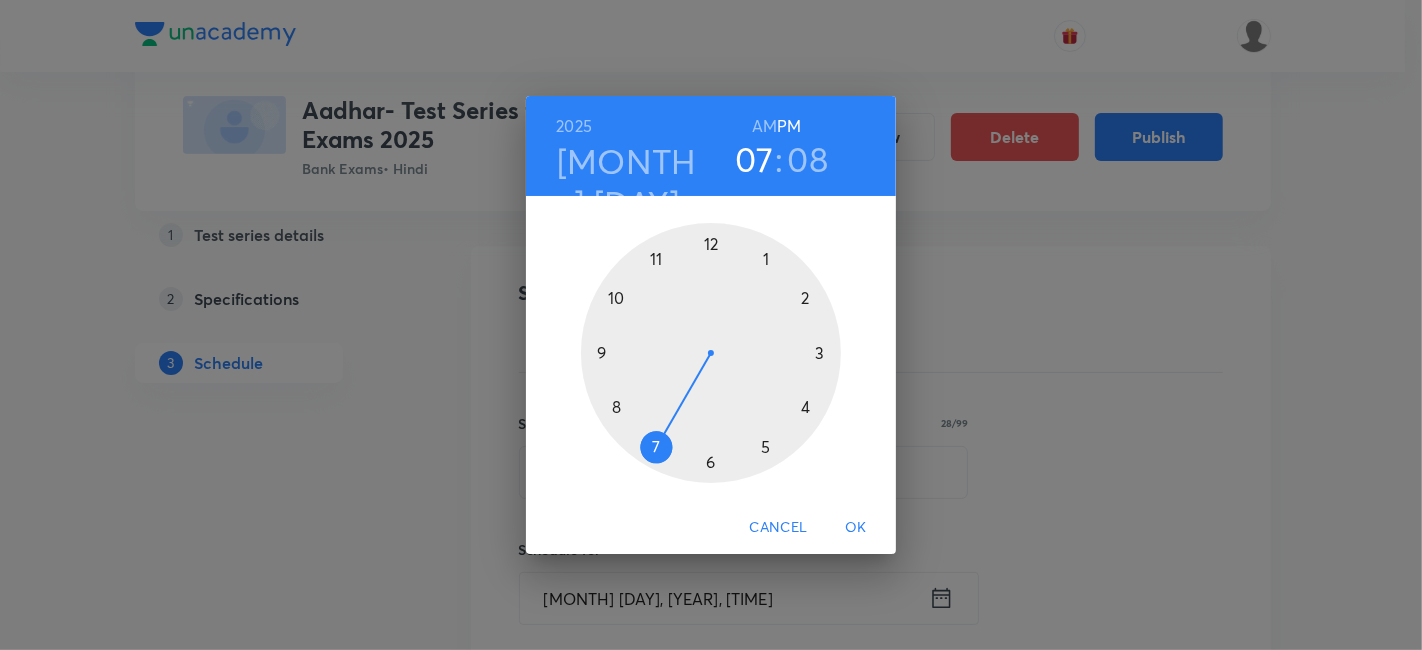 click at bounding box center (711, 353) 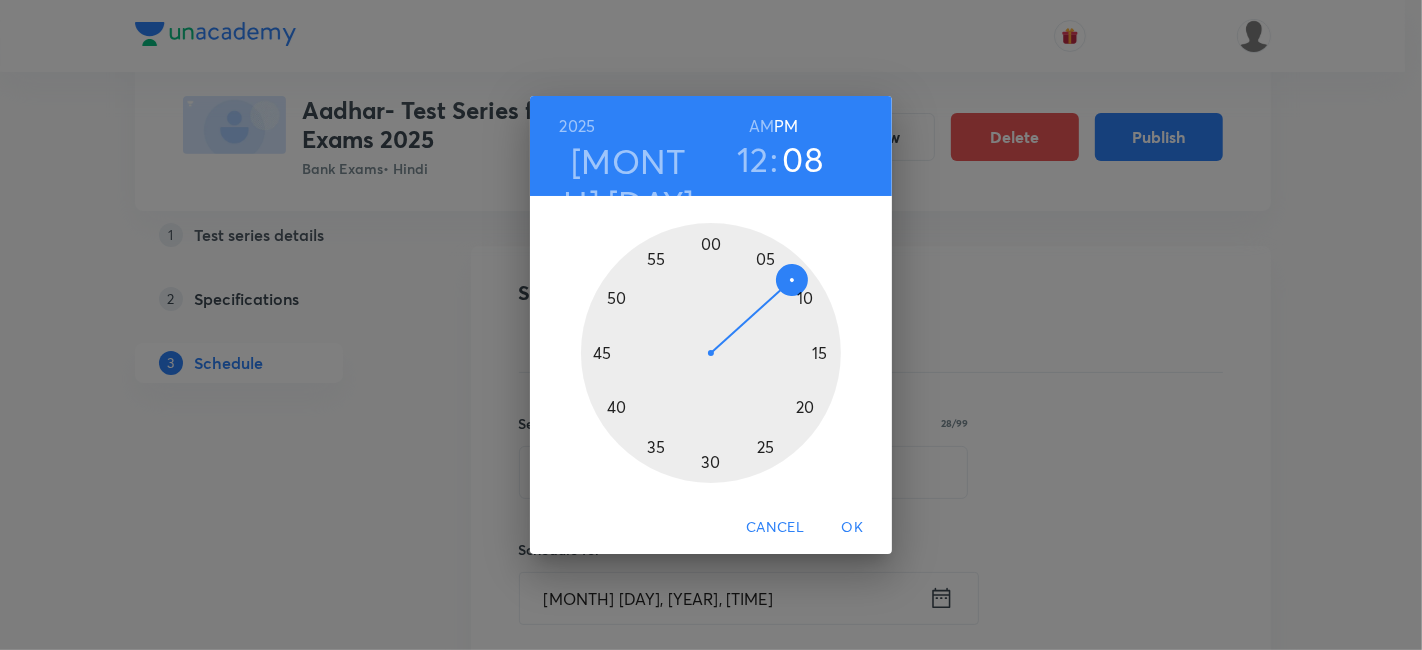 click at bounding box center (711, 353) 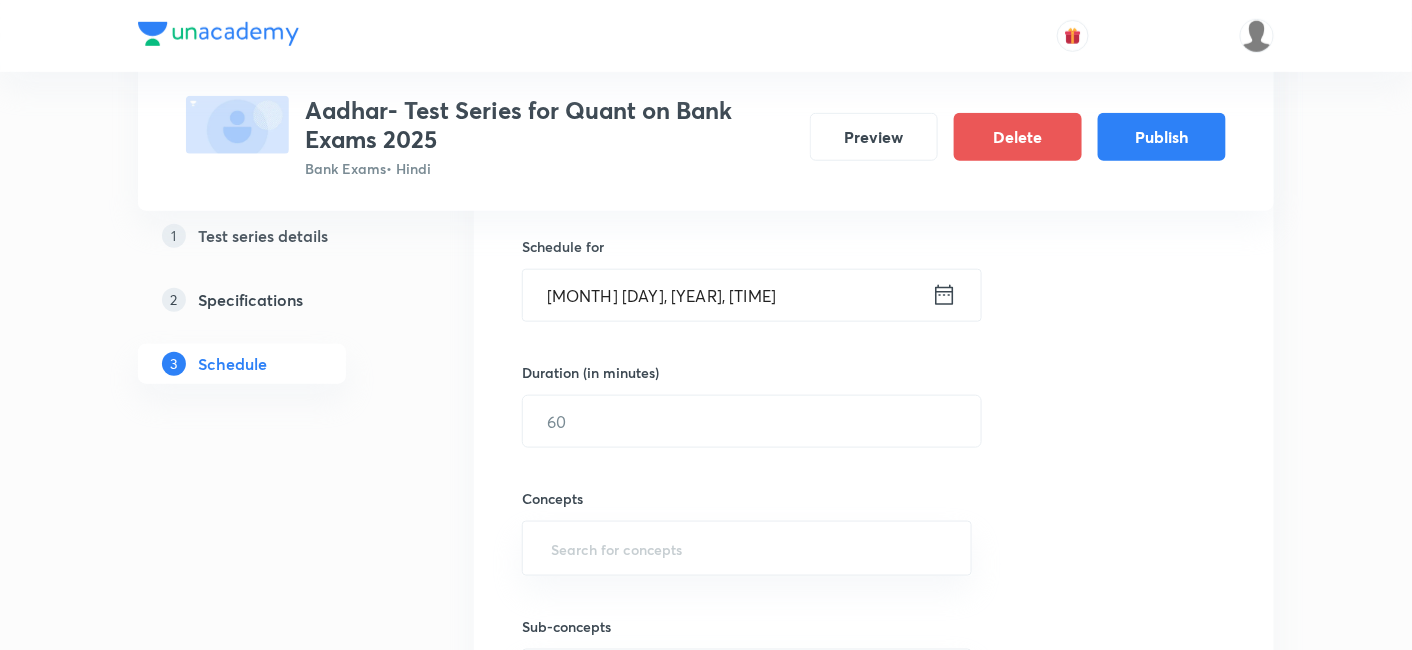 scroll, scrollTop: 483, scrollLeft: 0, axis: vertical 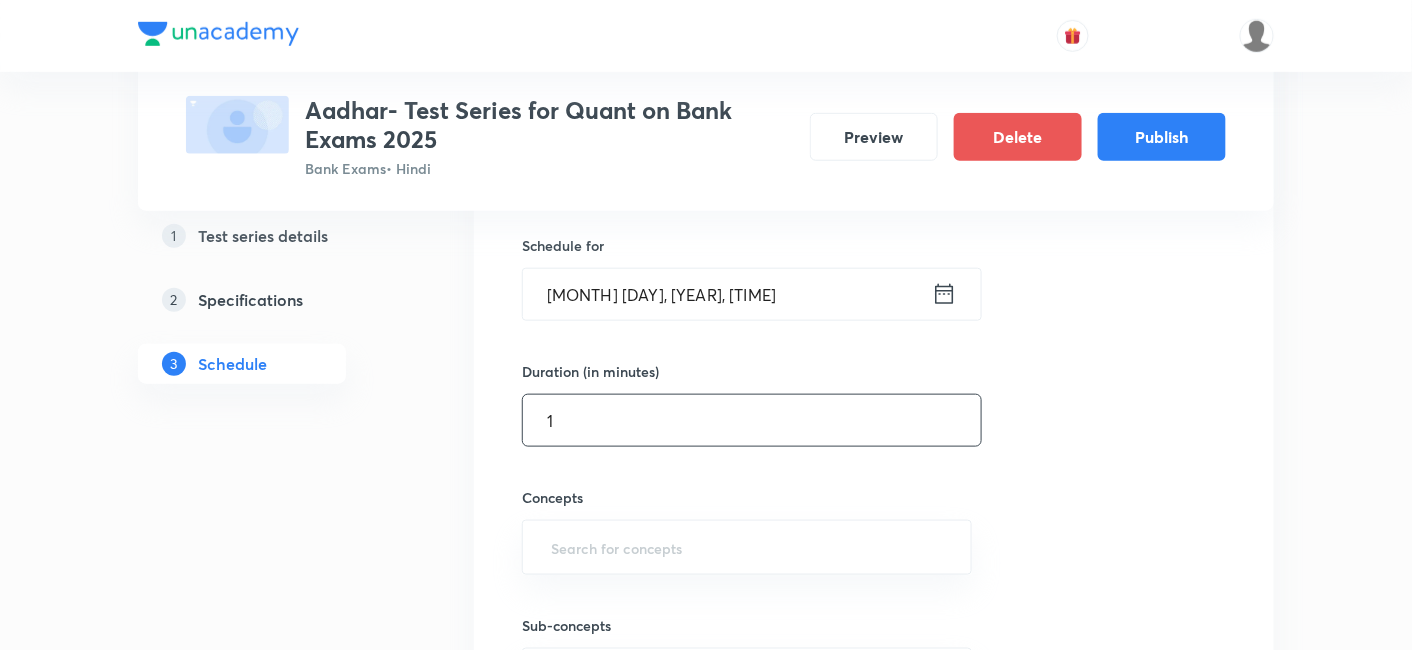 click on "1" at bounding box center (752, 420) 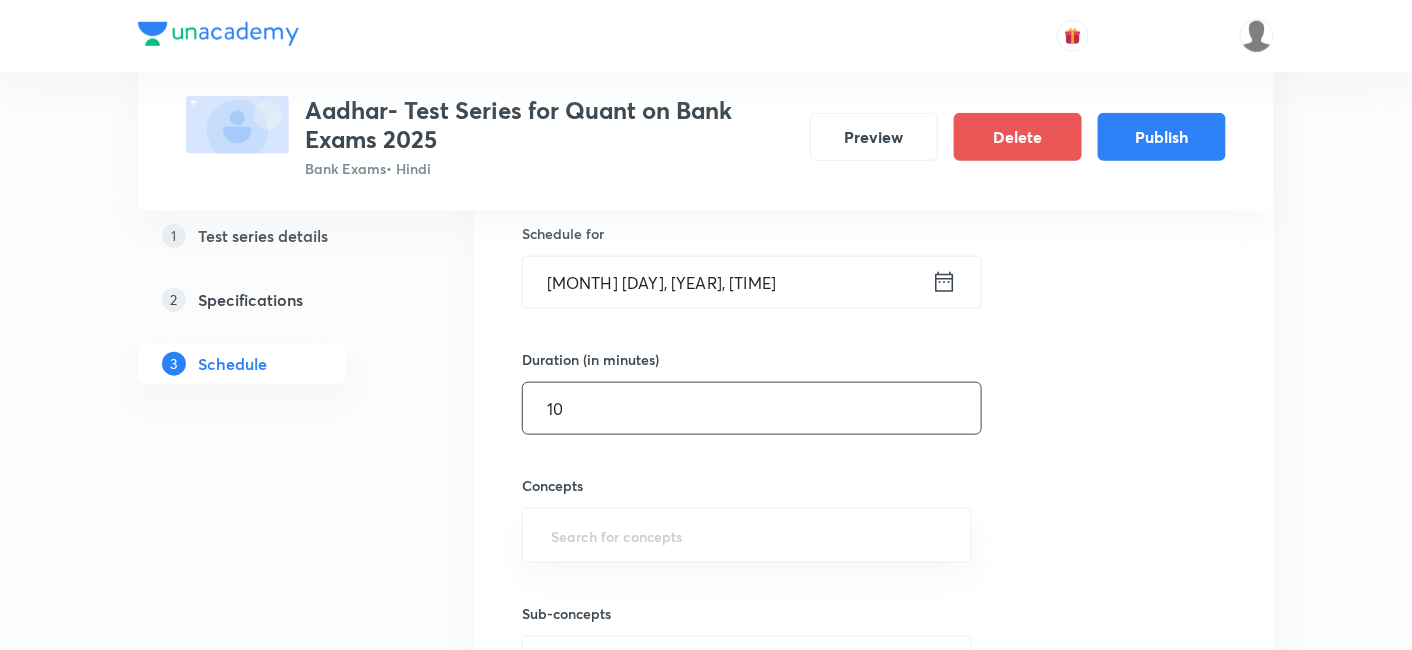 scroll, scrollTop: 519, scrollLeft: 0, axis: vertical 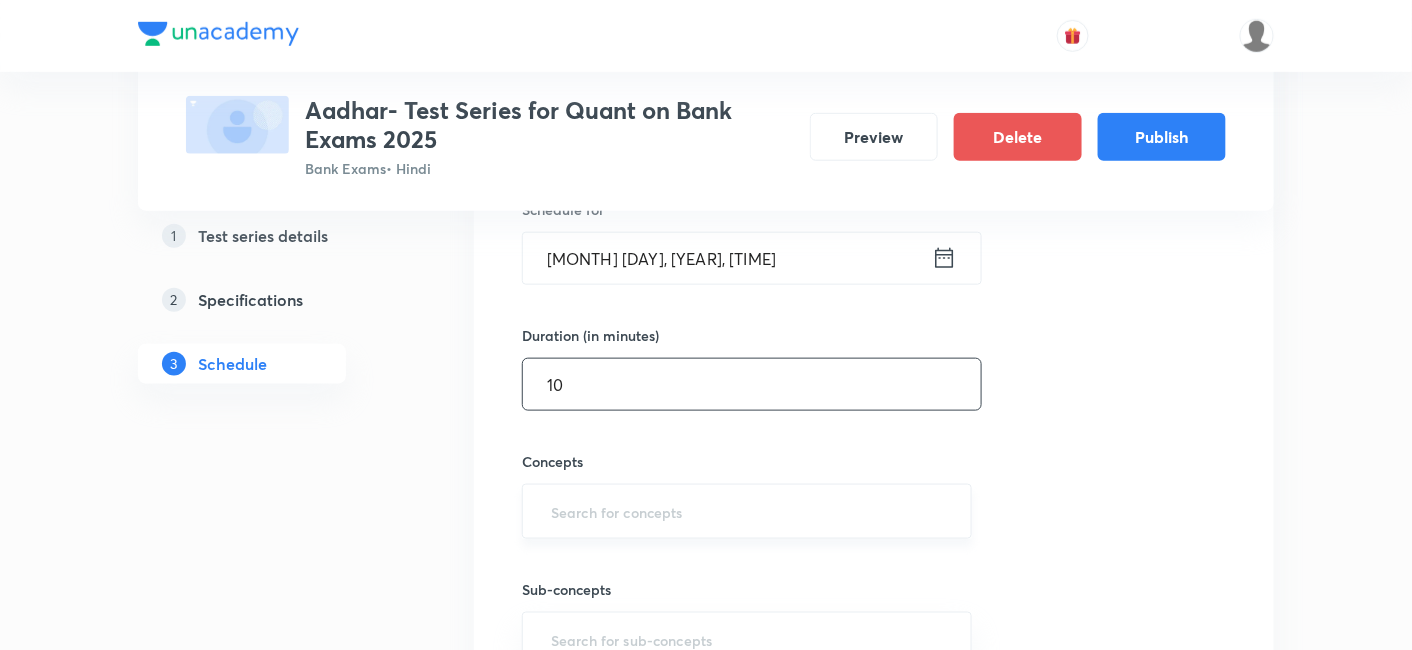 type on "10" 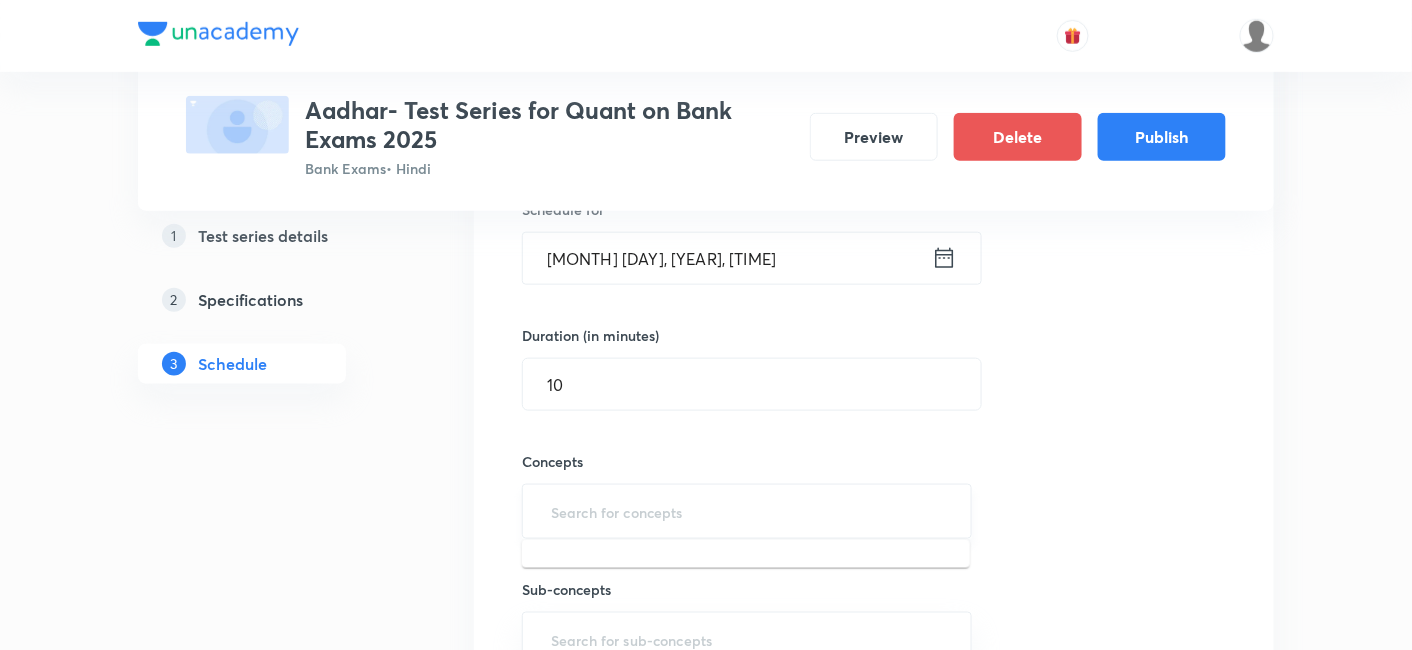 click at bounding box center (747, 511) 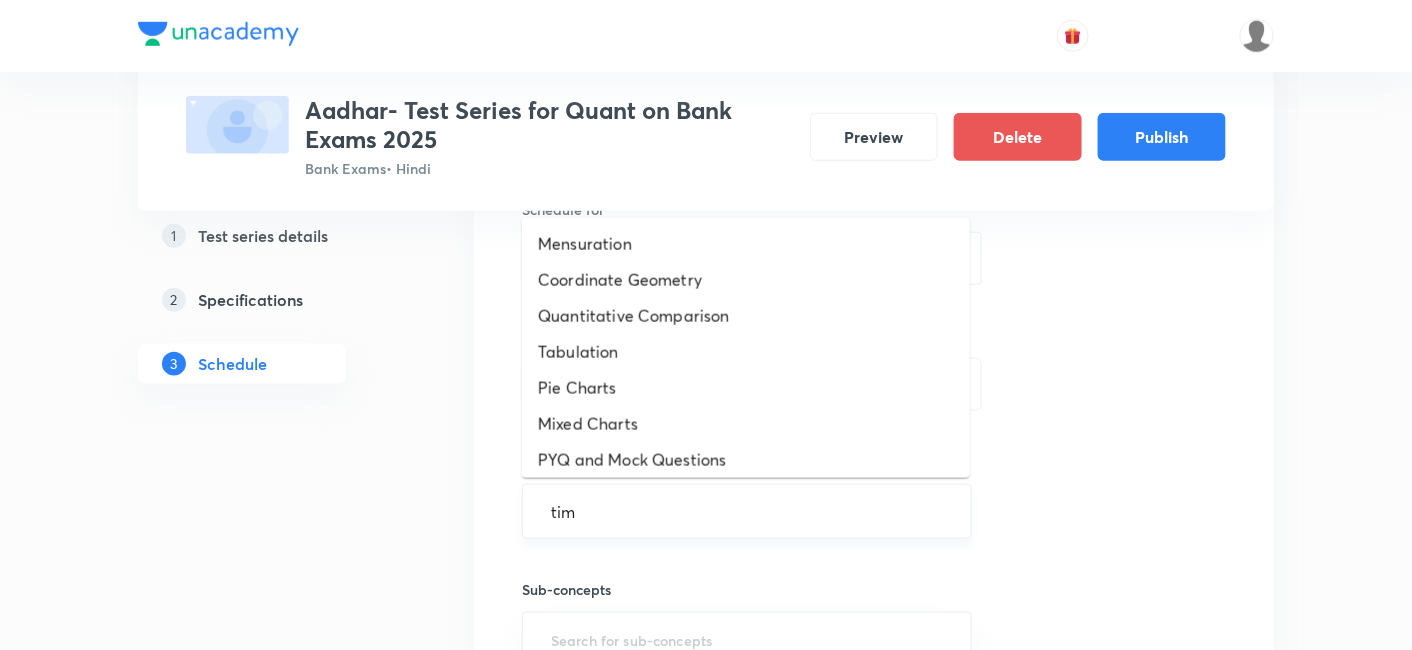 type on "time" 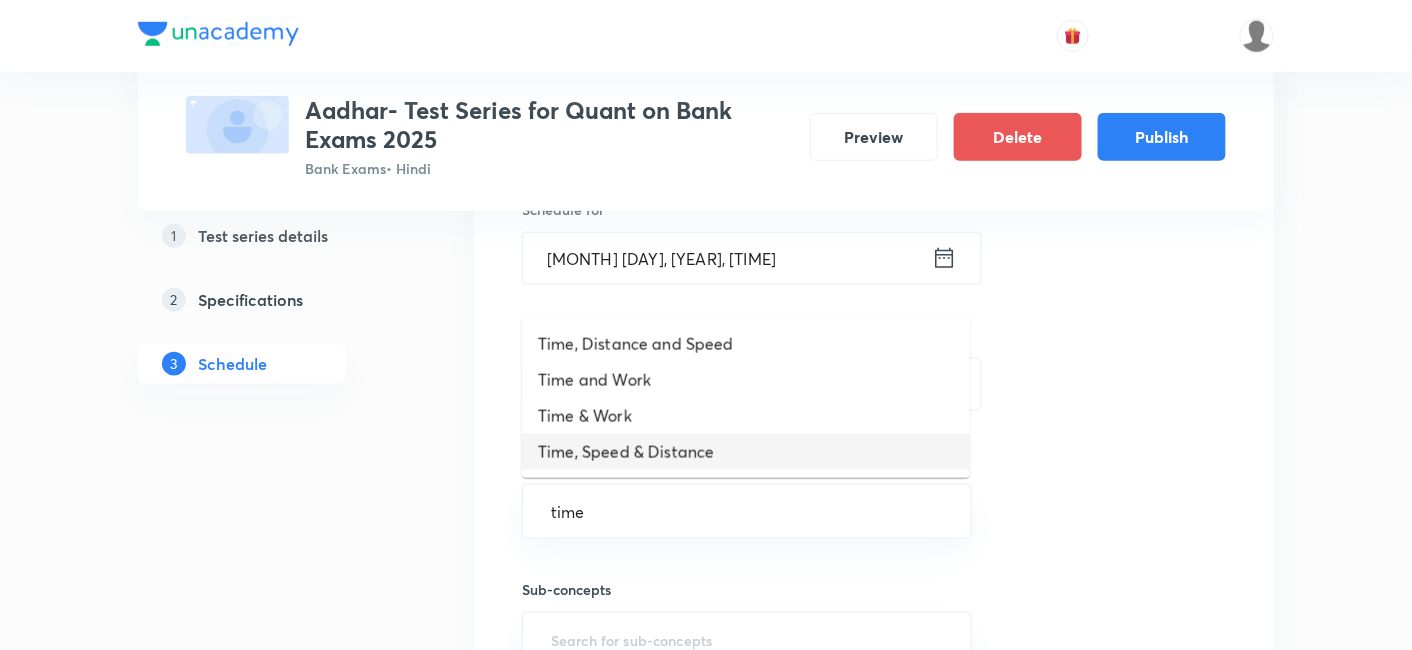 click on "Time, Speed & Distance" at bounding box center (626, 451) 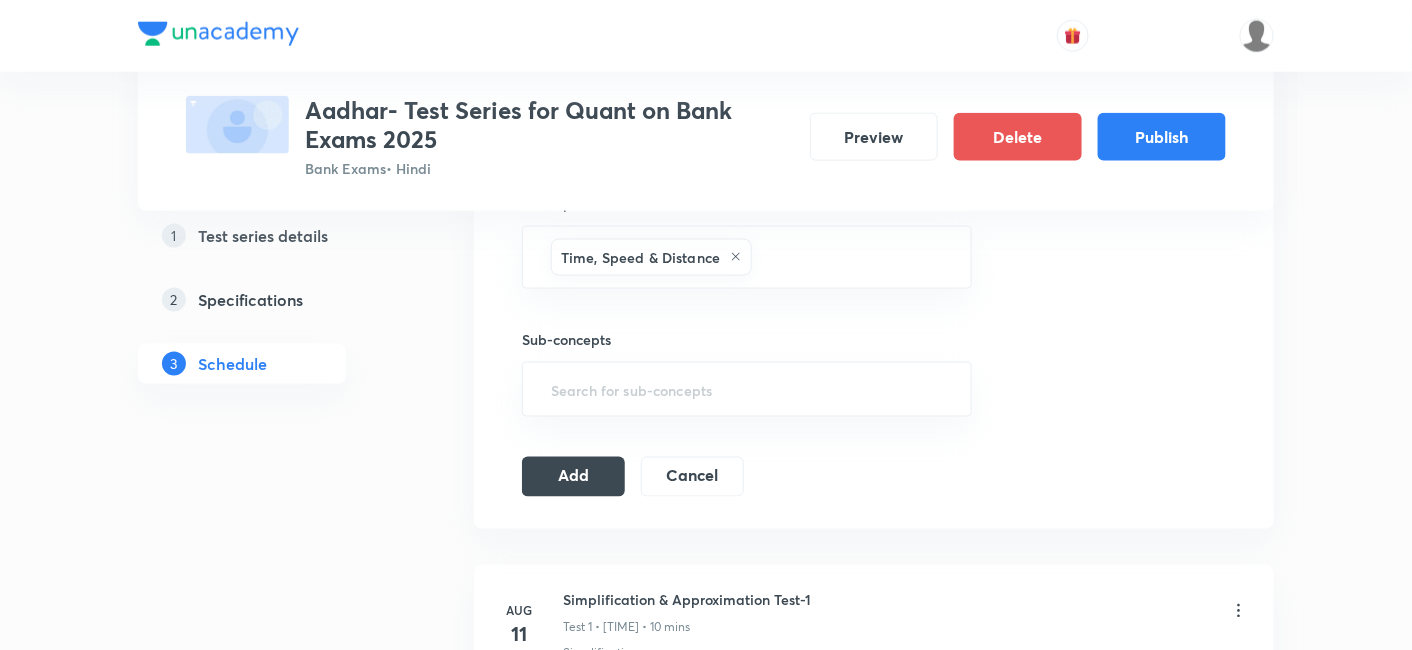 scroll, scrollTop: 783, scrollLeft: 0, axis: vertical 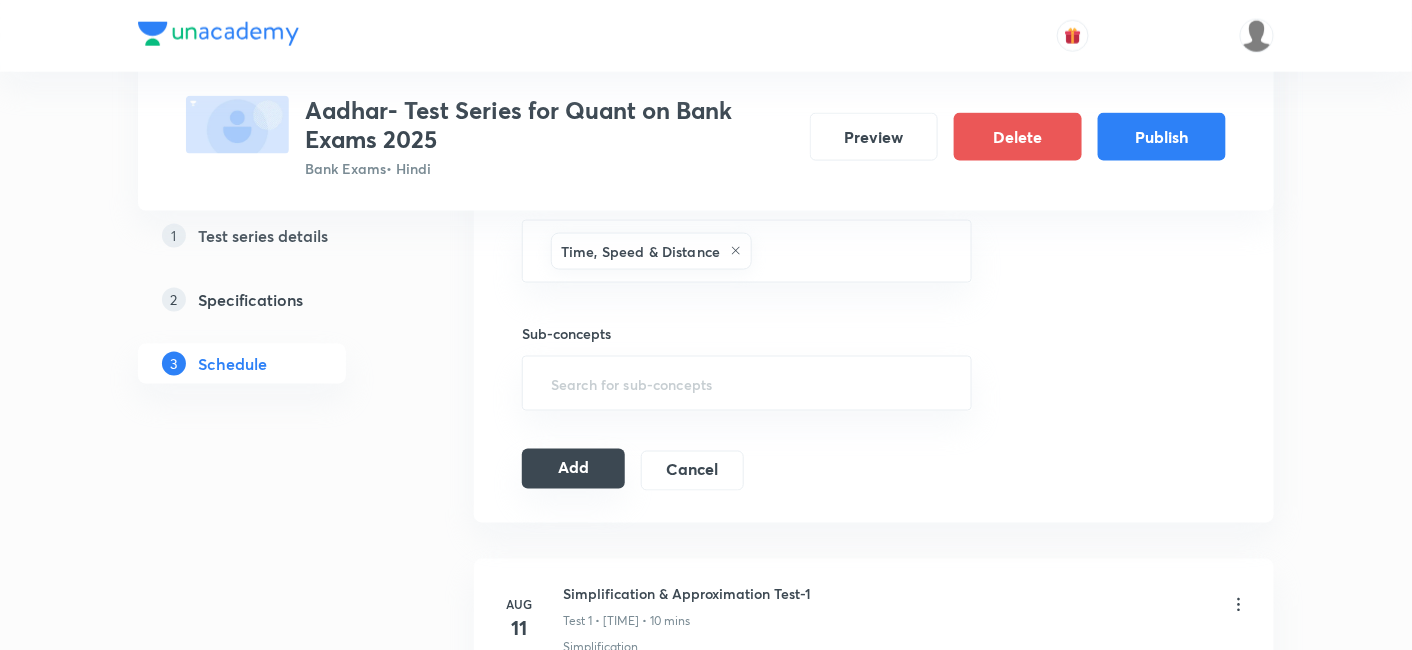 click on "Add" at bounding box center (573, 467) 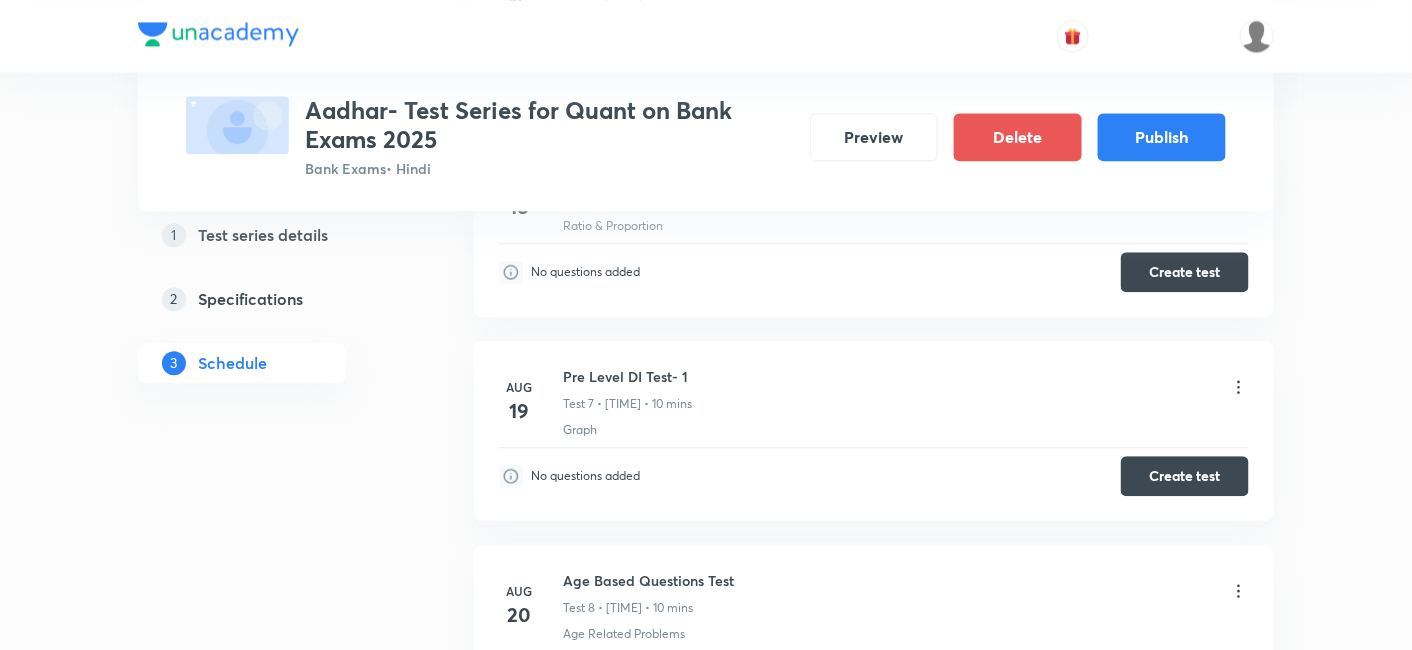 scroll, scrollTop: 1426, scrollLeft: 0, axis: vertical 